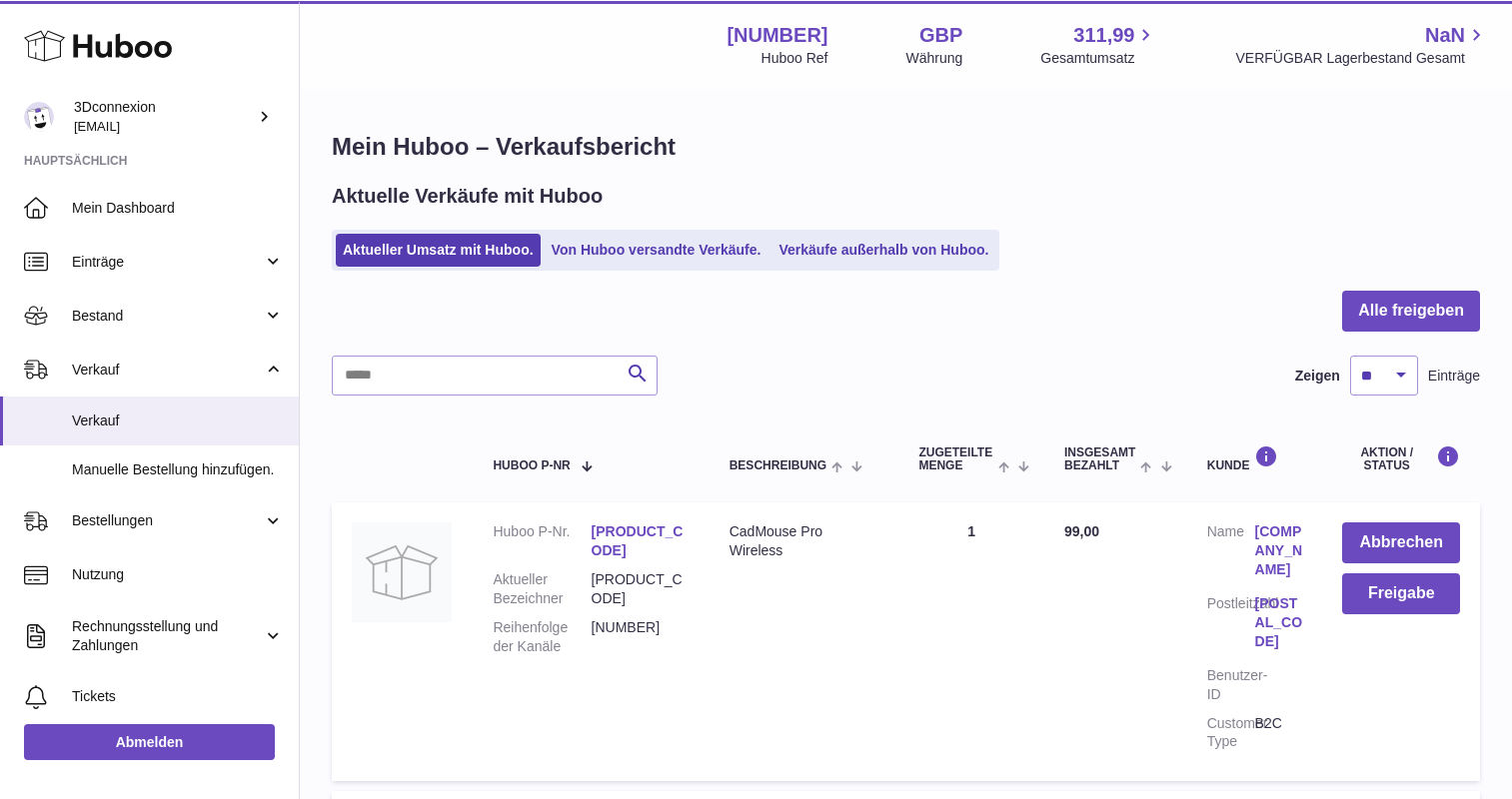 scroll, scrollTop: 0, scrollLeft: 0, axis: both 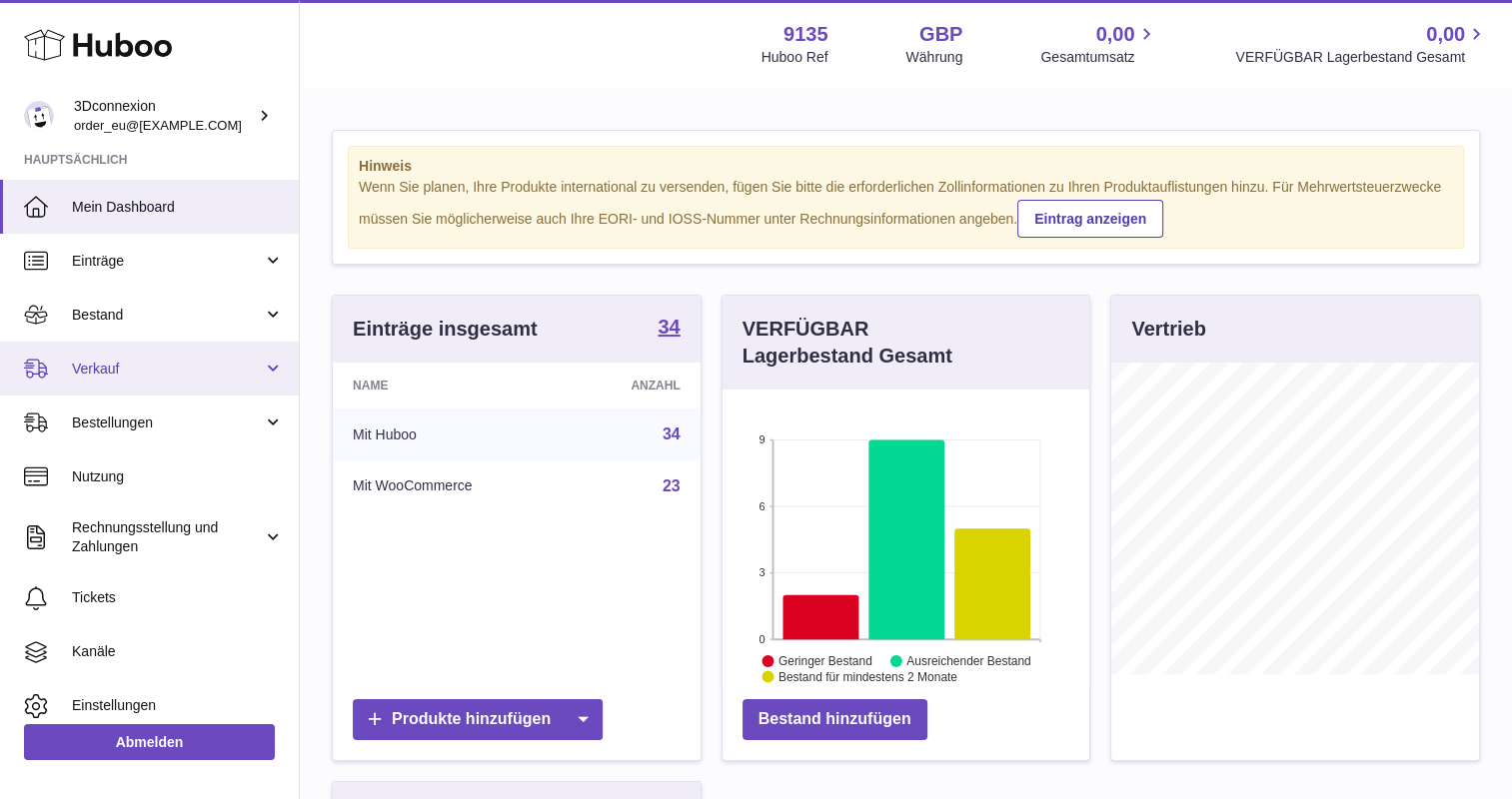 click on "Verkauf" at bounding box center [167, 369] 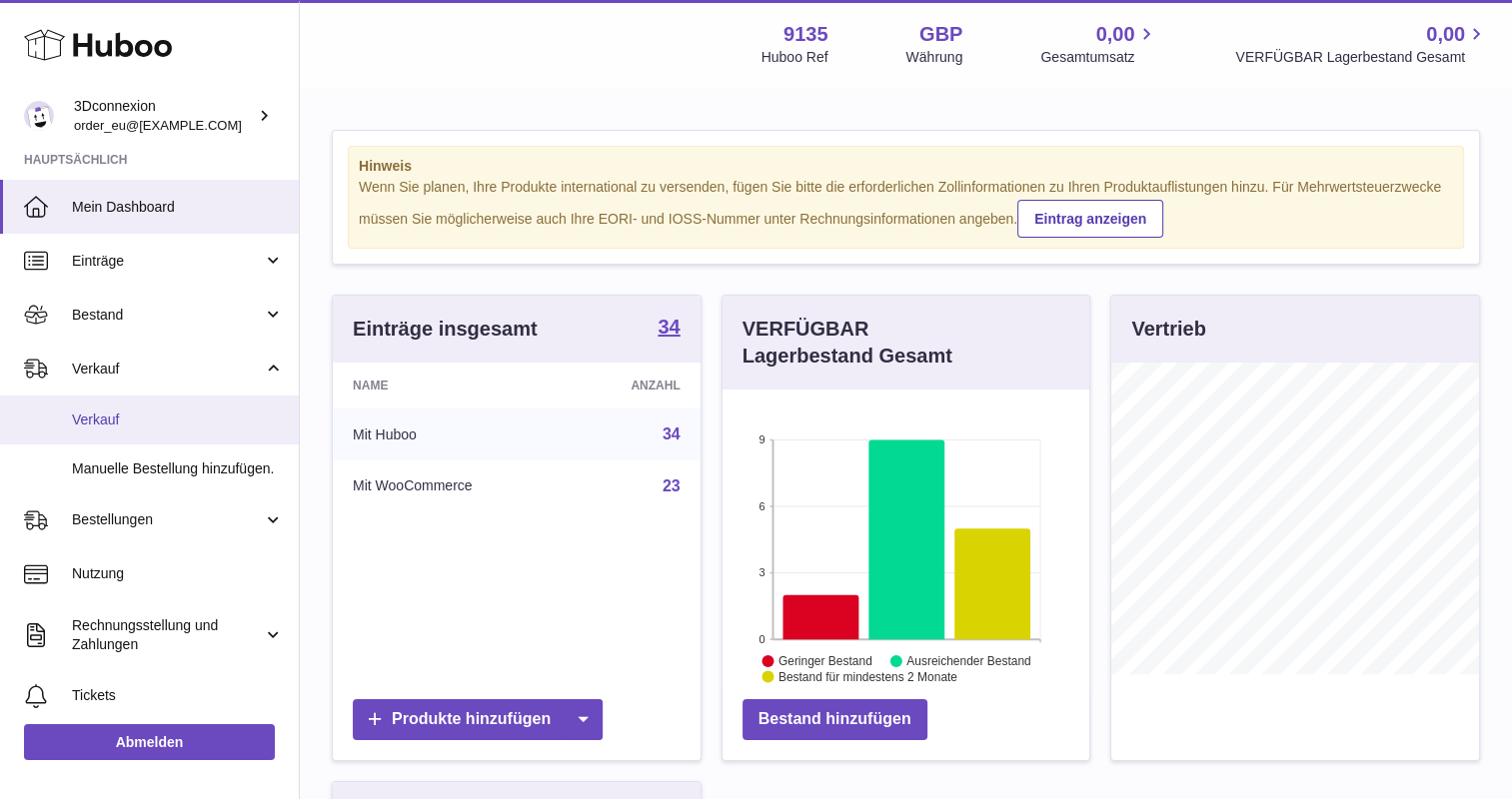 click on "Verkauf" at bounding box center (178, 419) 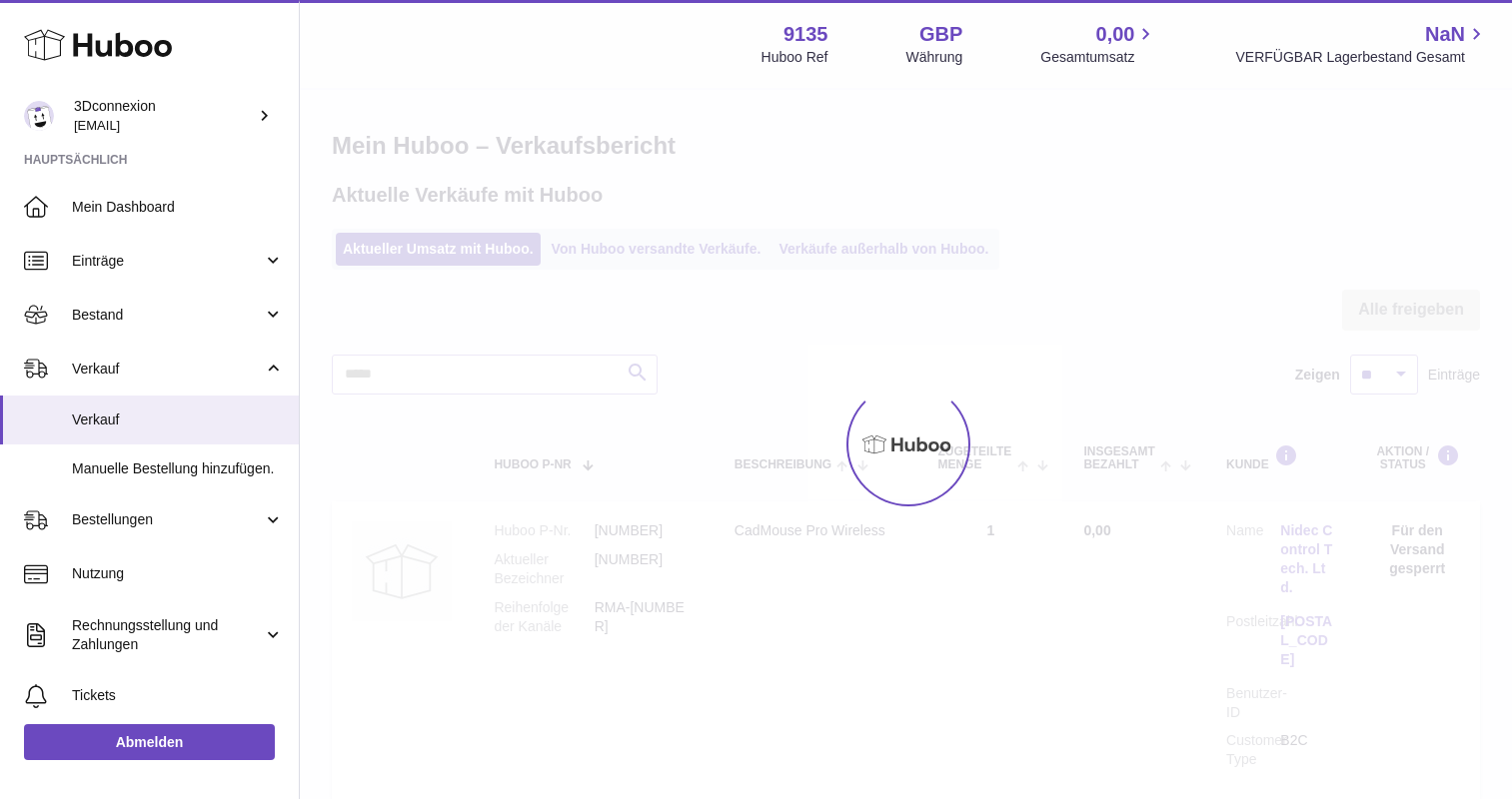 scroll, scrollTop: 0, scrollLeft: 0, axis: both 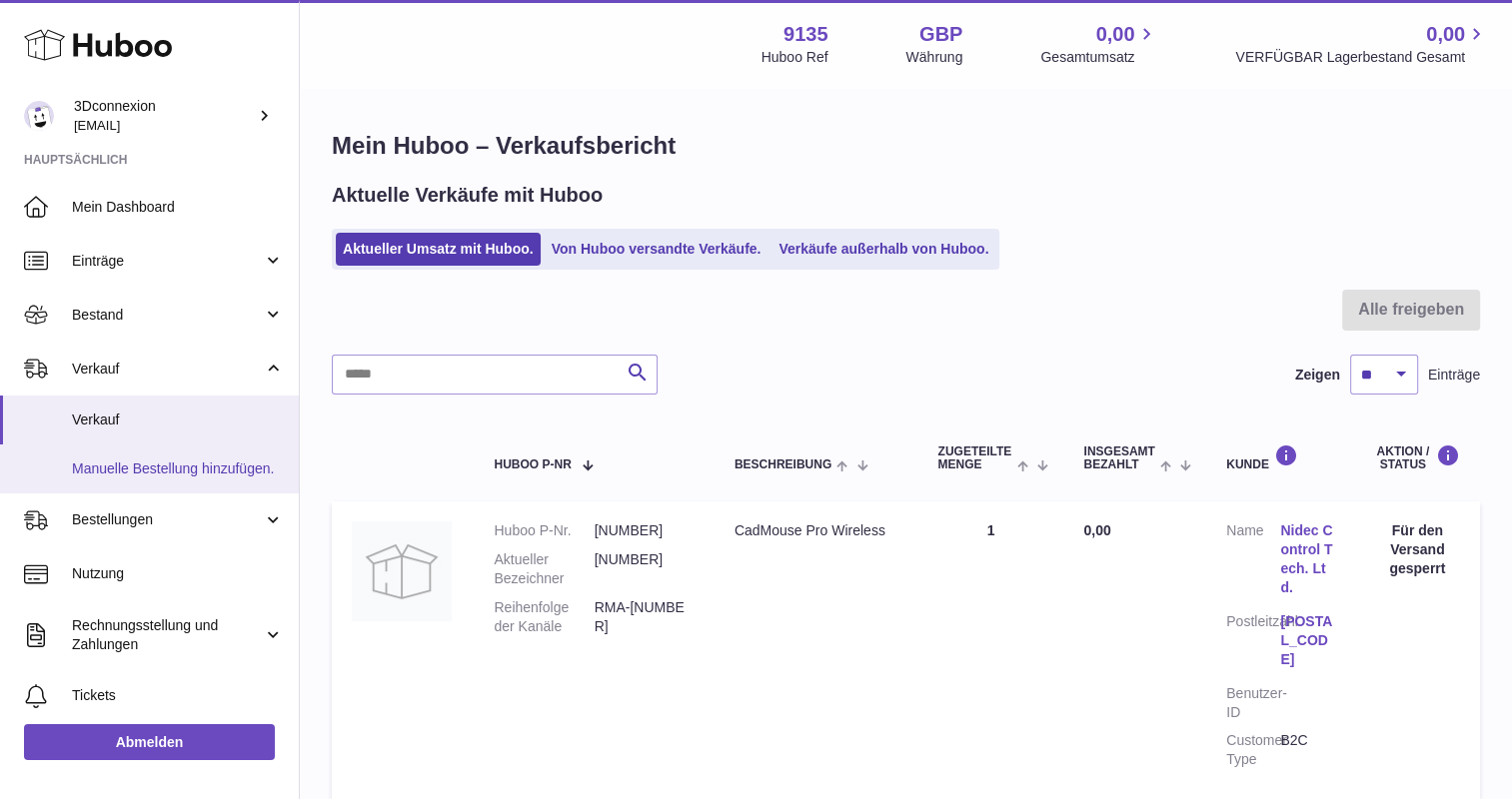 click on "Manuelle Bestellung hinzufügen." at bounding box center (178, 468) 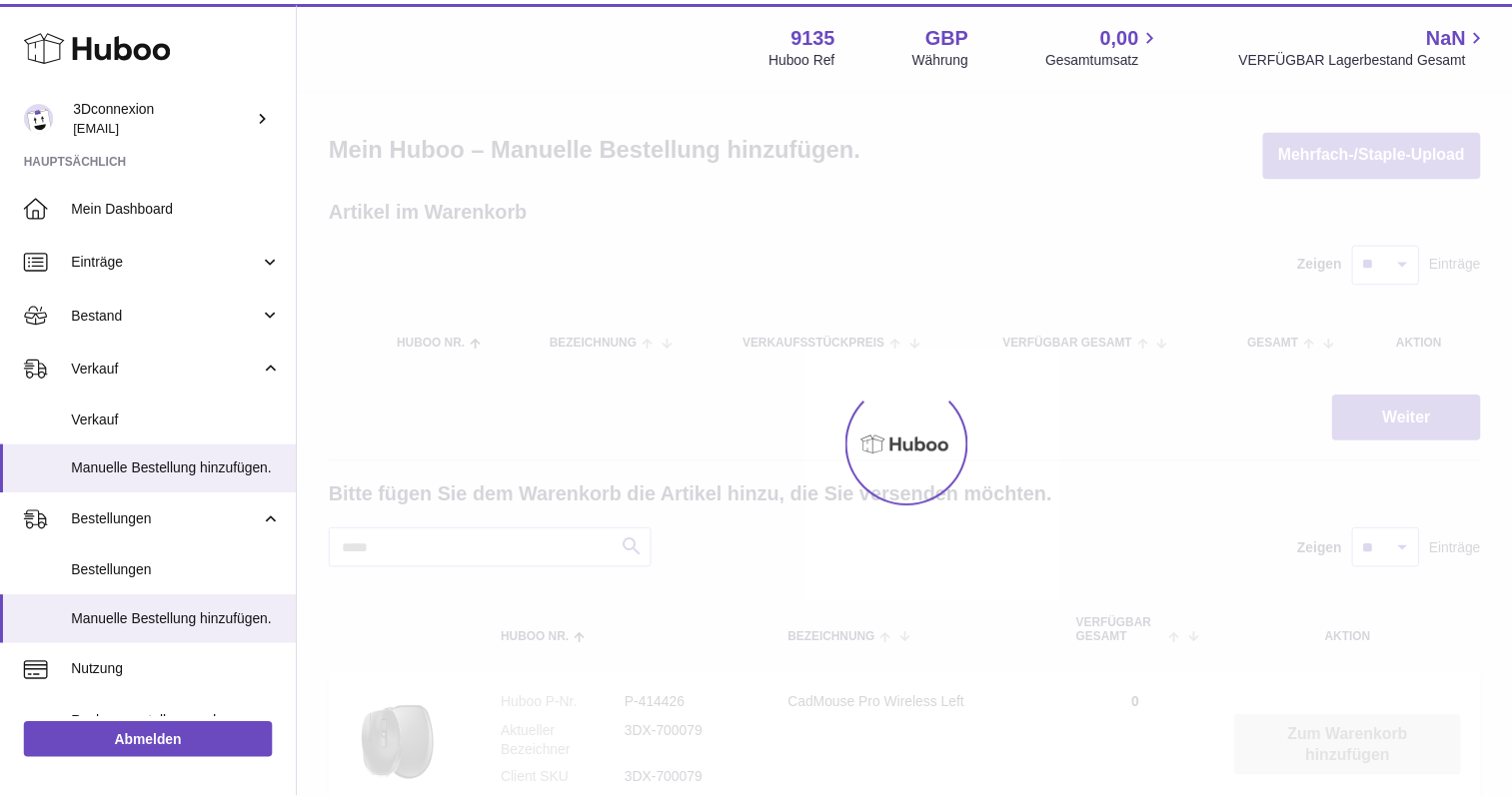 scroll, scrollTop: 0, scrollLeft: 0, axis: both 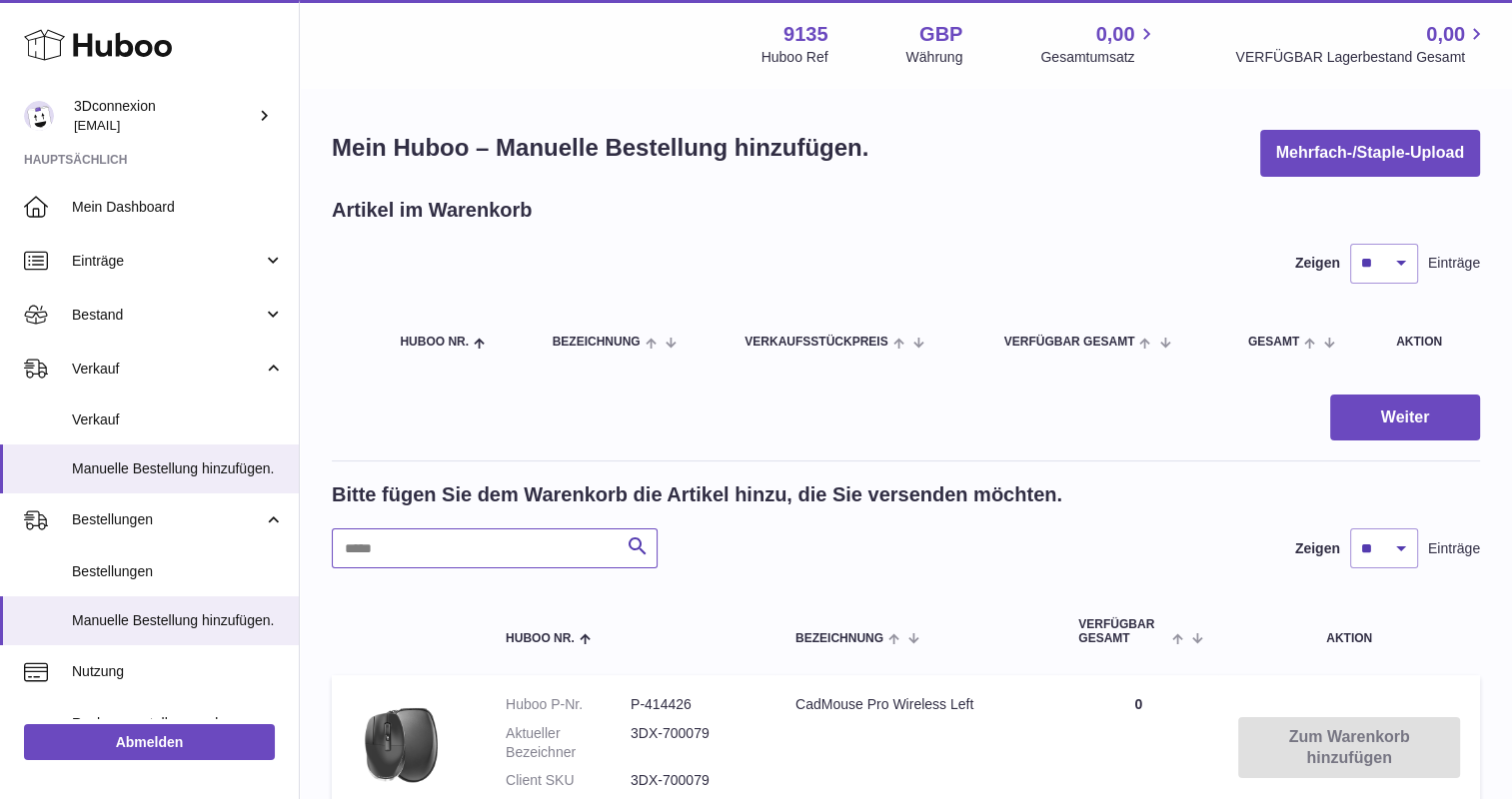 click at bounding box center (495, 548) 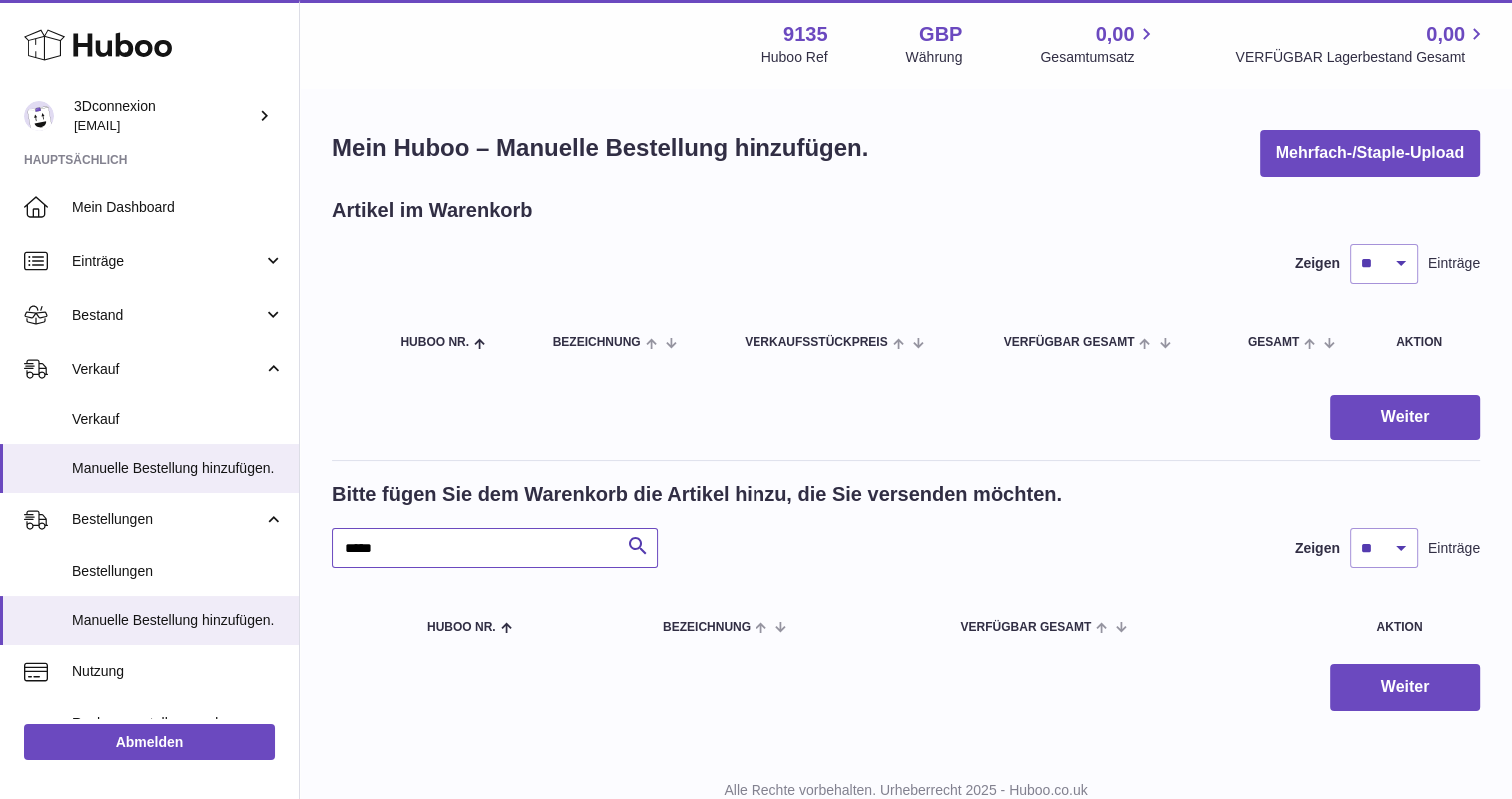click on "*****" at bounding box center (495, 548) 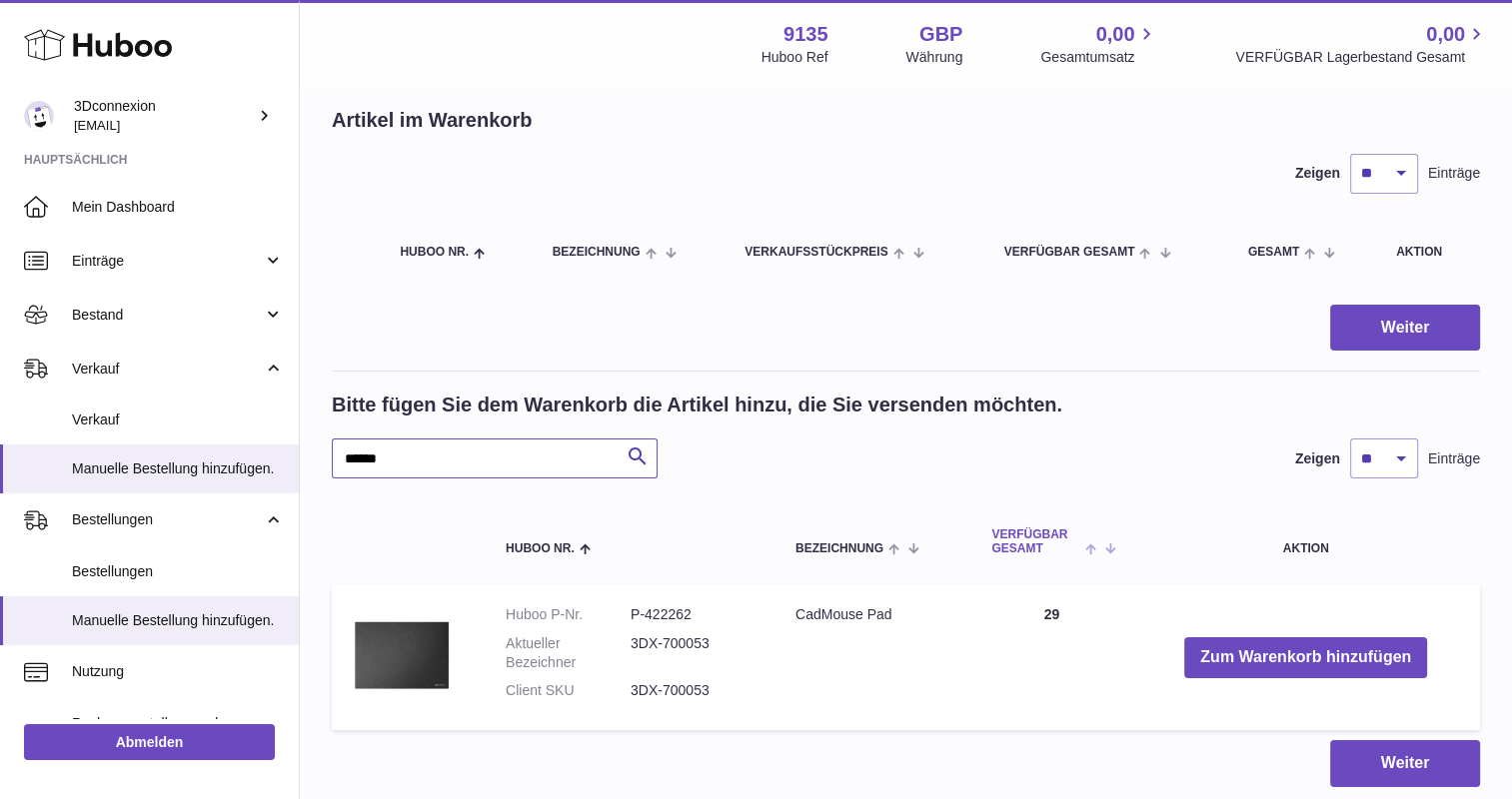 scroll, scrollTop: 200, scrollLeft: 0, axis: vertical 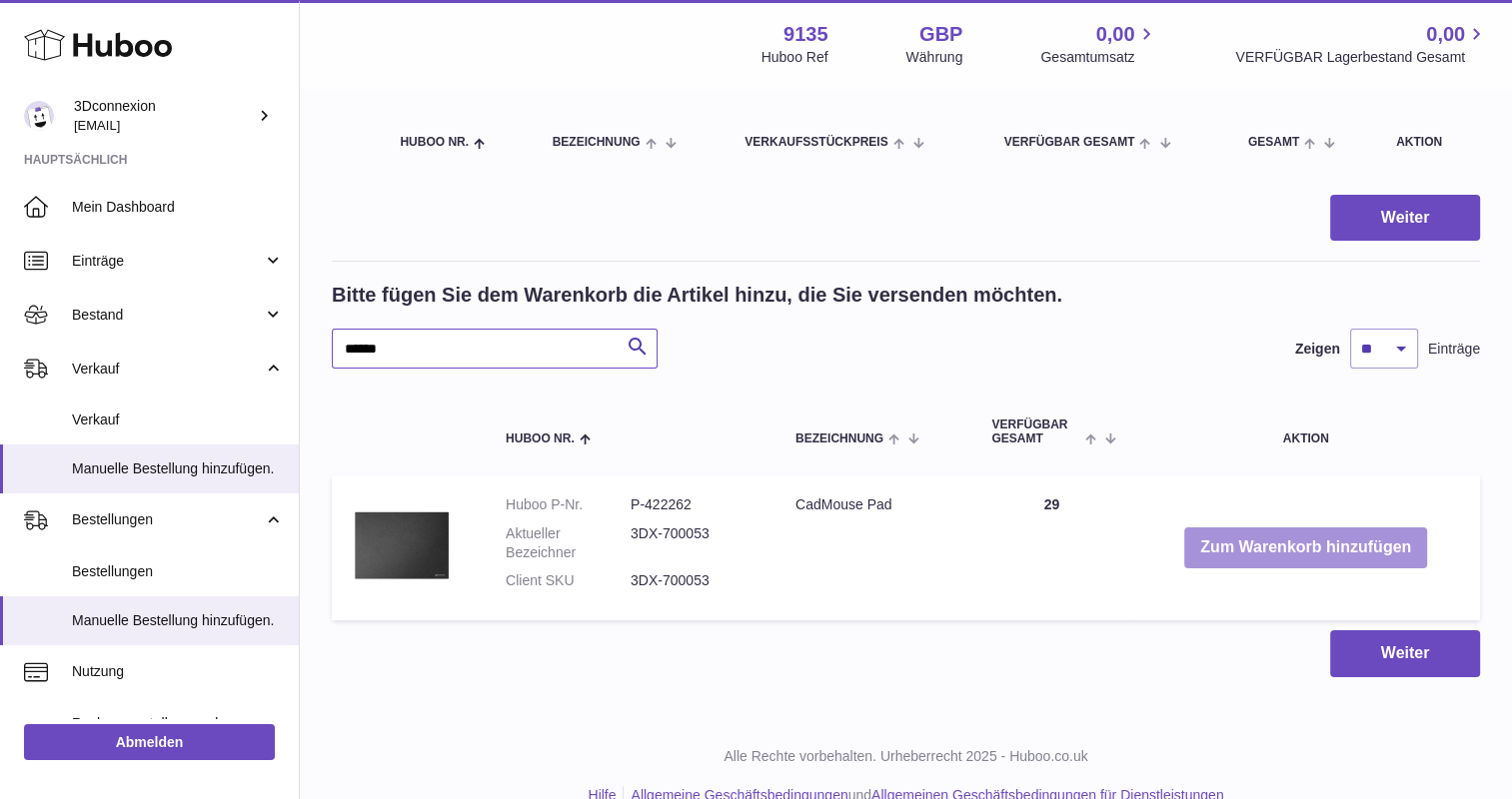 type on "******" 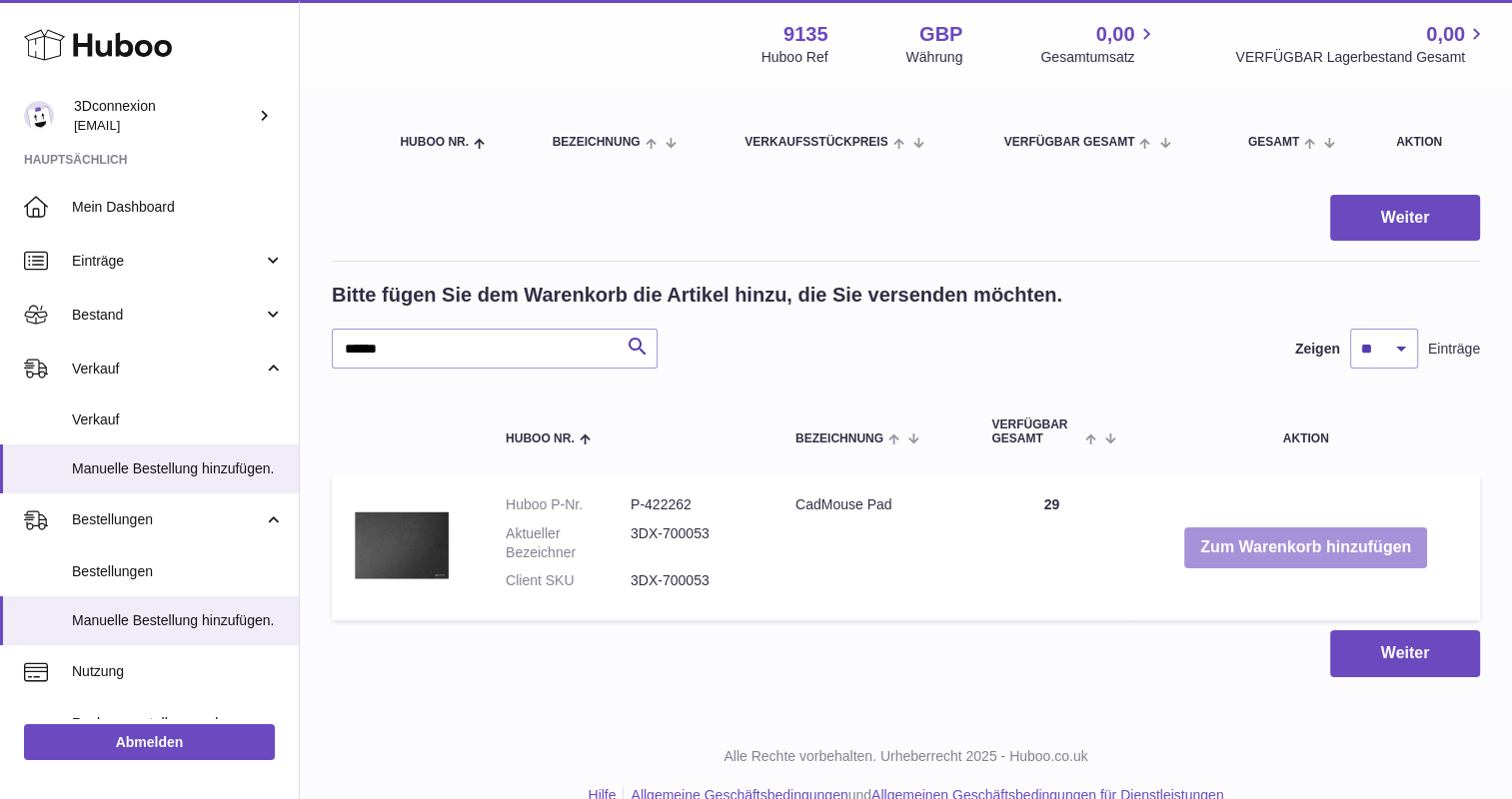 click on "Zum Warenkorb hinzufügen" at bounding box center [1305, 547] 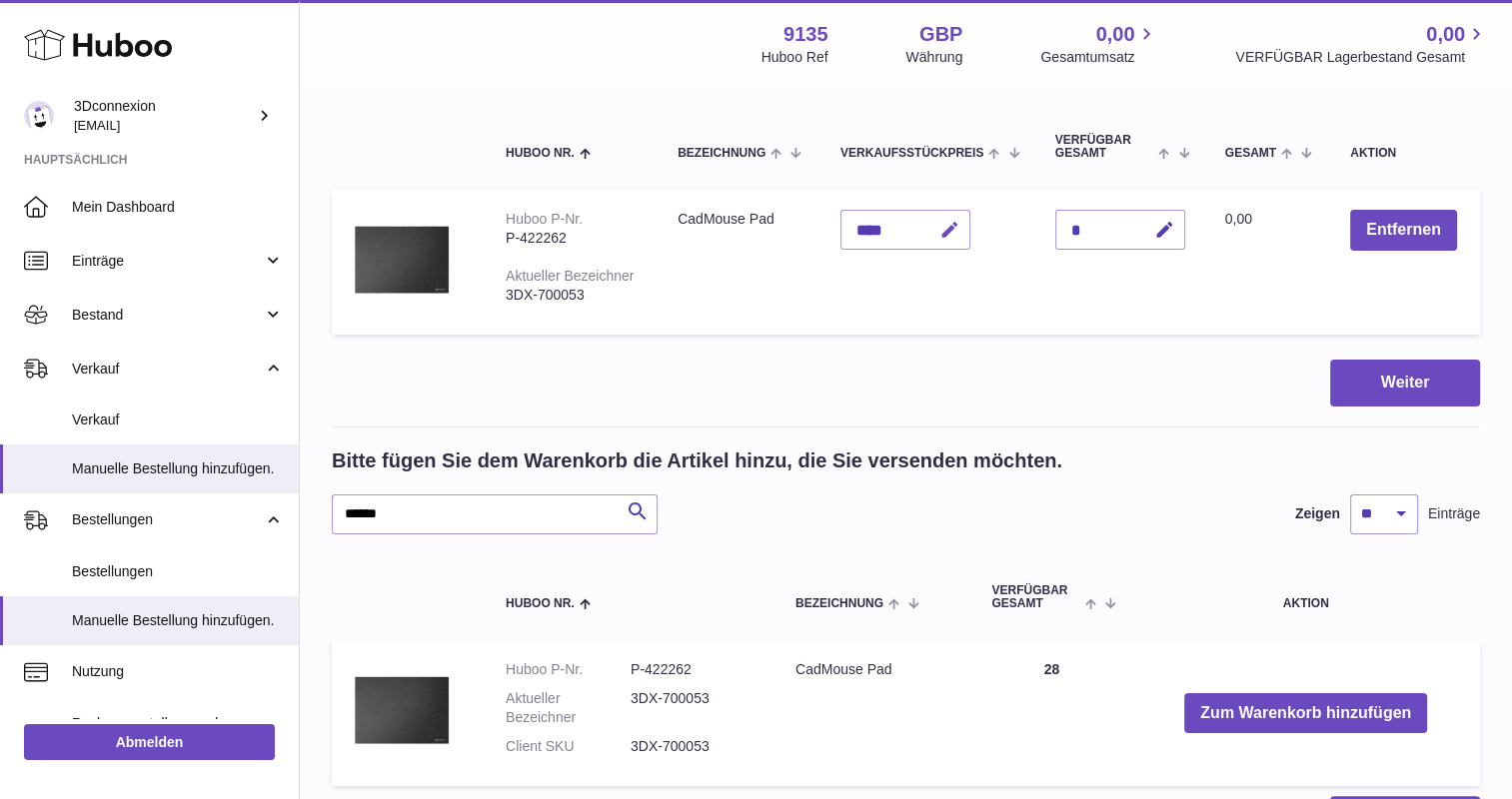 click at bounding box center (949, 230) 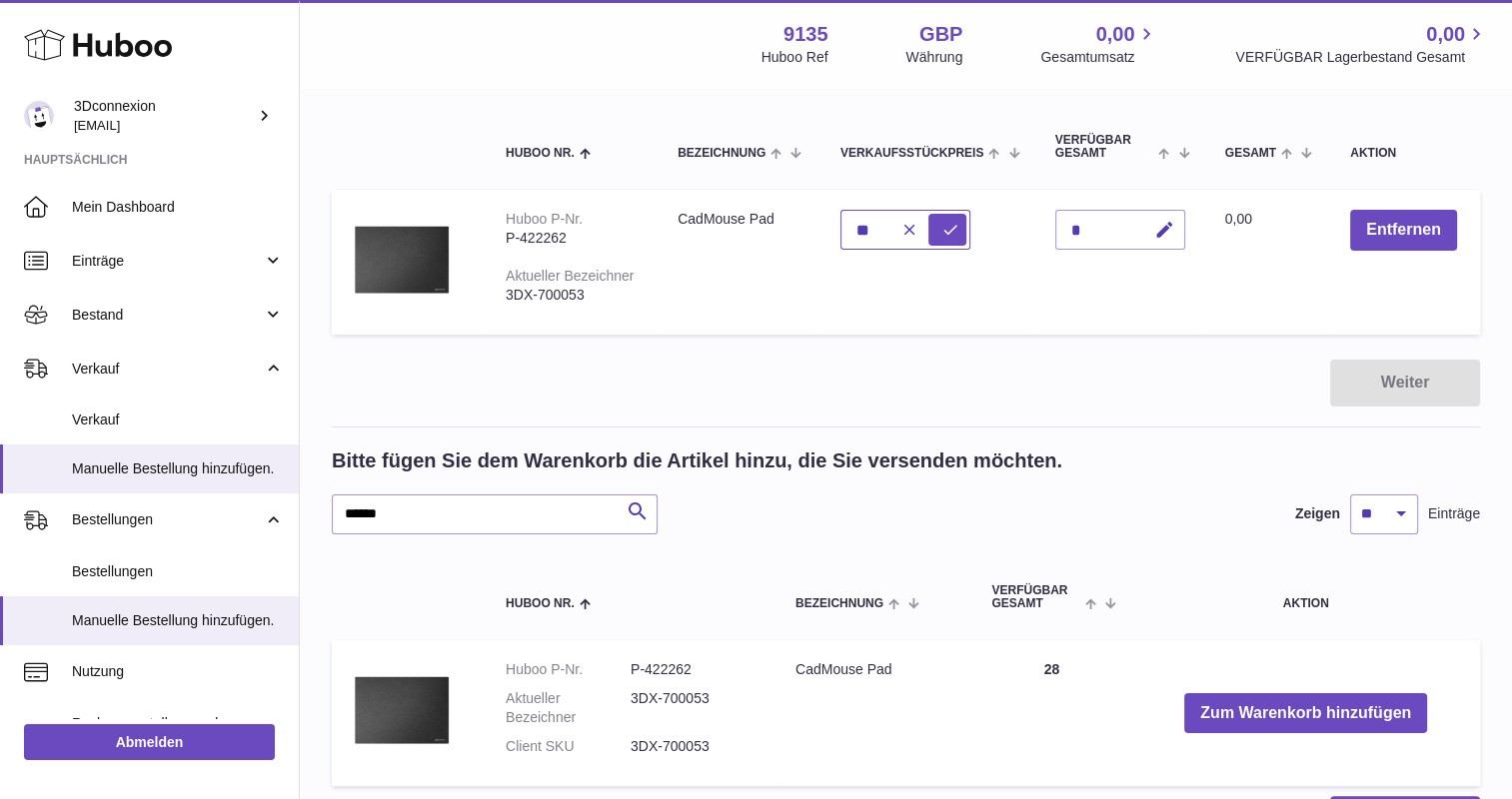 type on "*" 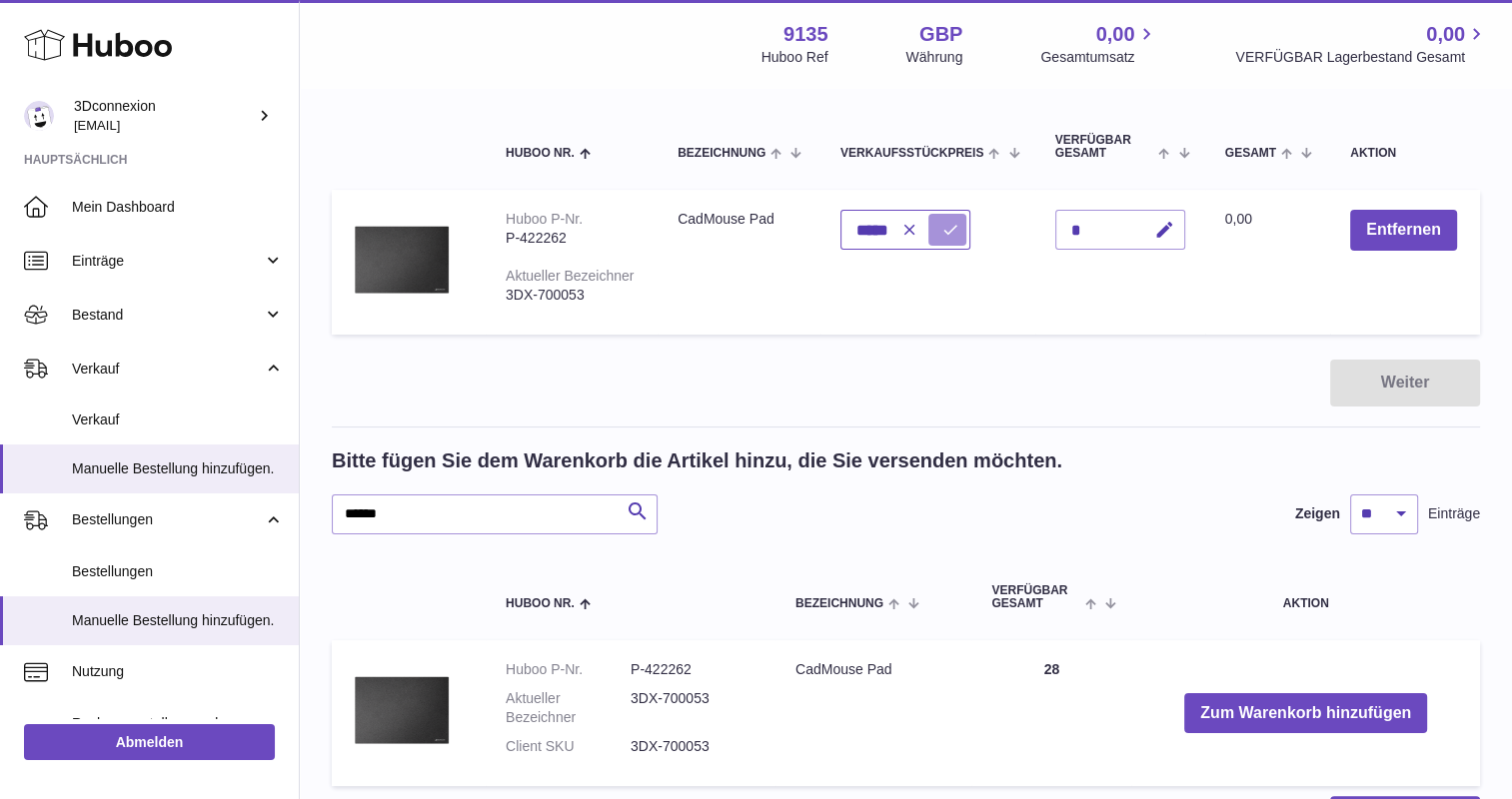 type on "*****" 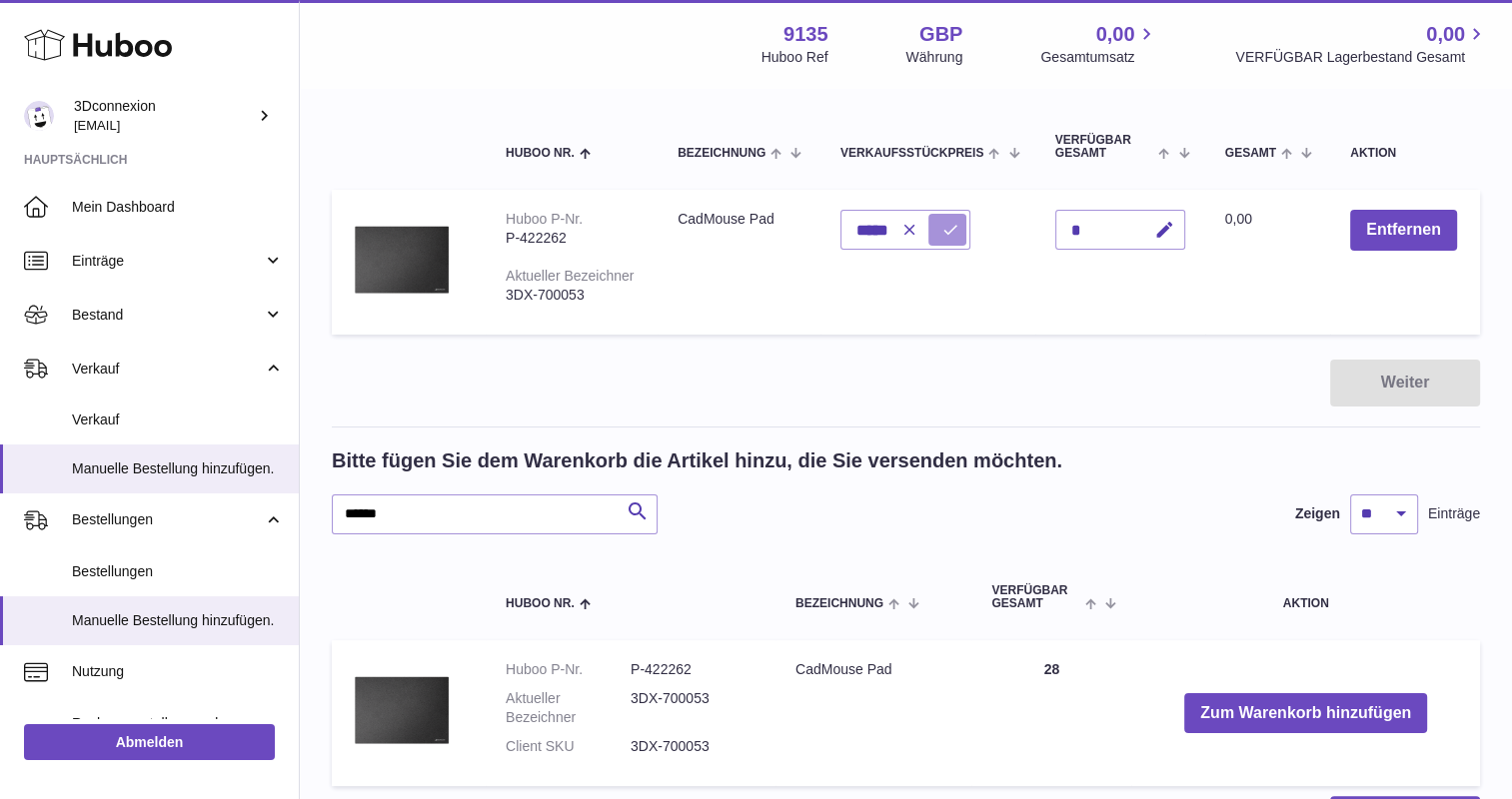 click at bounding box center (950, 230) 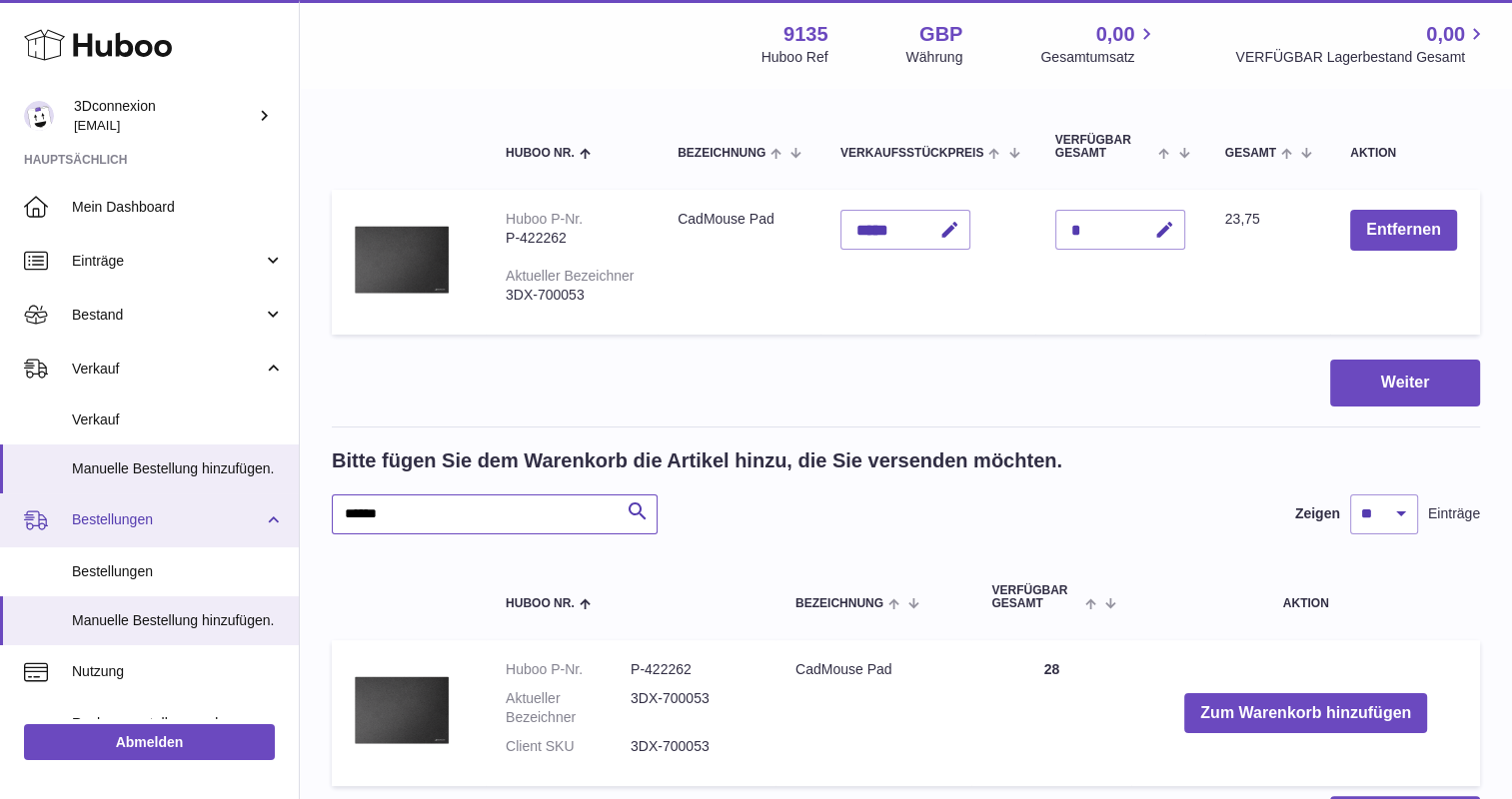 drag, startPoint x: 404, startPoint y: 526, endPoint x: 232, endPoint y: 519, distance: 172.14238 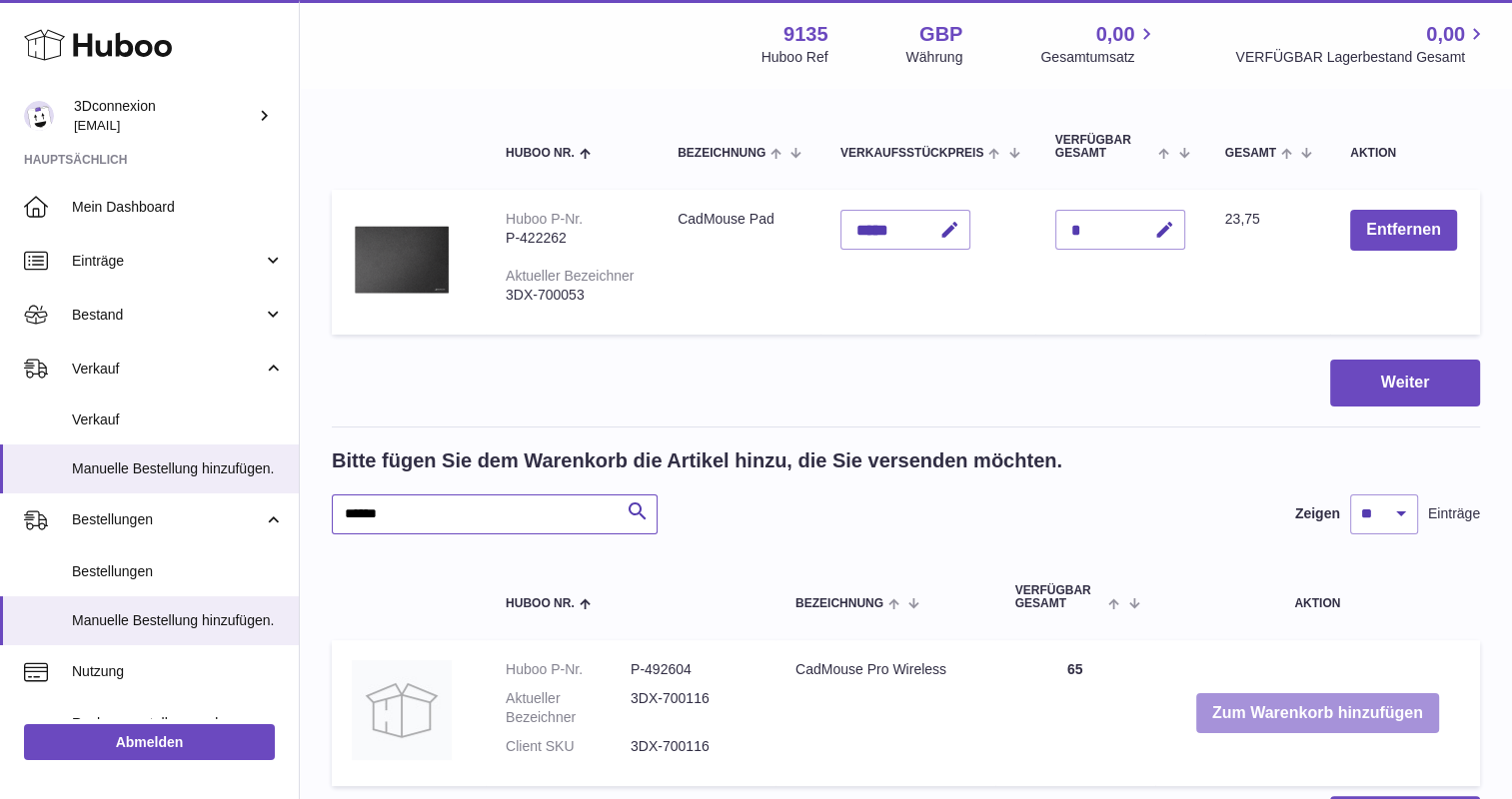 type on "******" 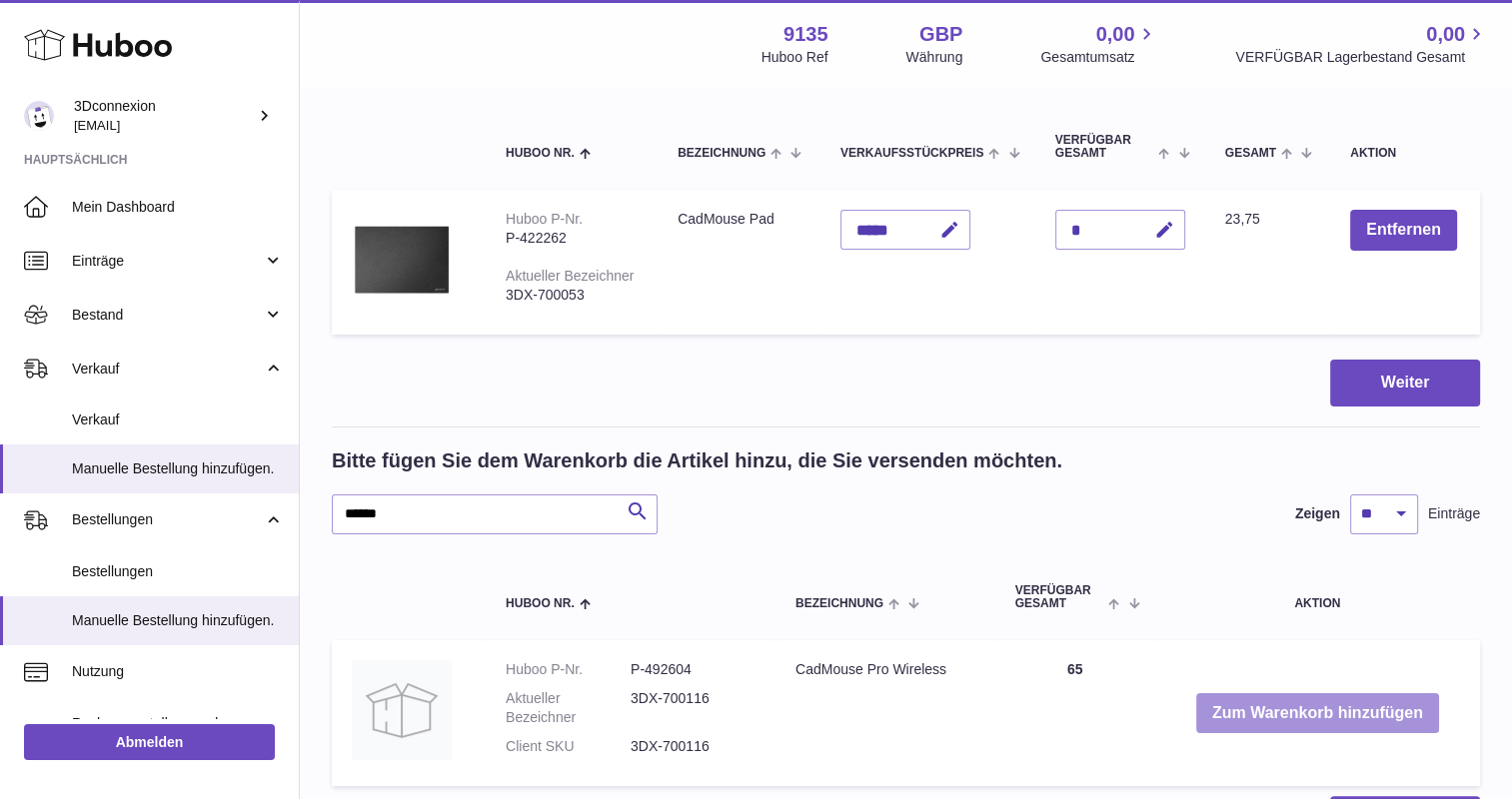 click on "Zum Warenkorb hinzufügen" at bounding box center (1317, 713) 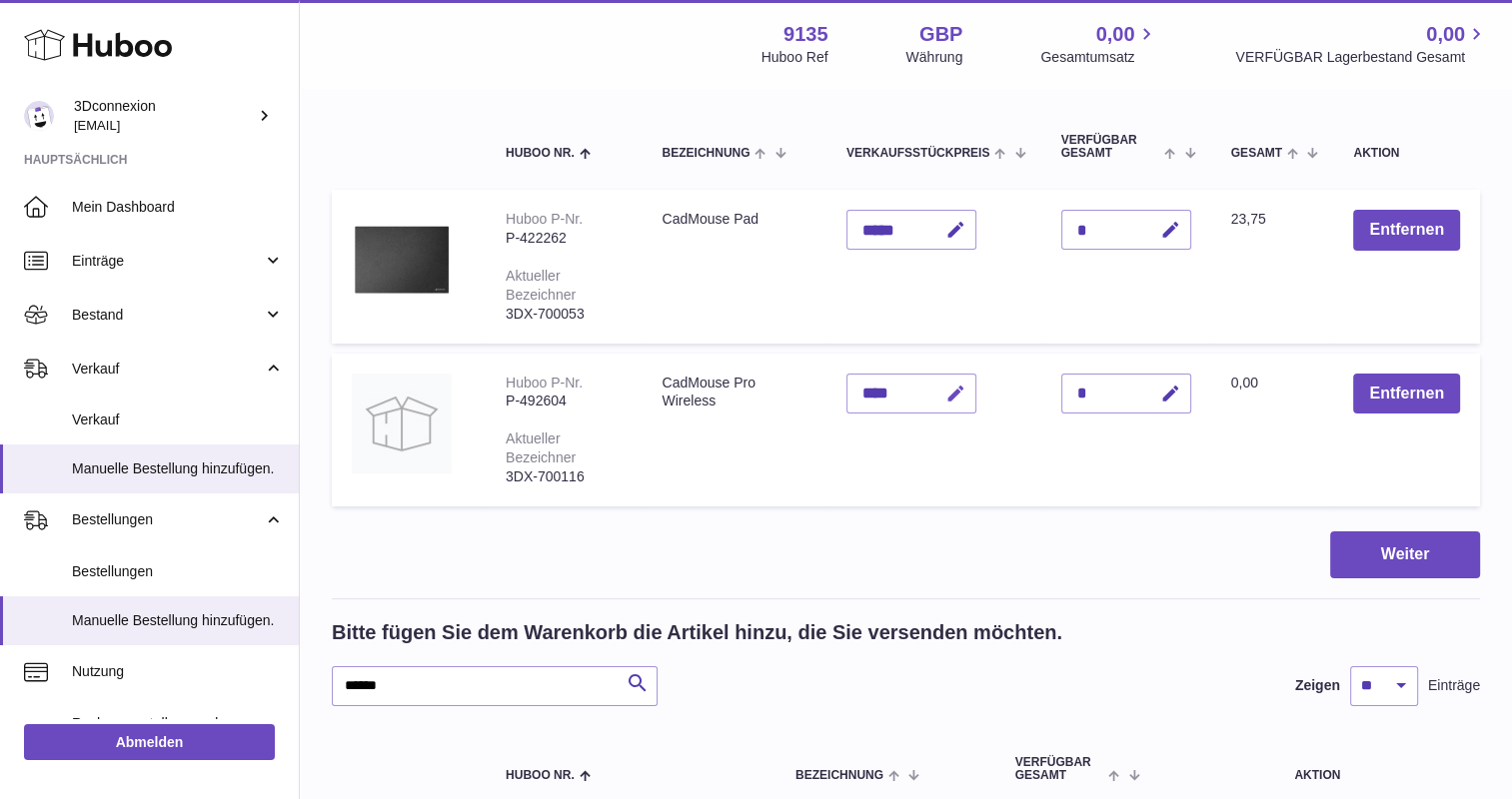 click at bounding box center (955, 394) 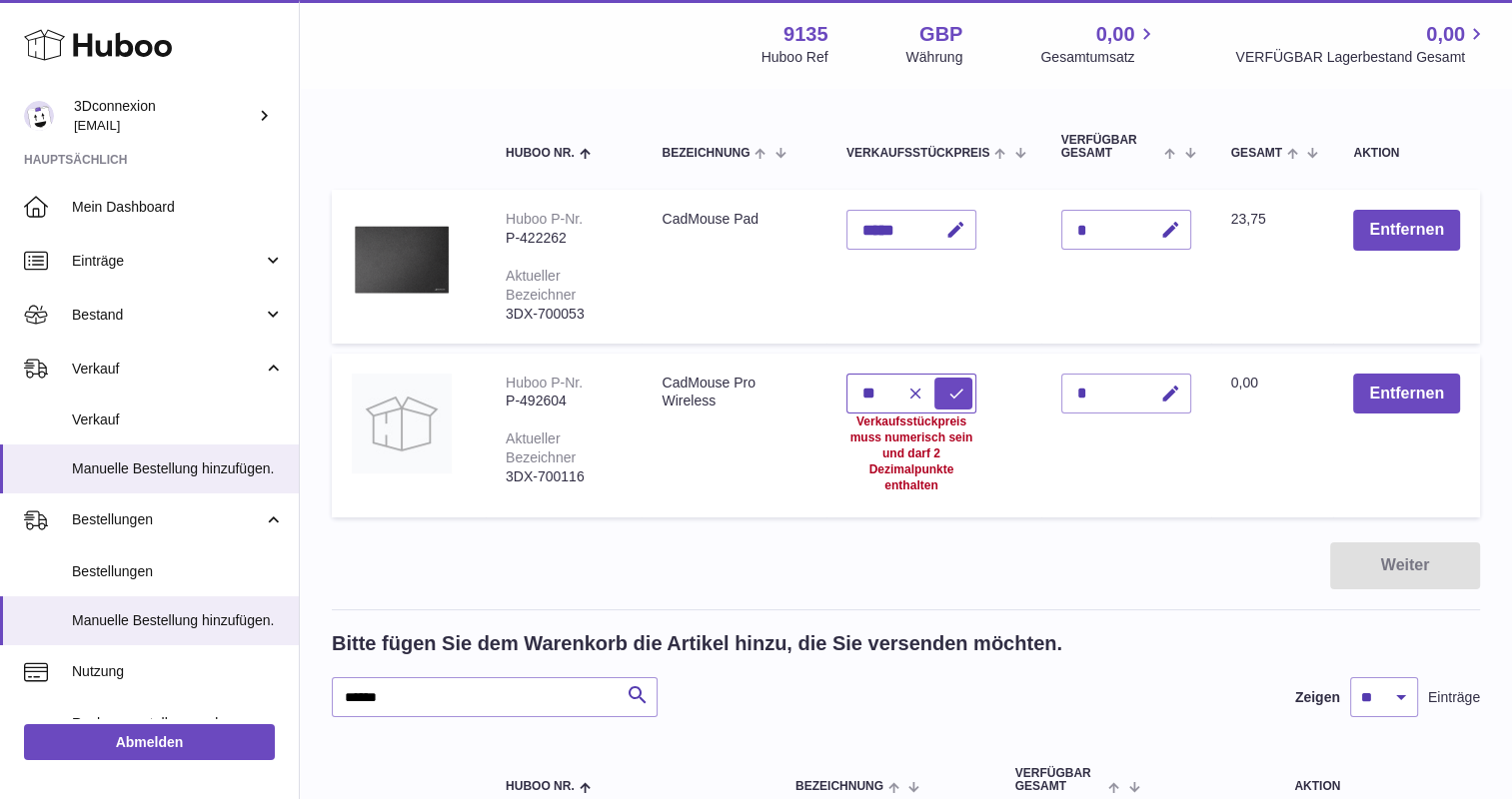 type on "*" 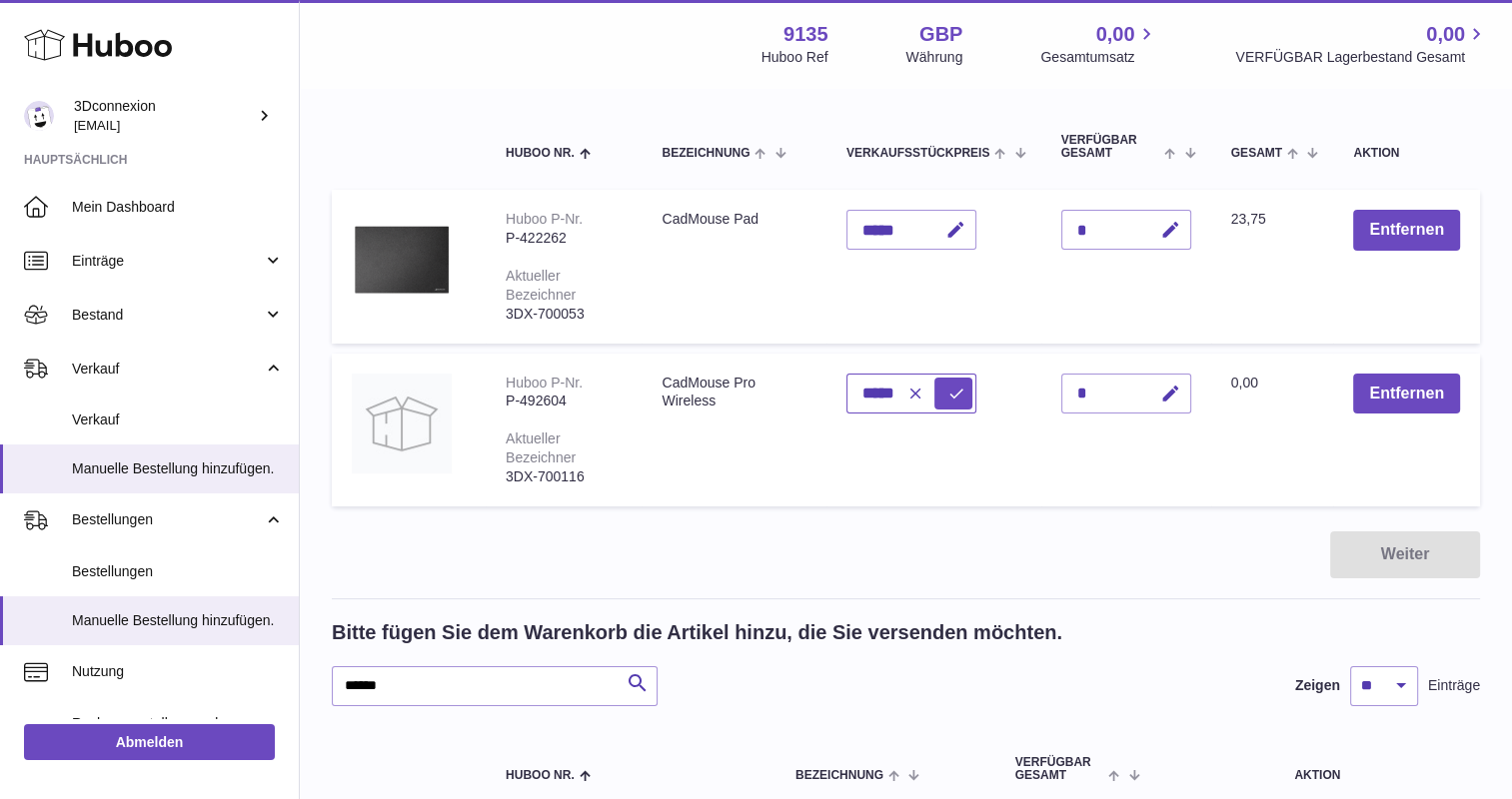click on "*****" at bounding box center [911, 394] 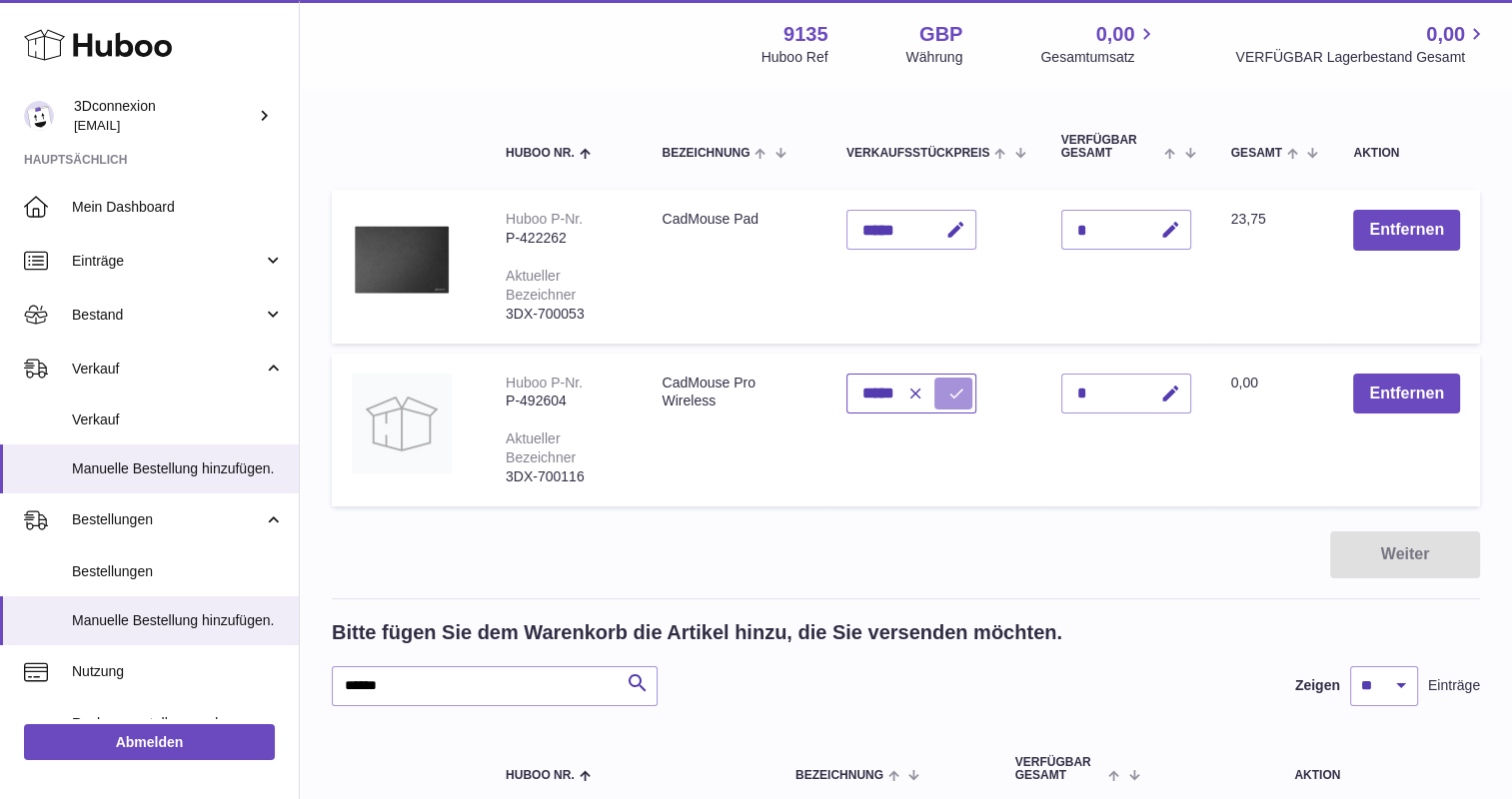 type on "*****" 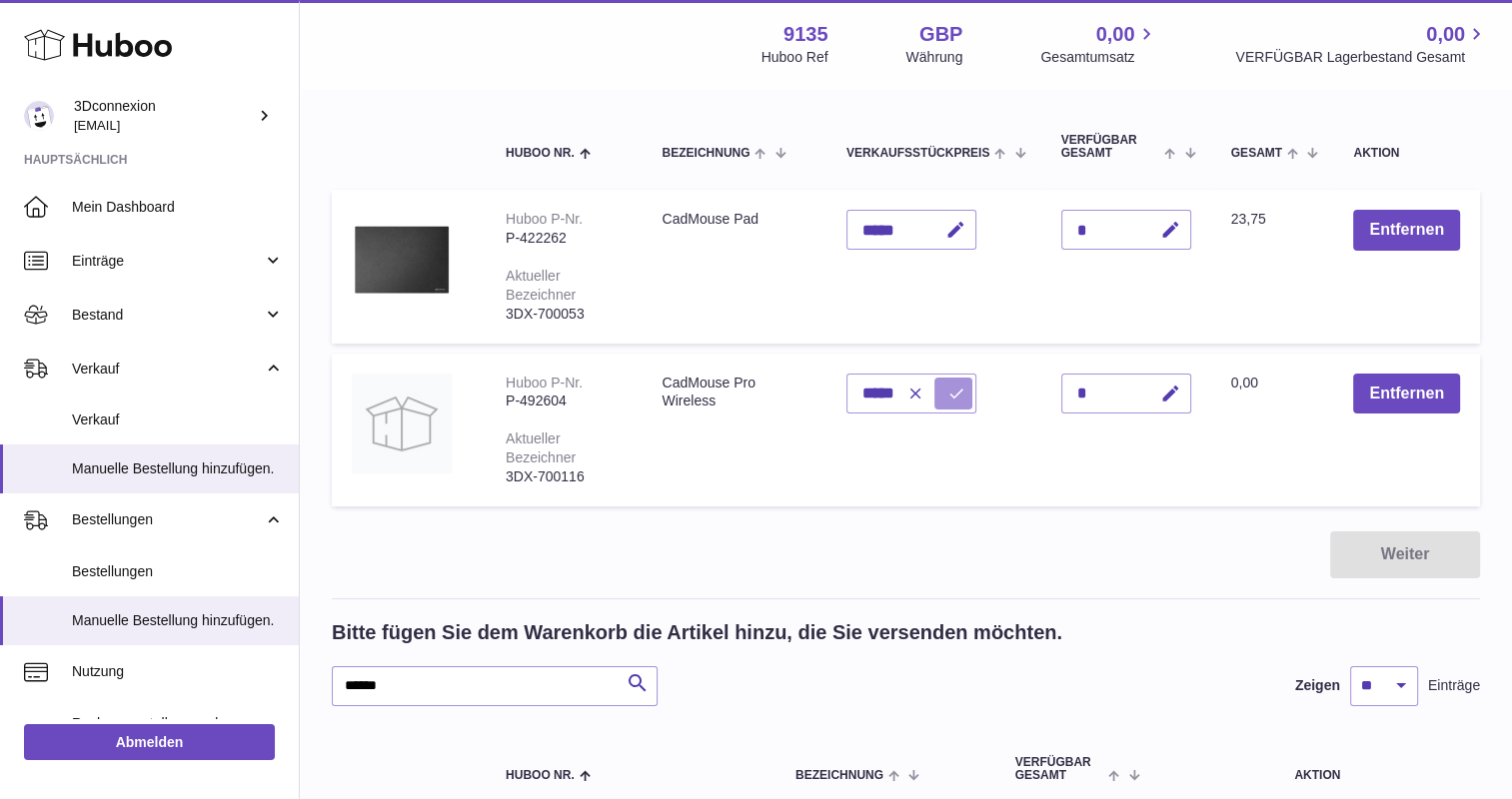 click at bounding box center (956, 394) 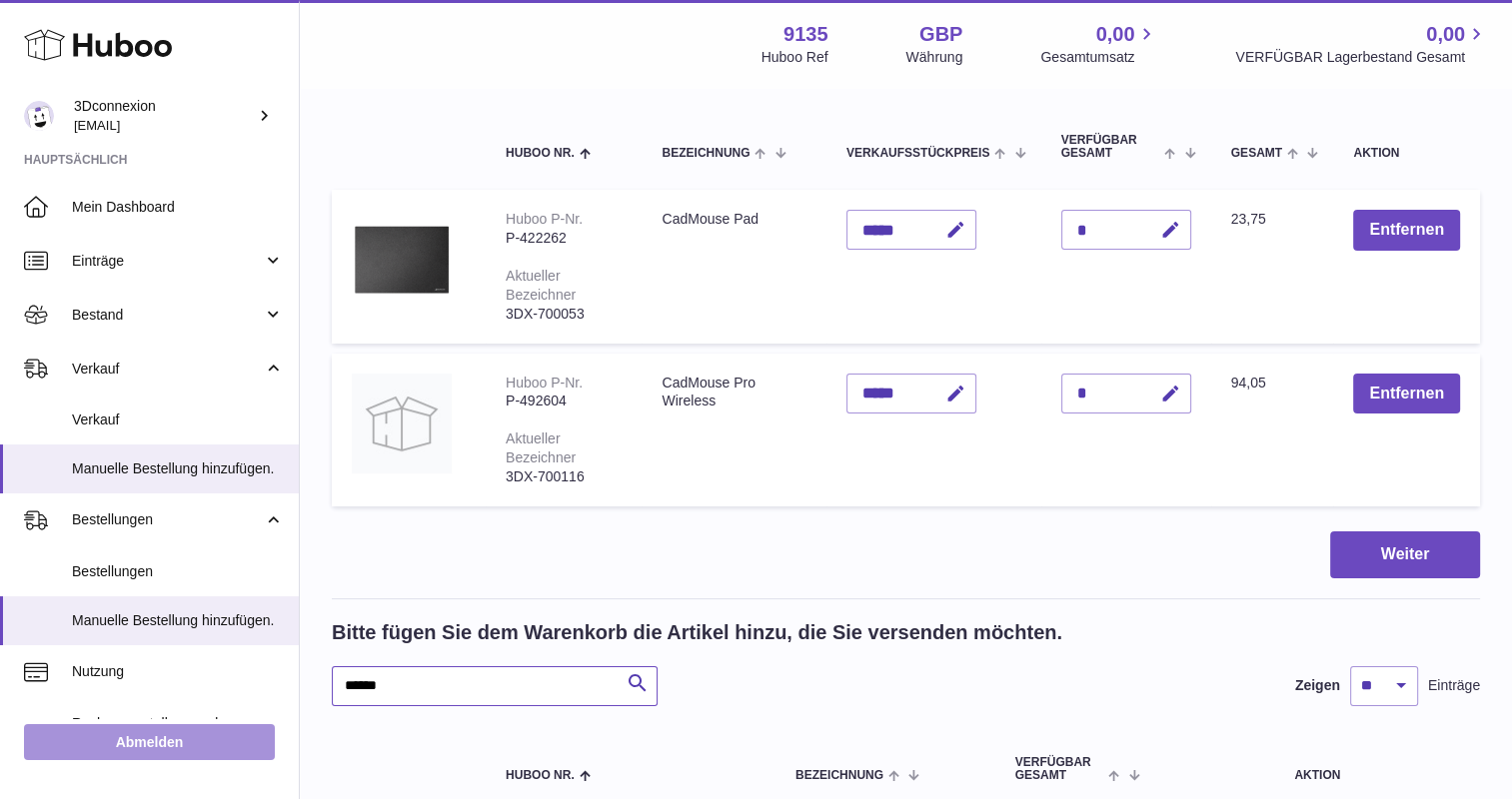 drag, startPoint x: 563, startPoint y: 675, endPoint x: 166, endPoint y: 723, distance: 399.89124 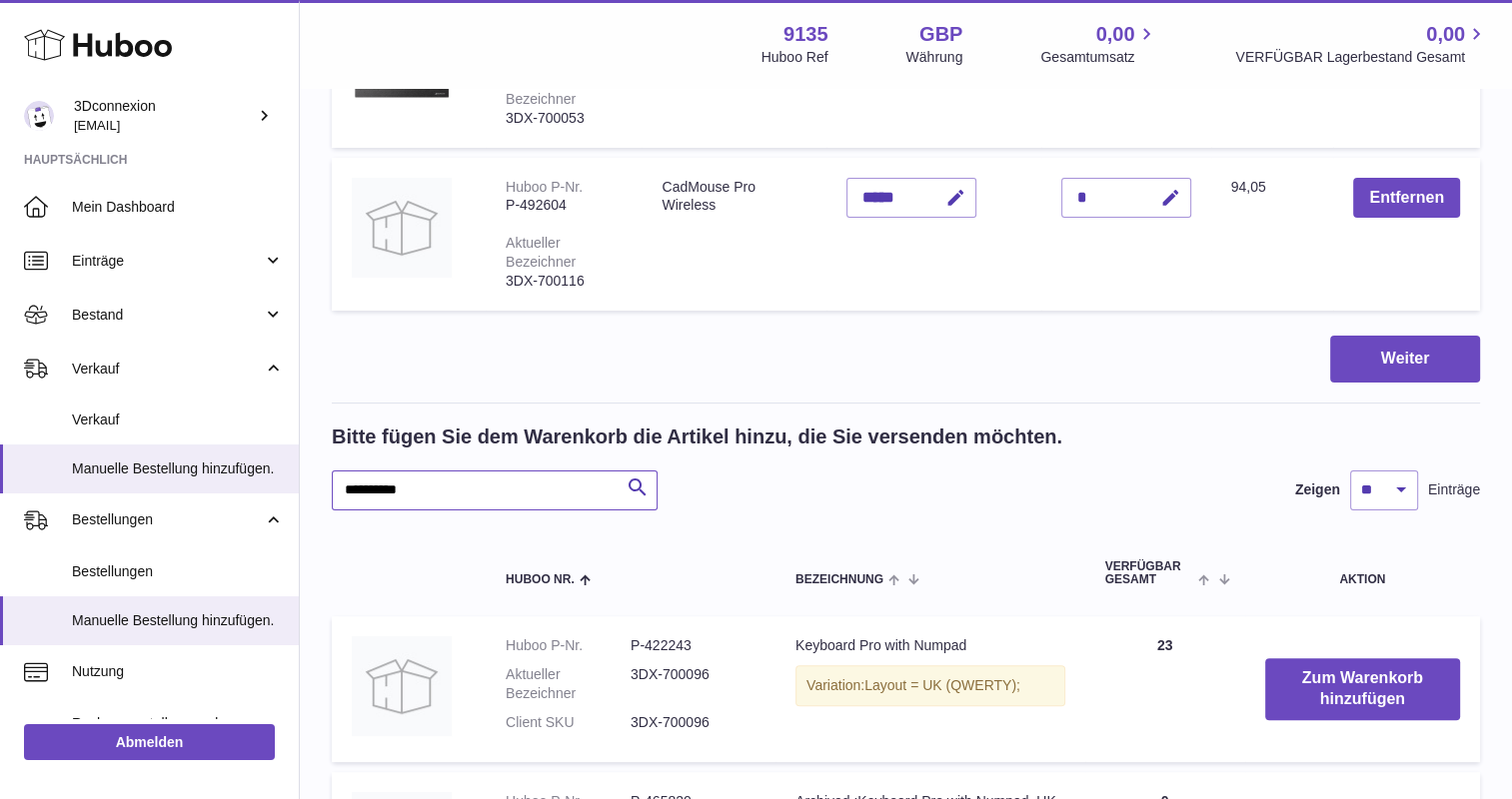 scroll, scrollTop: 499, scrollLeft: 0, axis: vertical 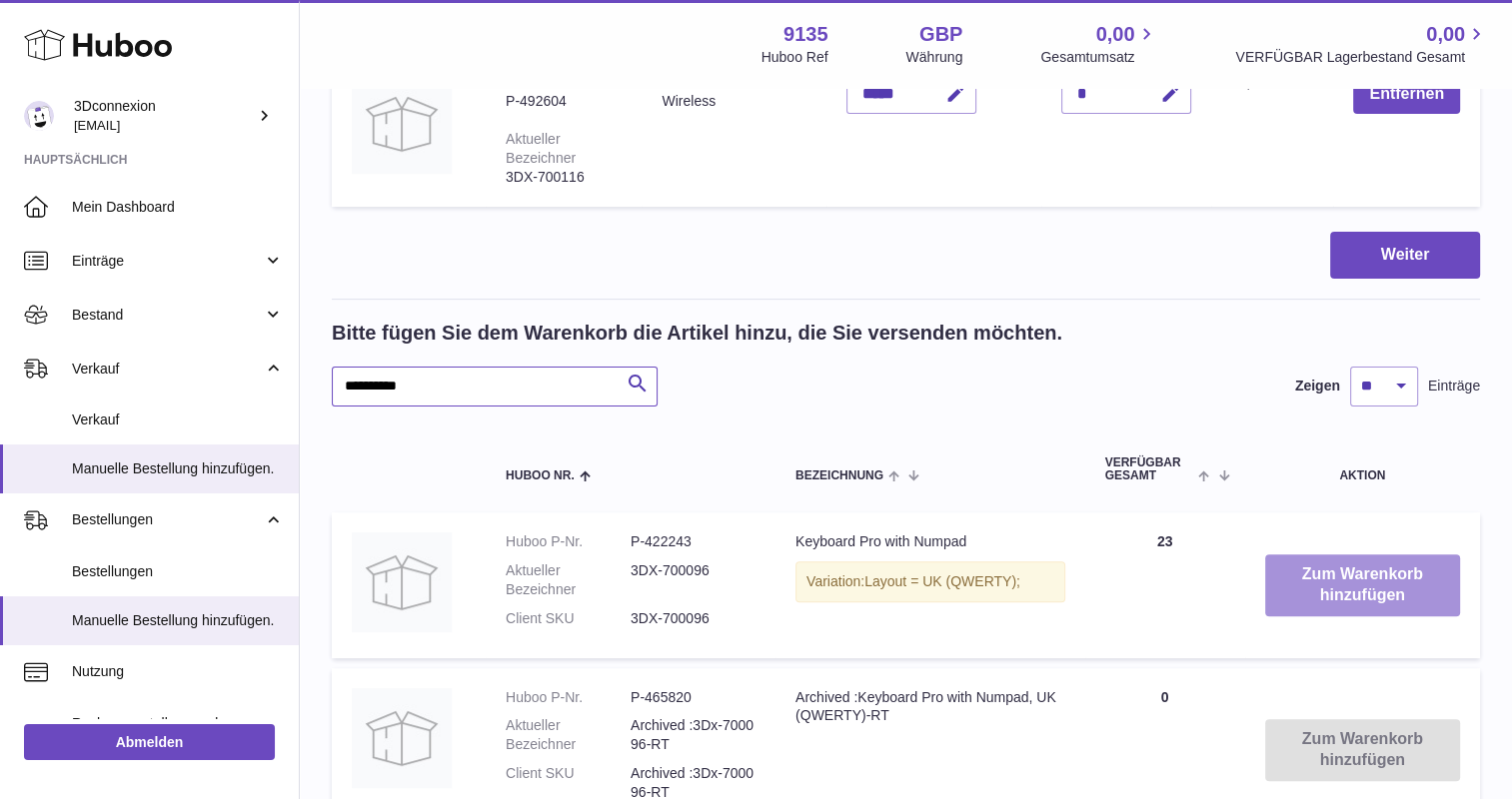 type on "**********" 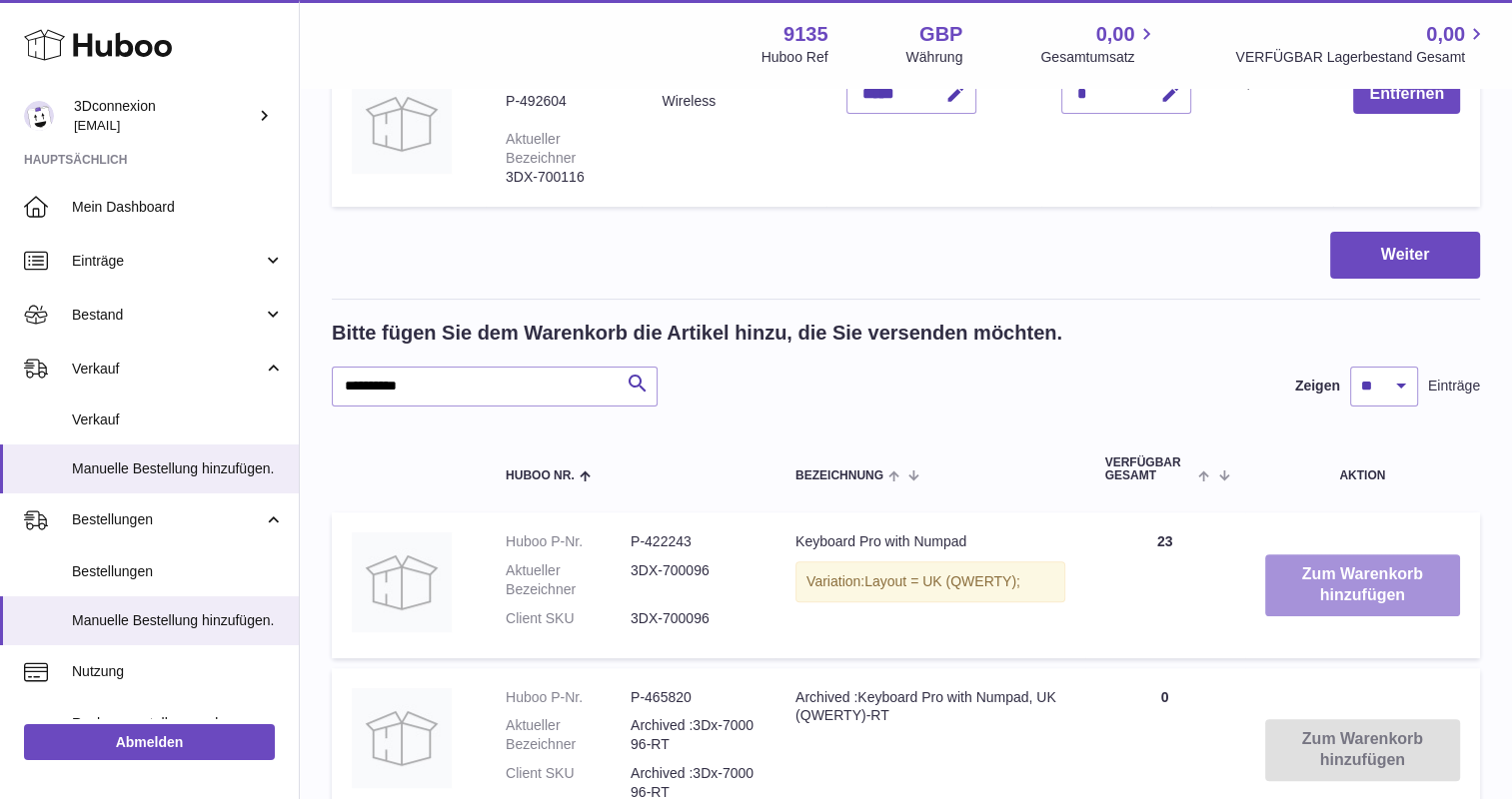 click on "Zum Warenkorb hinzufügen" at bounding box center [1362, 585] 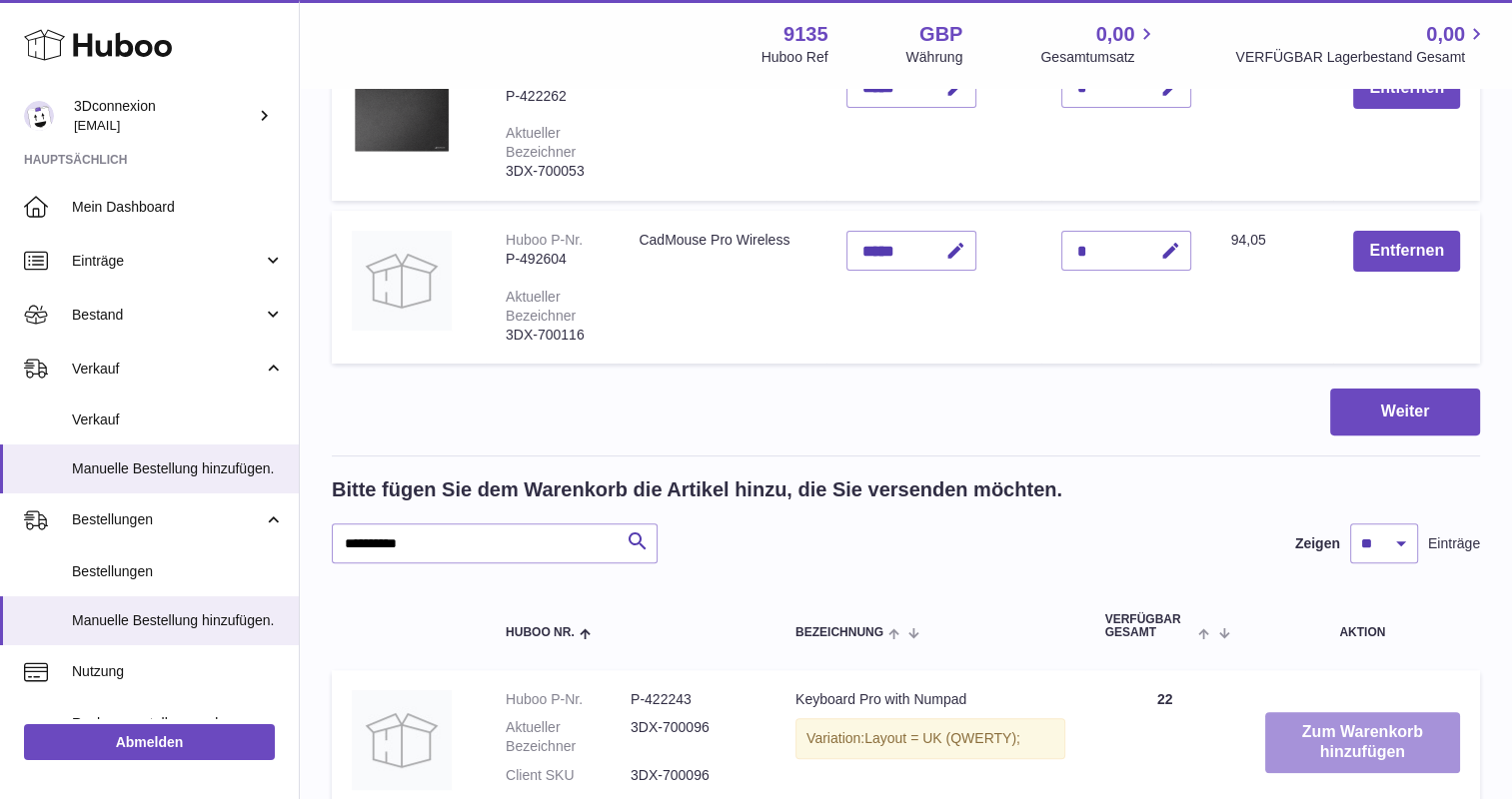 scroll, scrollTop: 266, scrollLeft: 0, axis: vertical 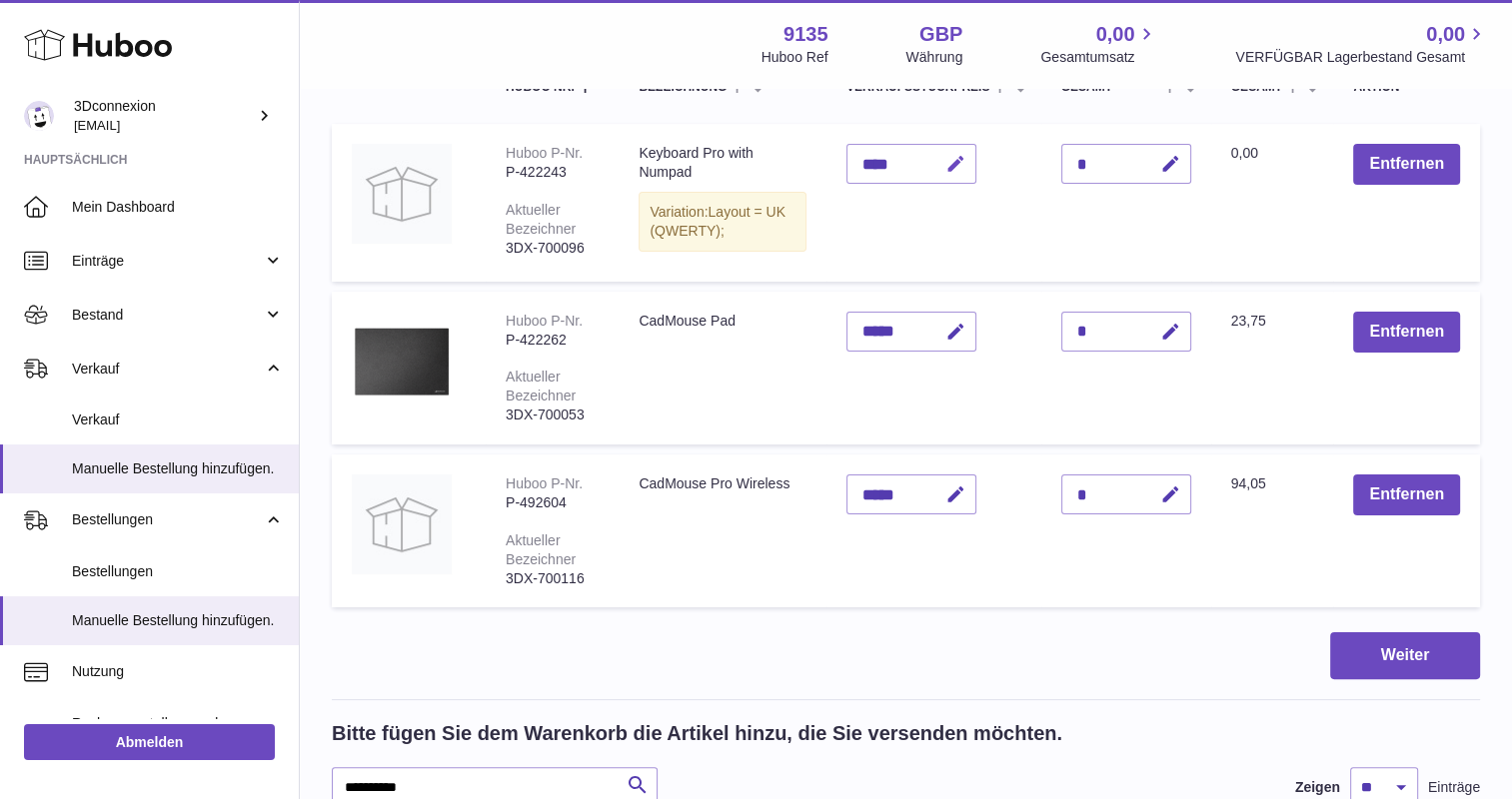 click at bounding box center [955, 164] 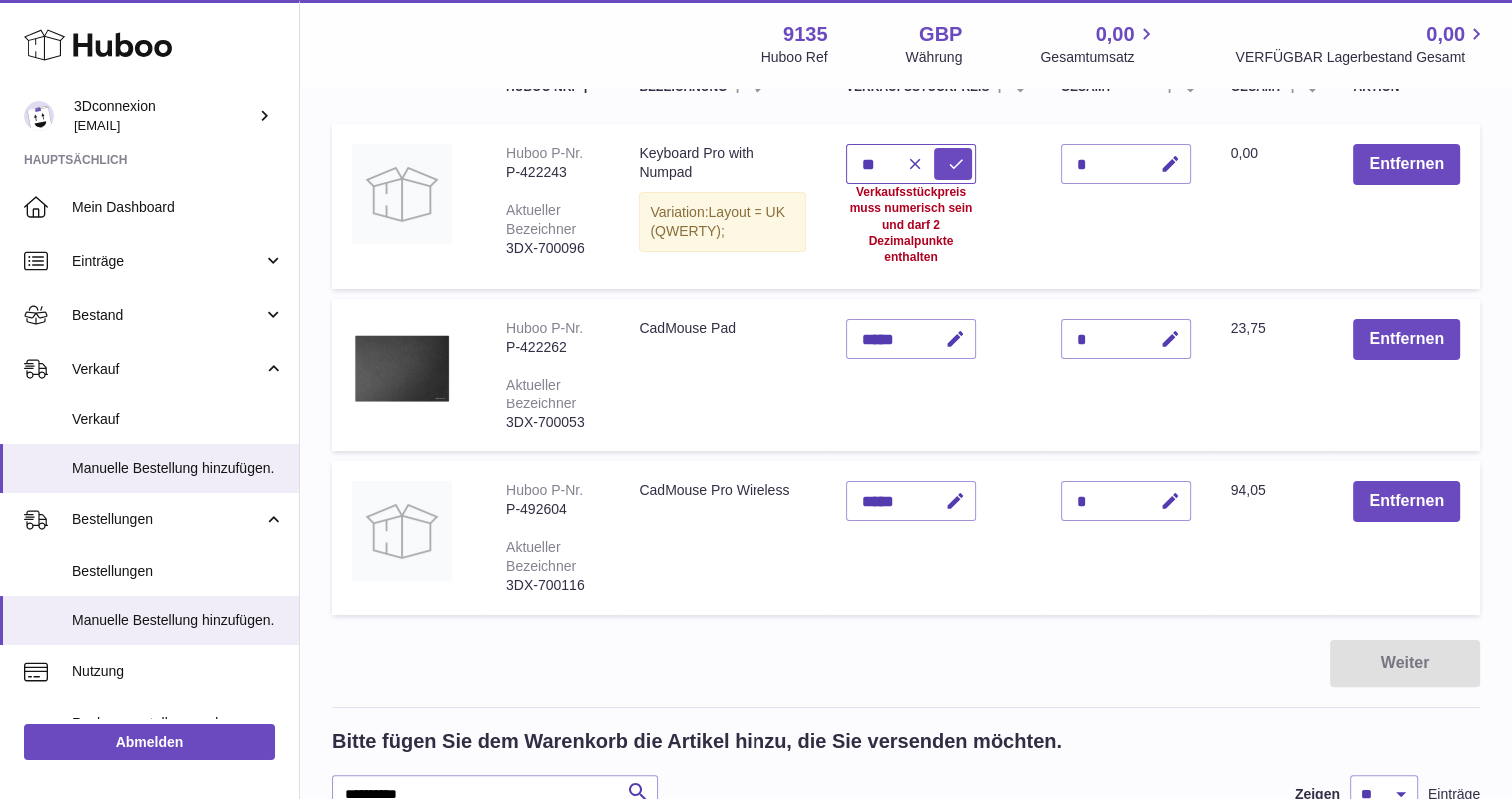 type on "*" 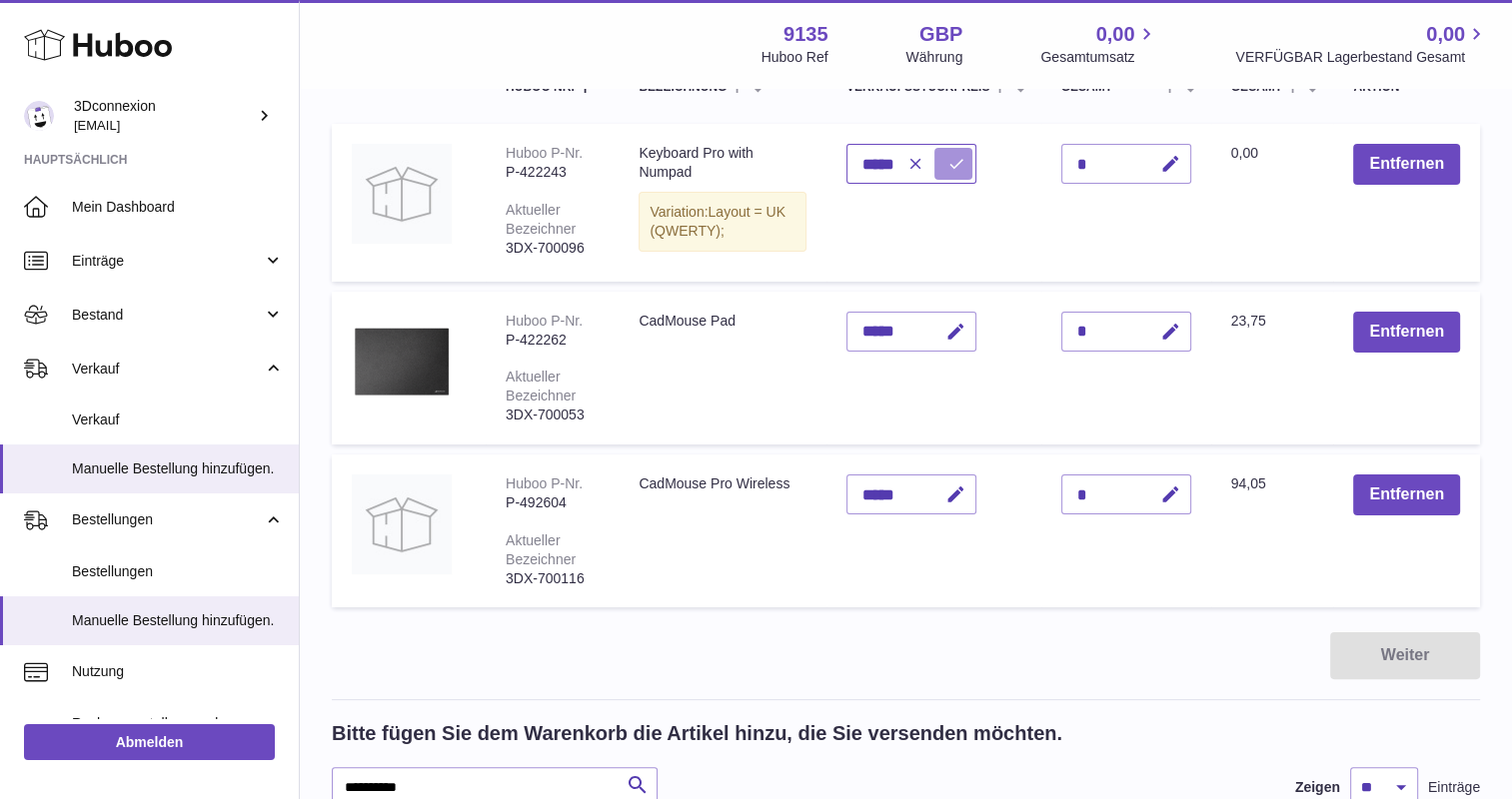 type on "*****" 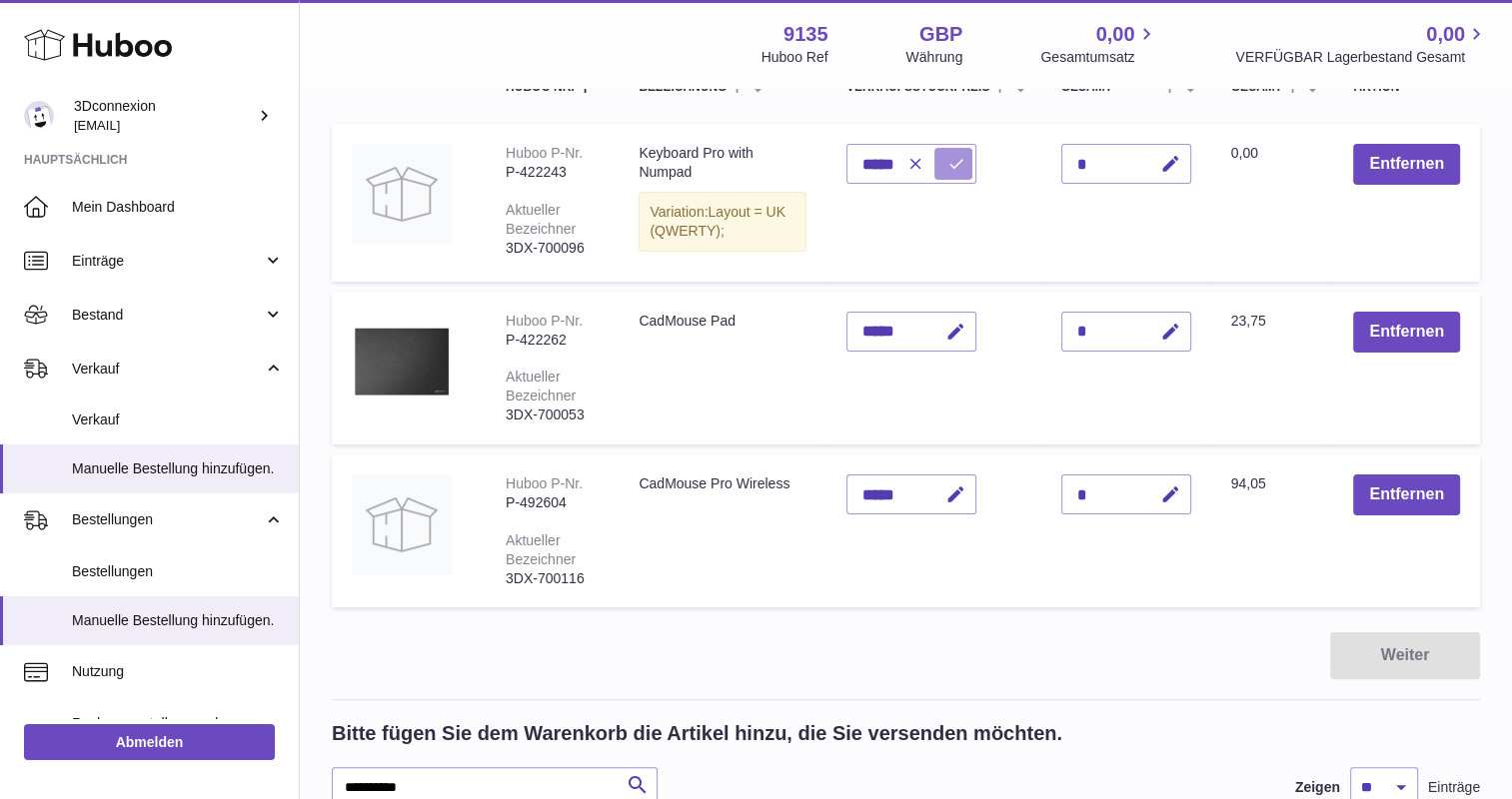 click at bounding box center [953, 164] 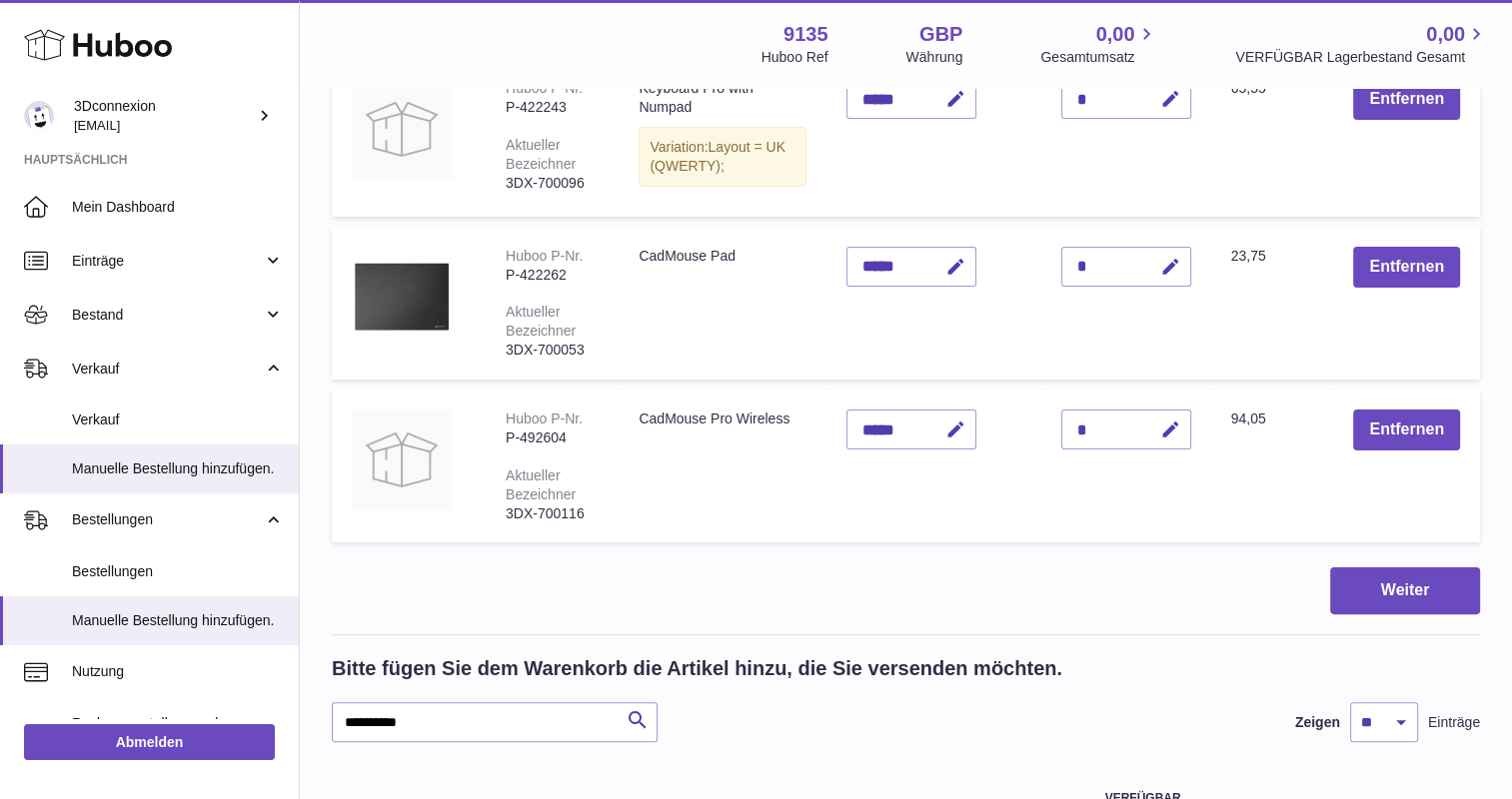 scroll, scrollTop: 366, scrollLeft: 0, axis: vertical 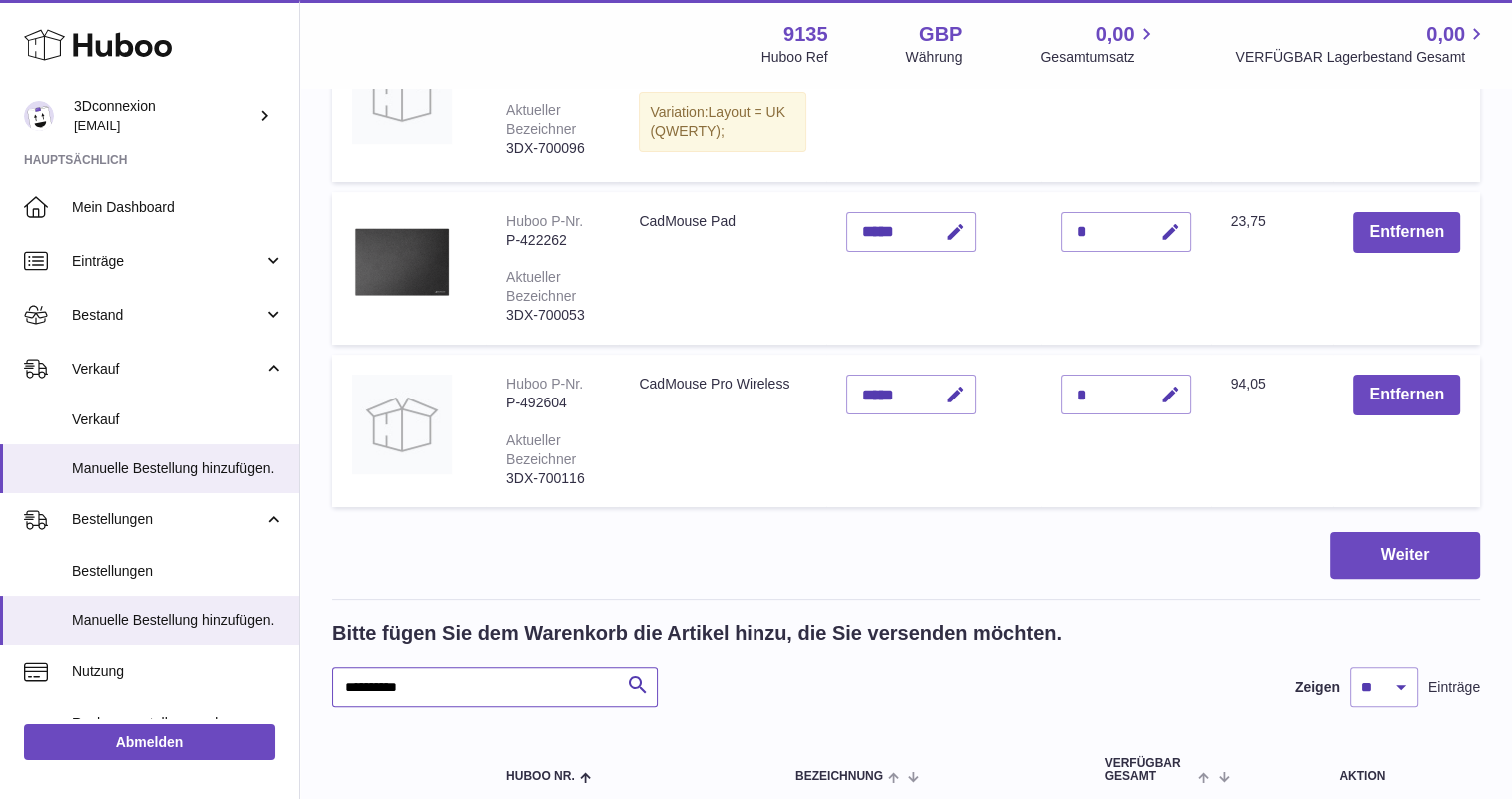 drag, startPoint x: 404, startPoint y: 688, endPoint x: 592, endPoint y: 679, distance: 188.2153 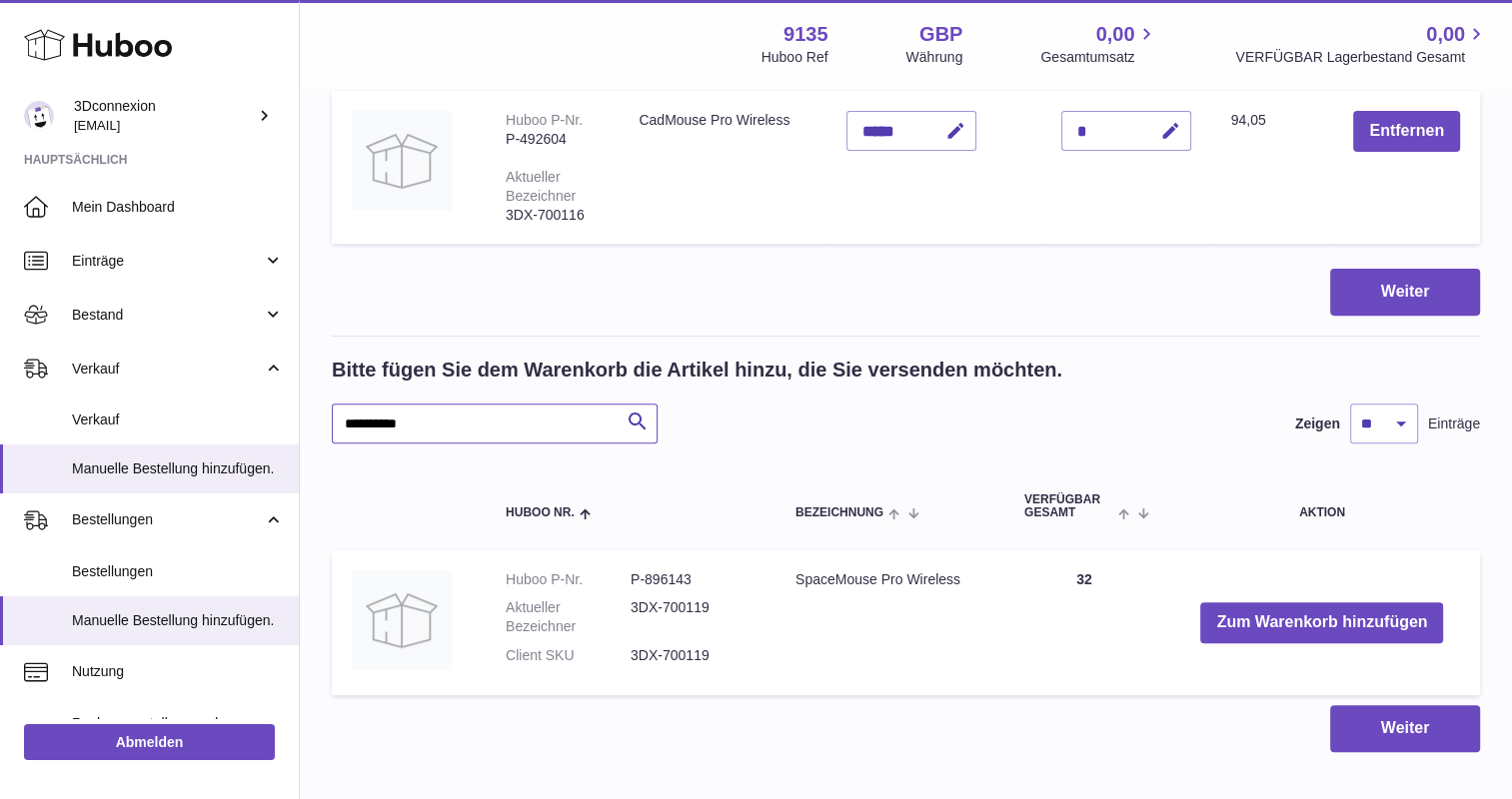 scroll, scrollTop: 665, scrollLeft: 0, axis: vertical 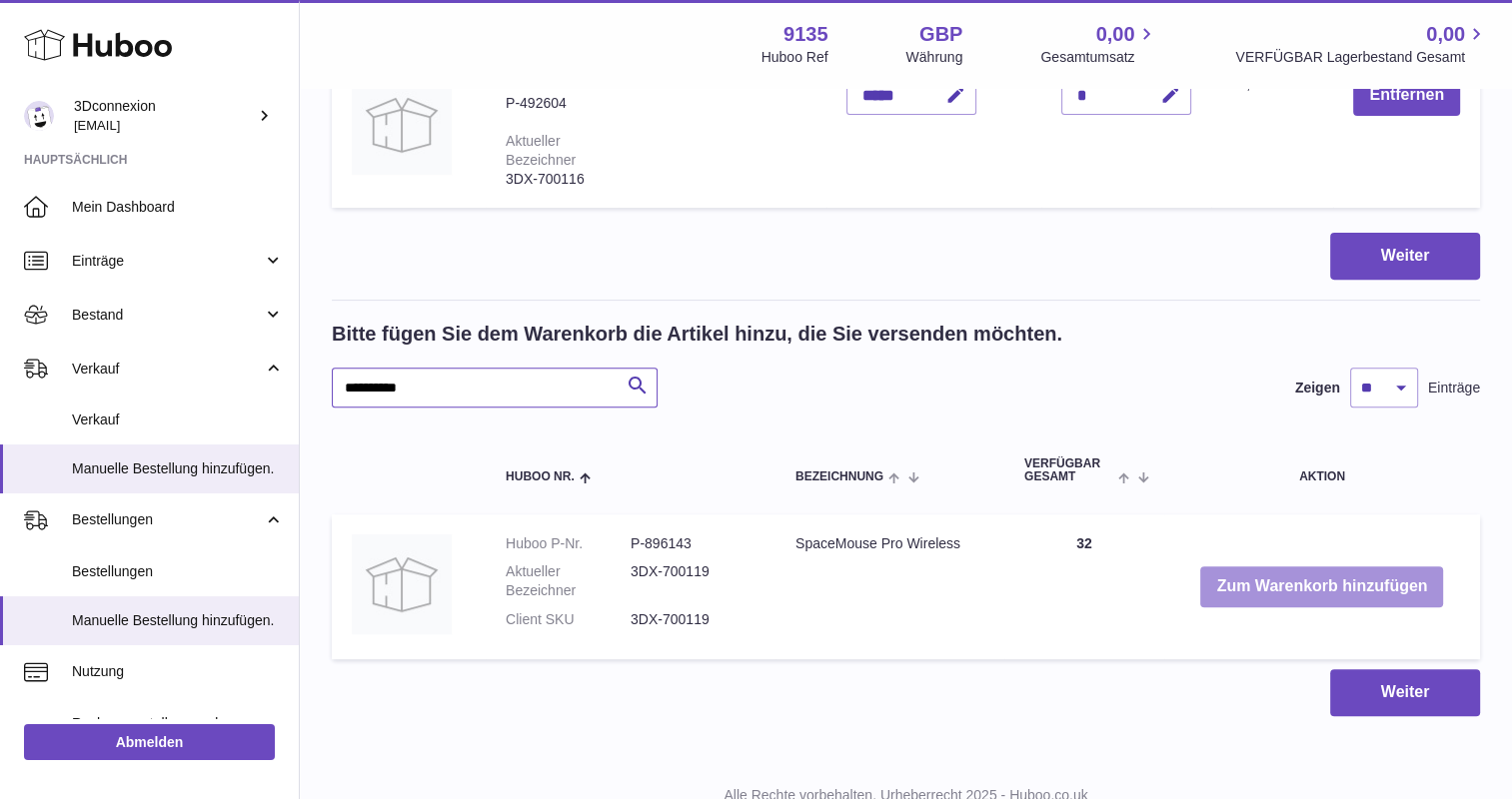 type on "**********" 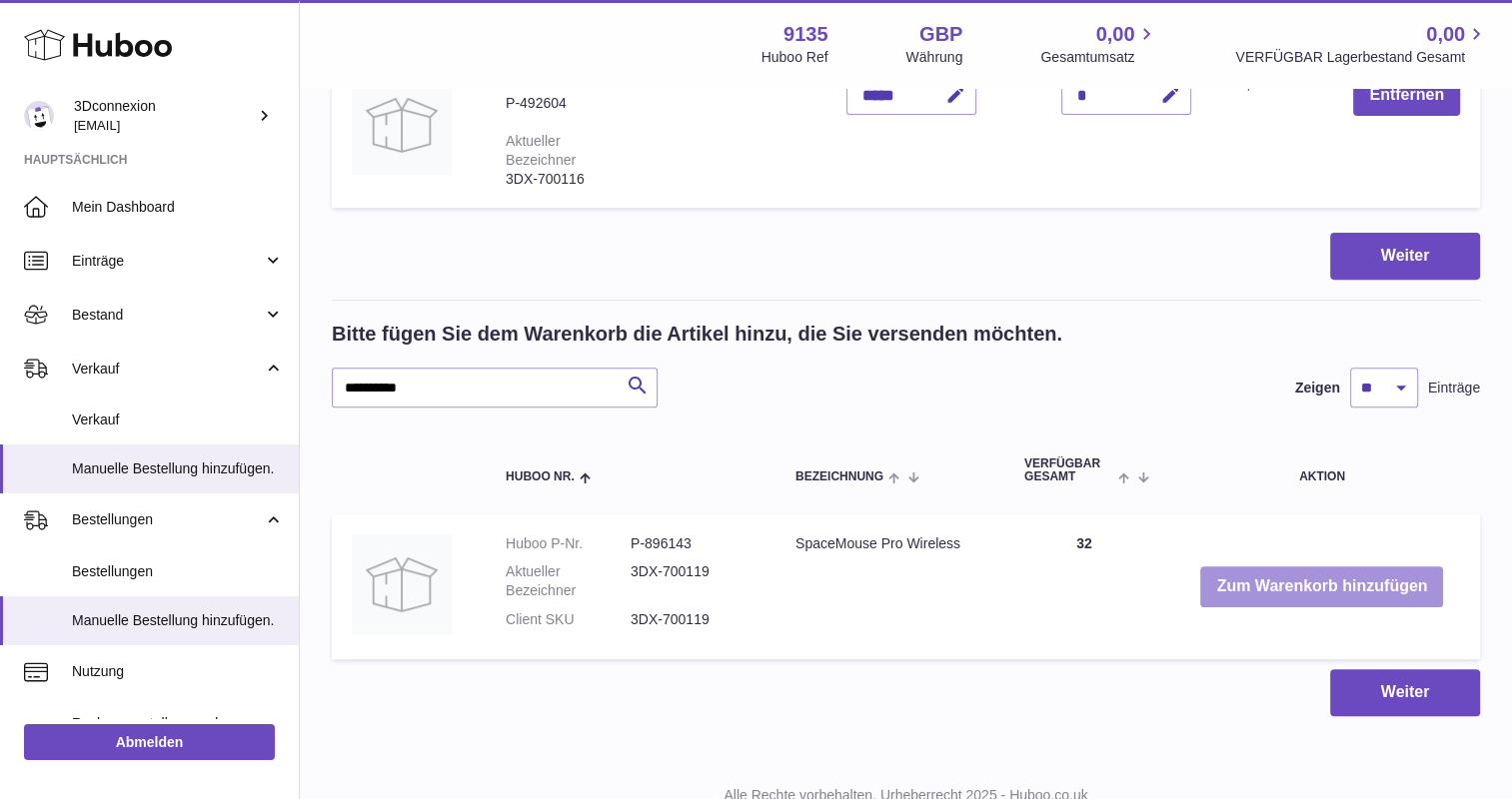 click on "Zum Warenkorb hinzufügen" at bounding box center [1321, 586] 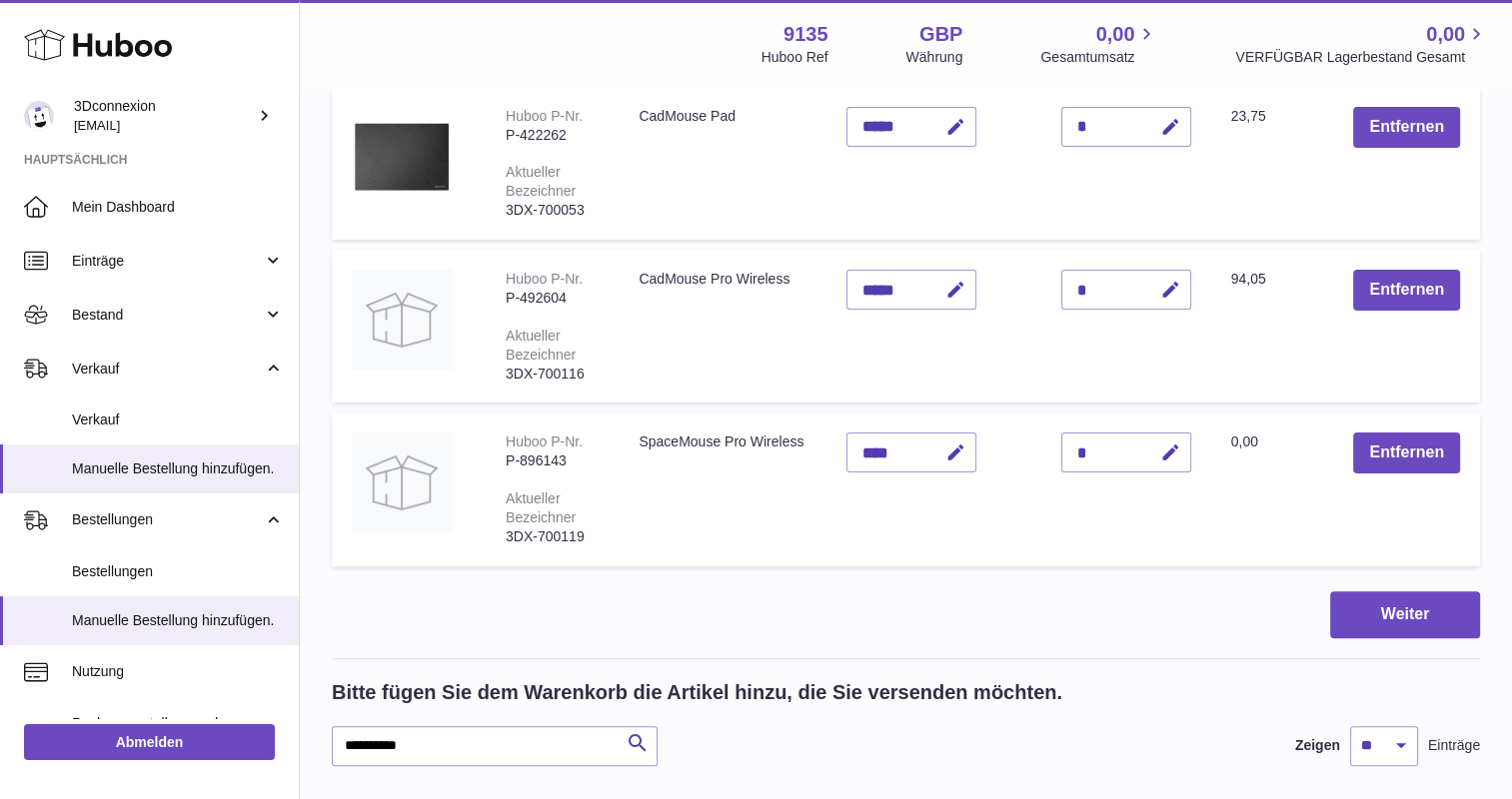 scroll, scrollTop: 465, scrollLeft: 0, axis: vertical 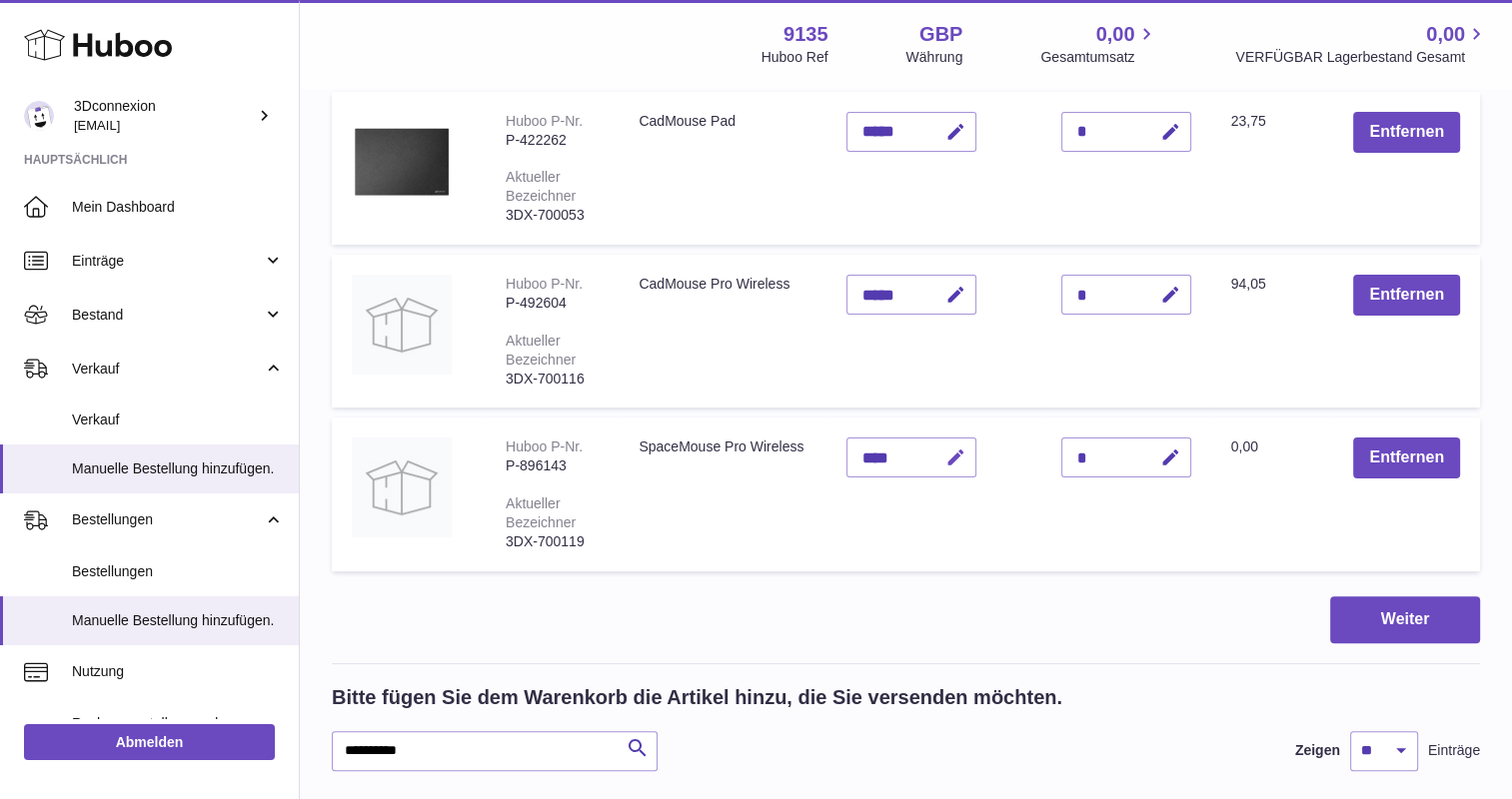 click at bounding box center [955, 457] 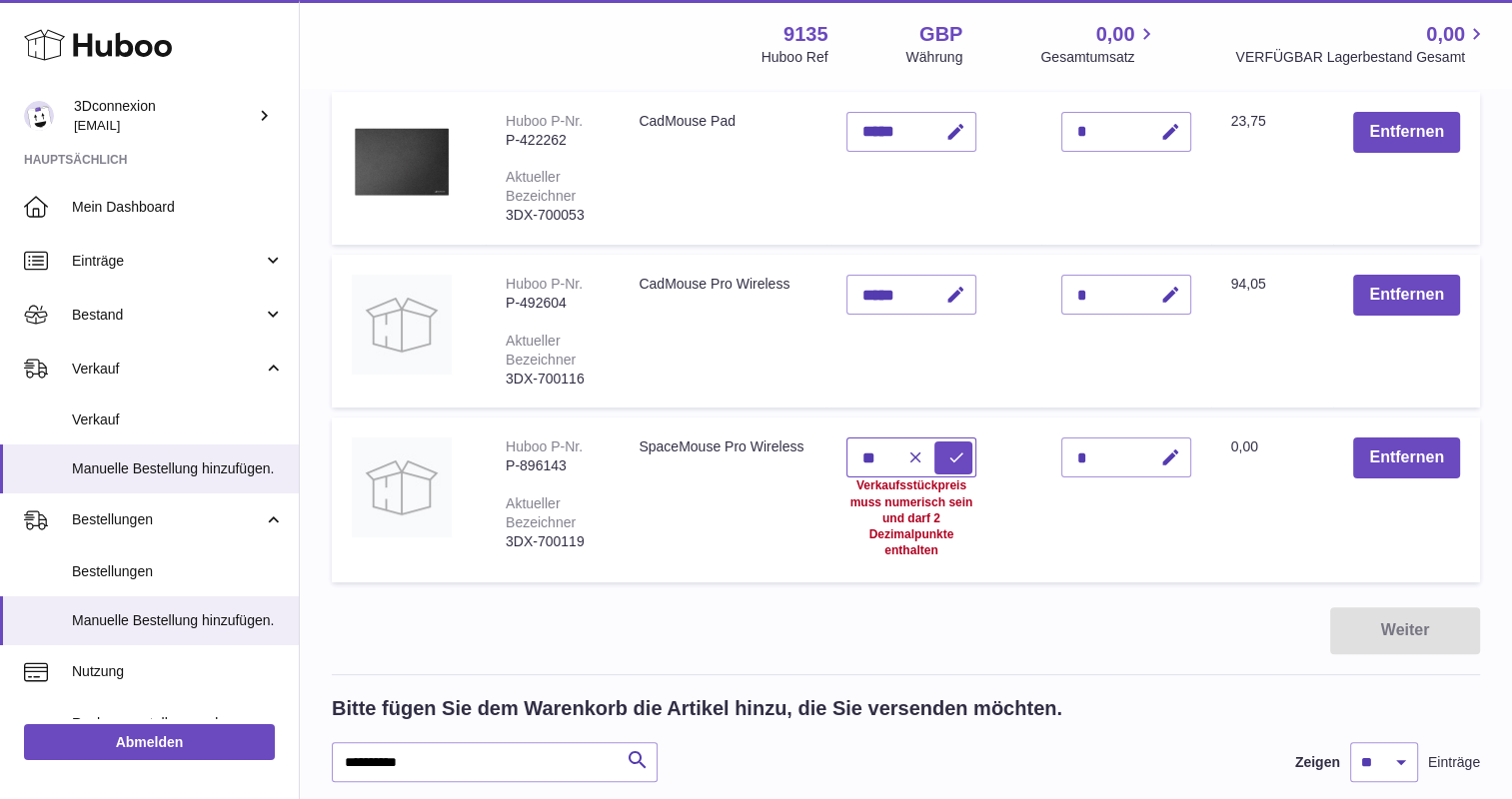type on "*" 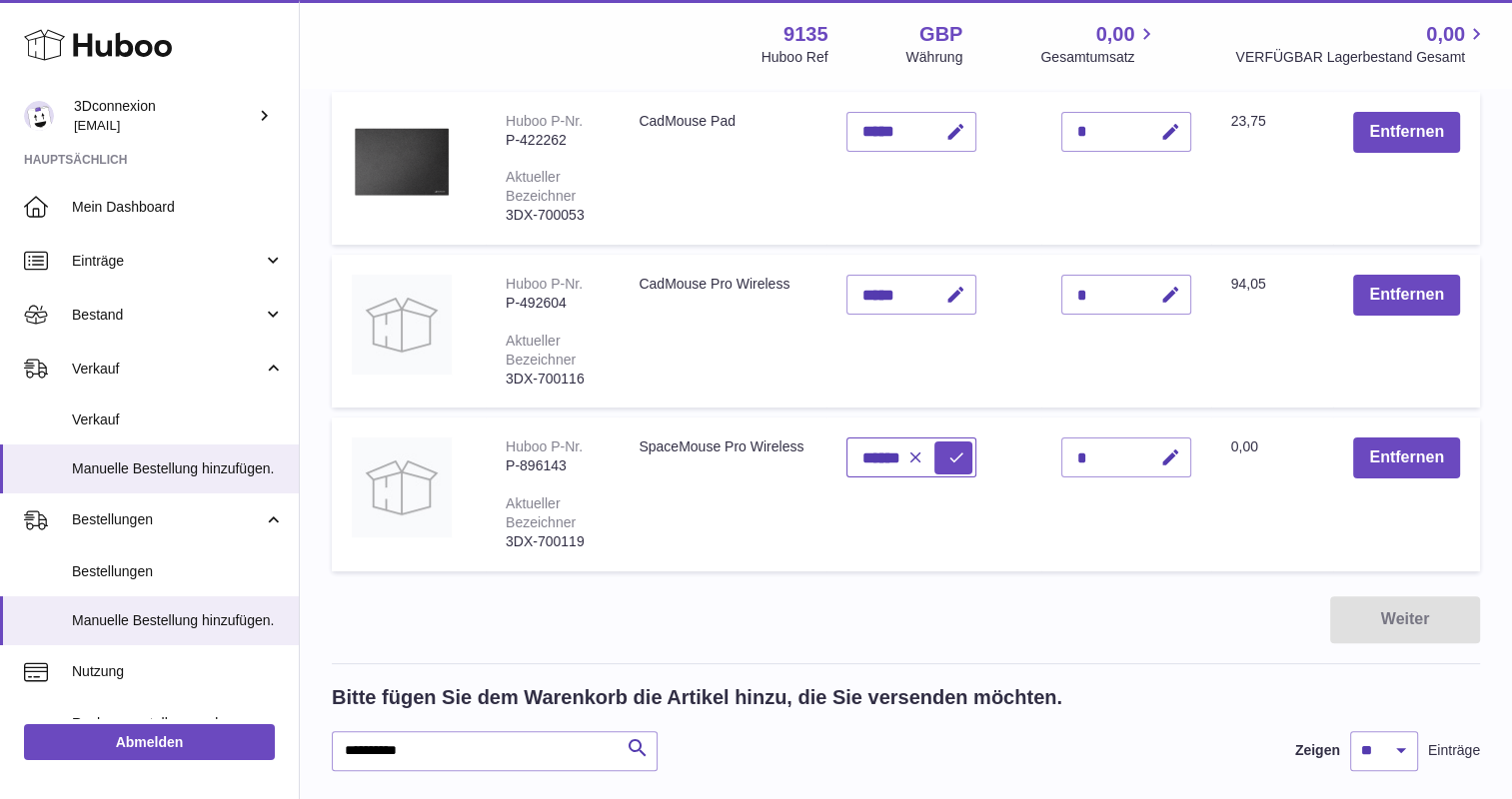 type on "******" 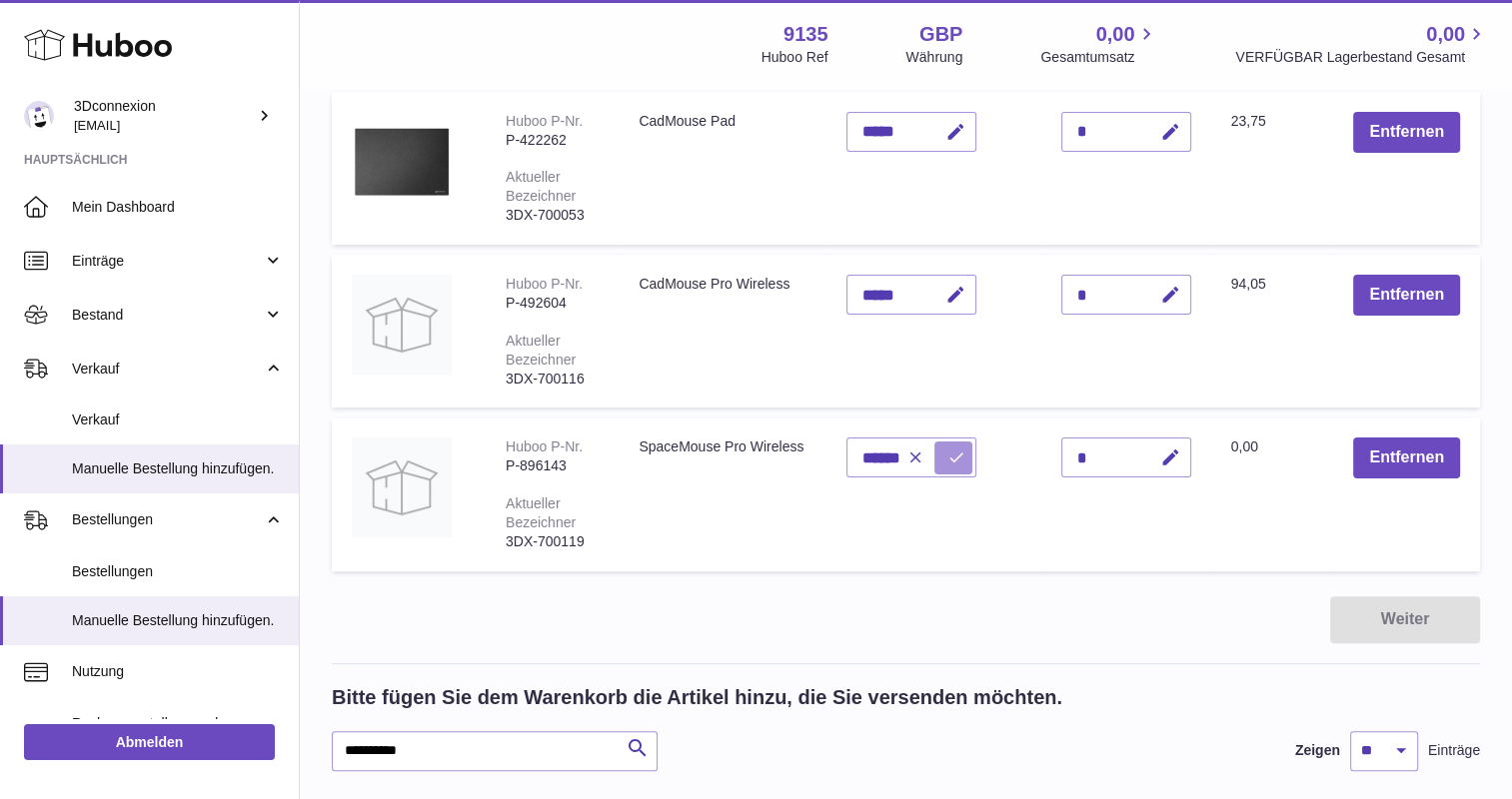 click at bounding box center [956, 457] 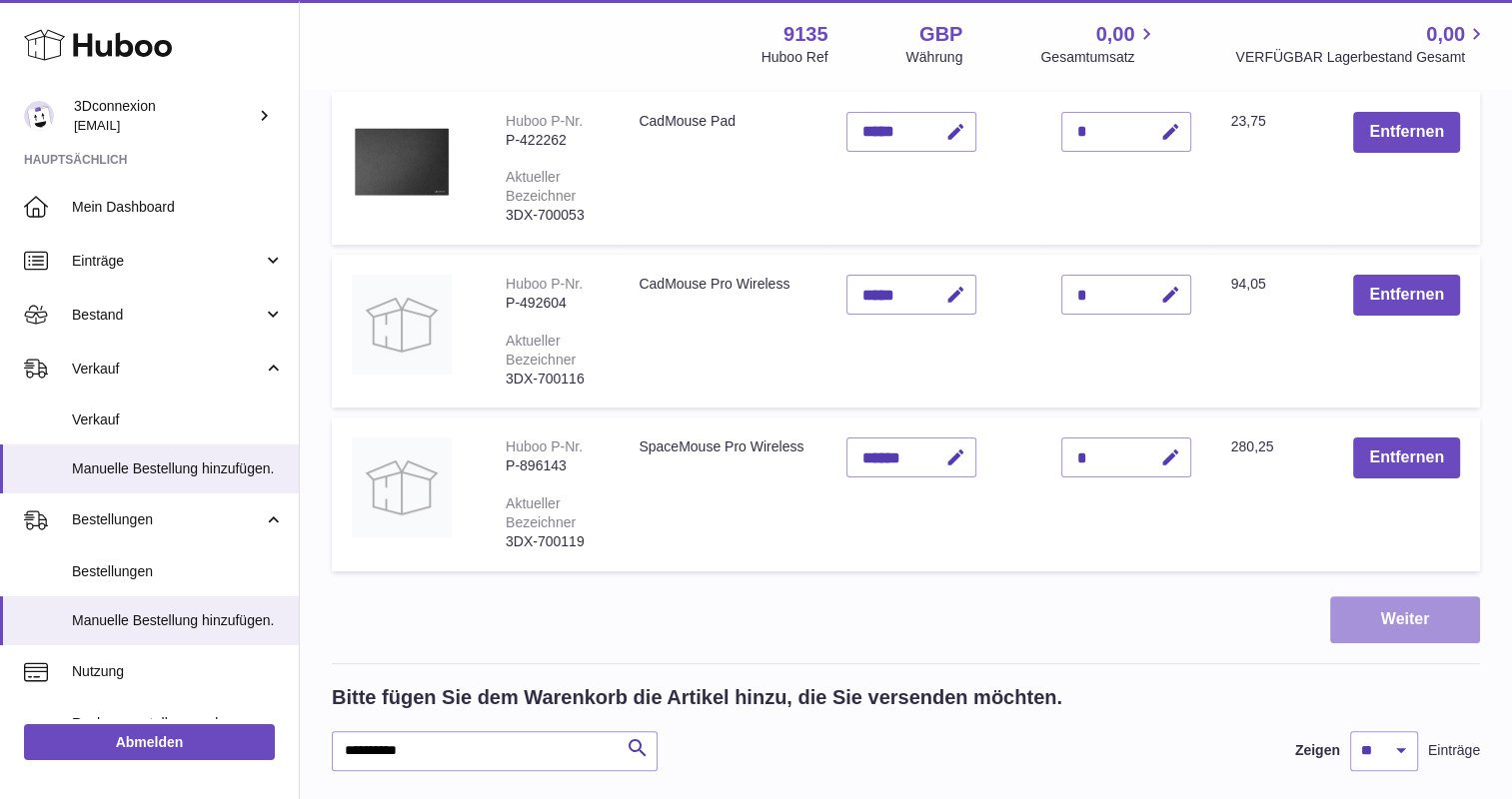 click on "Weiter" at bounding box center (1405, 619) 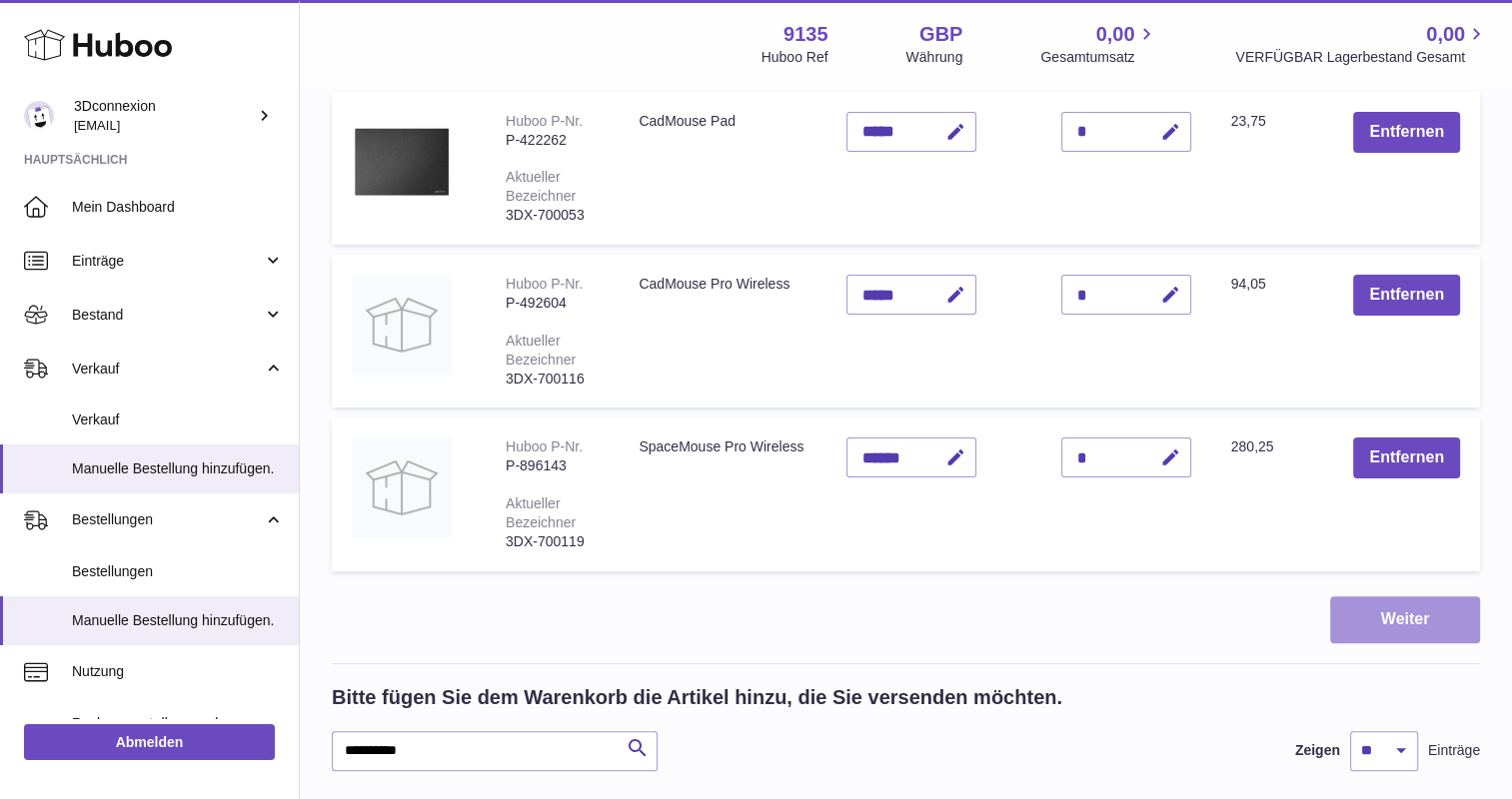 scroll, scrollTop: 0, scrollLeft: 0, axis: both 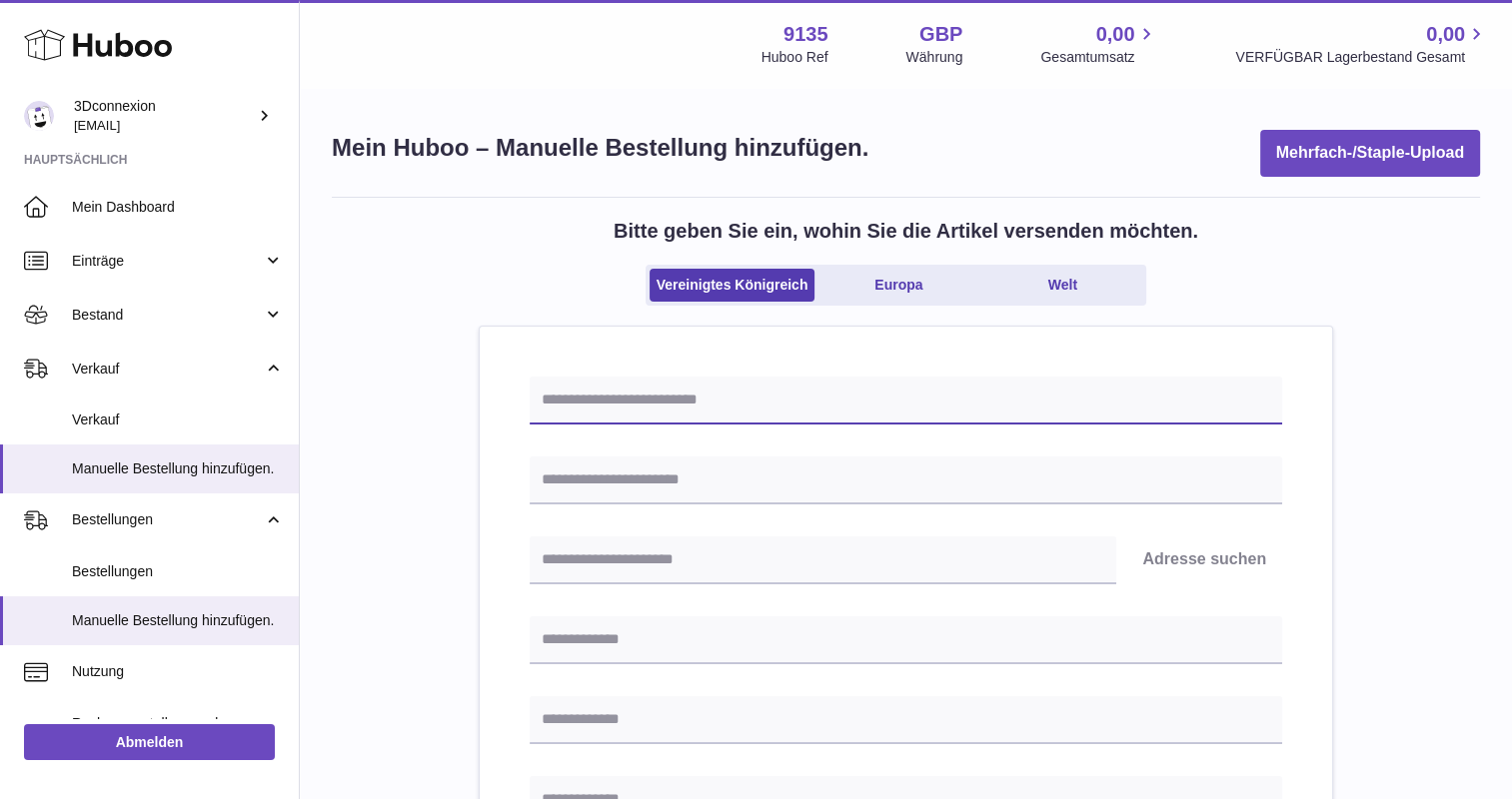 click at bounding box center [905, 400] 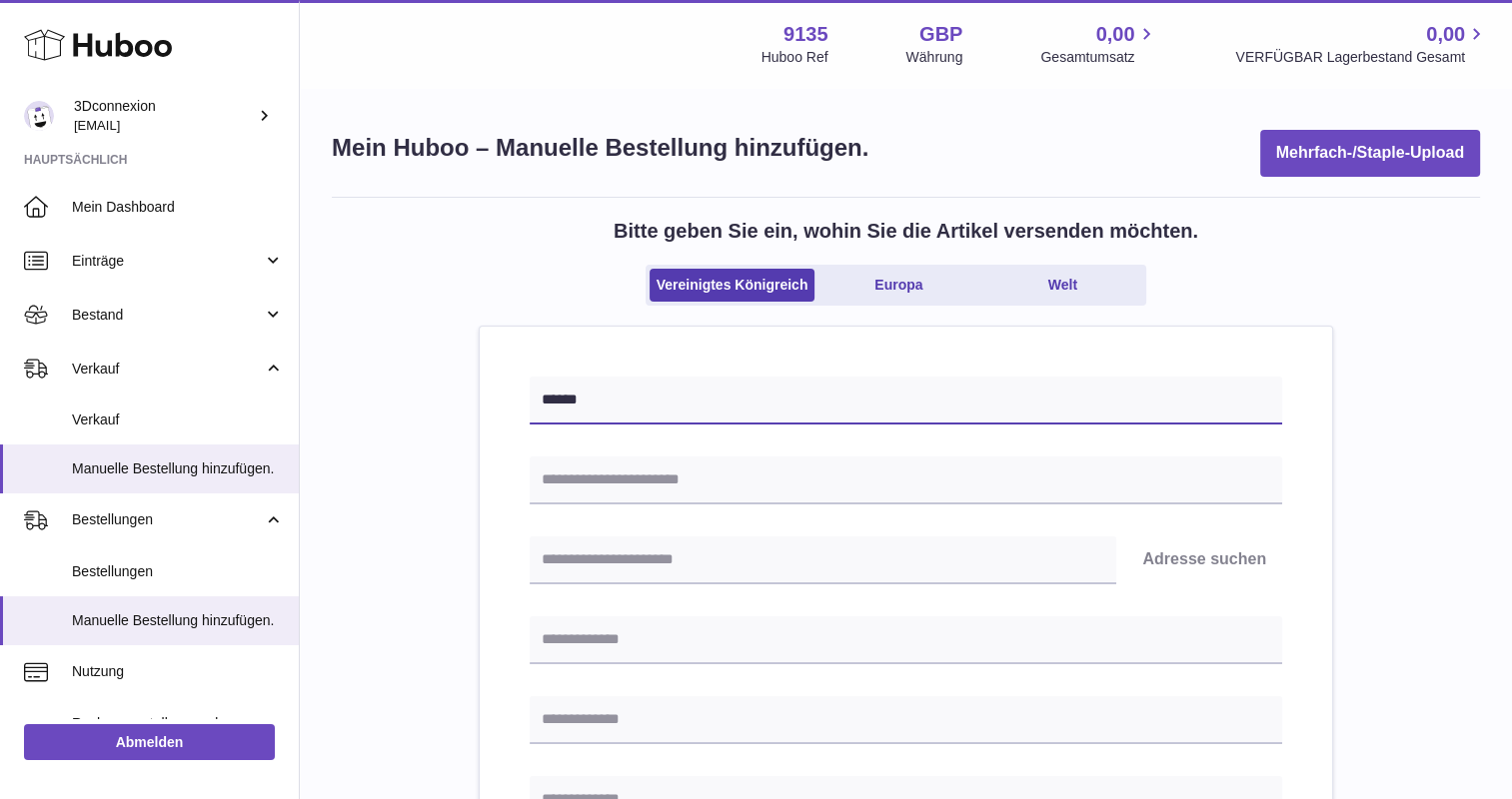 type on "******" 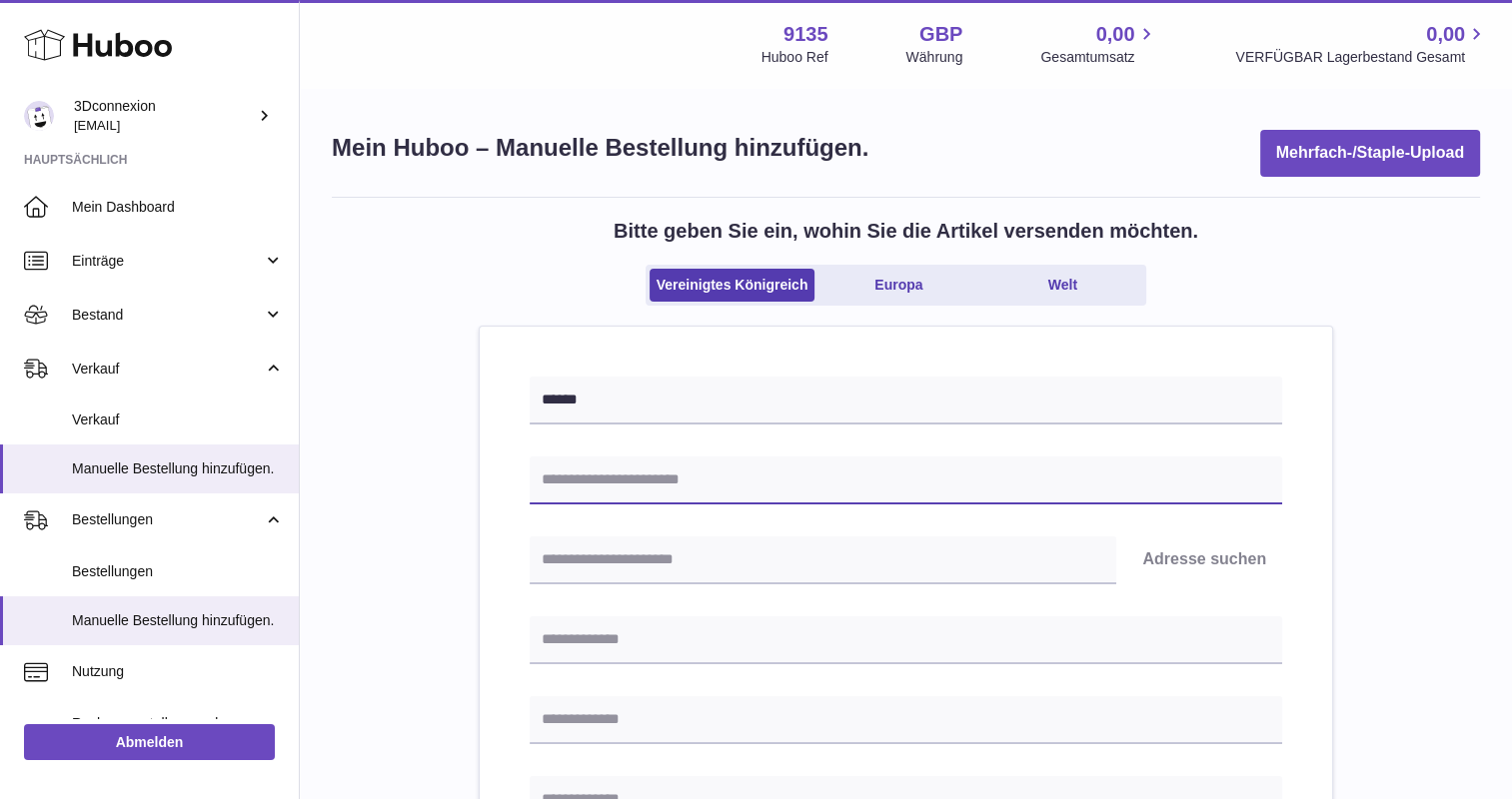 paste on "**********" 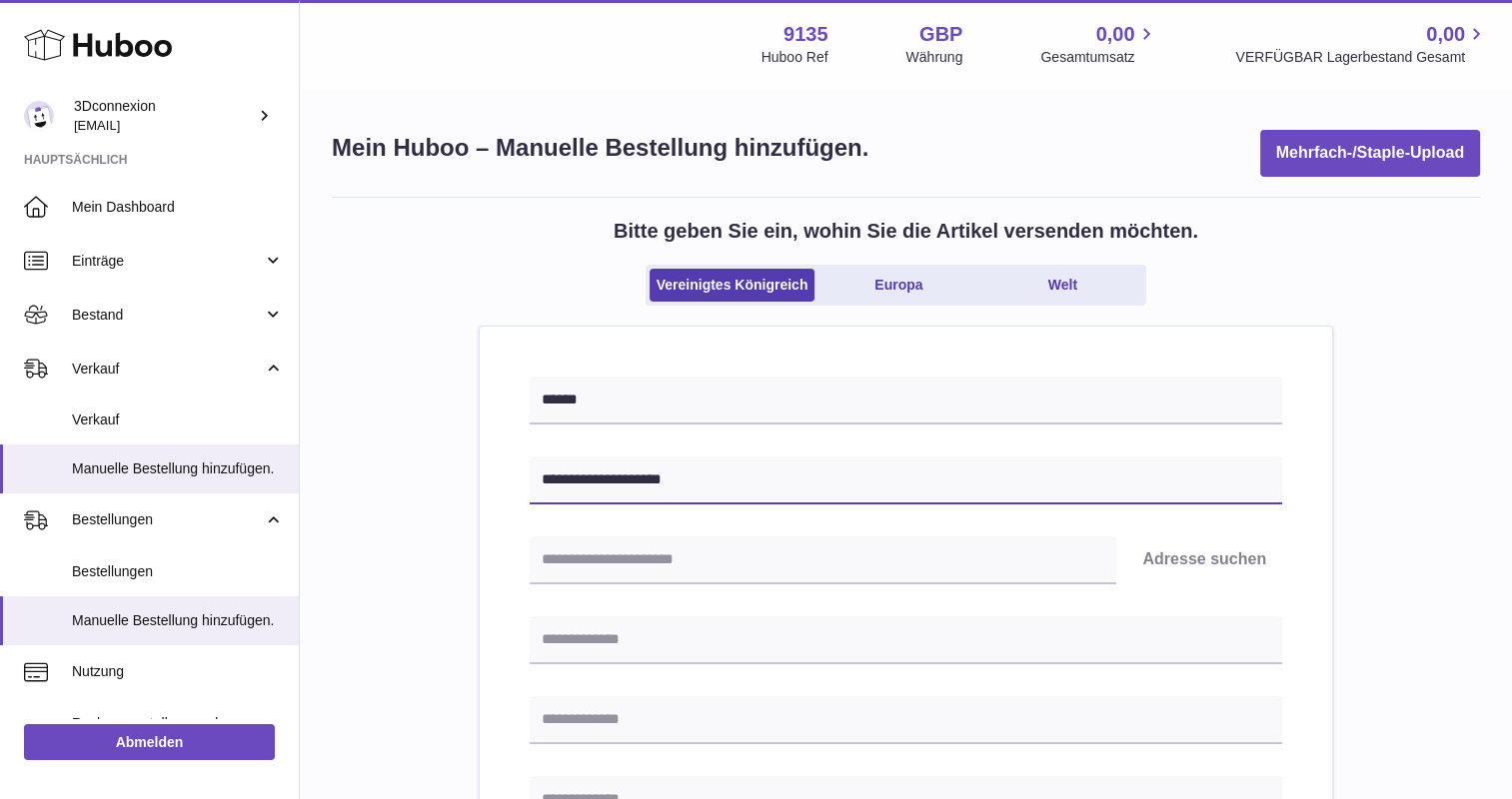 type on "**********" 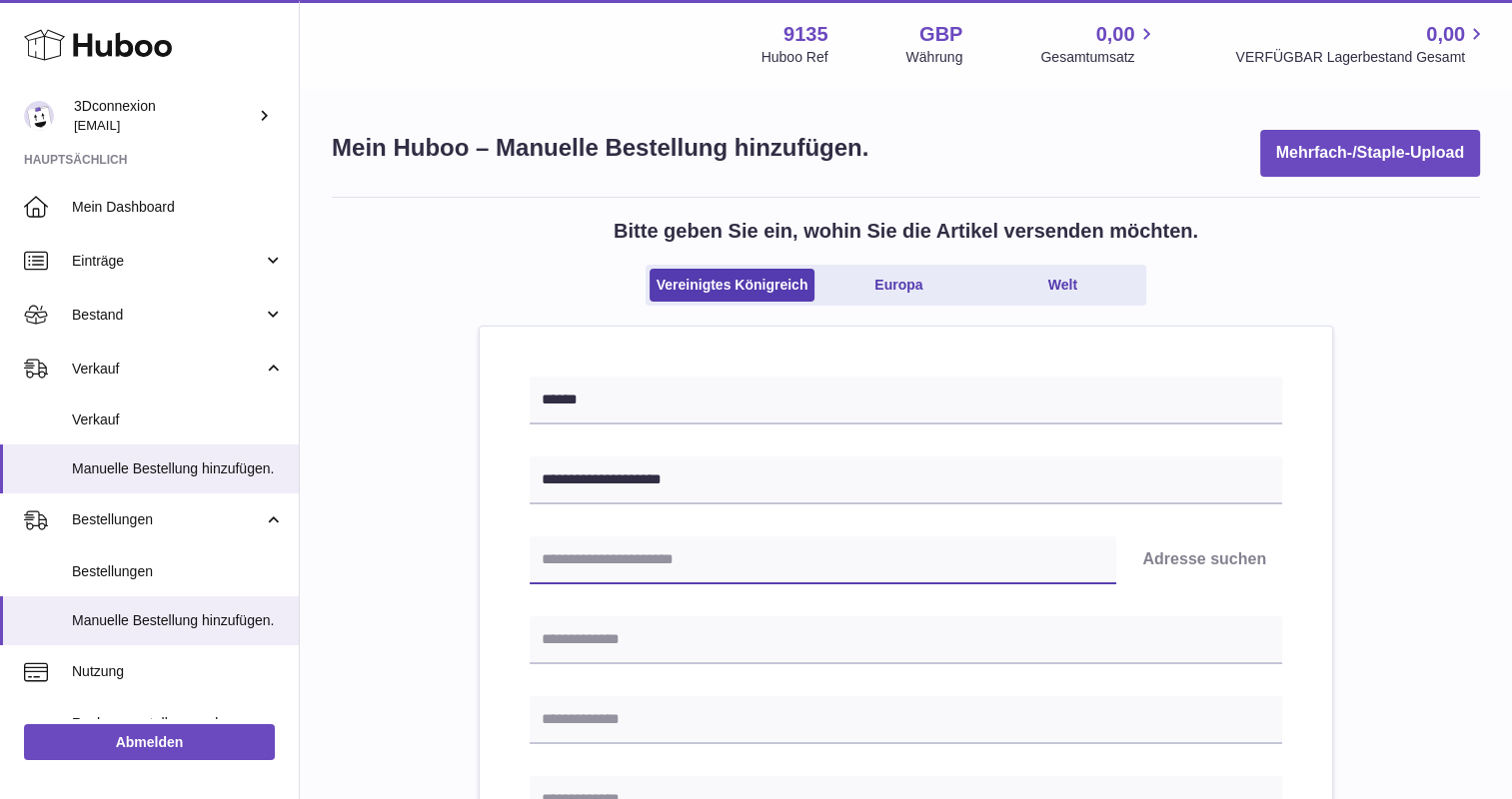 paste on "********" 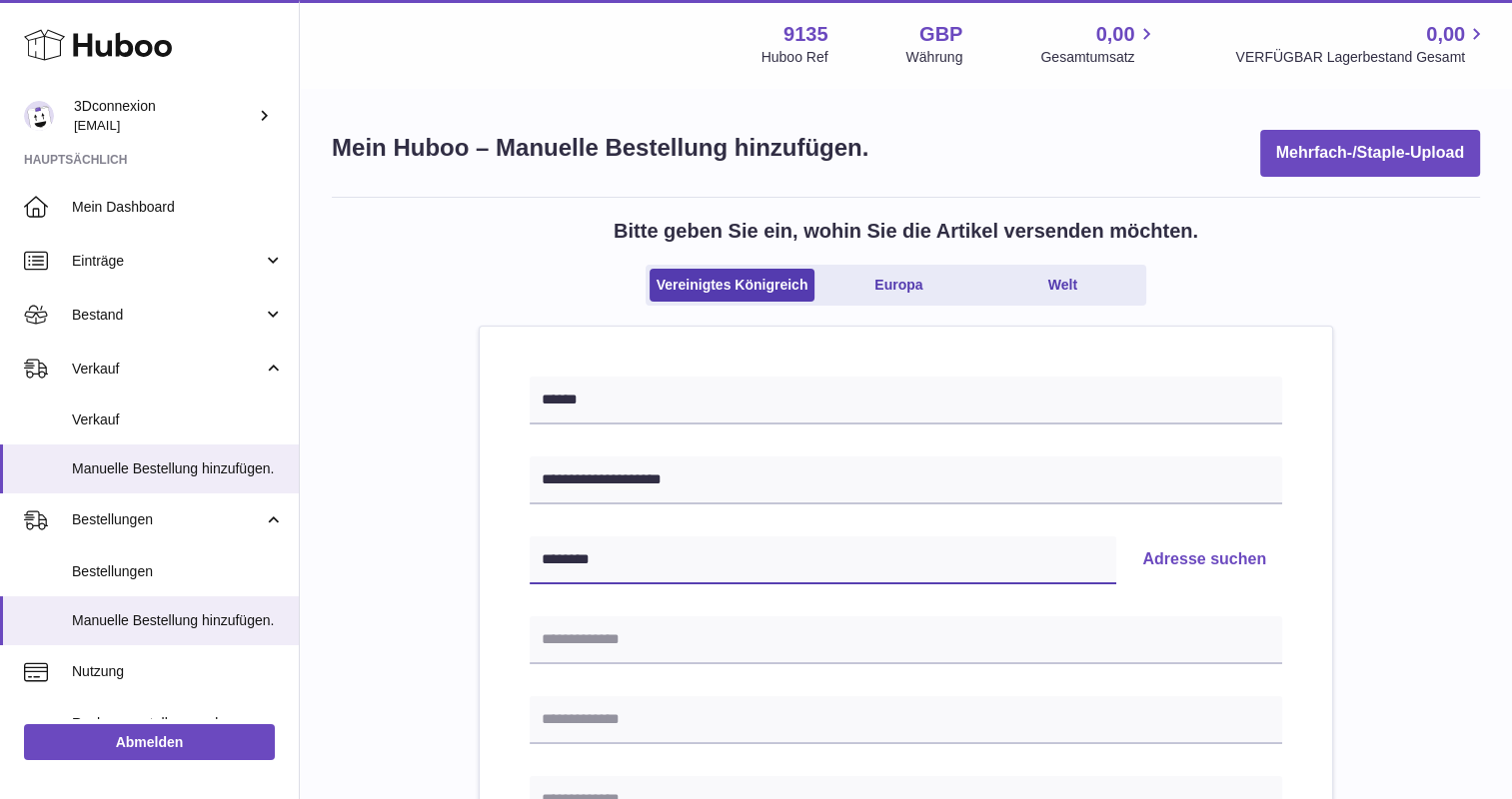 type on "********" 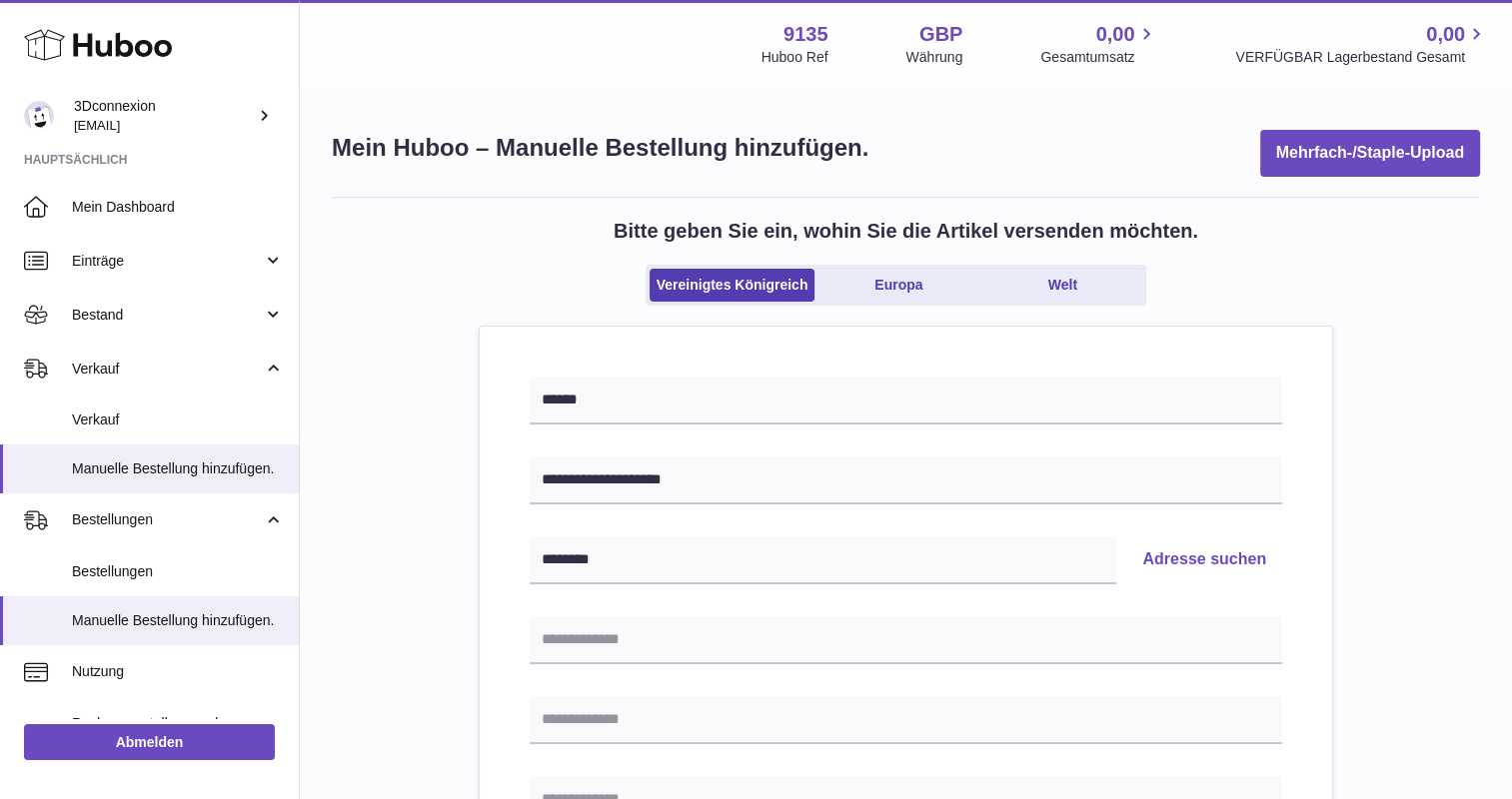 click on "Adresse suchen" at bounding box center (1204, 560) 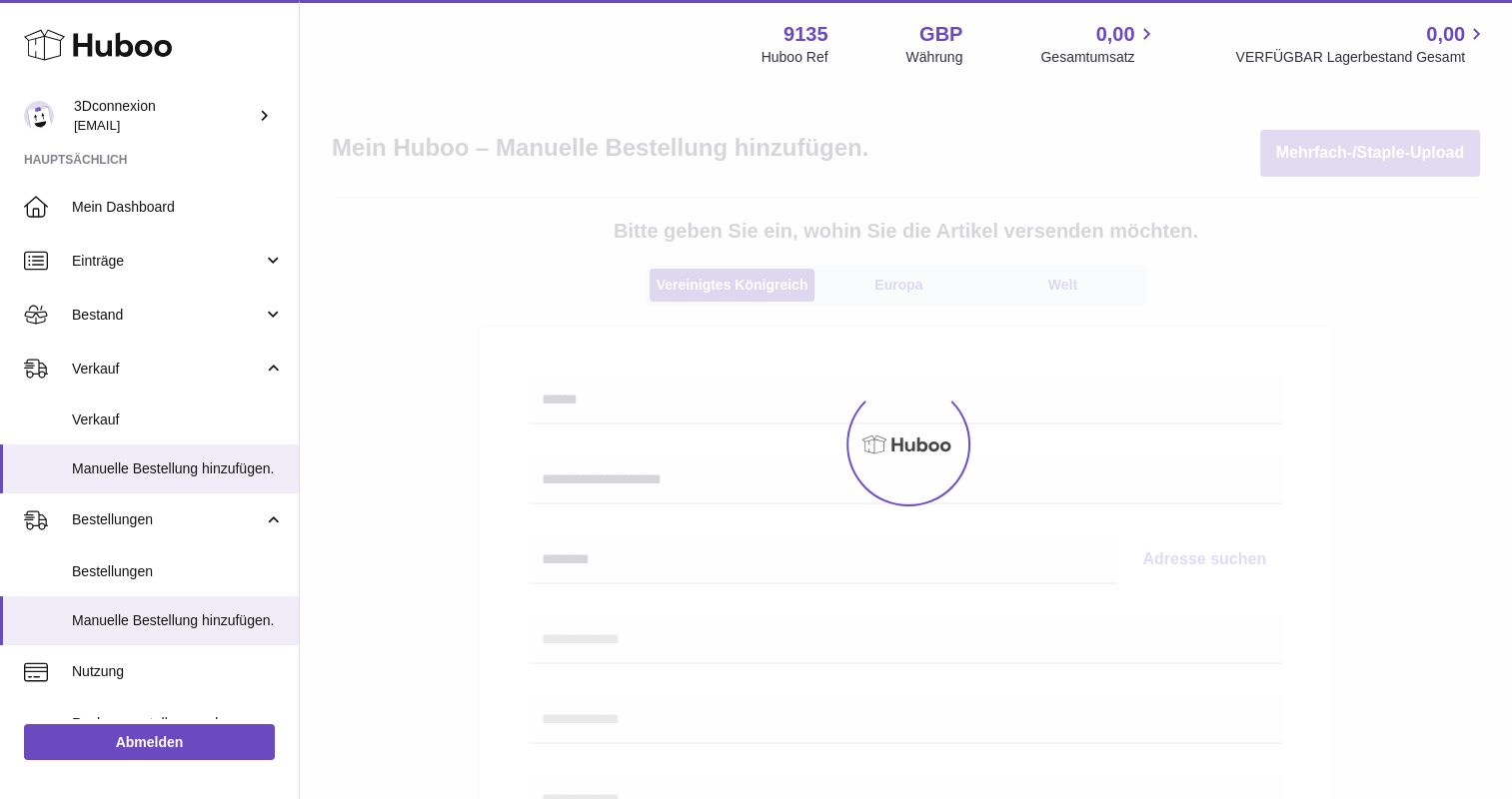 type 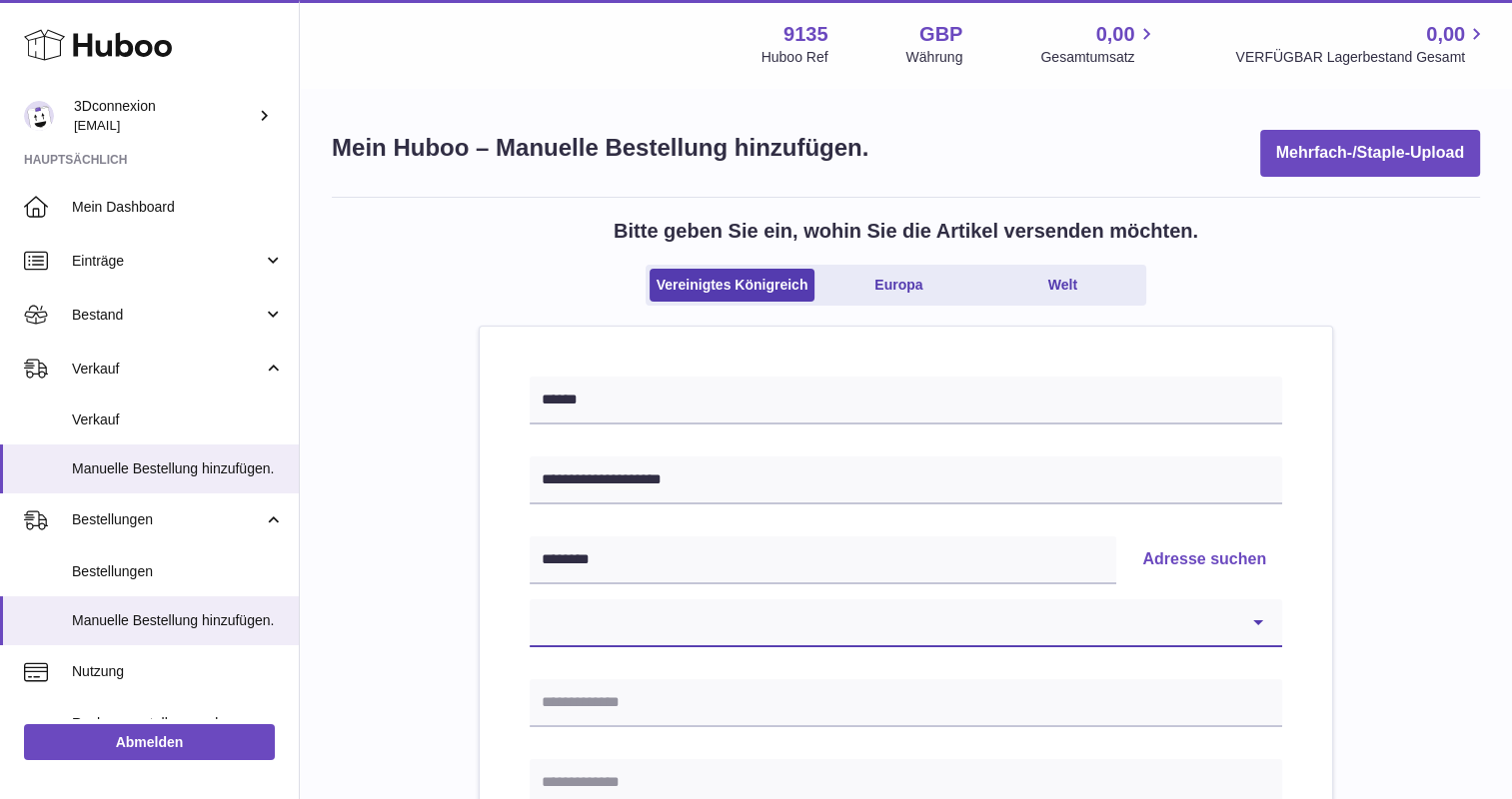 click on "**********" at bounding box center (905, 623) 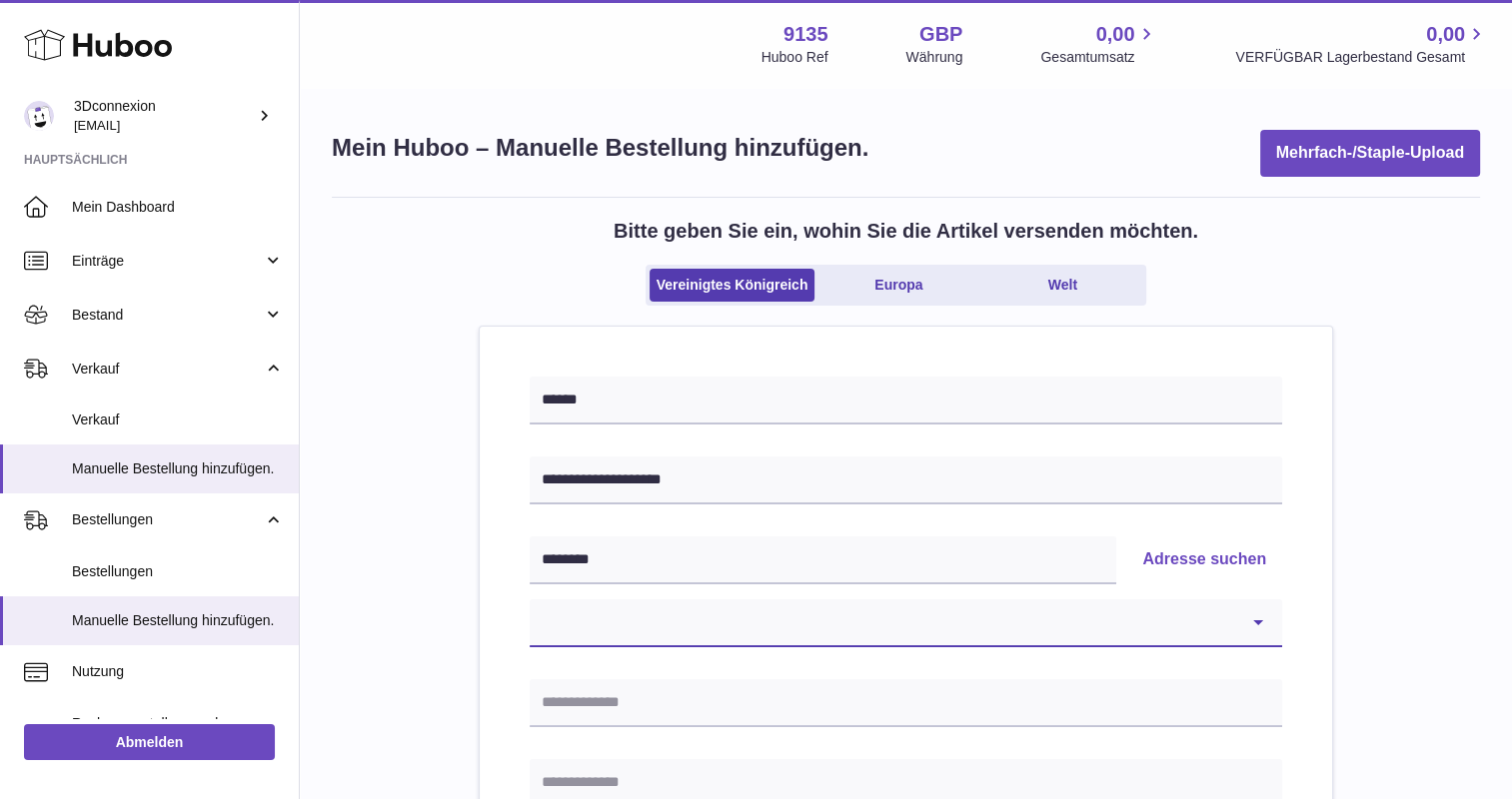 select on "*" 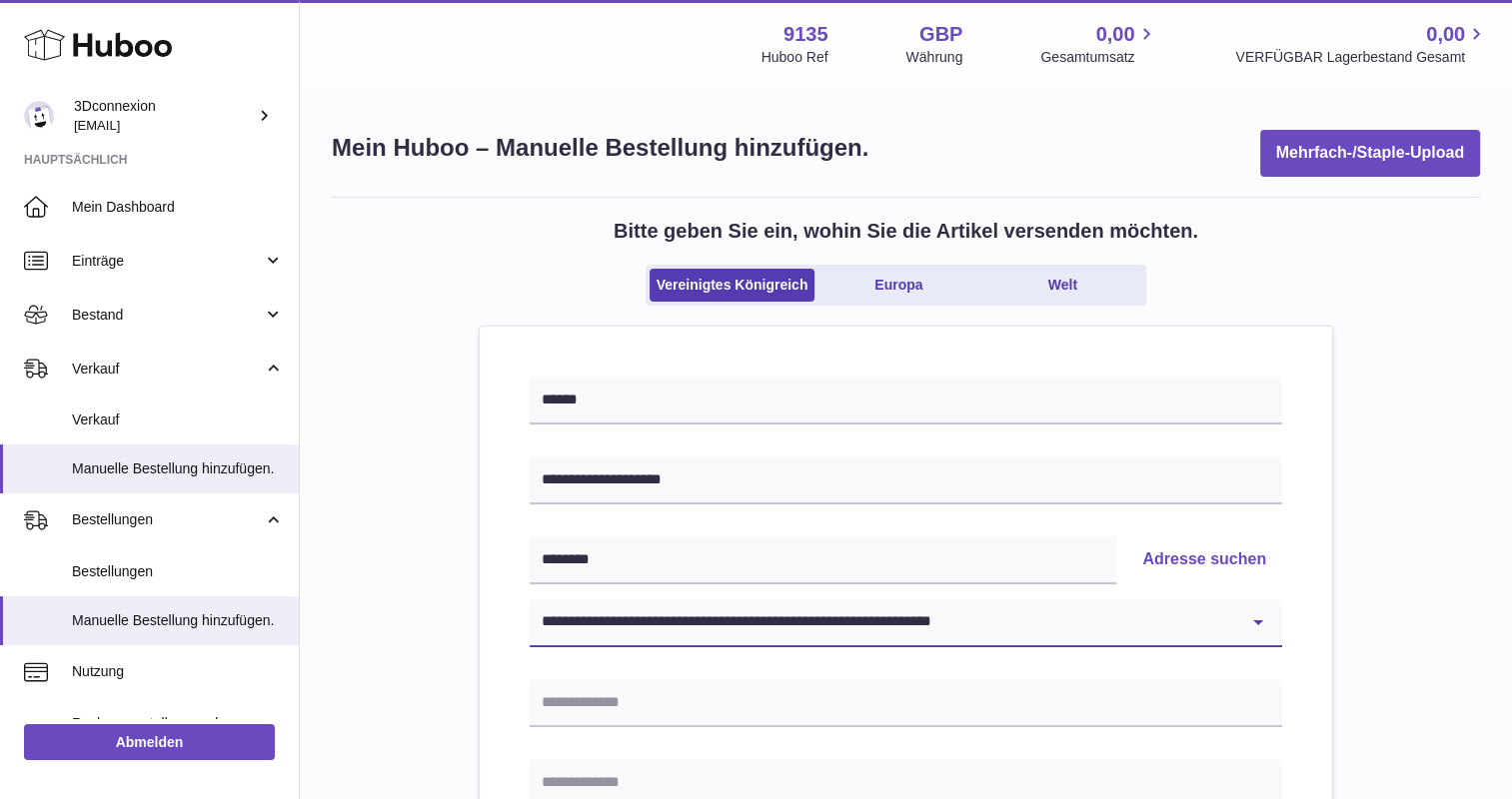 click on "**********" at bounding box center [905, 623] 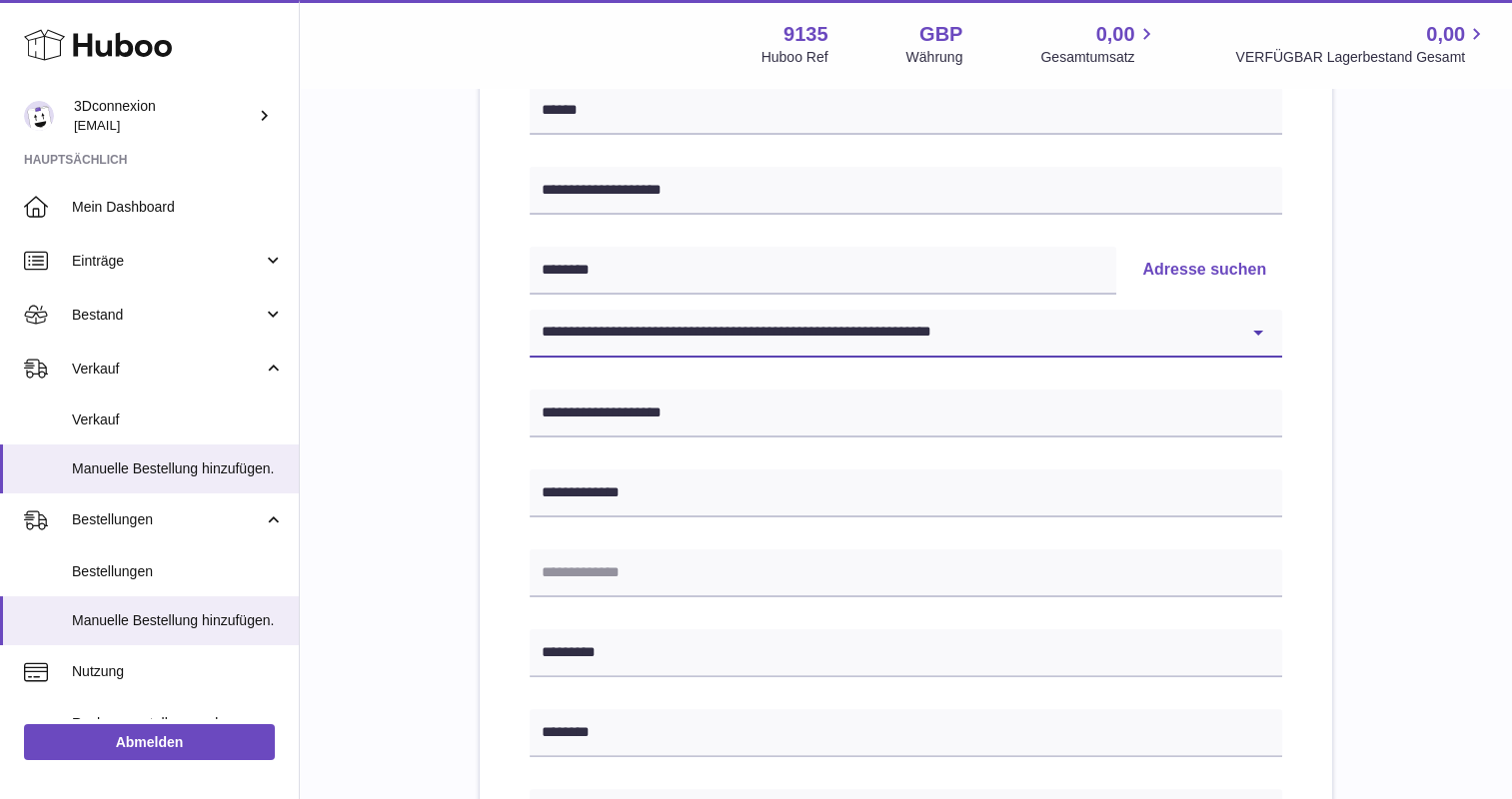 scroll, scrollTop: 300, scrollLeft: 0, axis: vertical 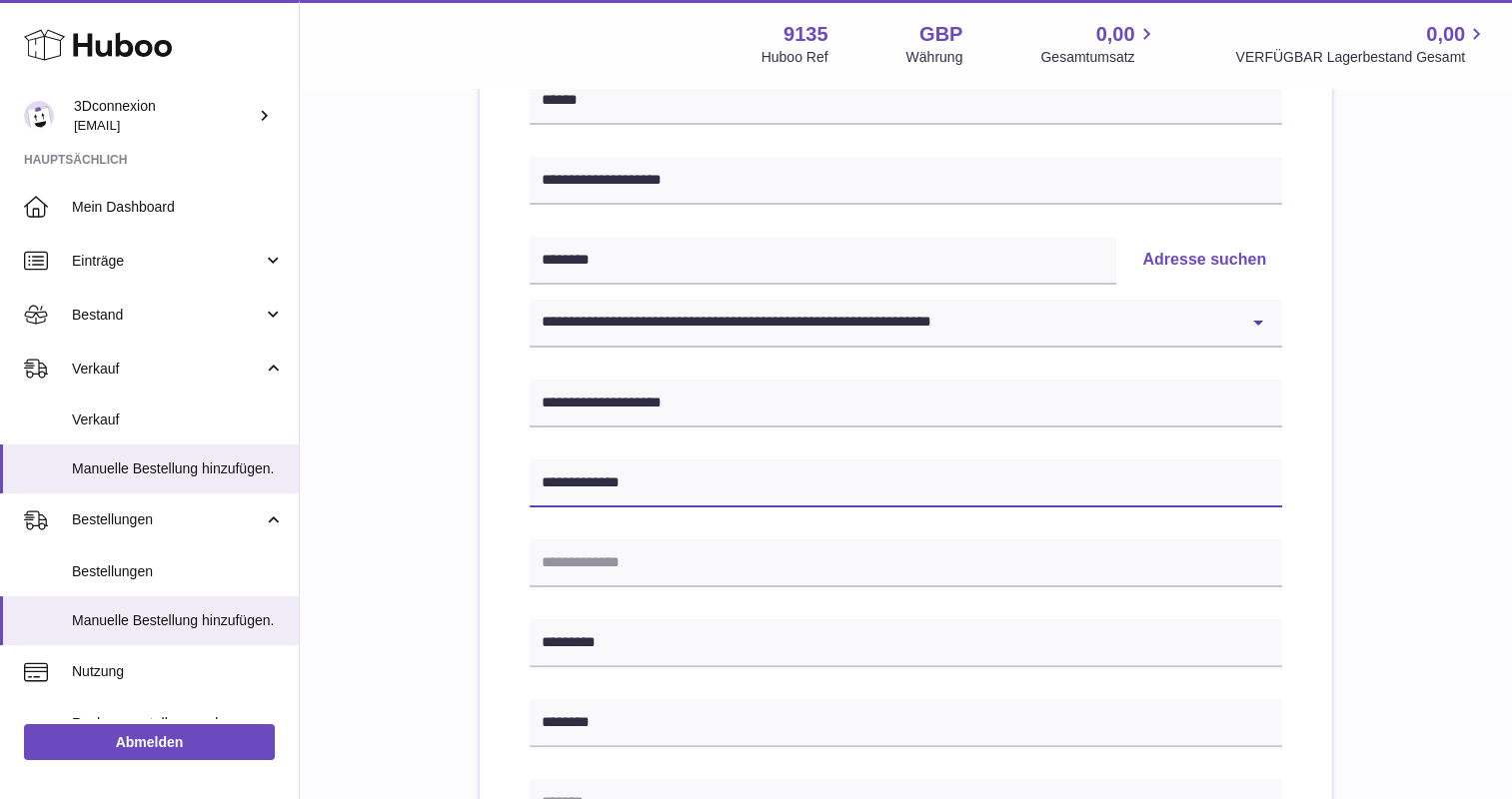 drag, startPoint x: 628, startPoint y: 481, endPoint x: 461, endPoint y: 498, distance: 167.86304 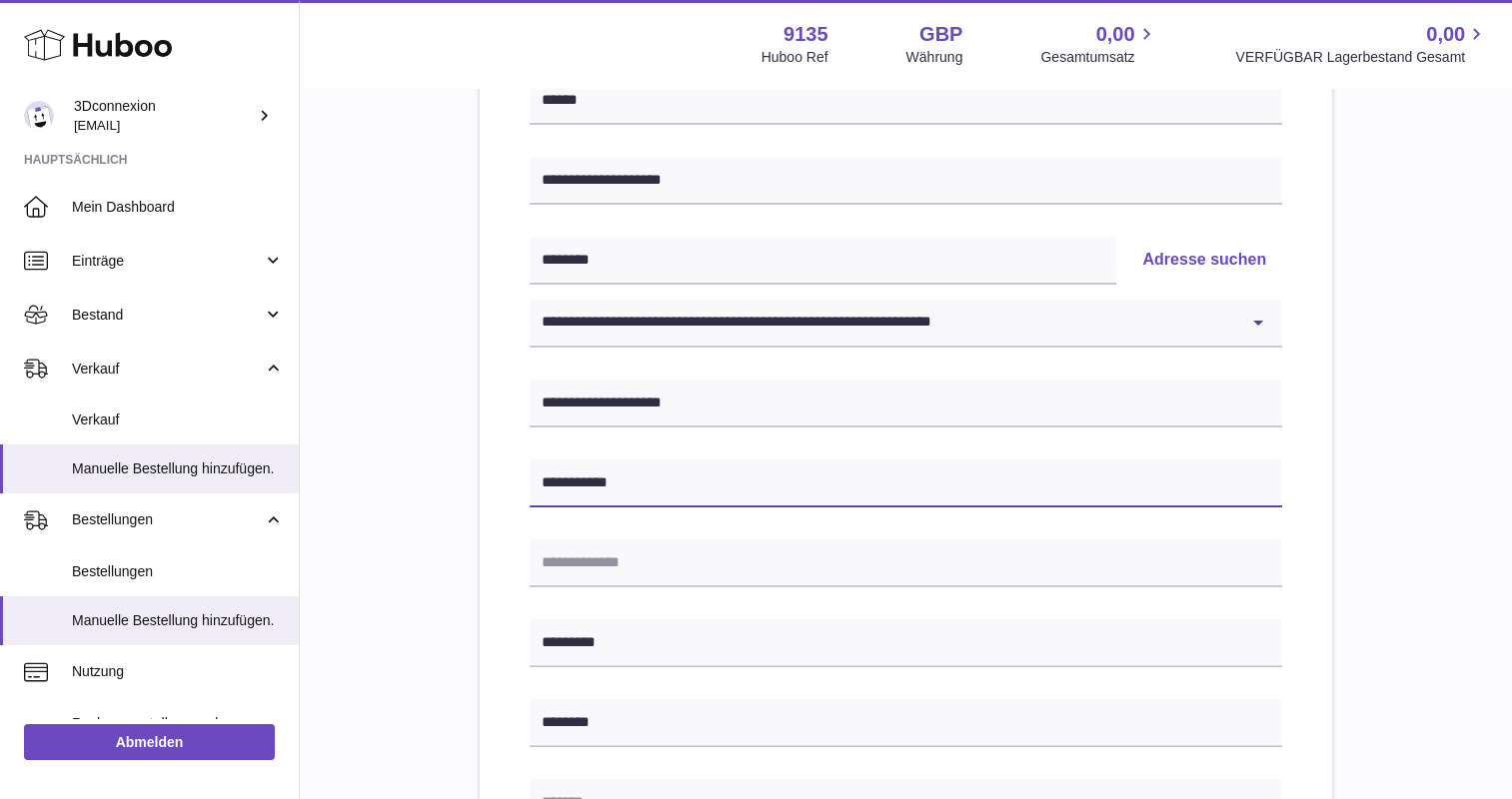type on "**********" 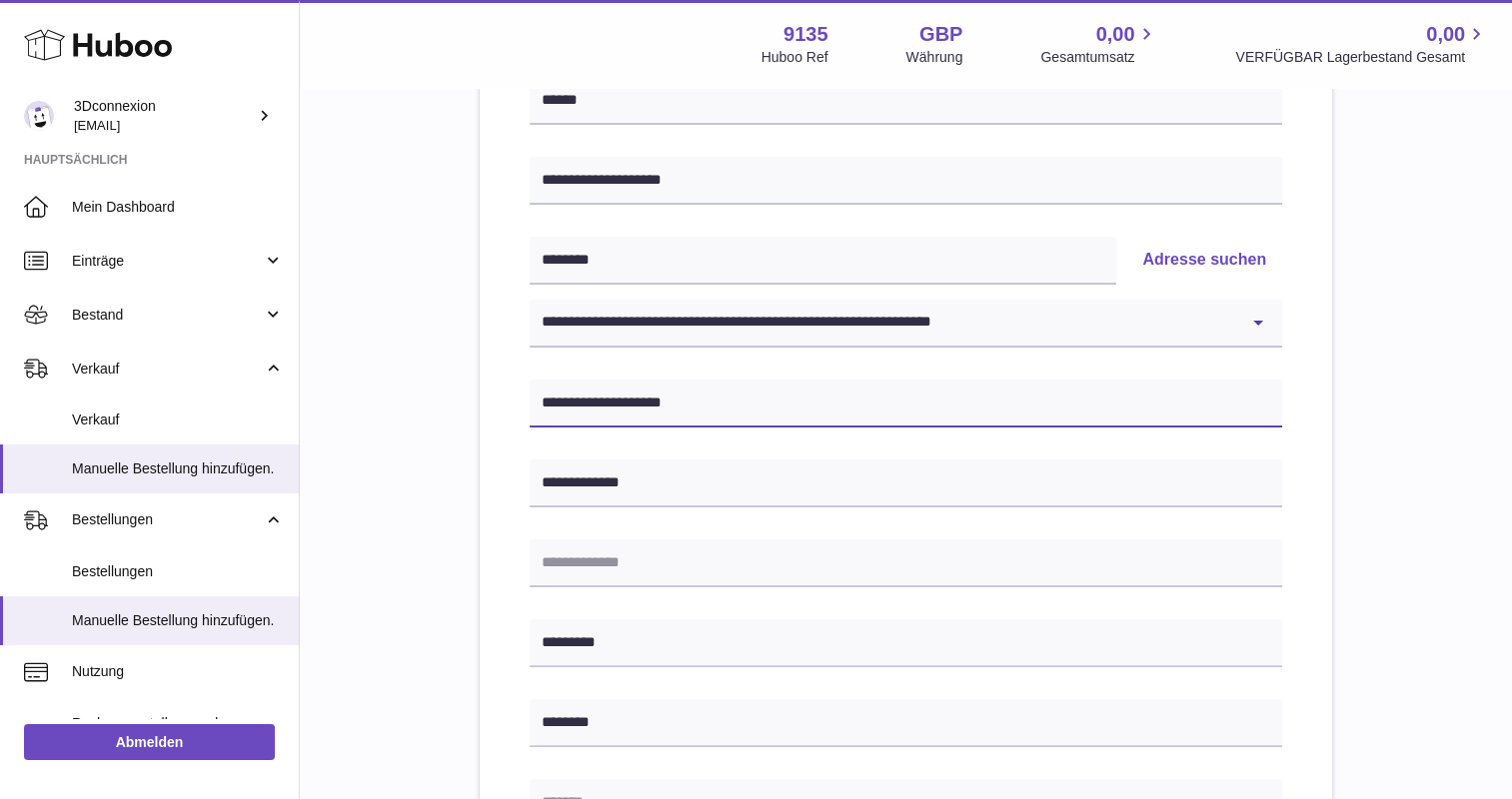 drag, startPoint x: 732, startPoint y: 396, endPoint x: 464, endPoint y: 410, distance: 268.36542 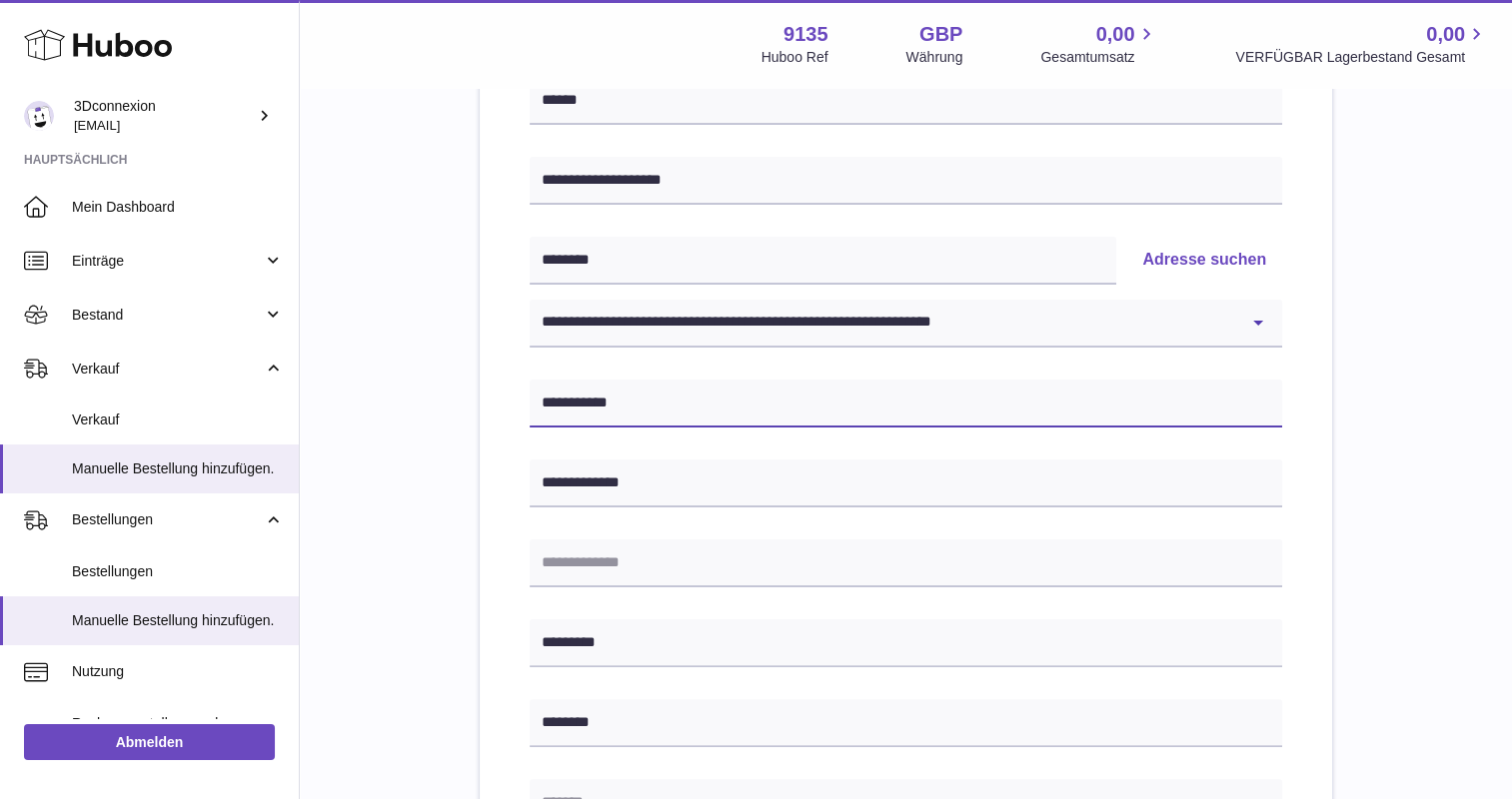 type on "**********" 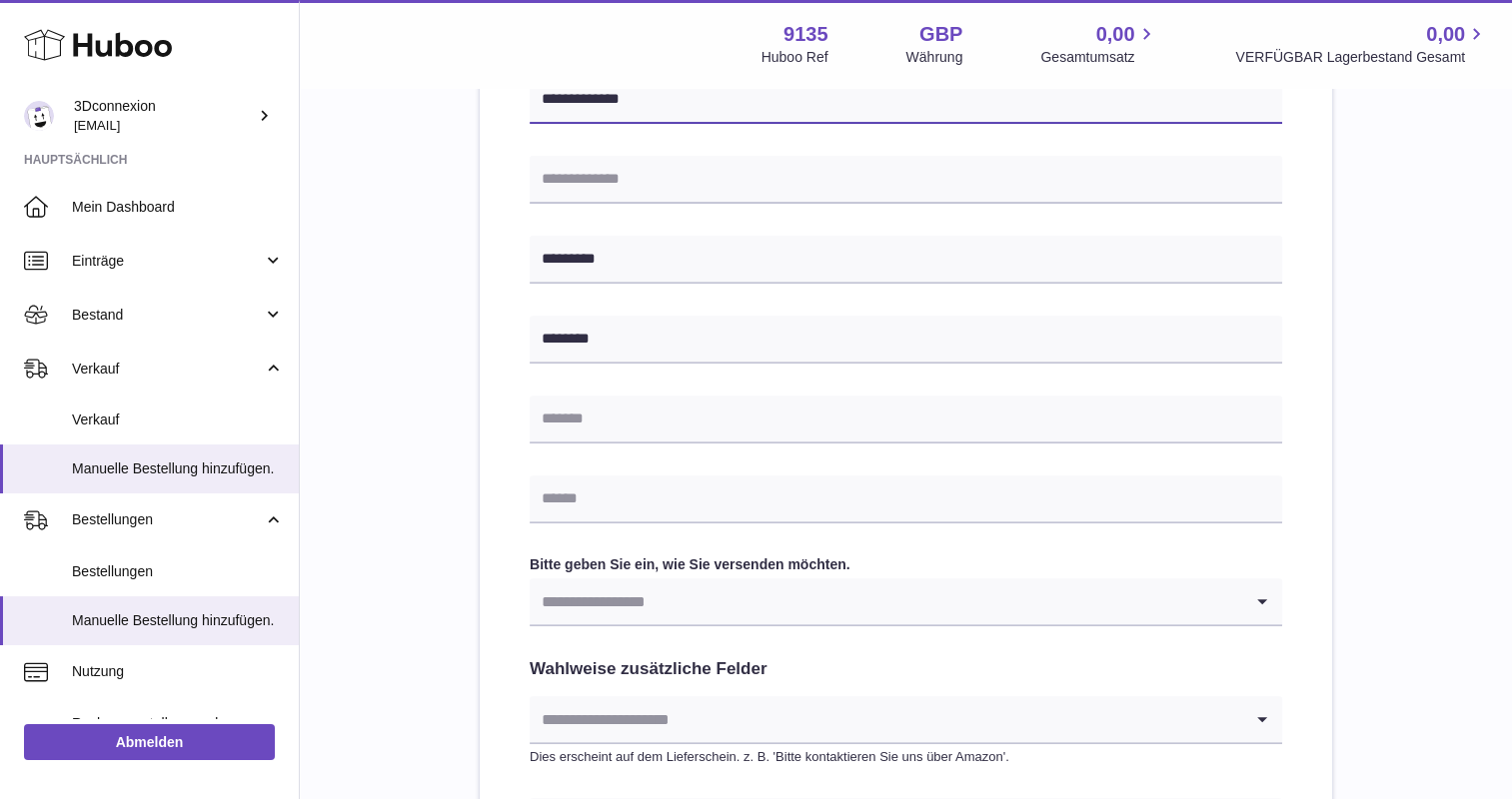 scroll, scrollTop: 699, scrollLeft: 0, axis: vertical 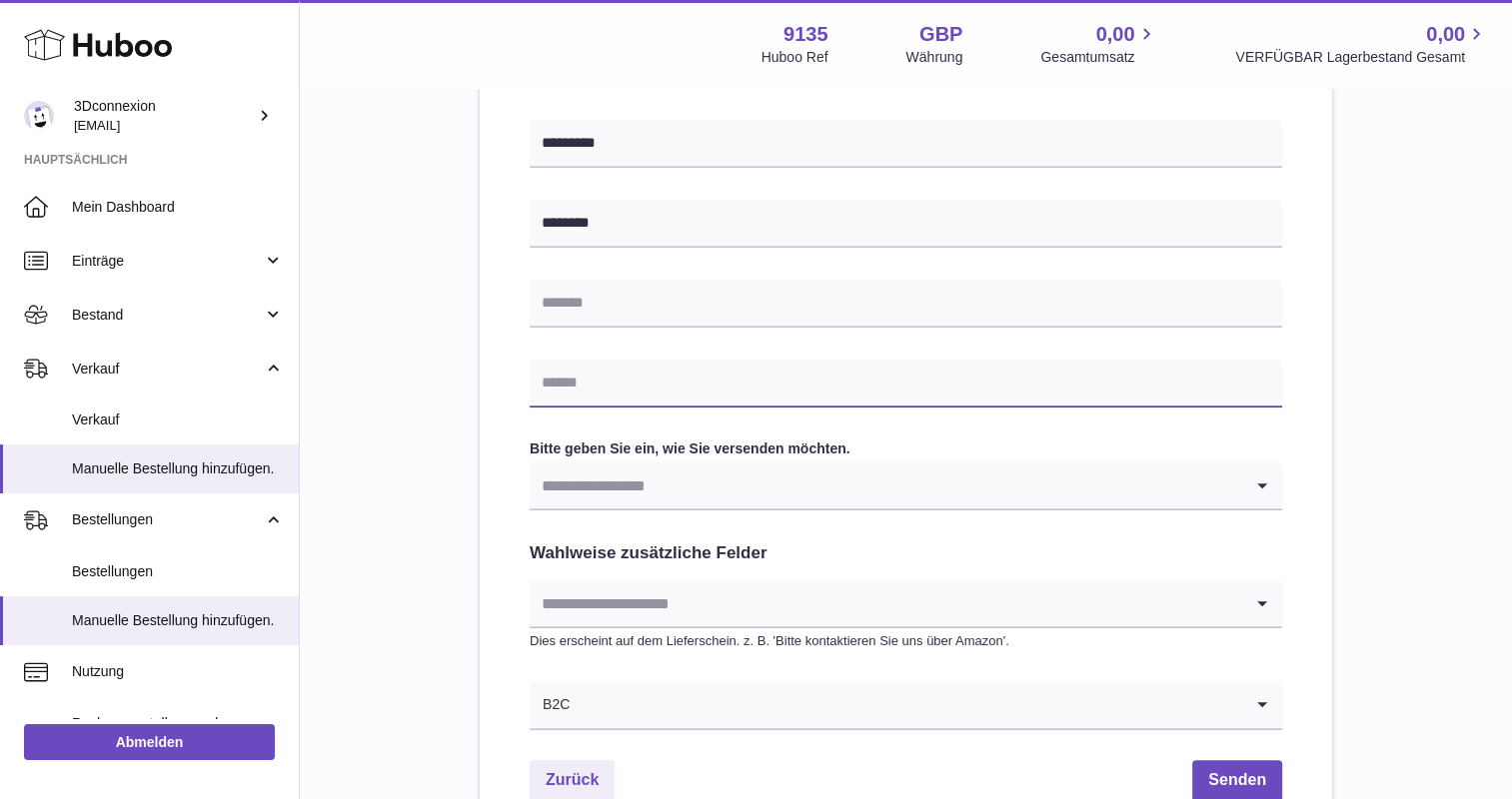 click at bounding box center (905, 384) 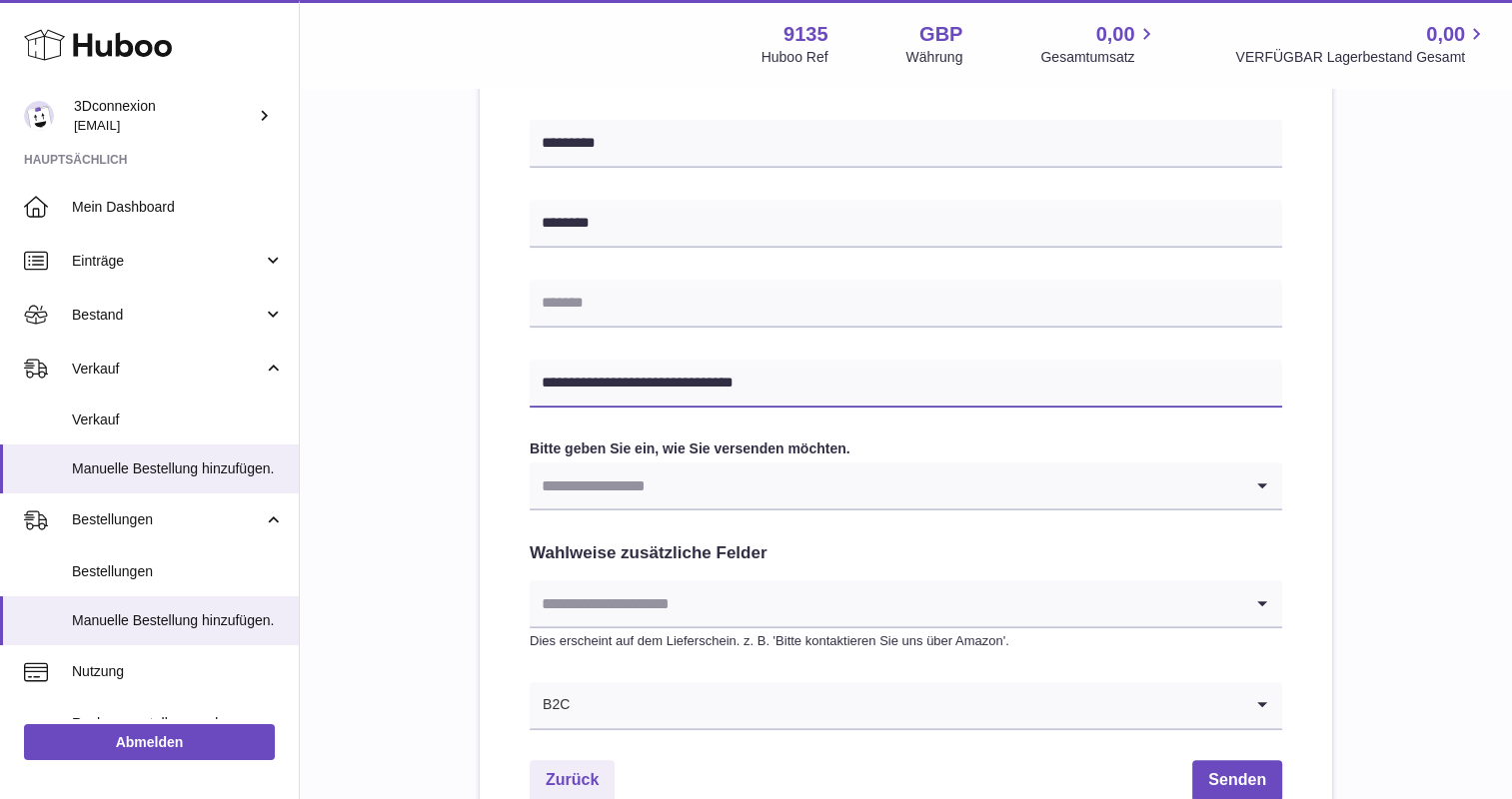 type on "**********" 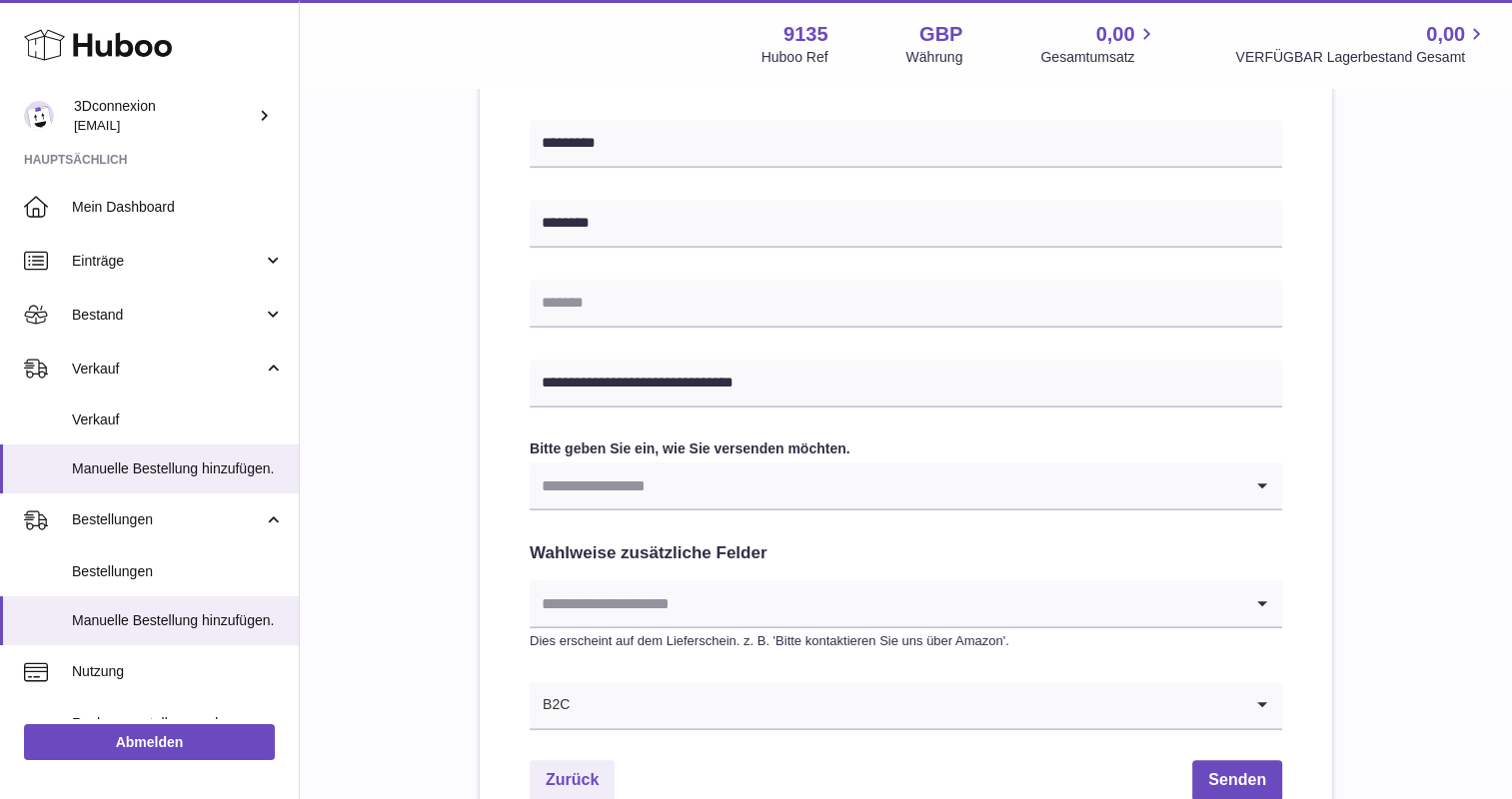 drag, startPoint x: 597, startPoint y: 276, endPoint x: 589, endPoint y: 299, distance: 24.351591 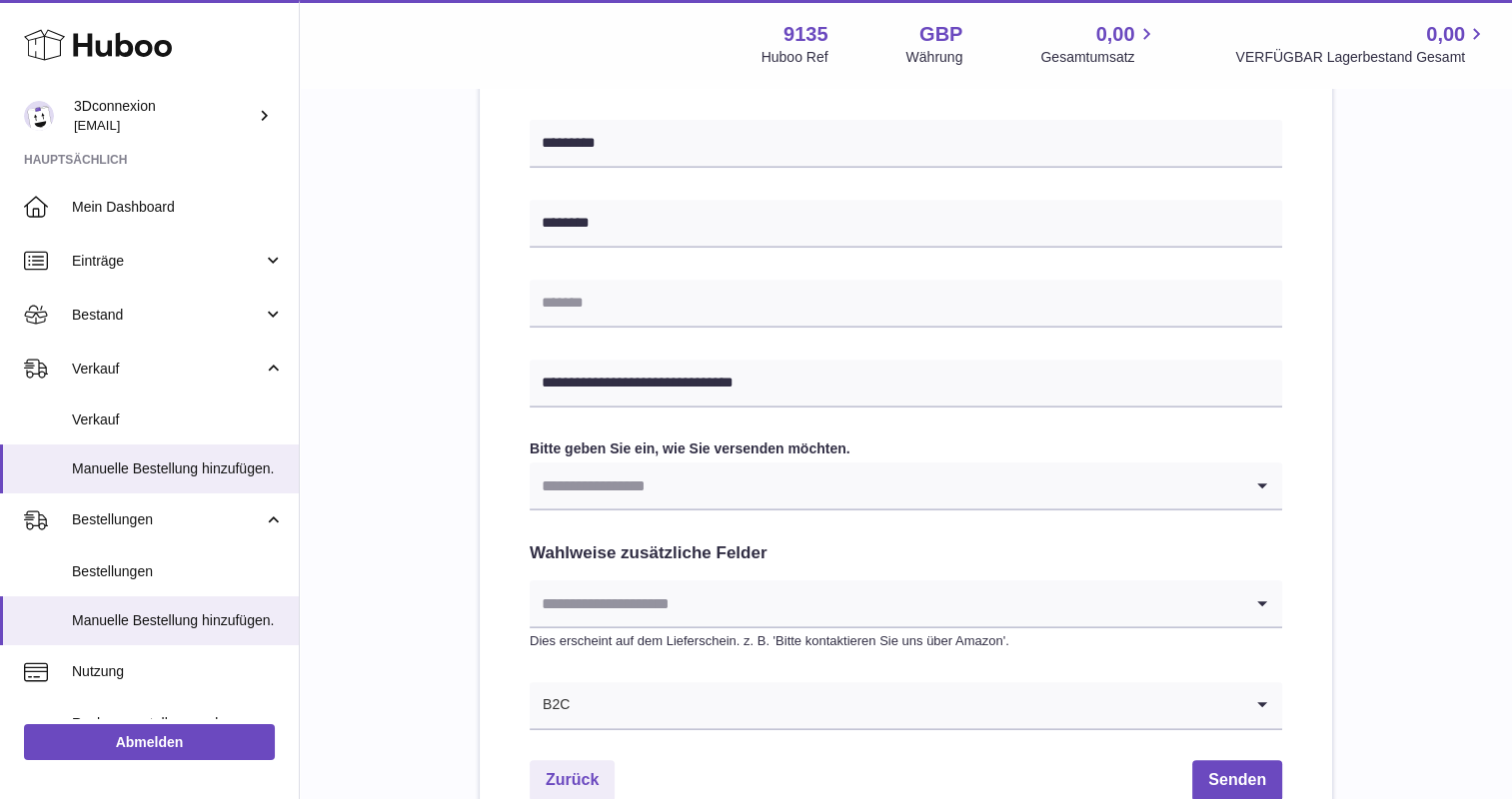 click on "**********" at bounding box center [905, 154] 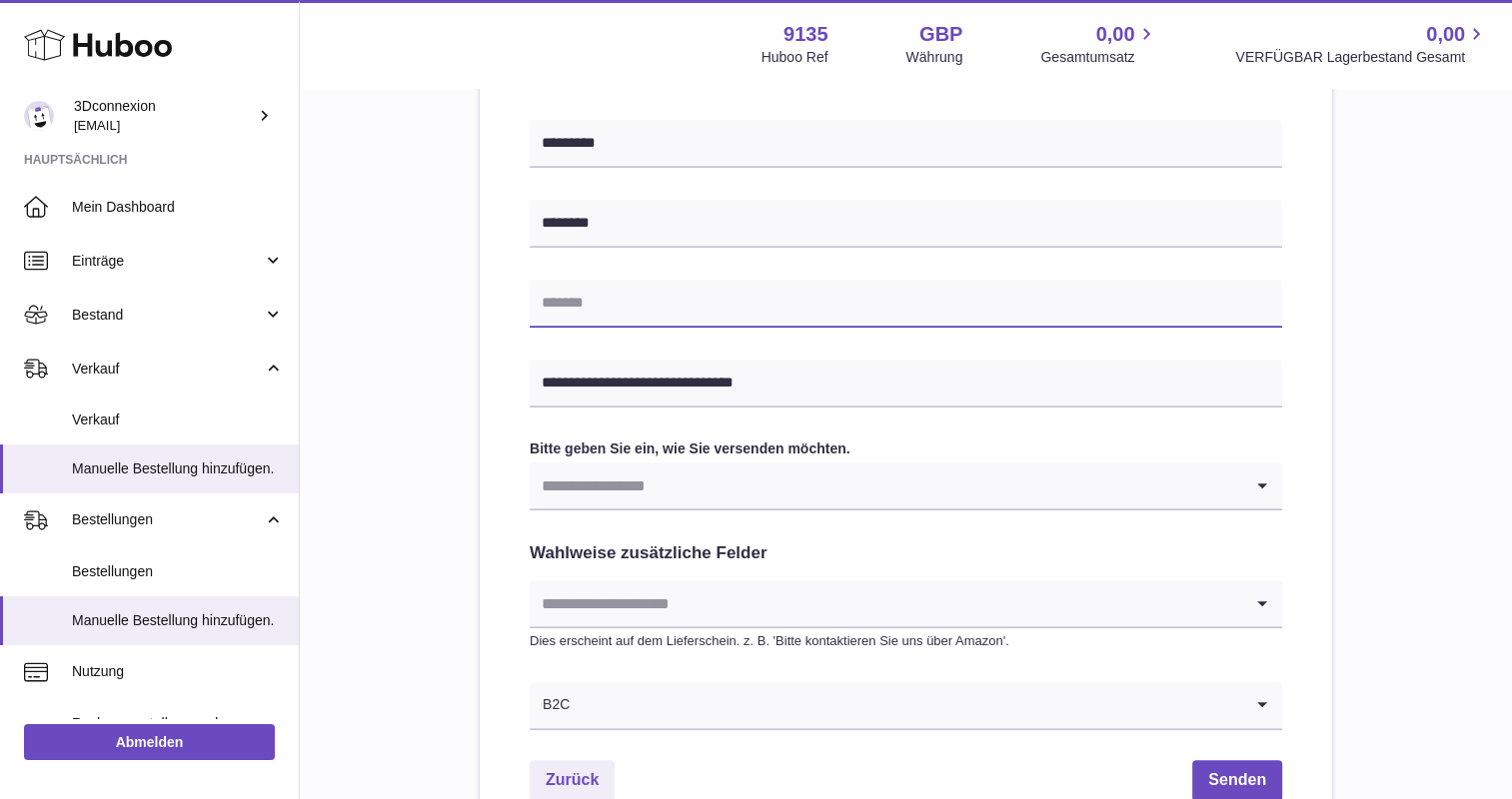 click at bounding box center [905, 304] 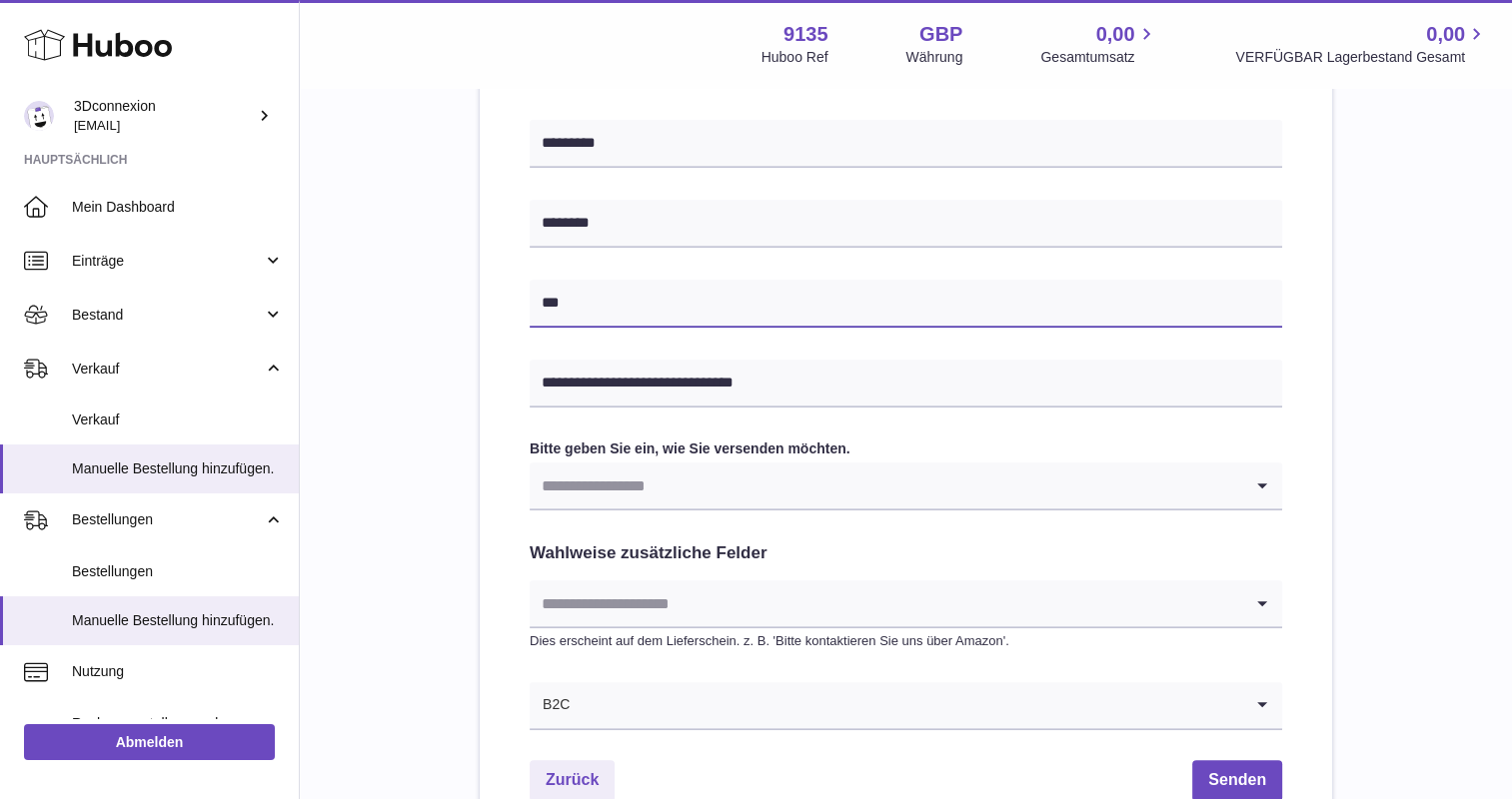paste on "**********" 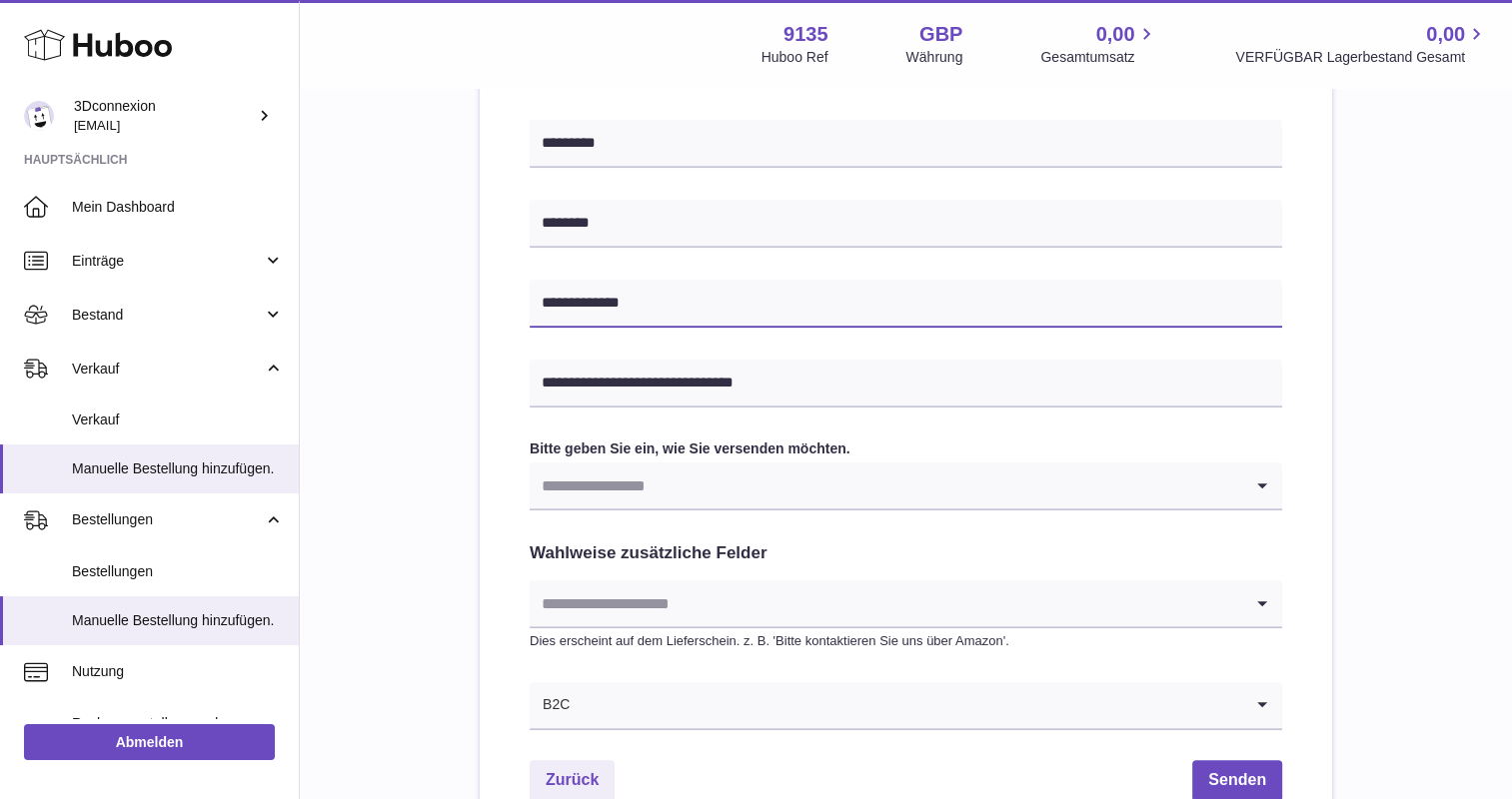 type on "**********" 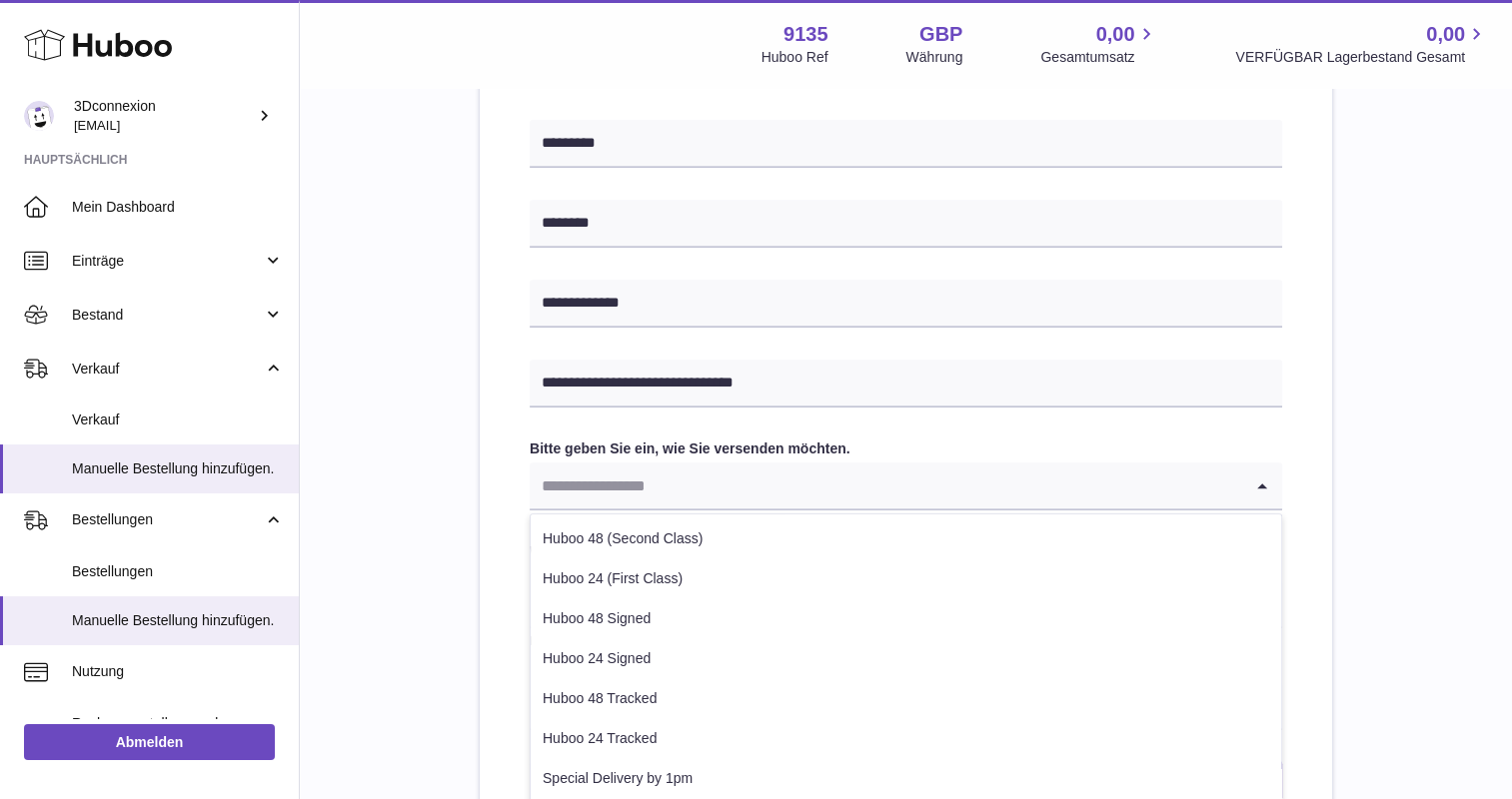 click at bounding box center (885, 485) 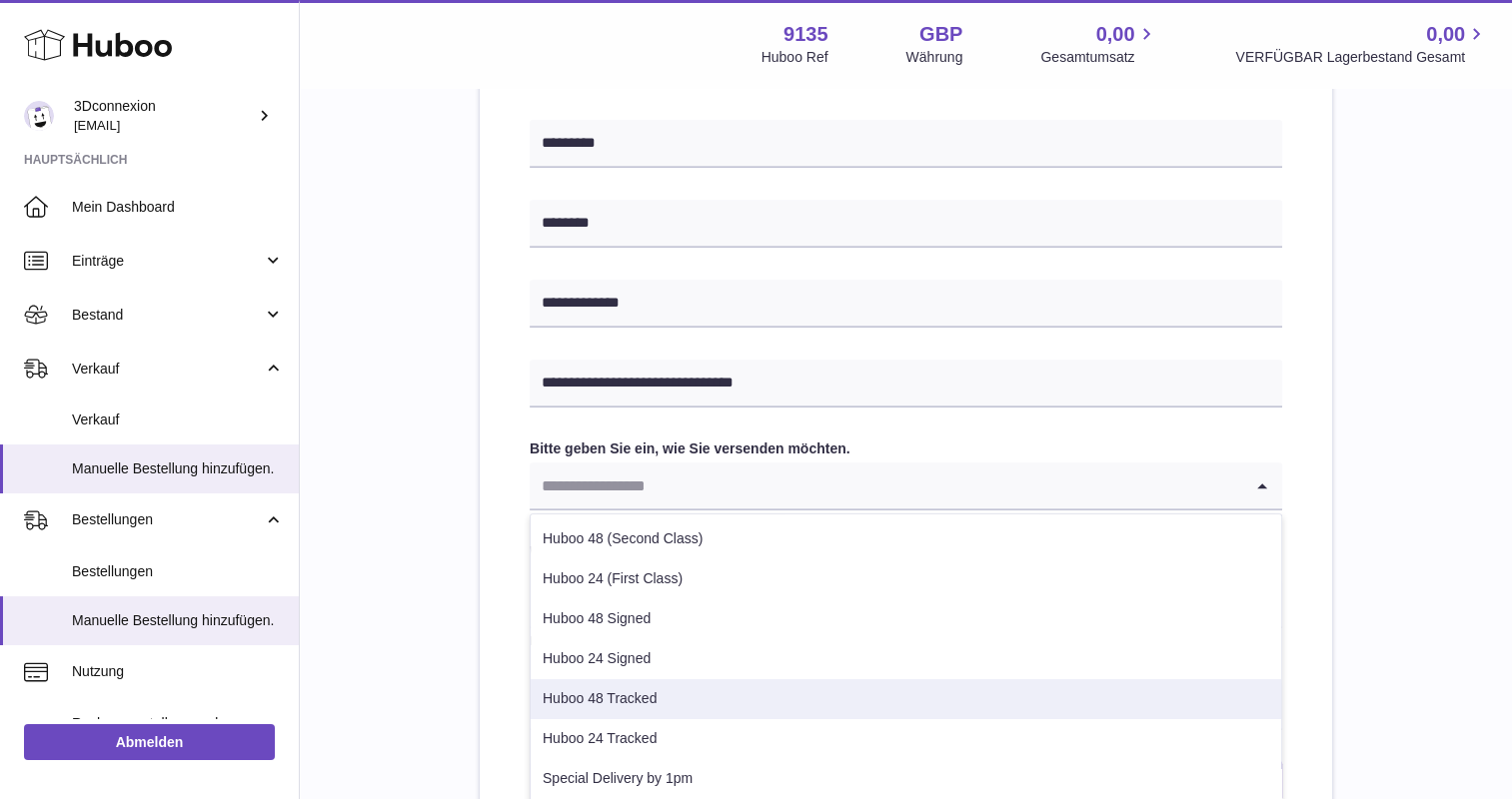 click on "Huboo 48 Tracked" at bounding box center [905, 699] 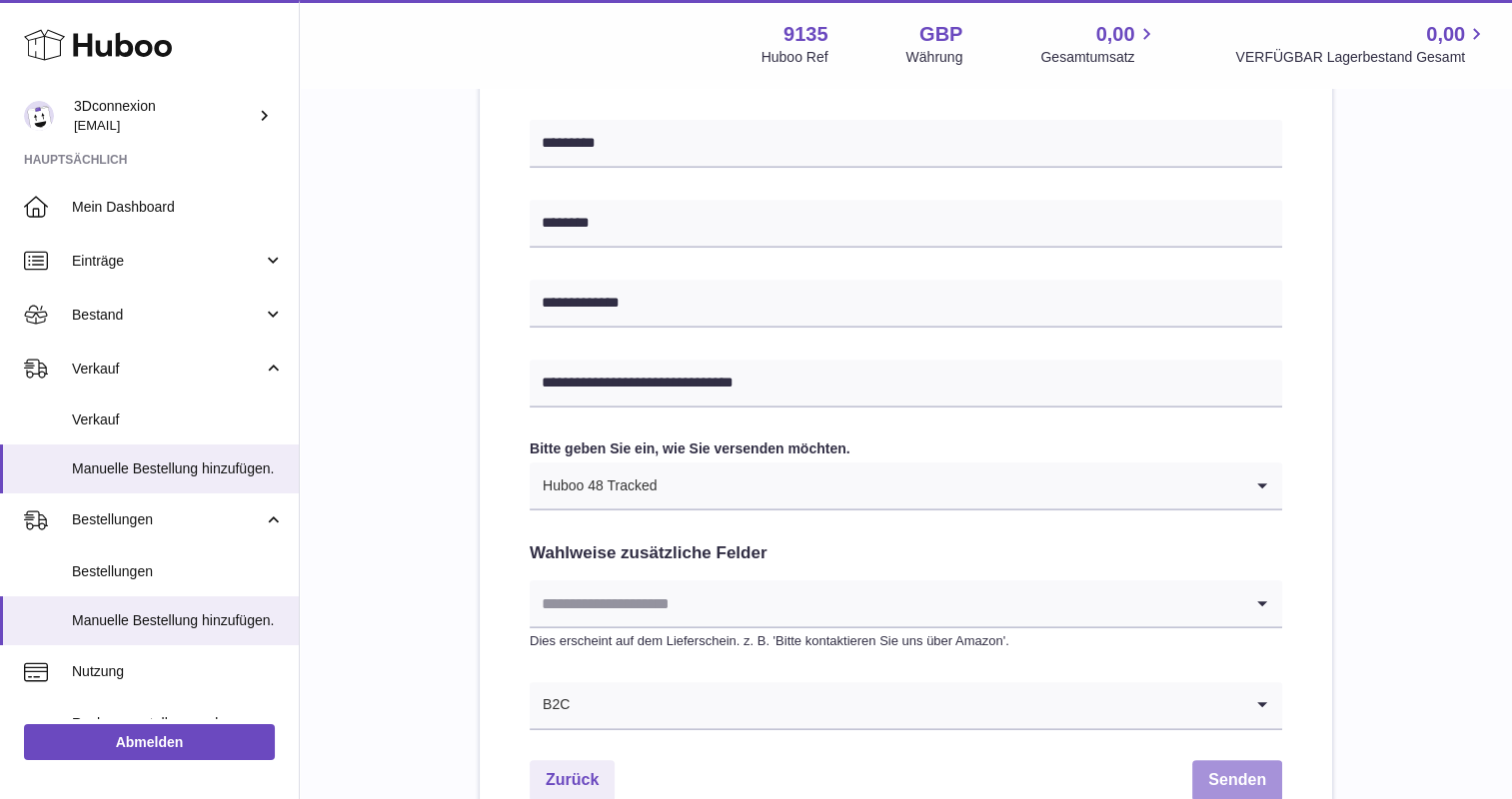 click on "Senden" at bounding box center [1237, 780] 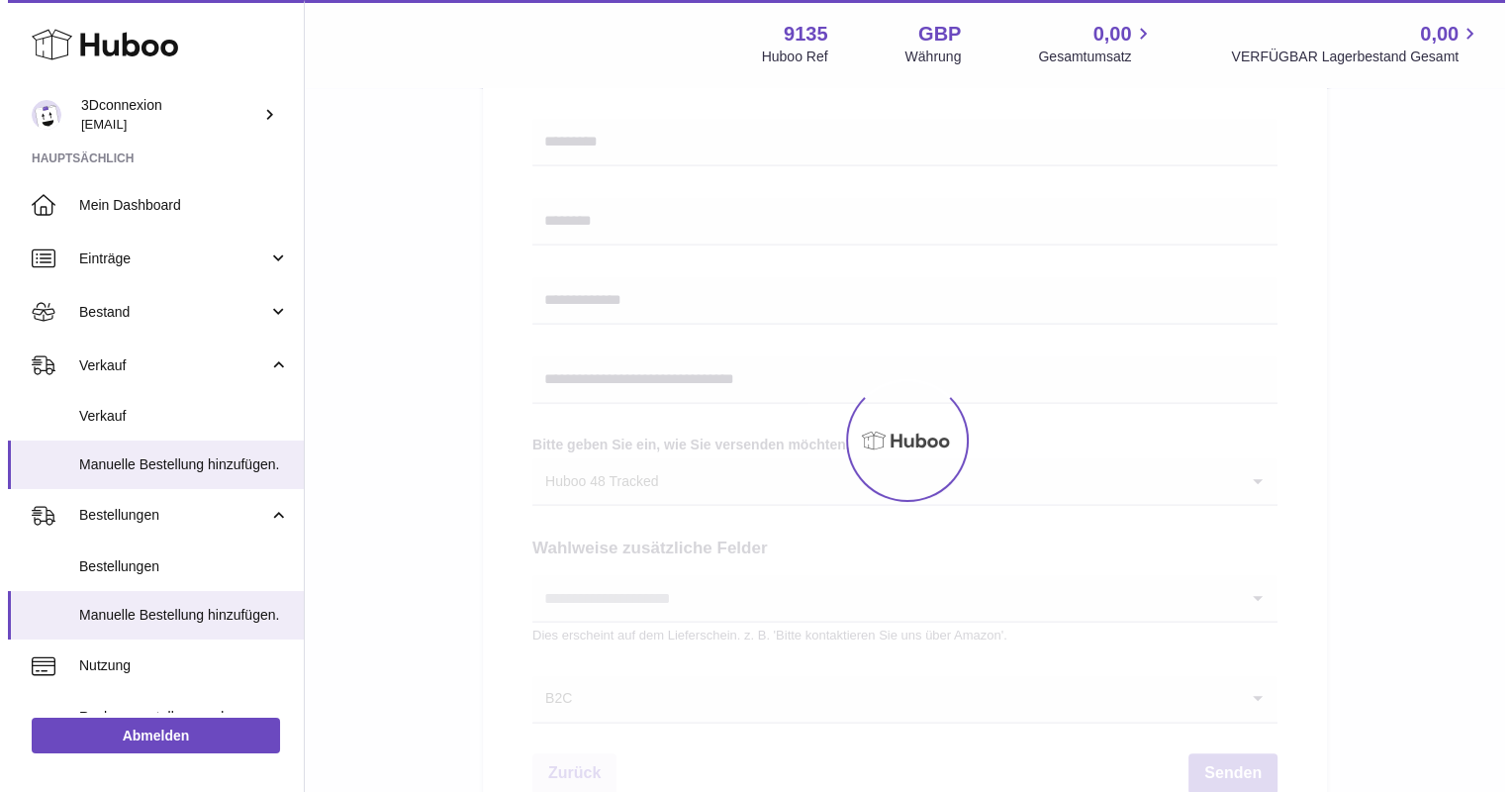 scroll, scrollTop: 0, scrollLeft: 0, axis: both 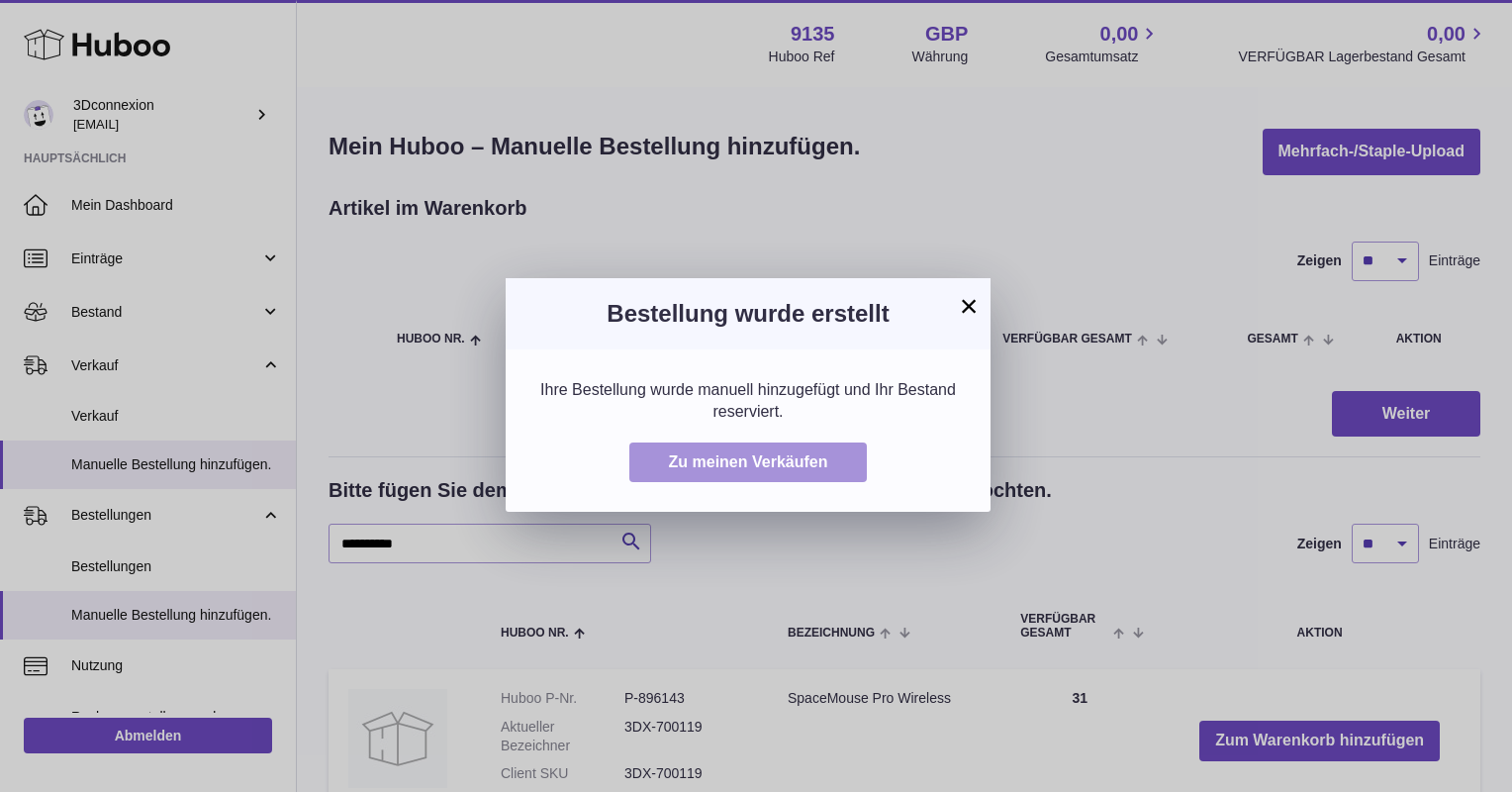 click on "Zu meinen Verkäufen" at bounding box center [748, 462] 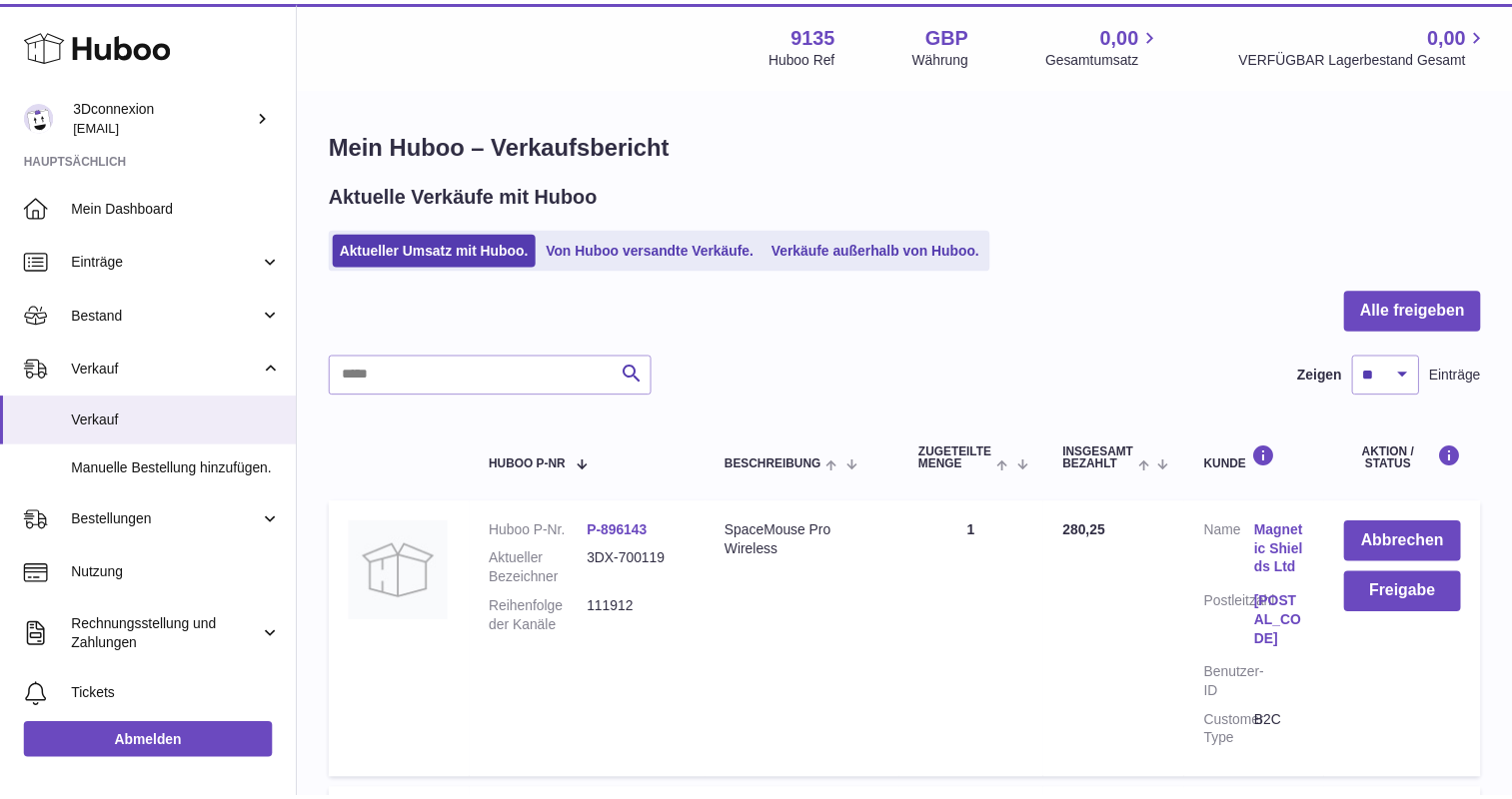 scroll, scrollTop: 0, scrollLeft: 0, axis: both 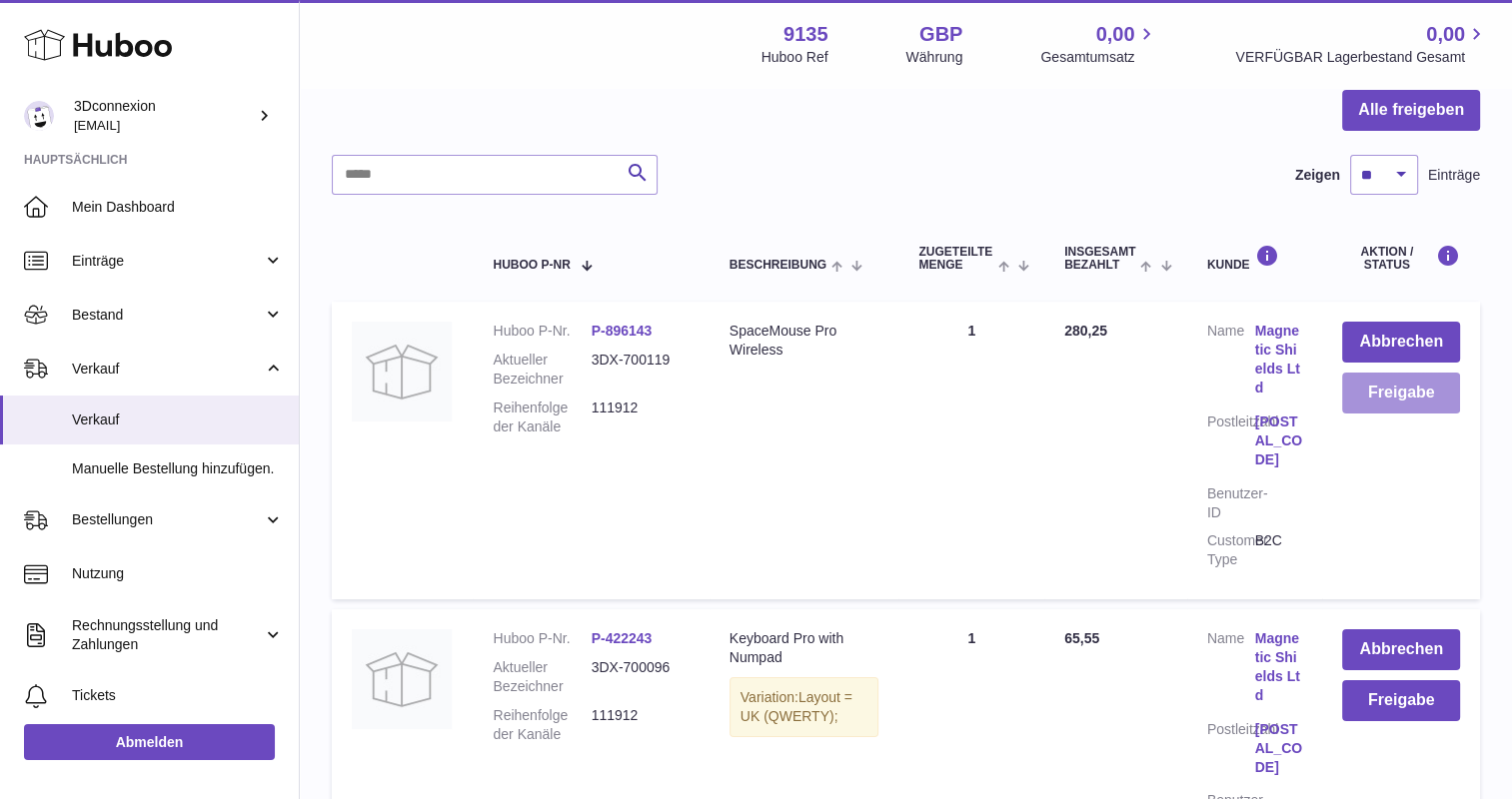 click on "Freigabe" at bounding box center [1401, 393] 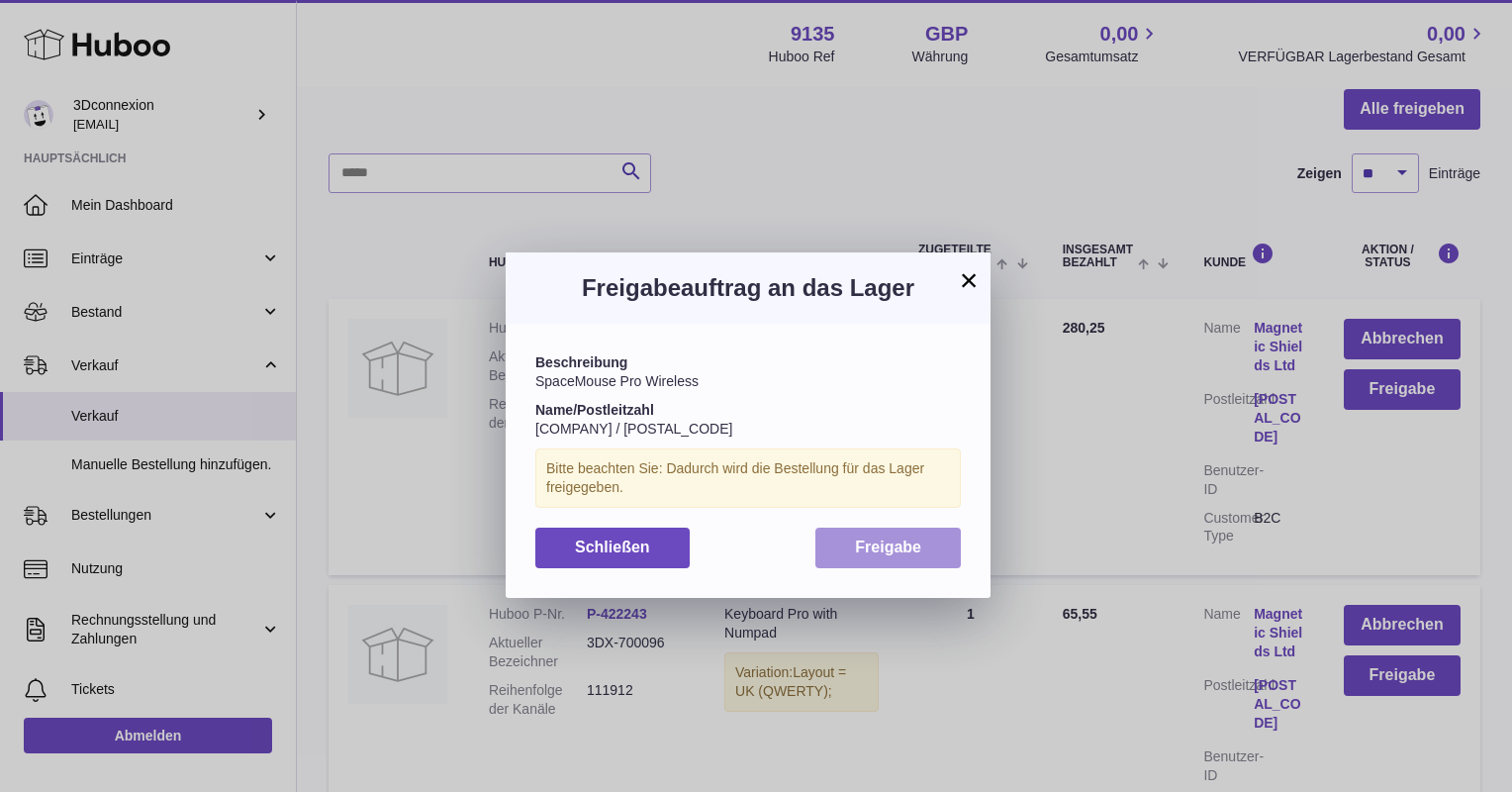 click on "Freigabe" at bounding box center [888, 547] 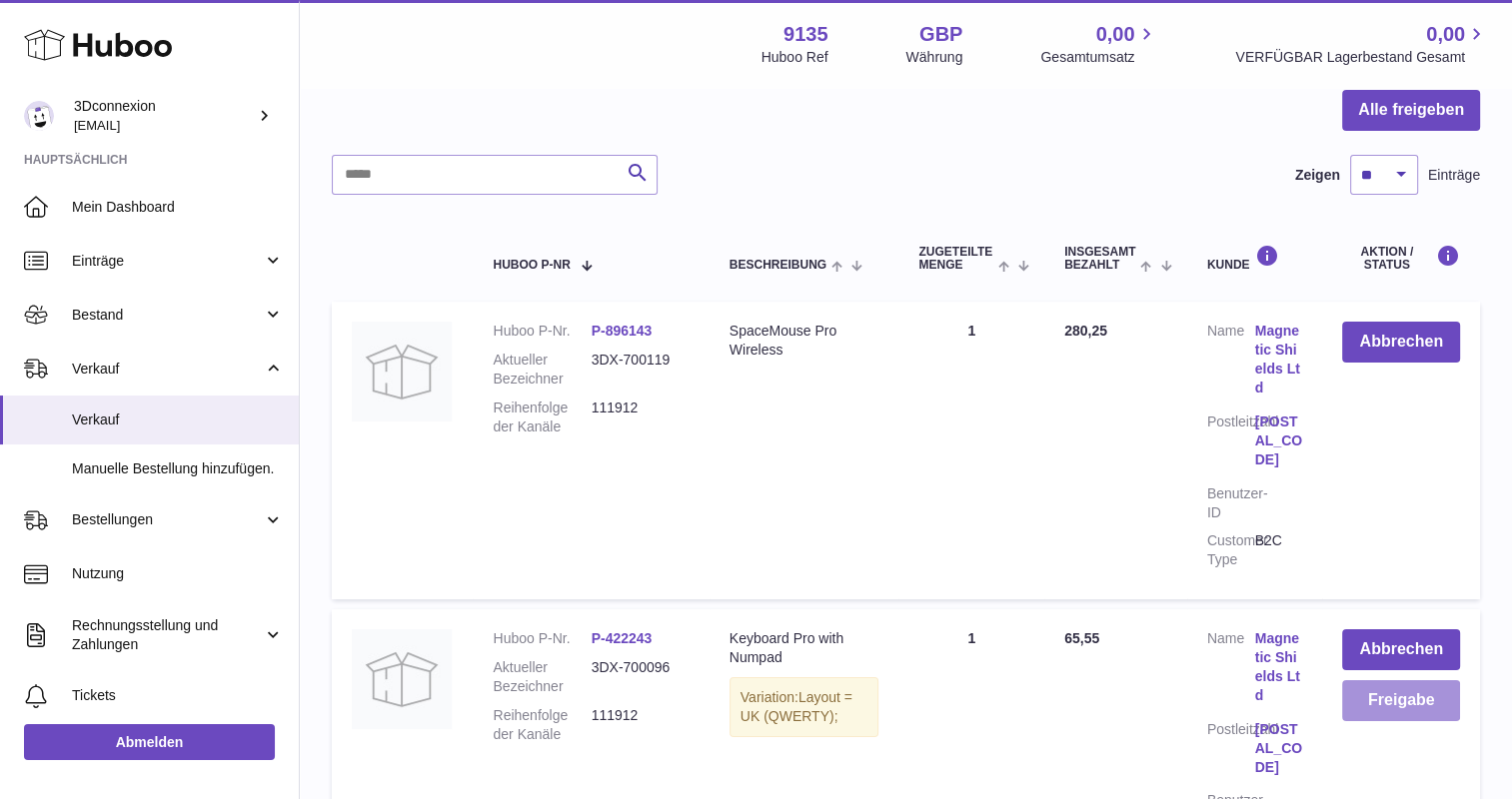 click on "Freigabe" at bounding box center [1401, 700] 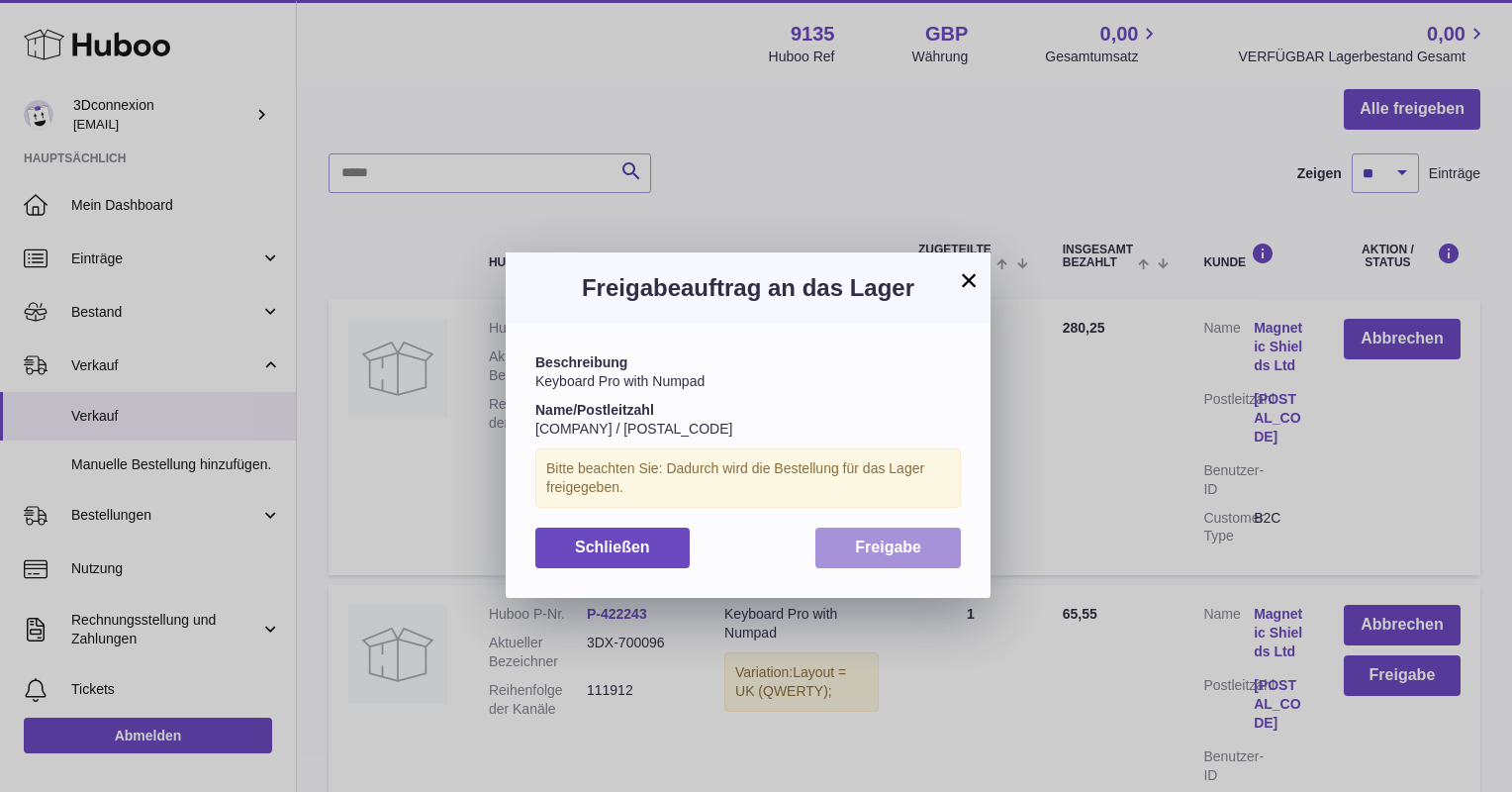 click on "Freigabe" at bounding box center [888, 547] 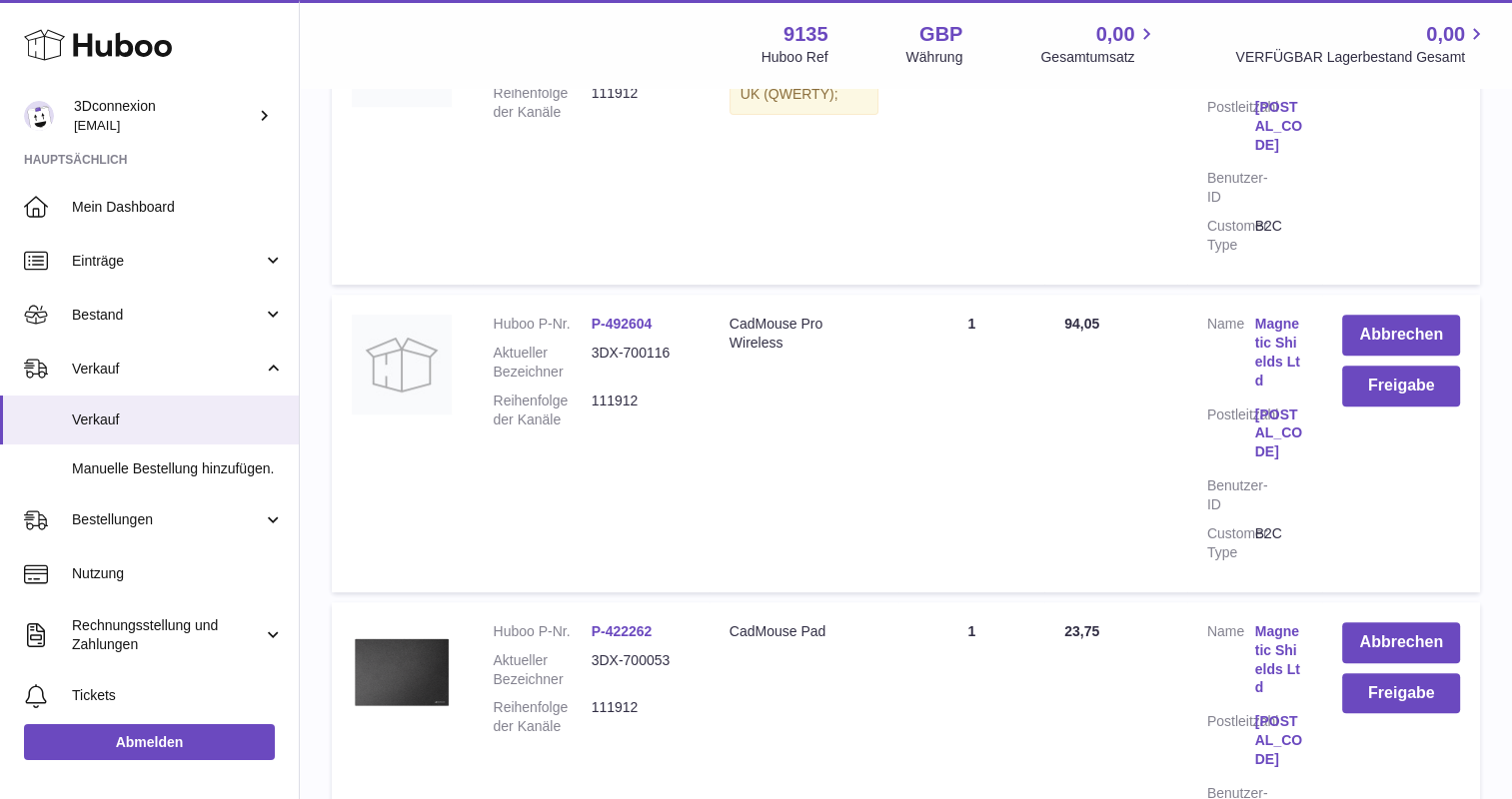 scroll, scrollTop: 899, scrollLeft: 0, axis: vertical 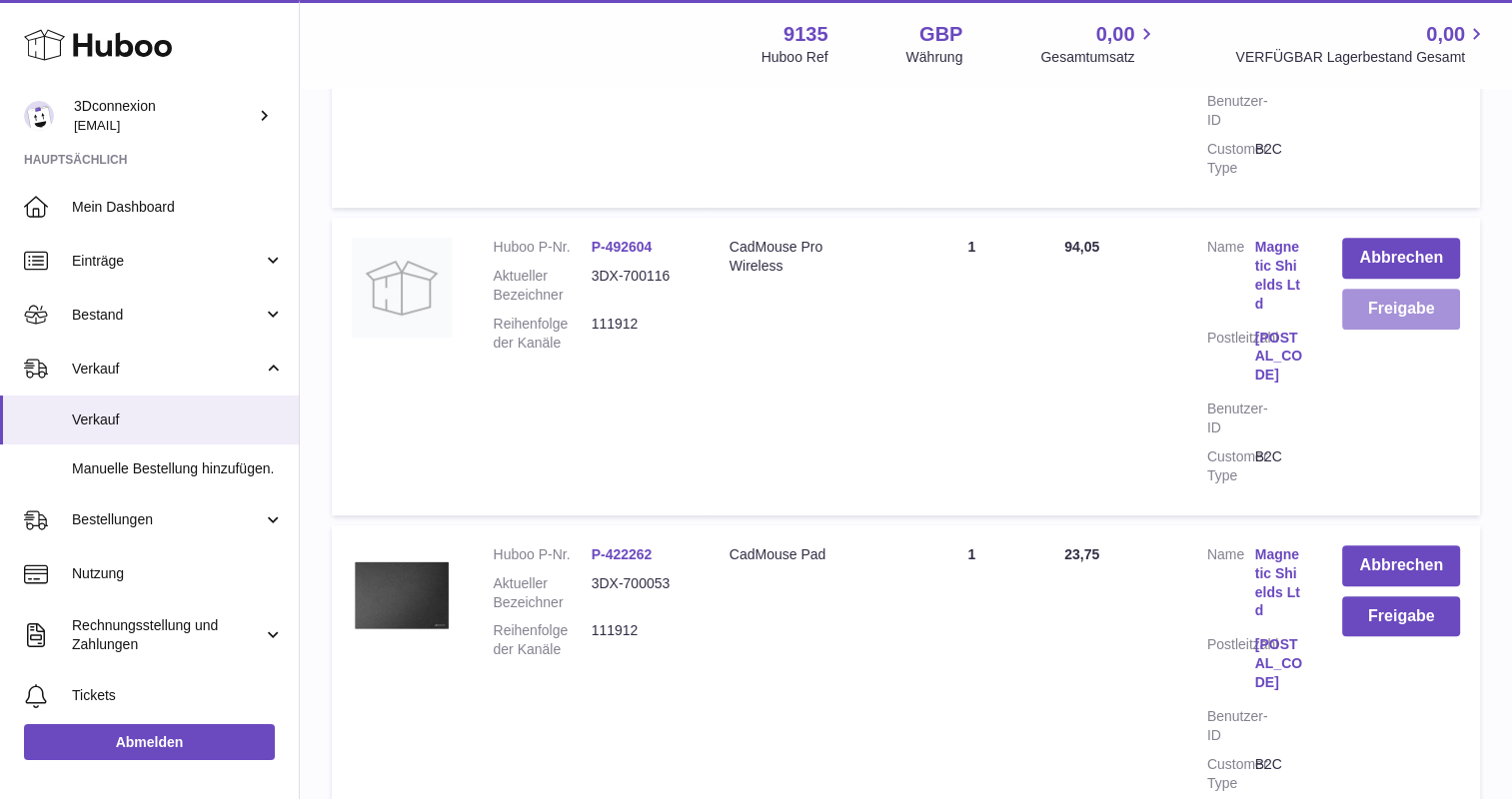 click on "Freigabe" at bounding box center (1401, 309) 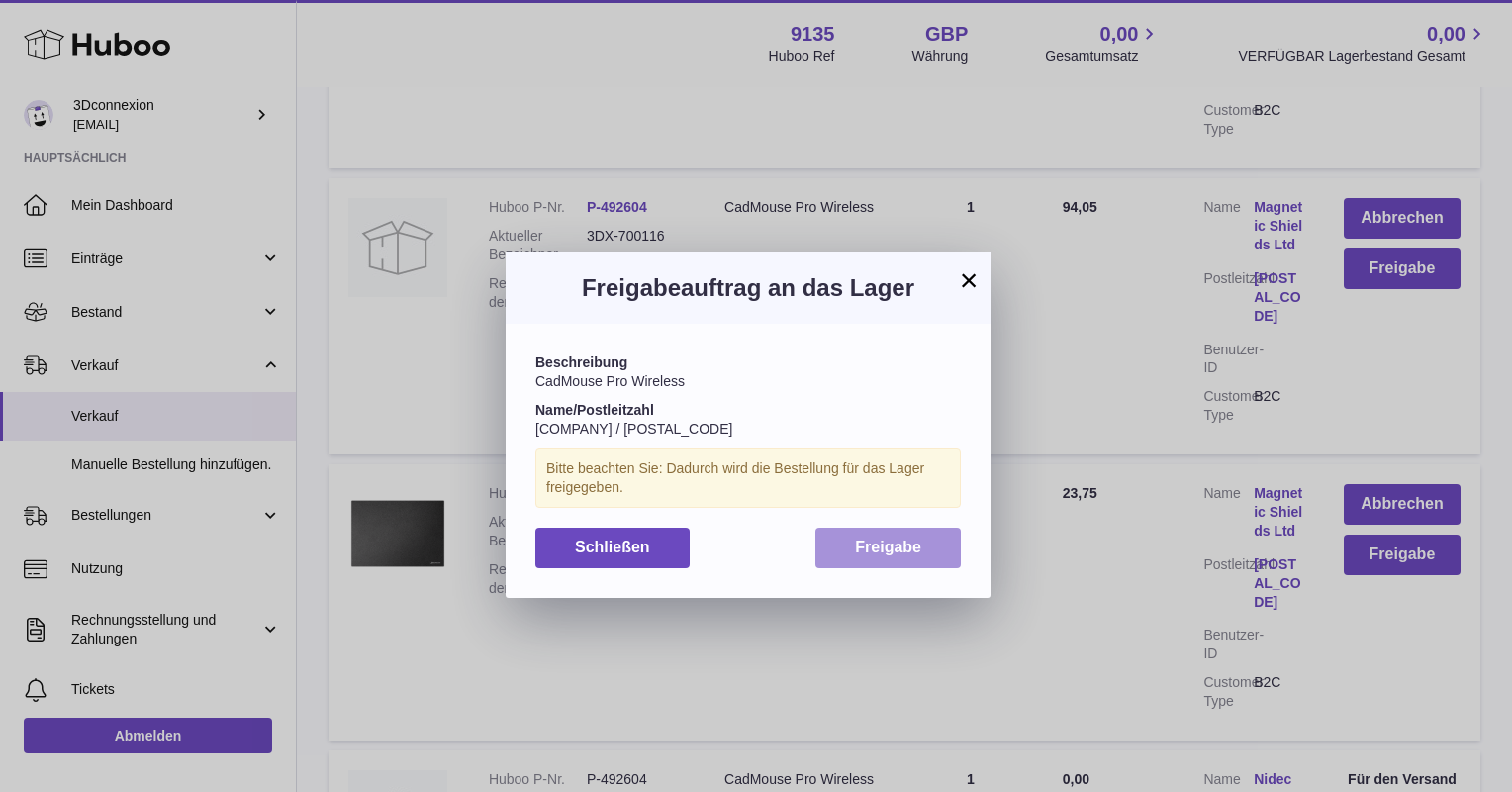 click on "Freigabe" at bounding box center [888, 547] 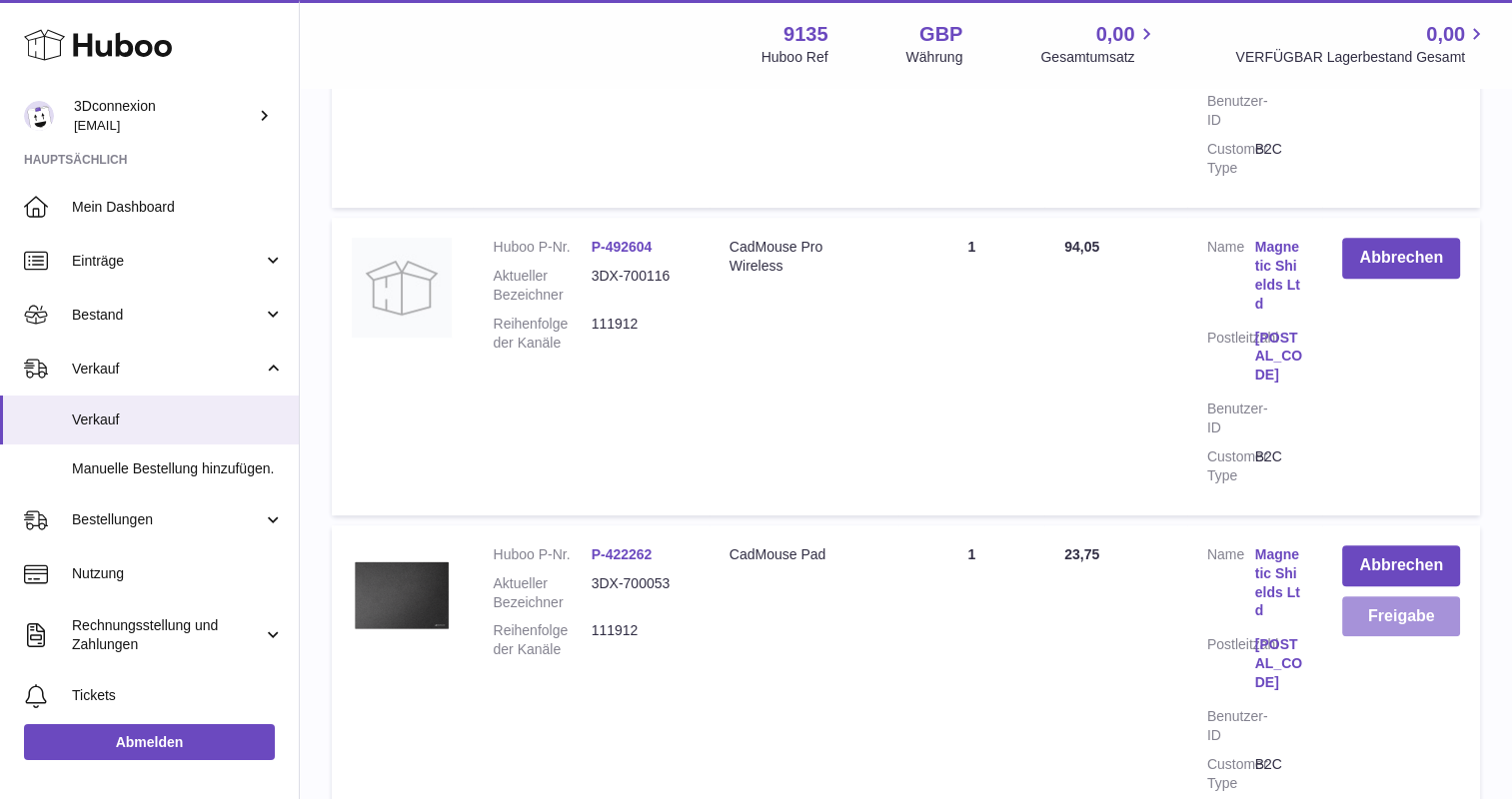 click on "Freigabe" at bounding box center [1401, 616] 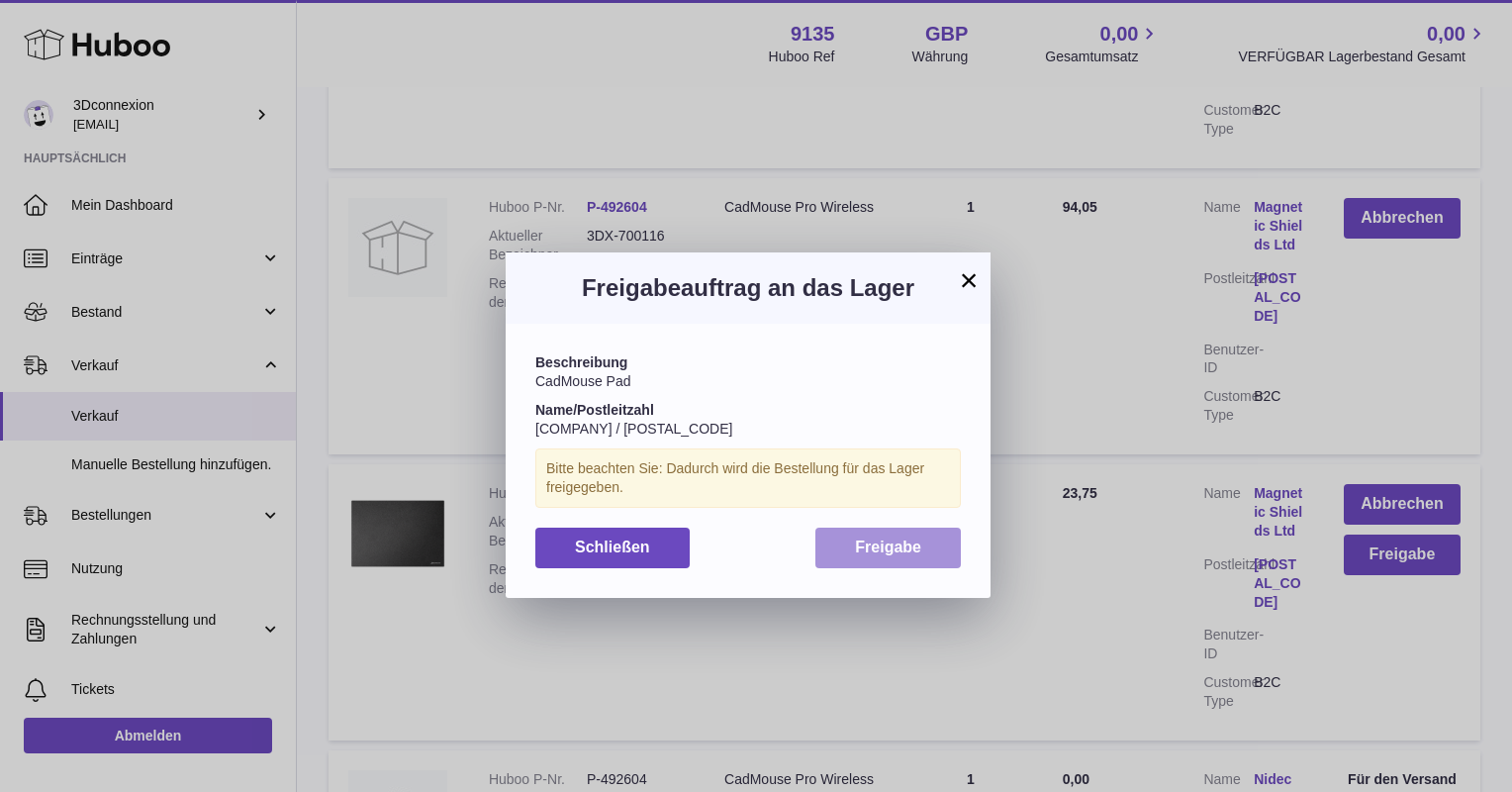 click on "Freigabe" at bounding box center (888, 547) 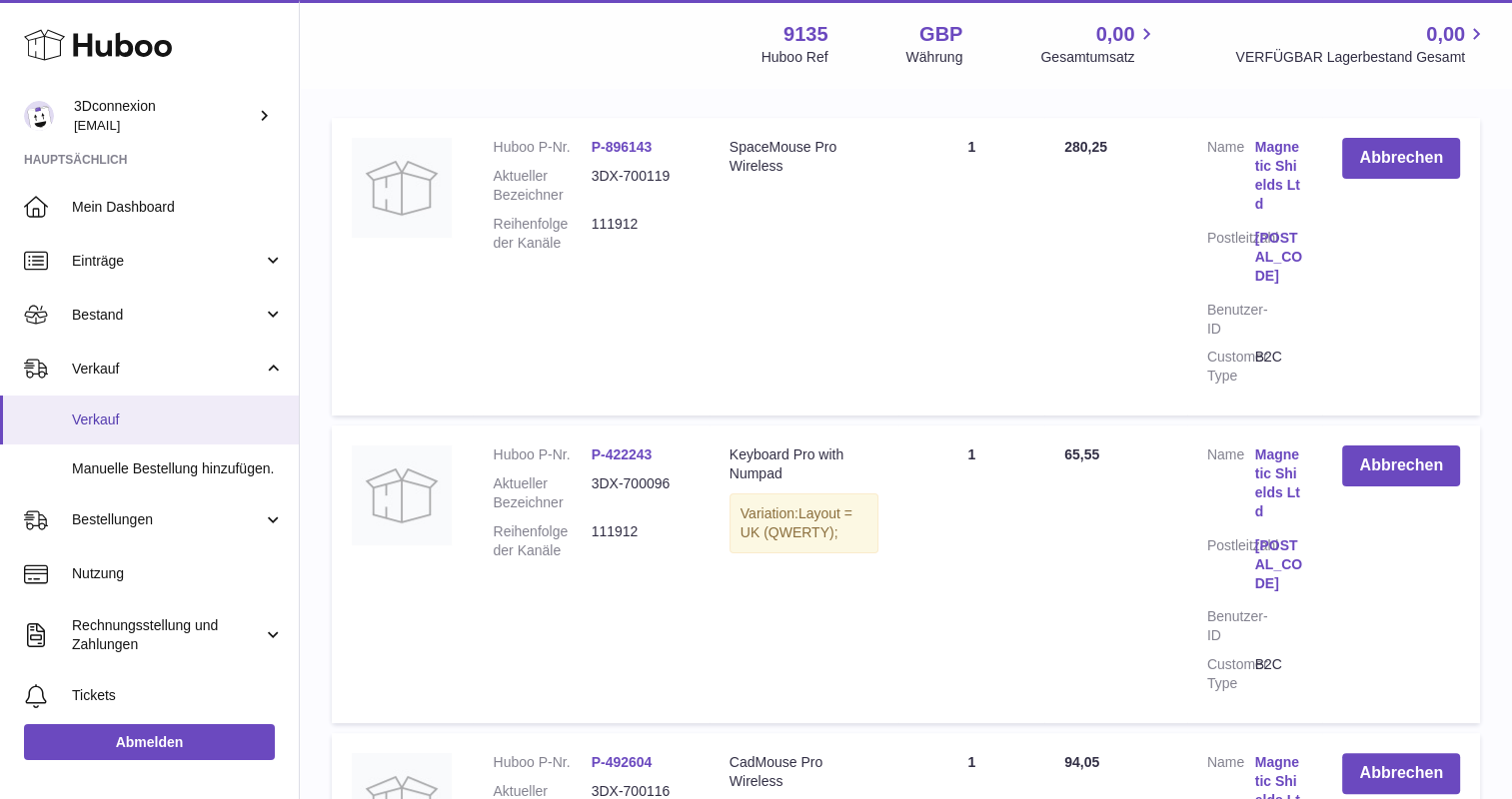 scroll, scrollTop: 200, scrollLeft: 0, axis: vertical 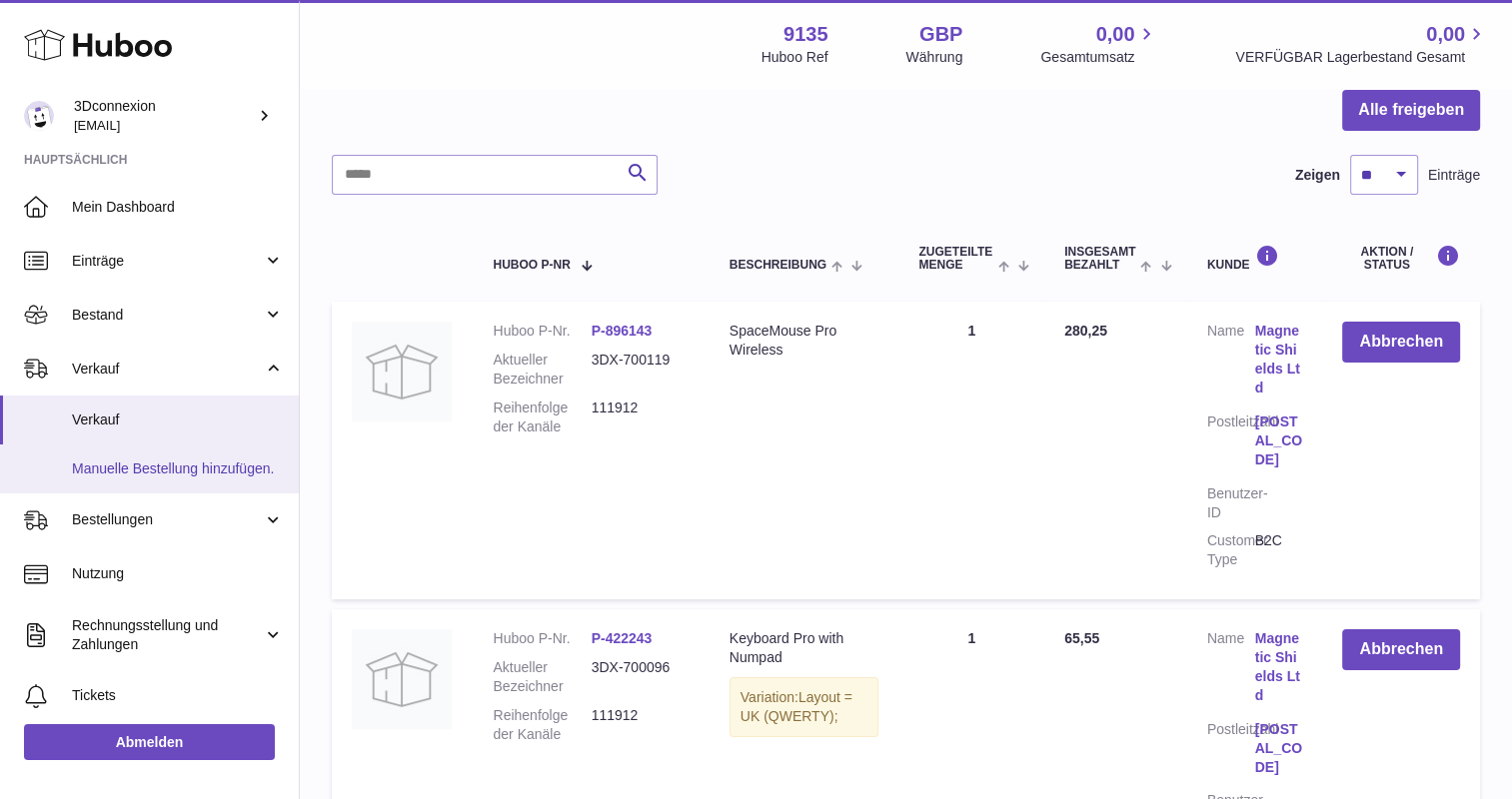 click on "Manuelle Bestellung hinzufügen." at bounding box center [178, 468] 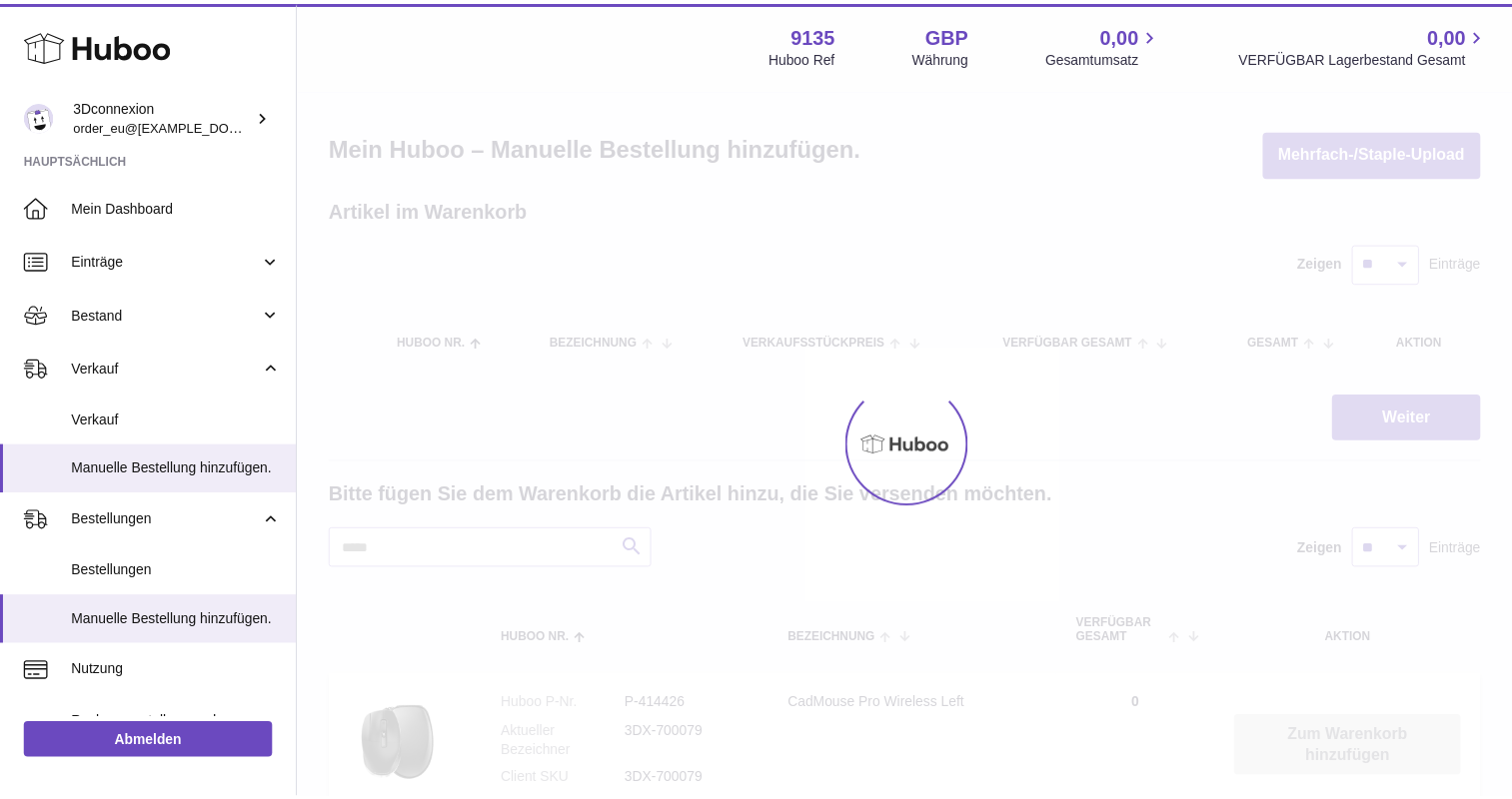 scroll, scrollTop: 0, scrollLeft: 0, axis: both 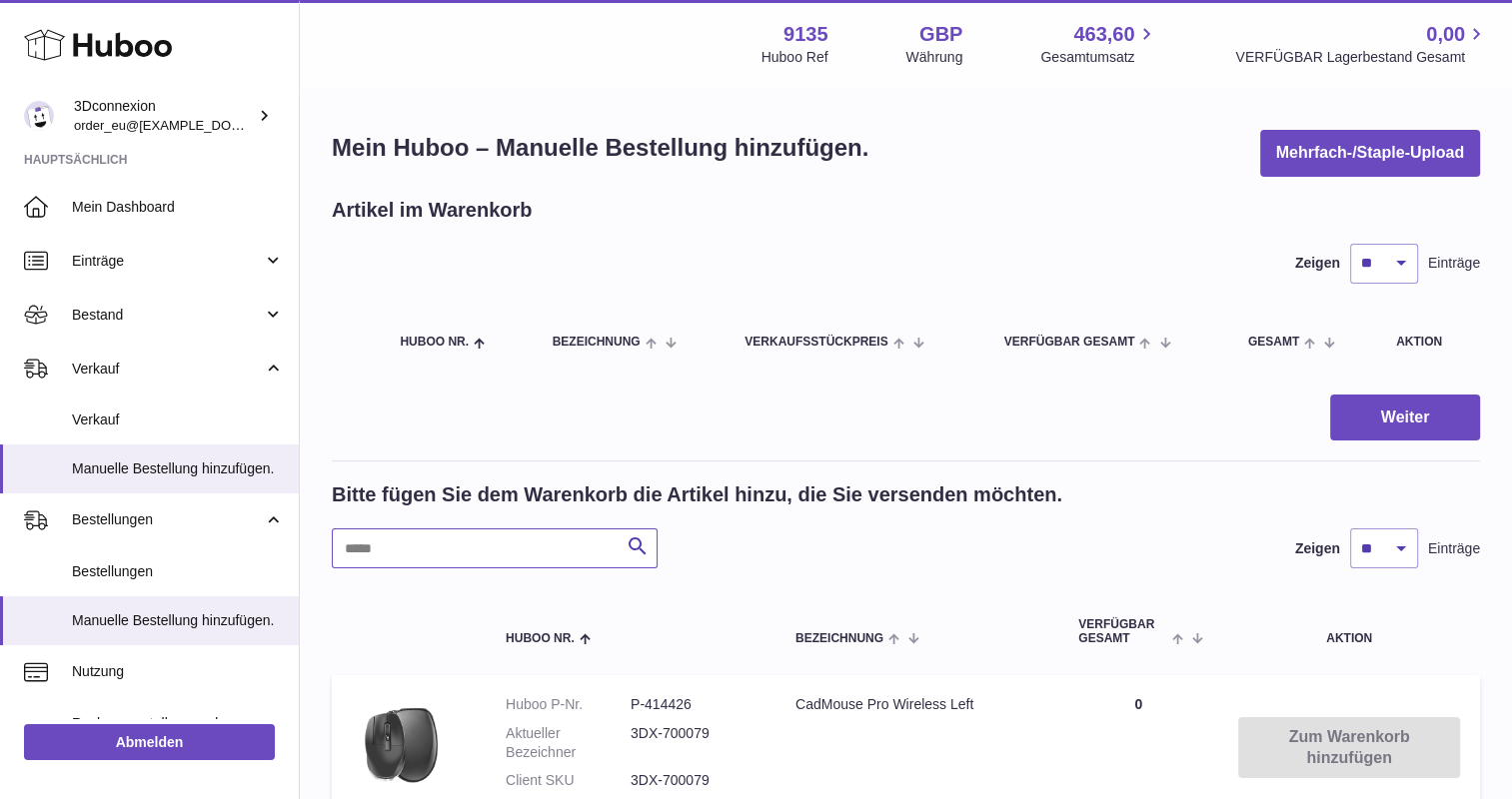 click at bounding box center (495, 548) 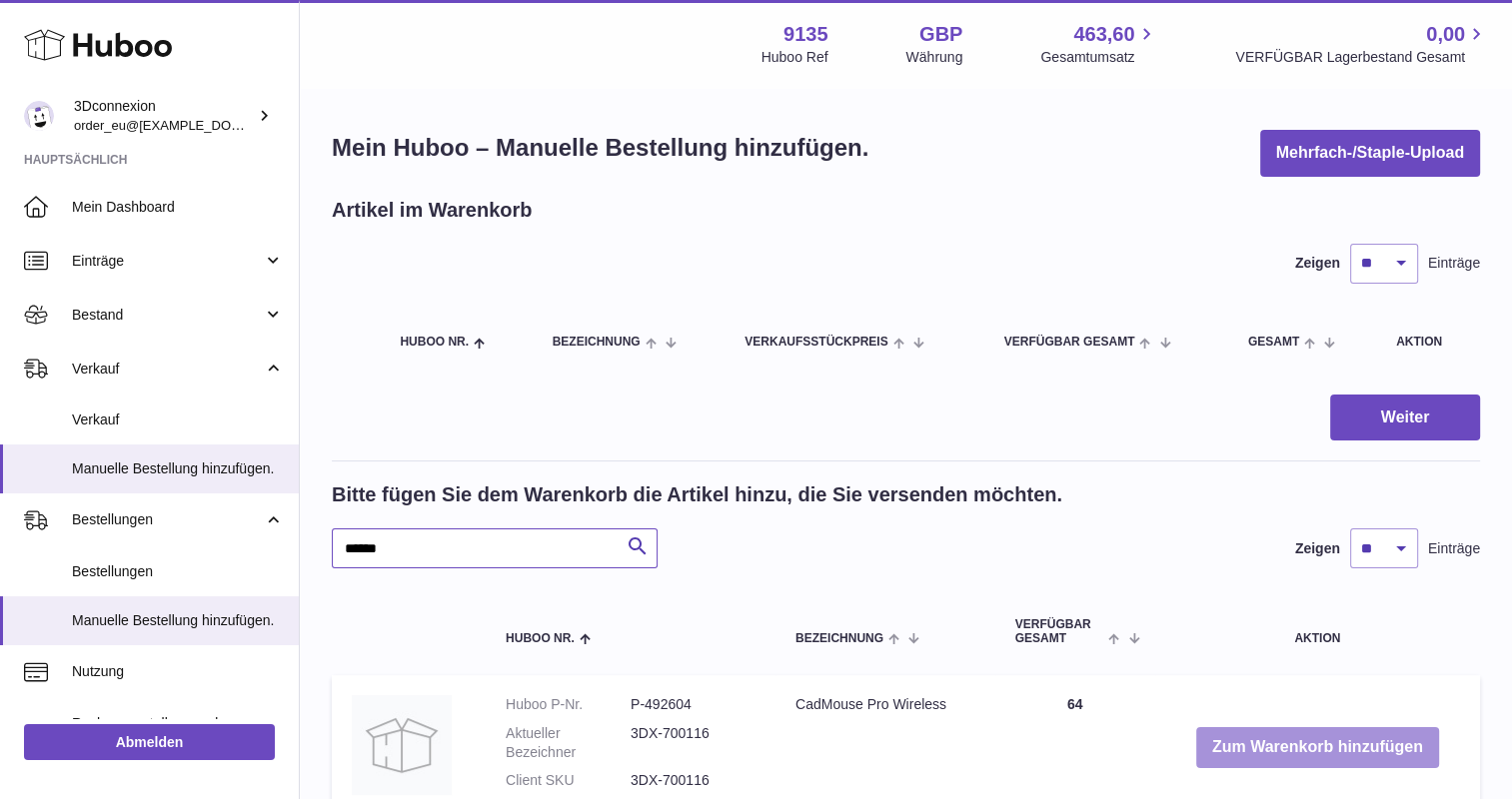 type on "******" 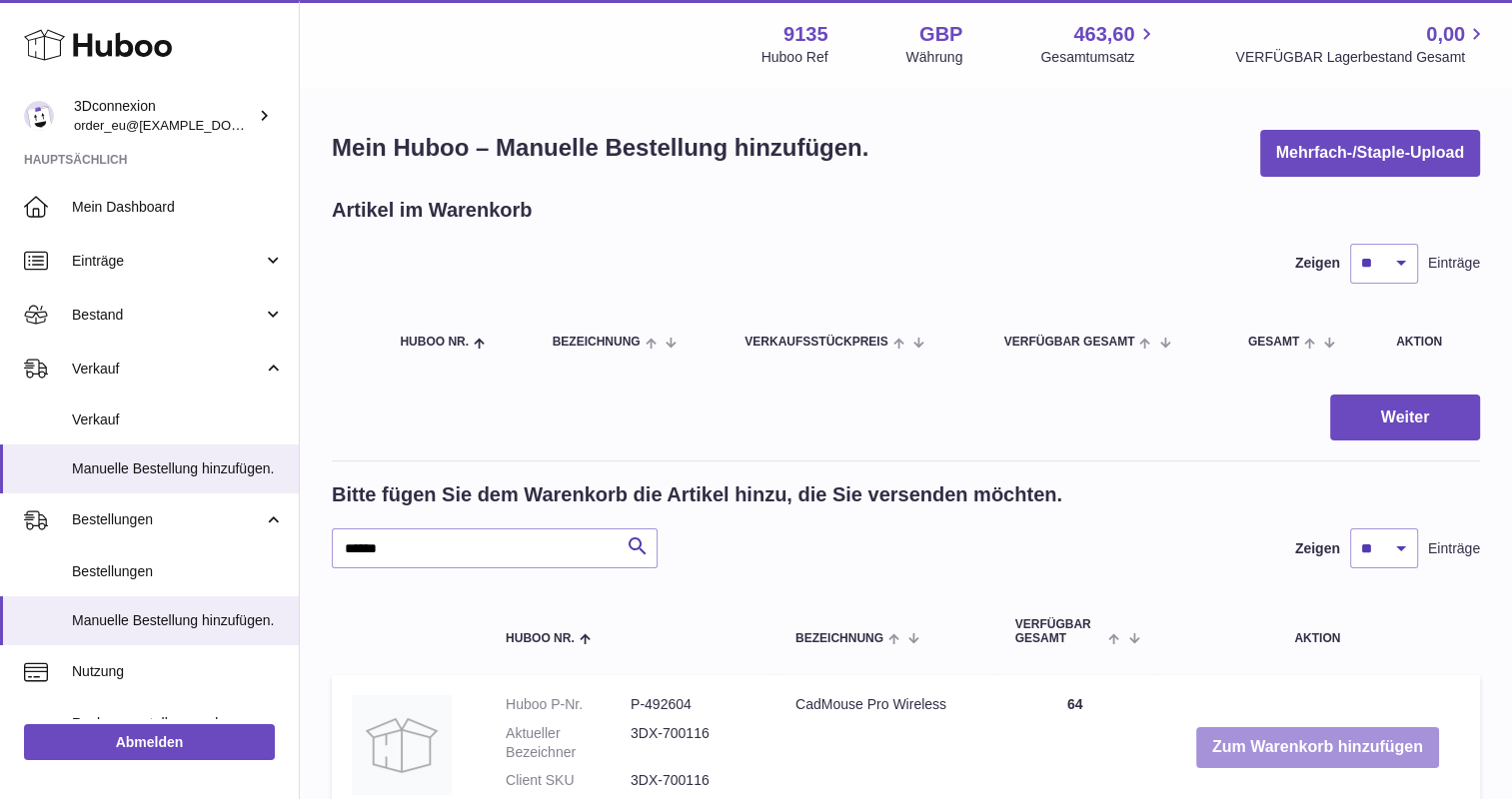 click on "Zum Warenkorb hinzufügen" at bounding box center (1317, 747) 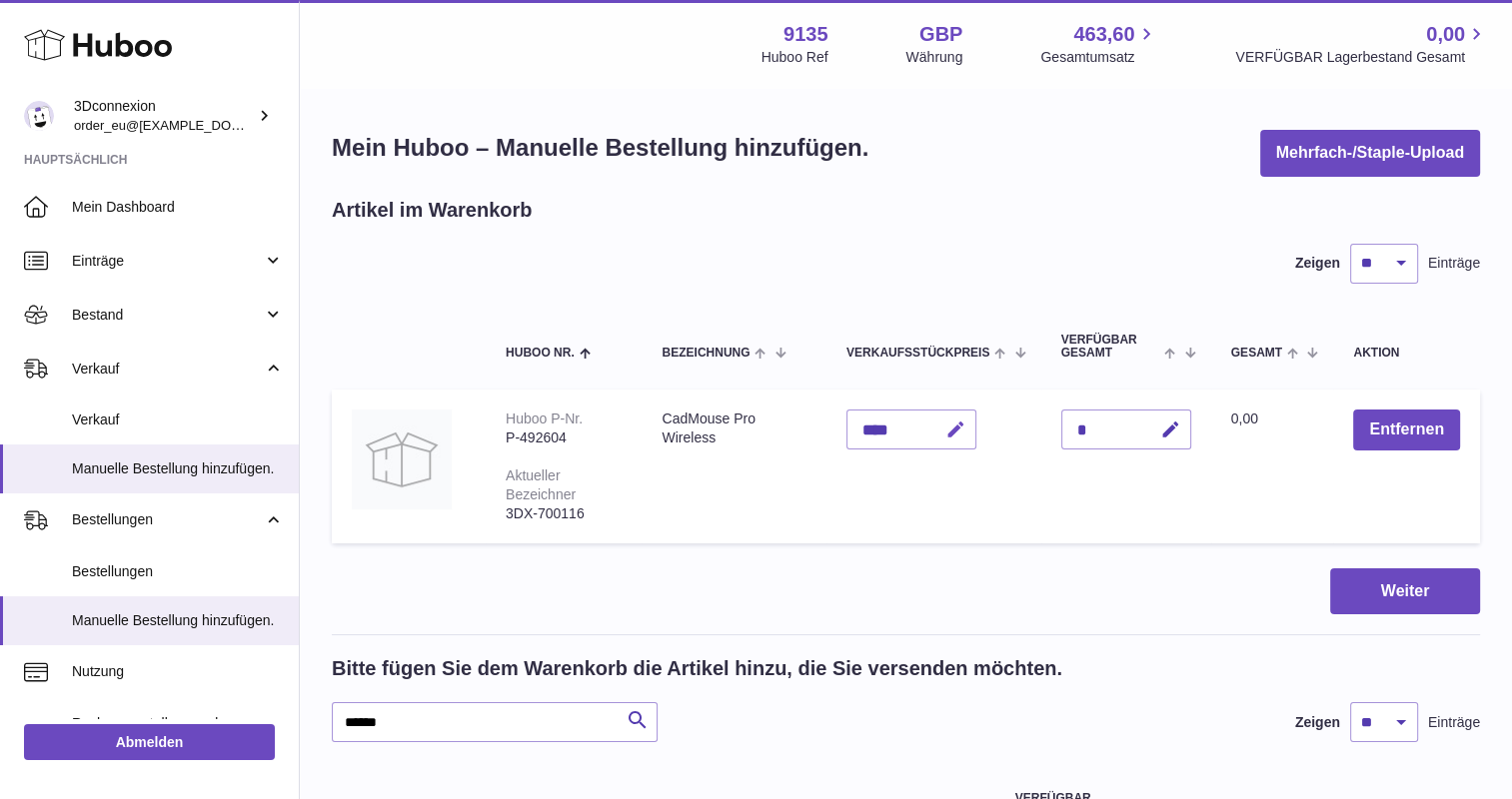 click at bounding box center (955, 429) 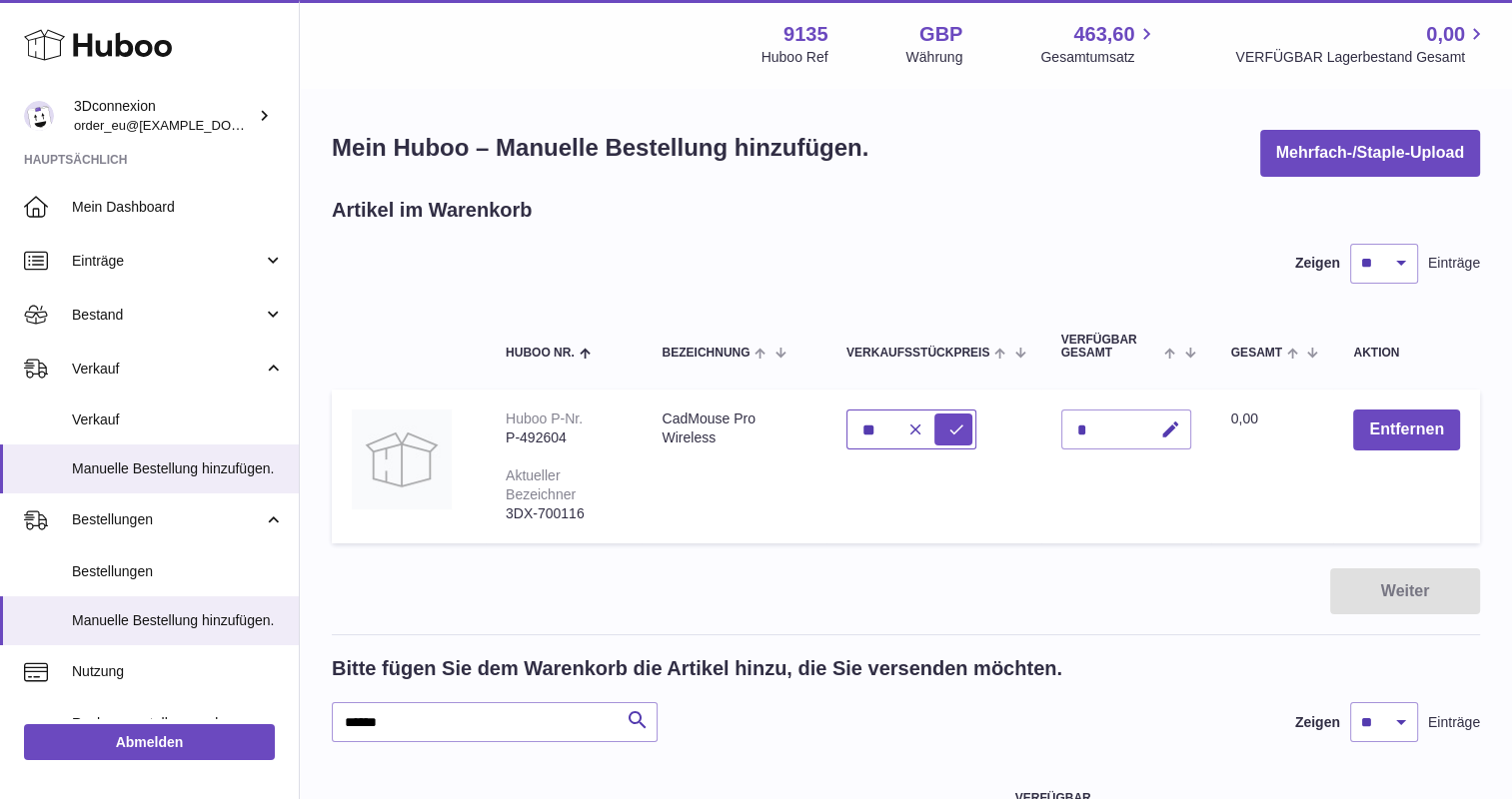 type on "*" 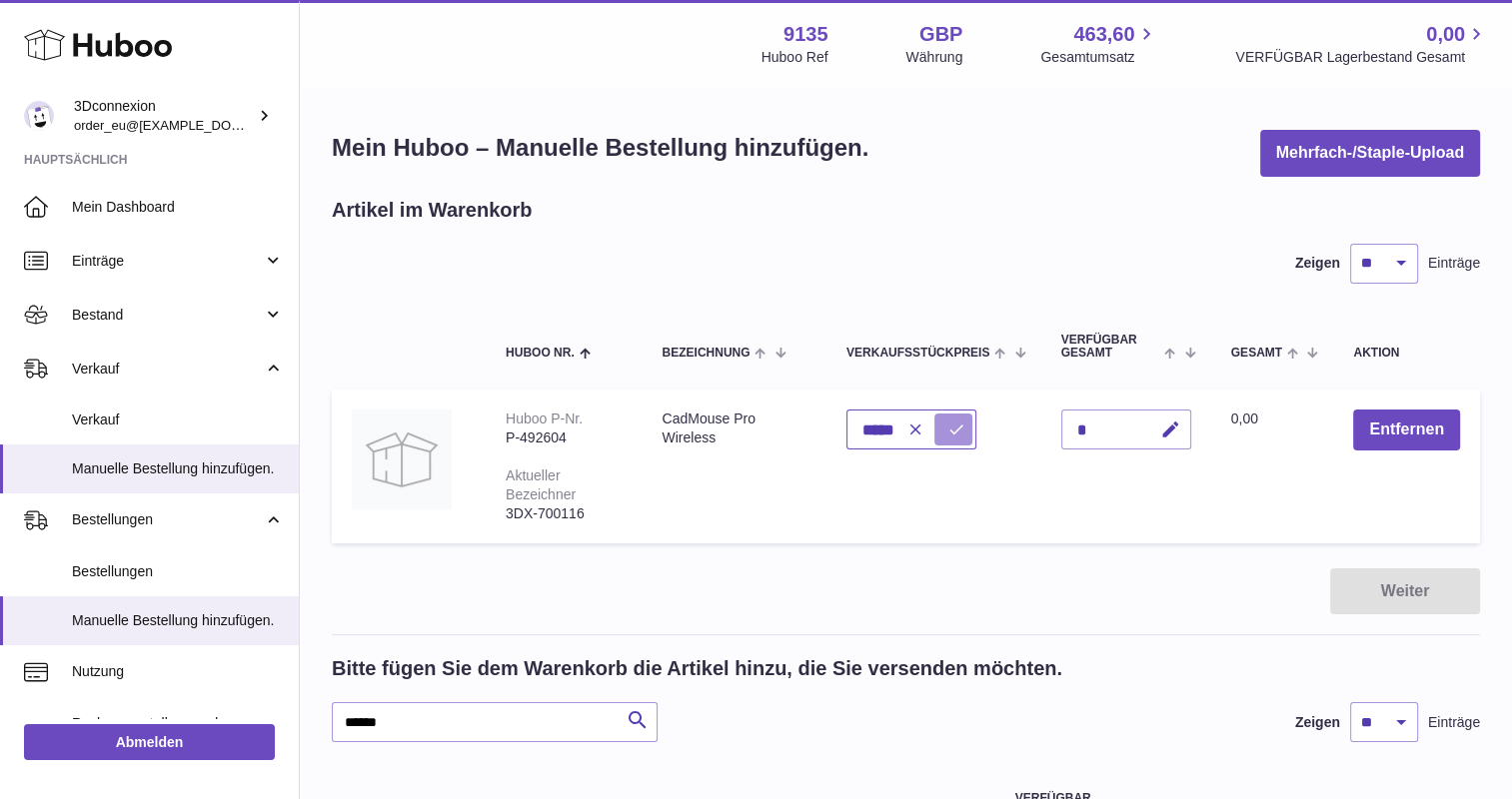 type on "*****" 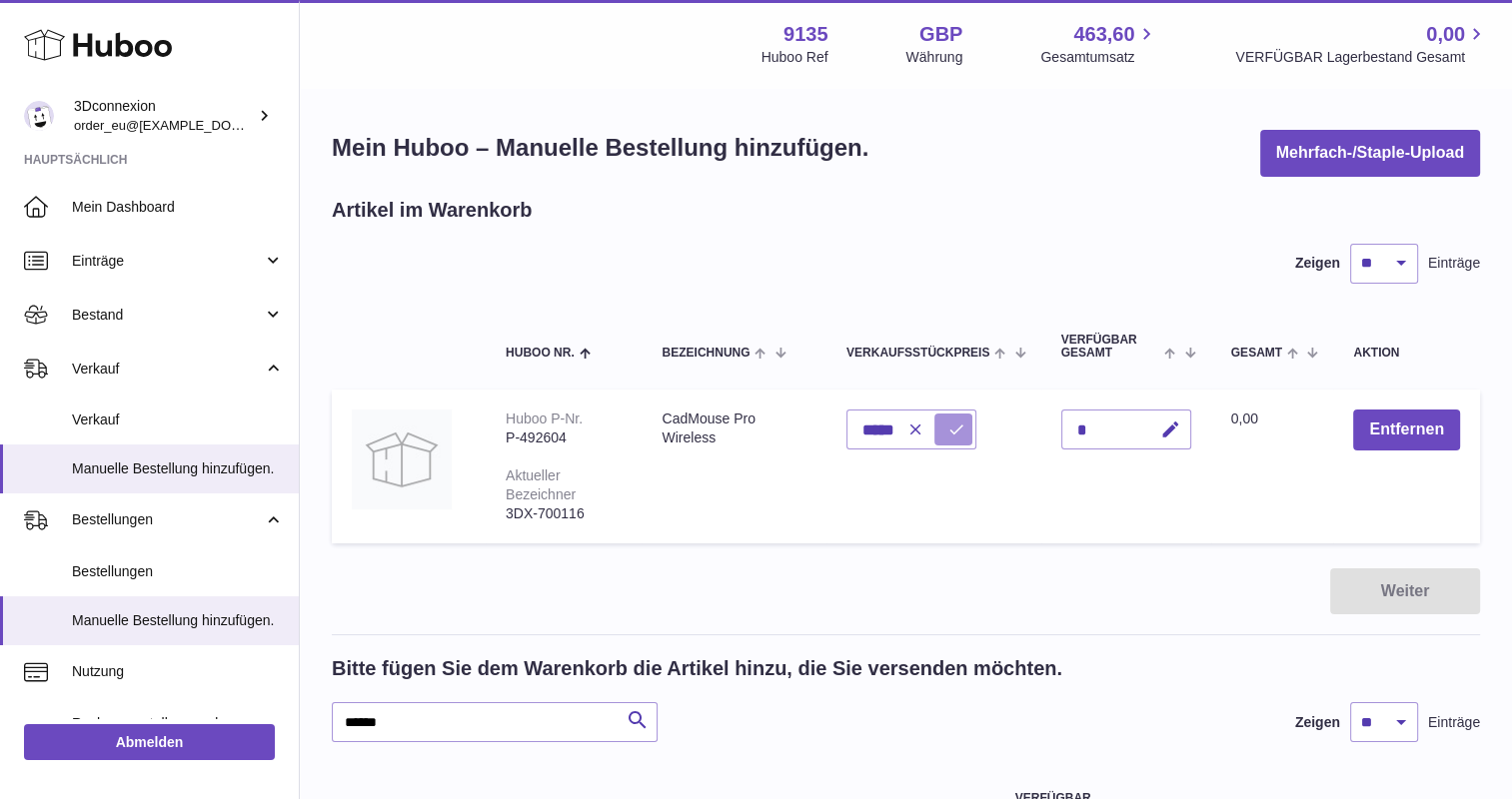 click at bounding box center (953, 429) 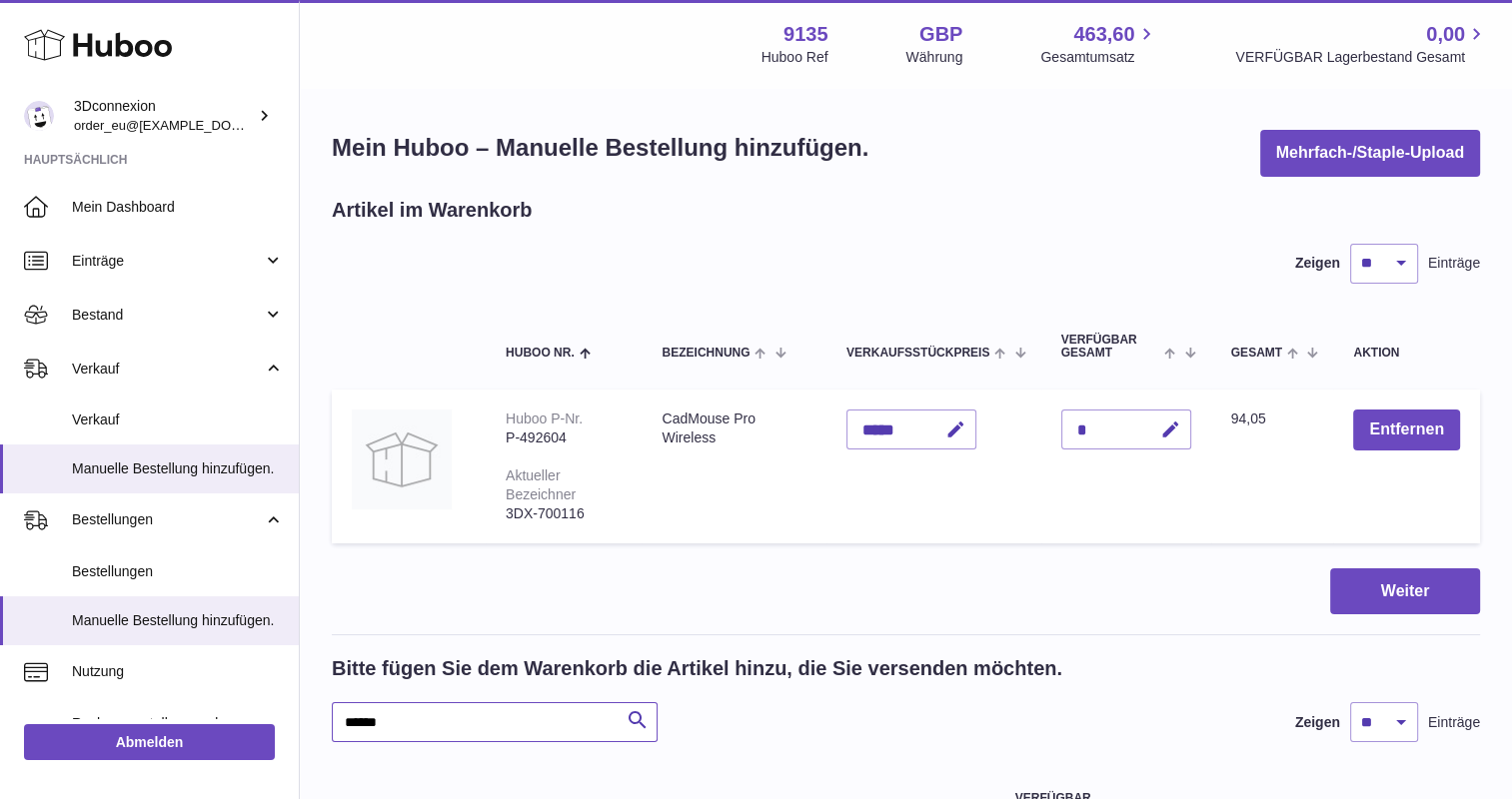 click on "******" at bounding box center [495, 722] 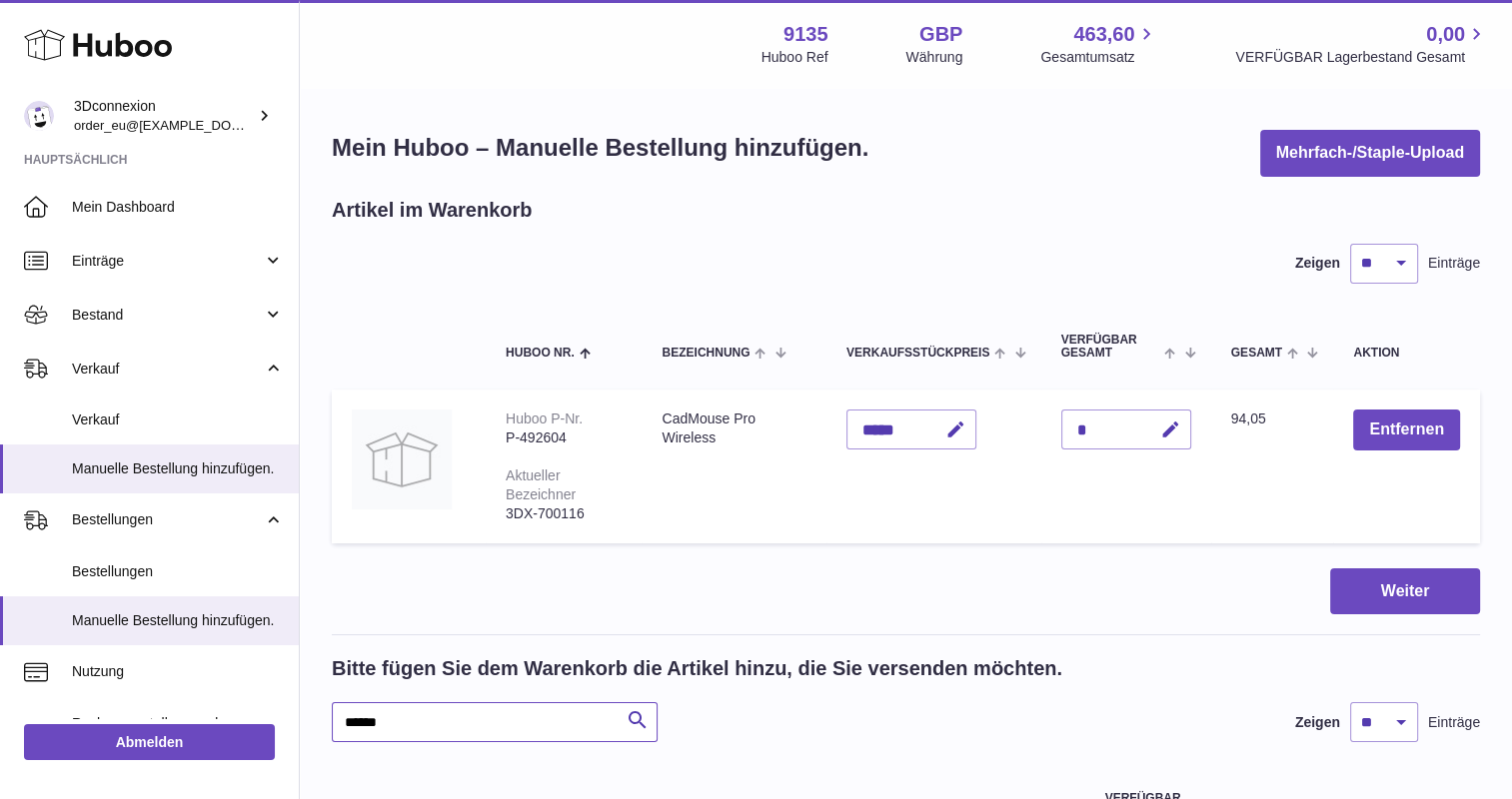 type on "******" 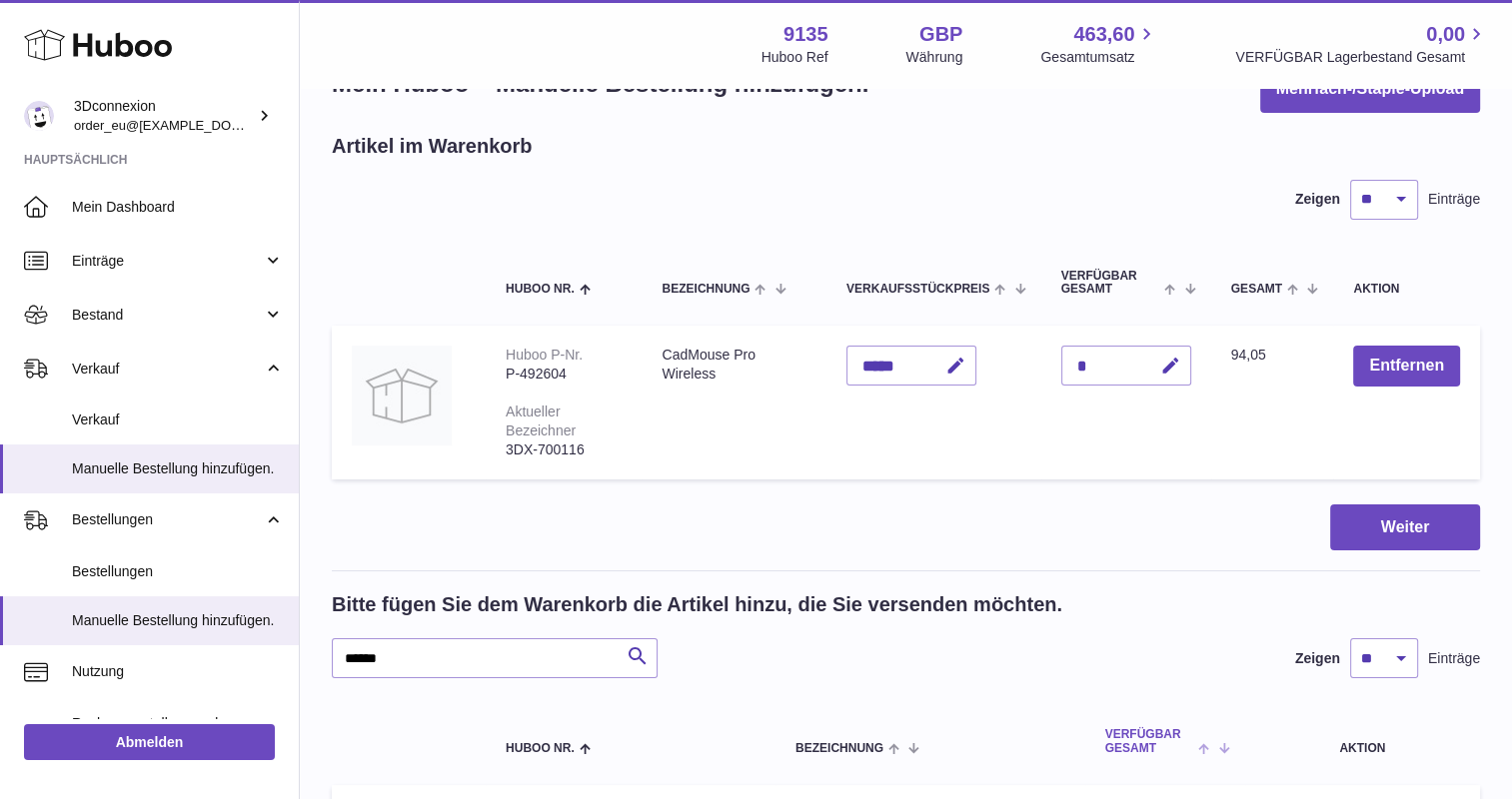scroll, scrollTop: 200, scrollLeft: 0, axis: vertical 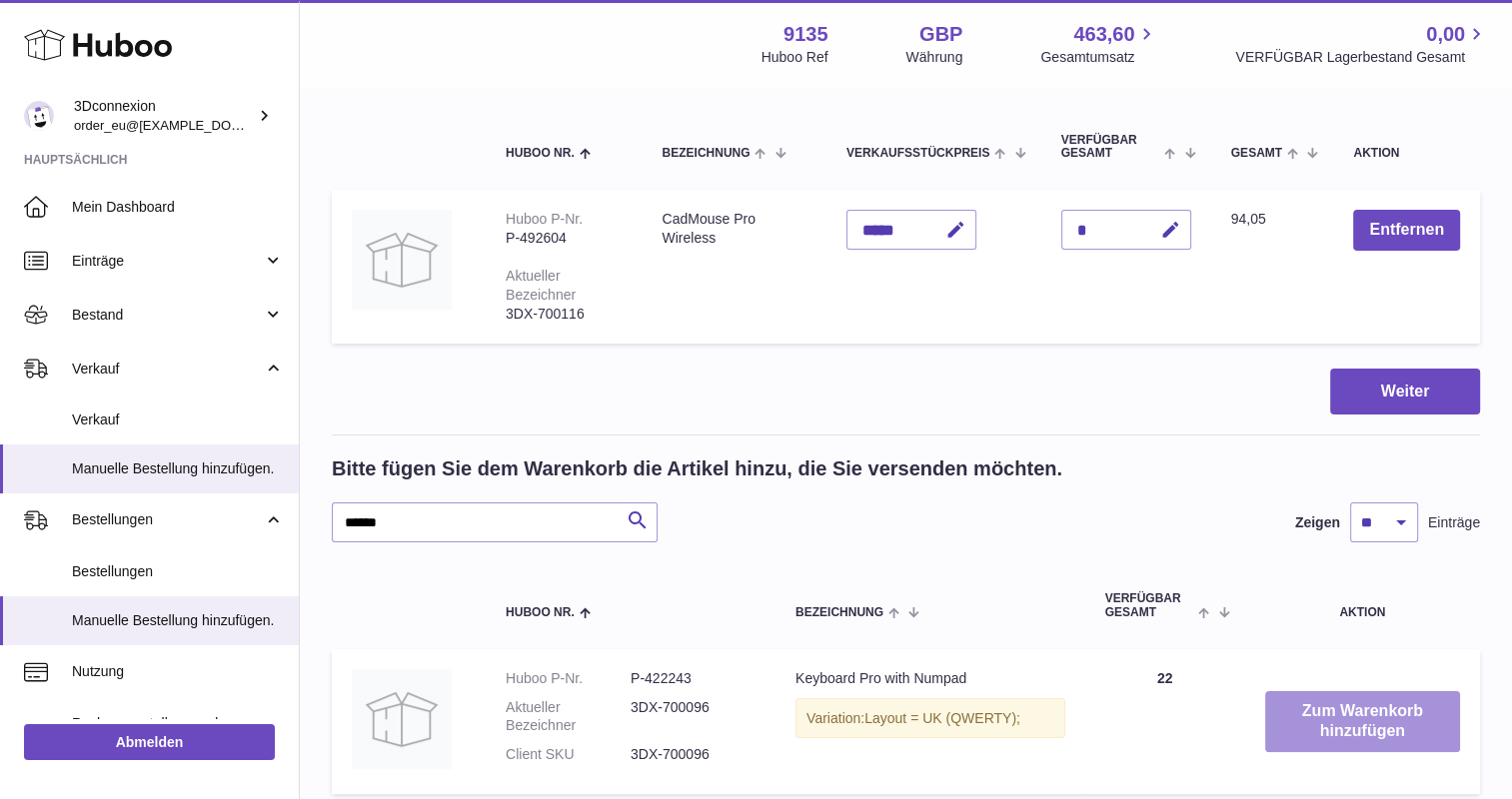 click on "Zum Warenkorb hinzufügen" at bounding box center [1362, 722] 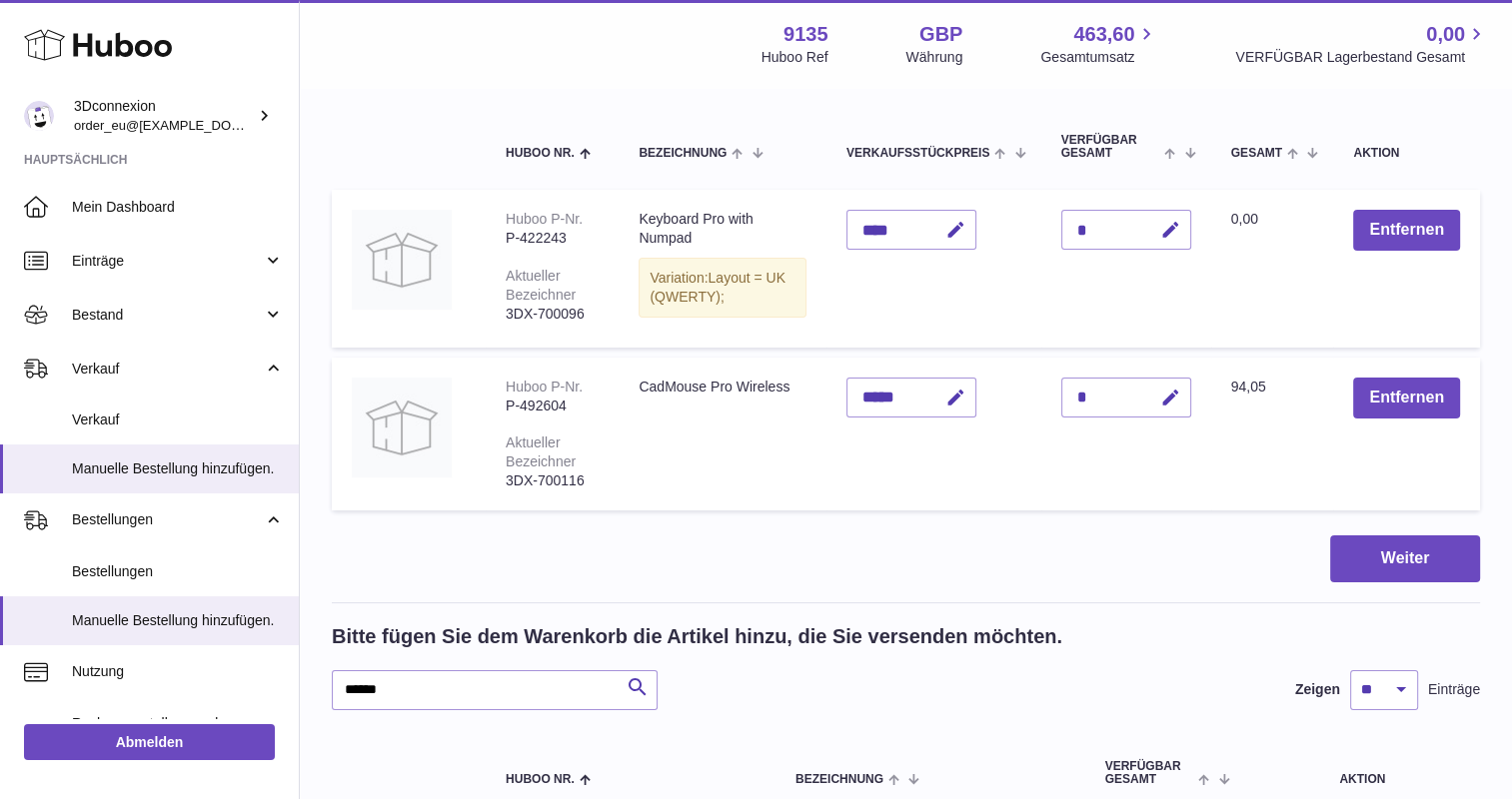 click on "Verkaufsstückpreis
****" at bounding box center (933, 269) 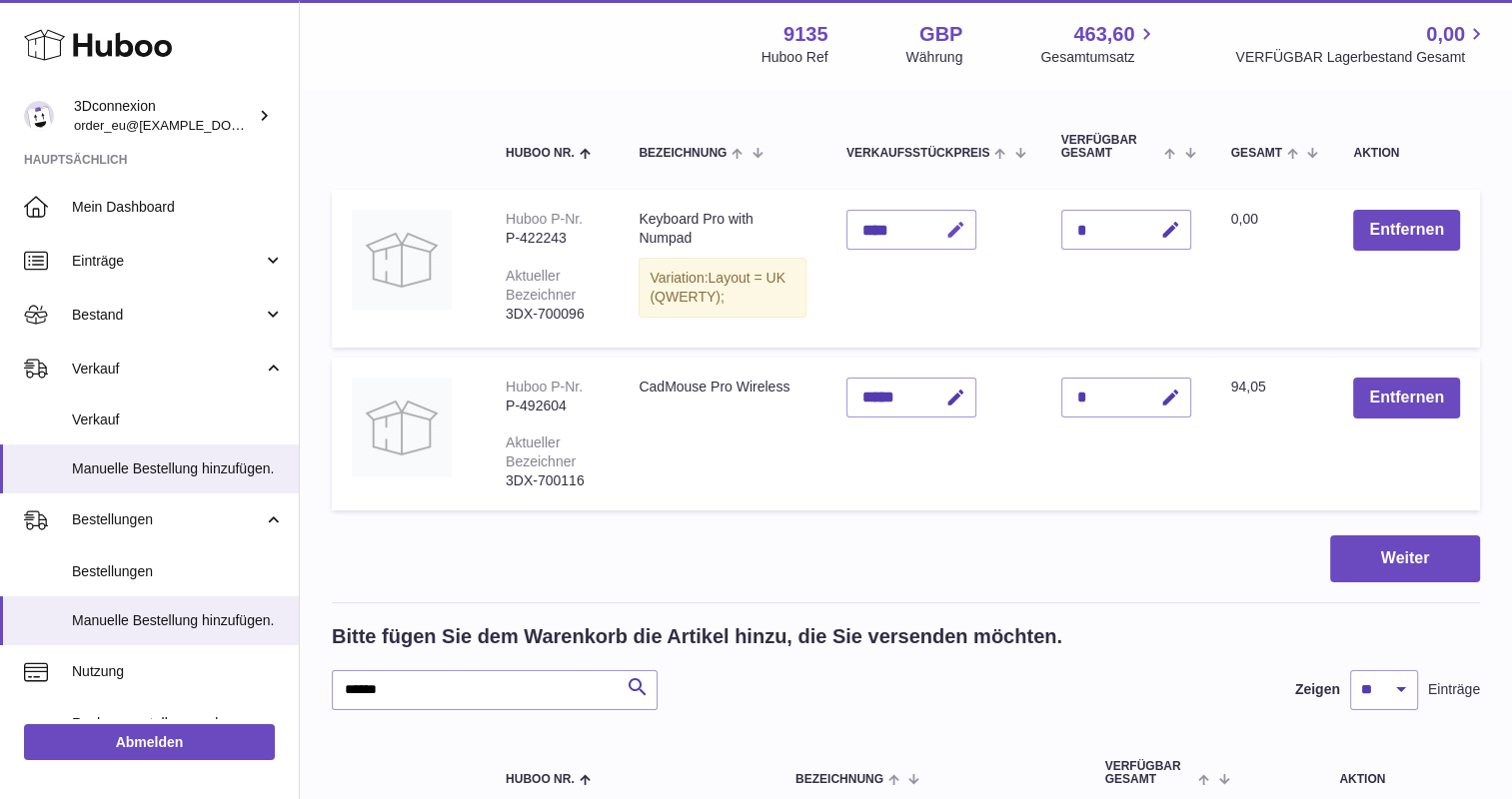 click at bounding box center (955, 230) 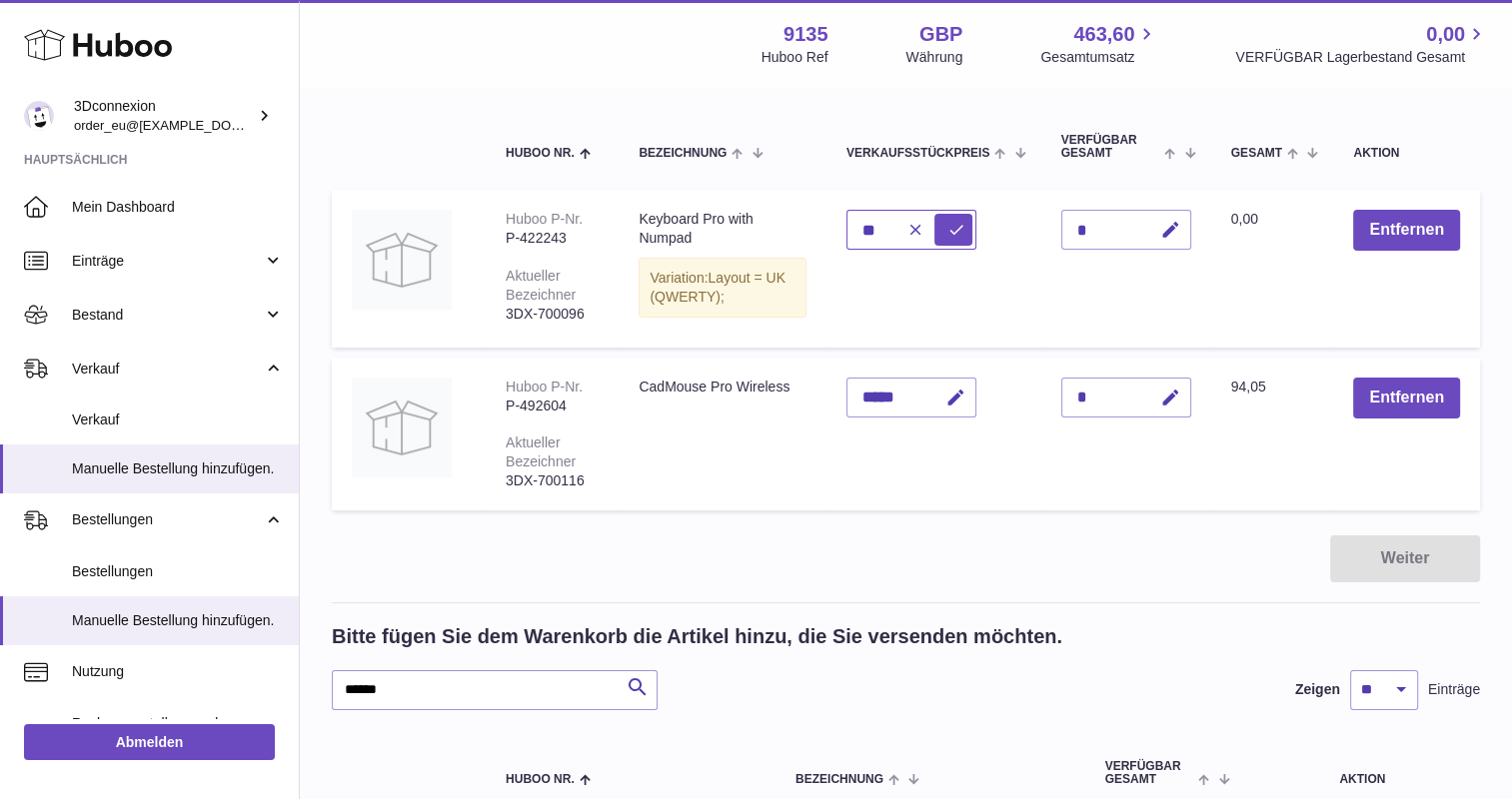 type on "*" 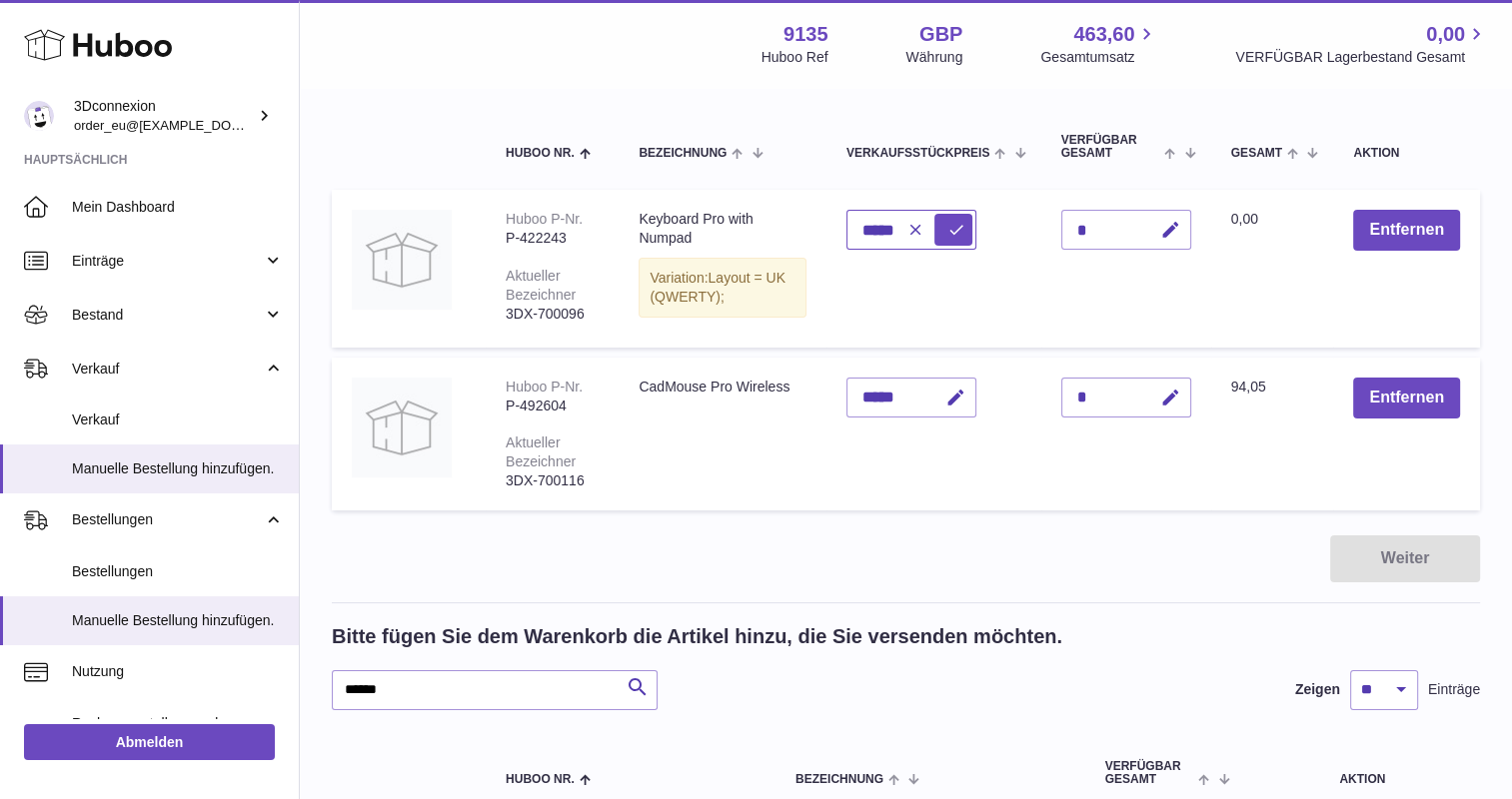 click on "*****" at bounding box center [911, 230] 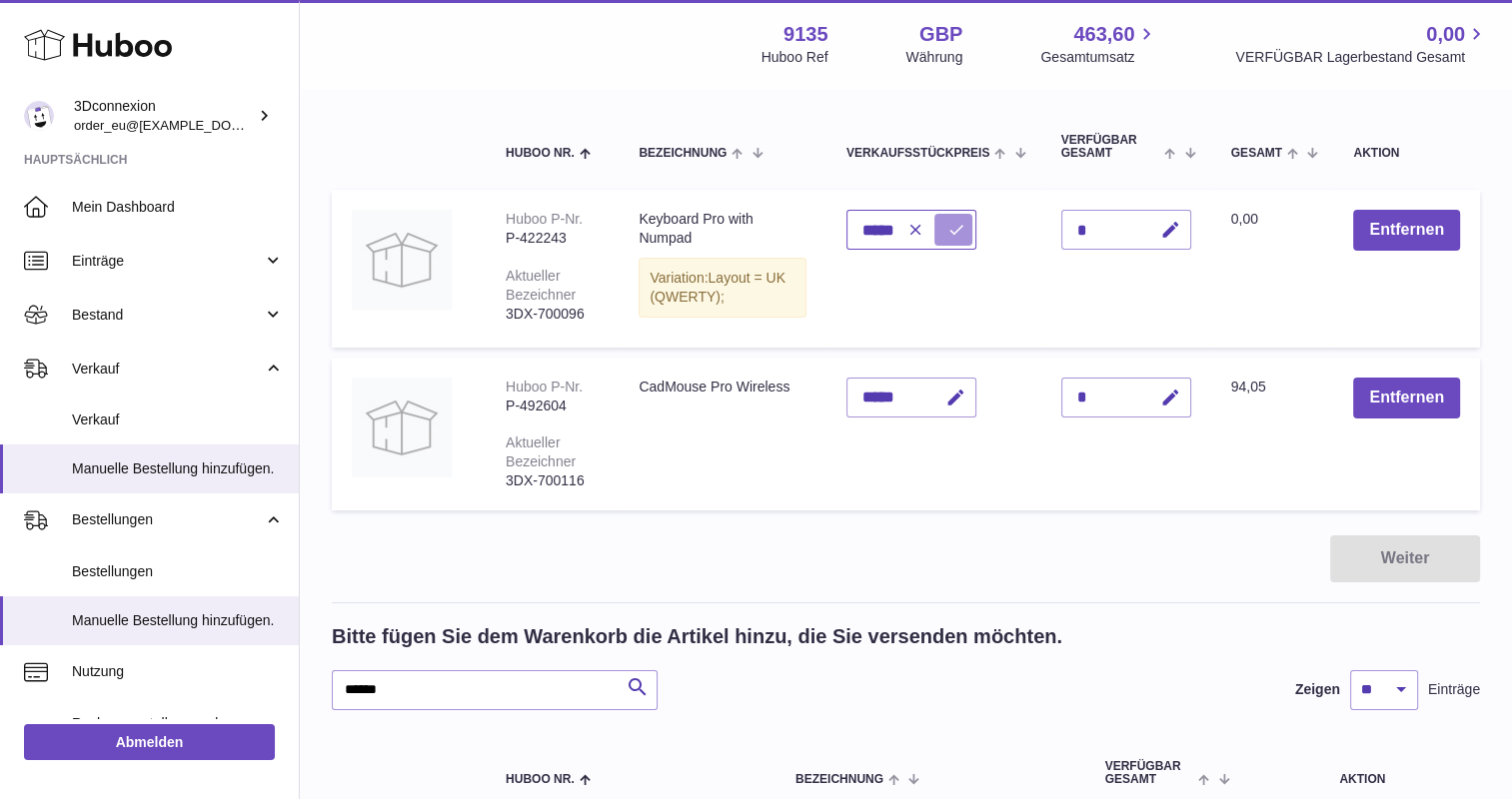 type on "*****" 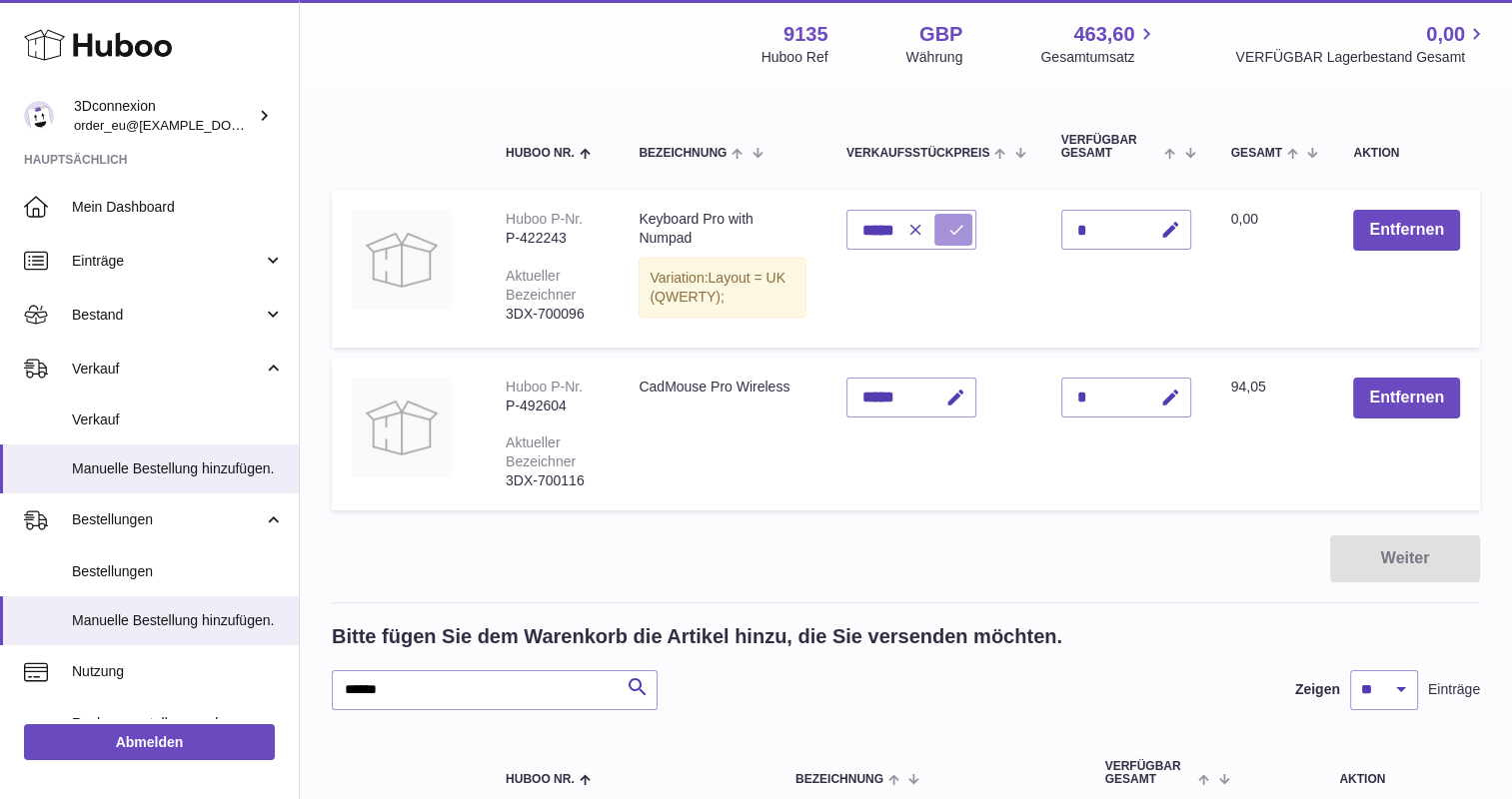 click at bounding box center [956, 230] 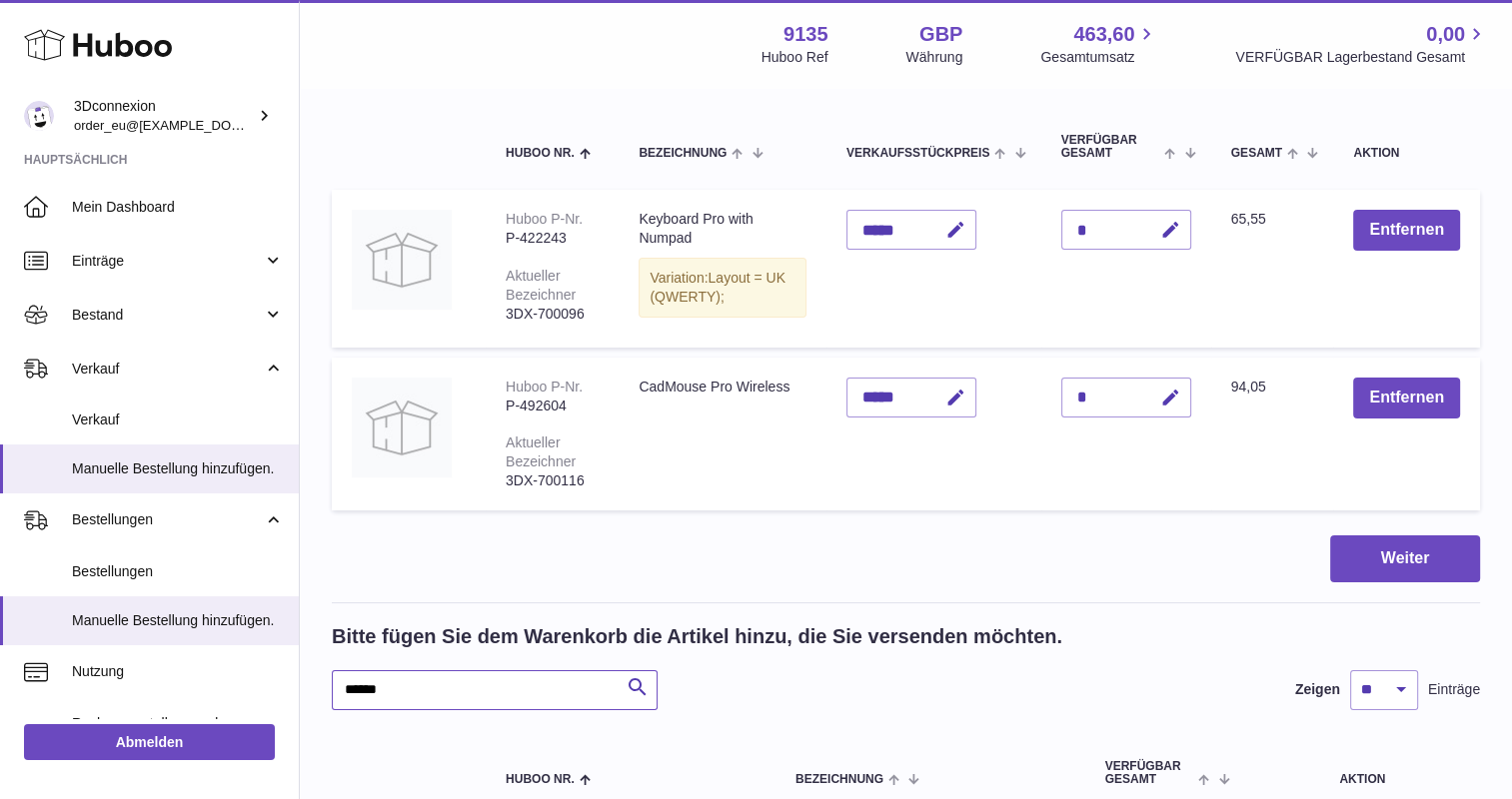 drag, startPoint x: 360, startPoint y: 696, endPoint x: 589, endPoint y: 673, distance: 230.15212 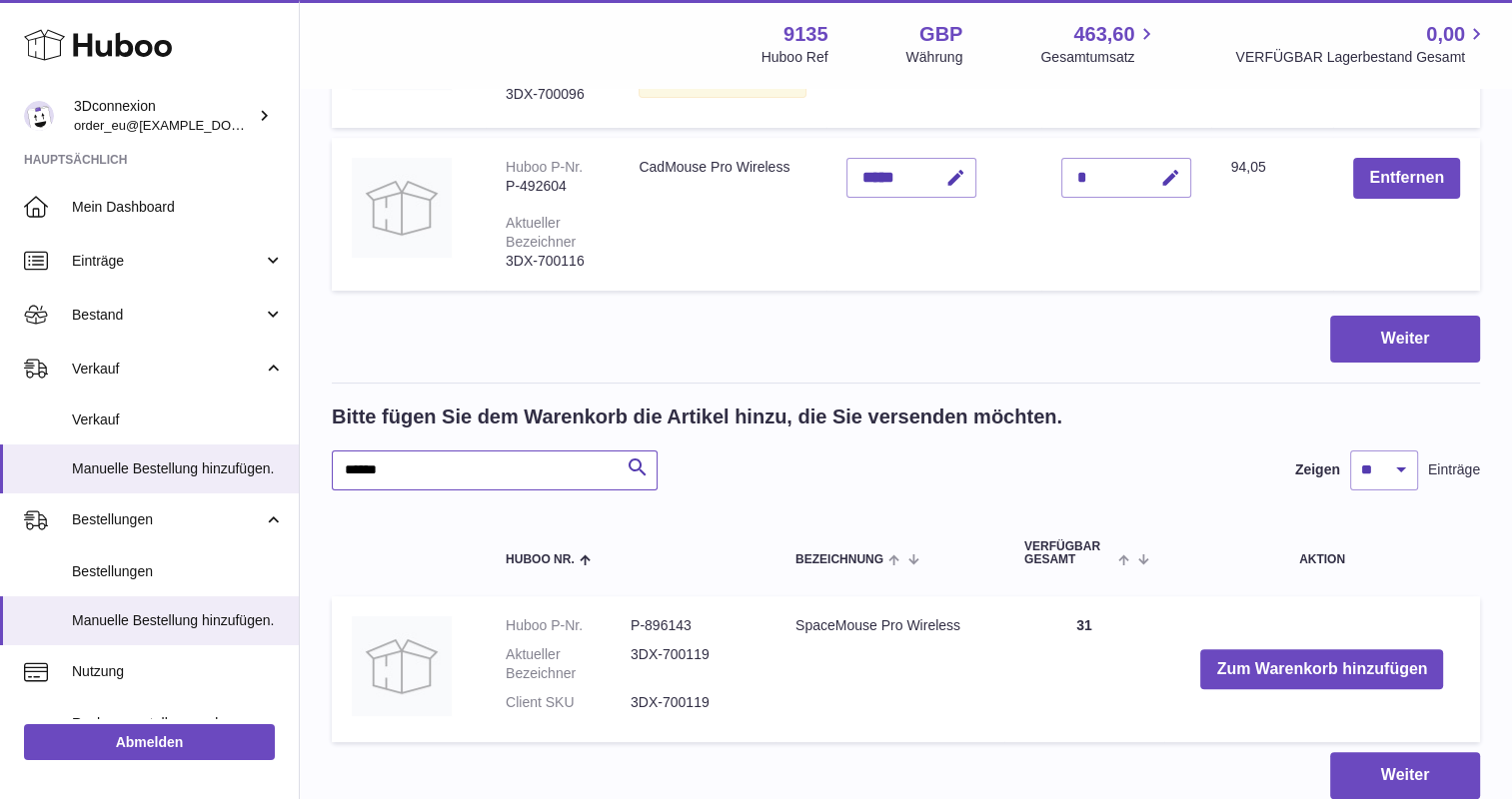 scroll, scrollTop: 499, scrollLeft: 0, axis: vertical 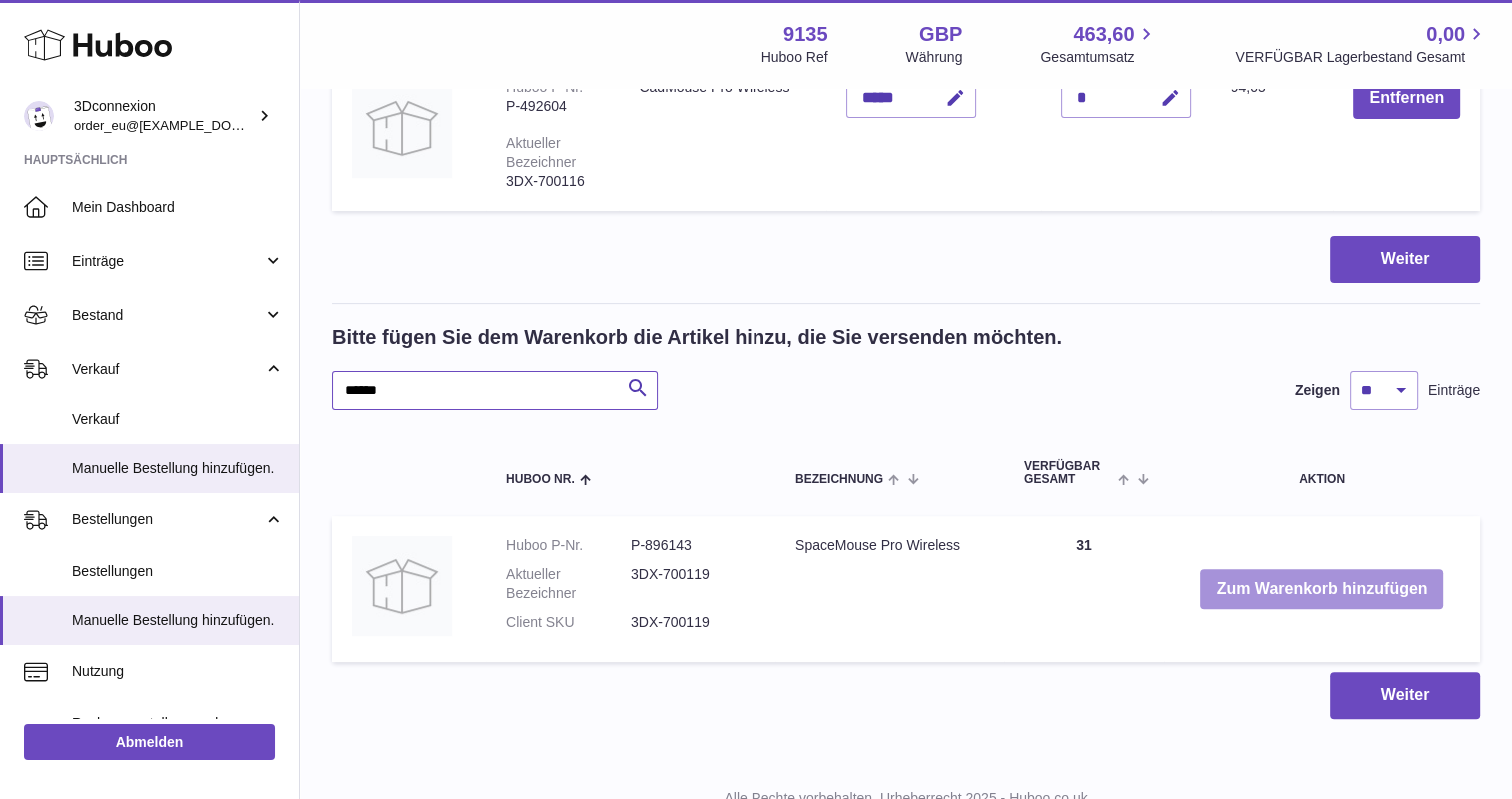 type on "******" 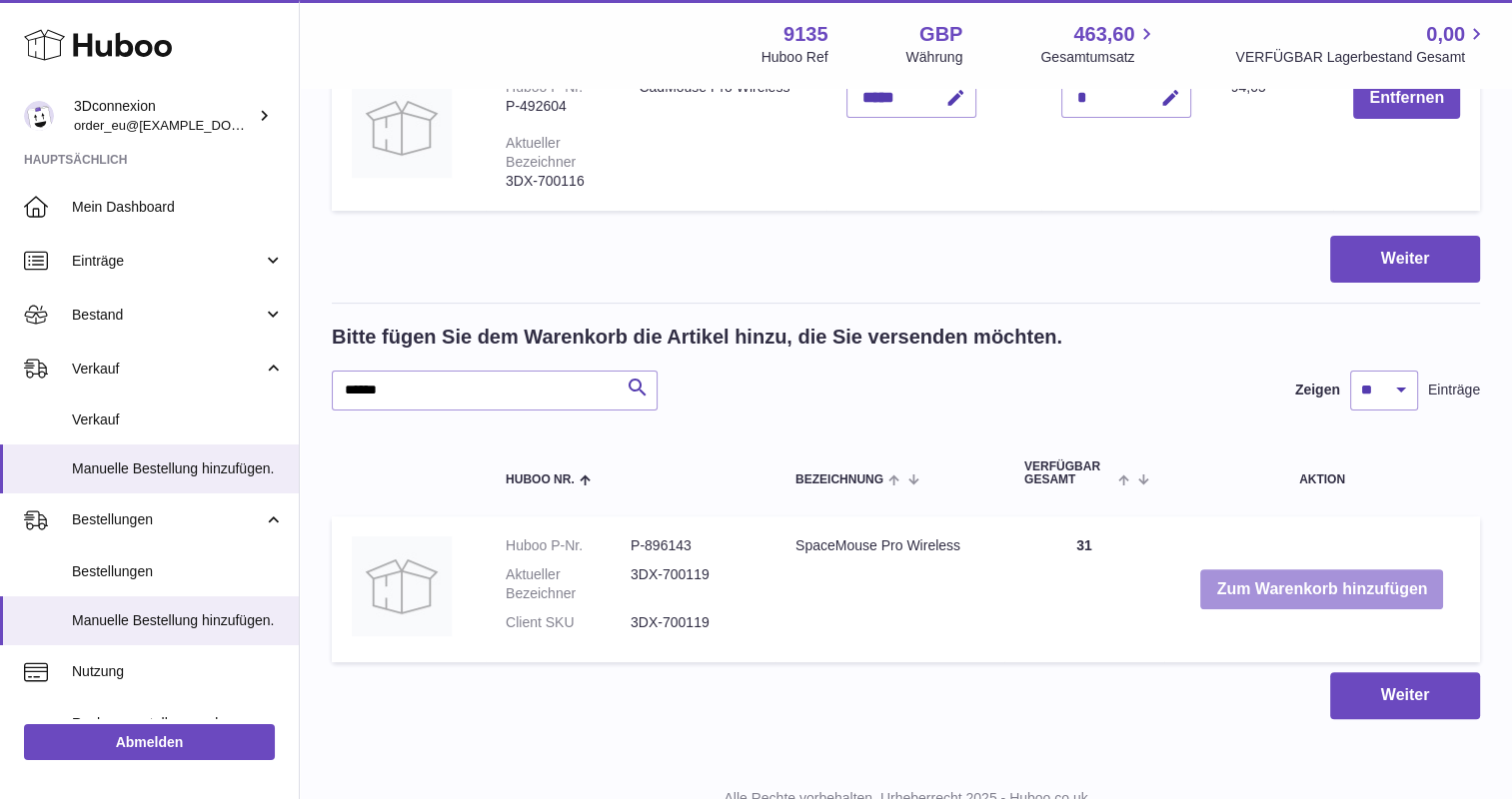 click on "Zum Warenkorb hinzufügen" at bounding box center (1321, 589) 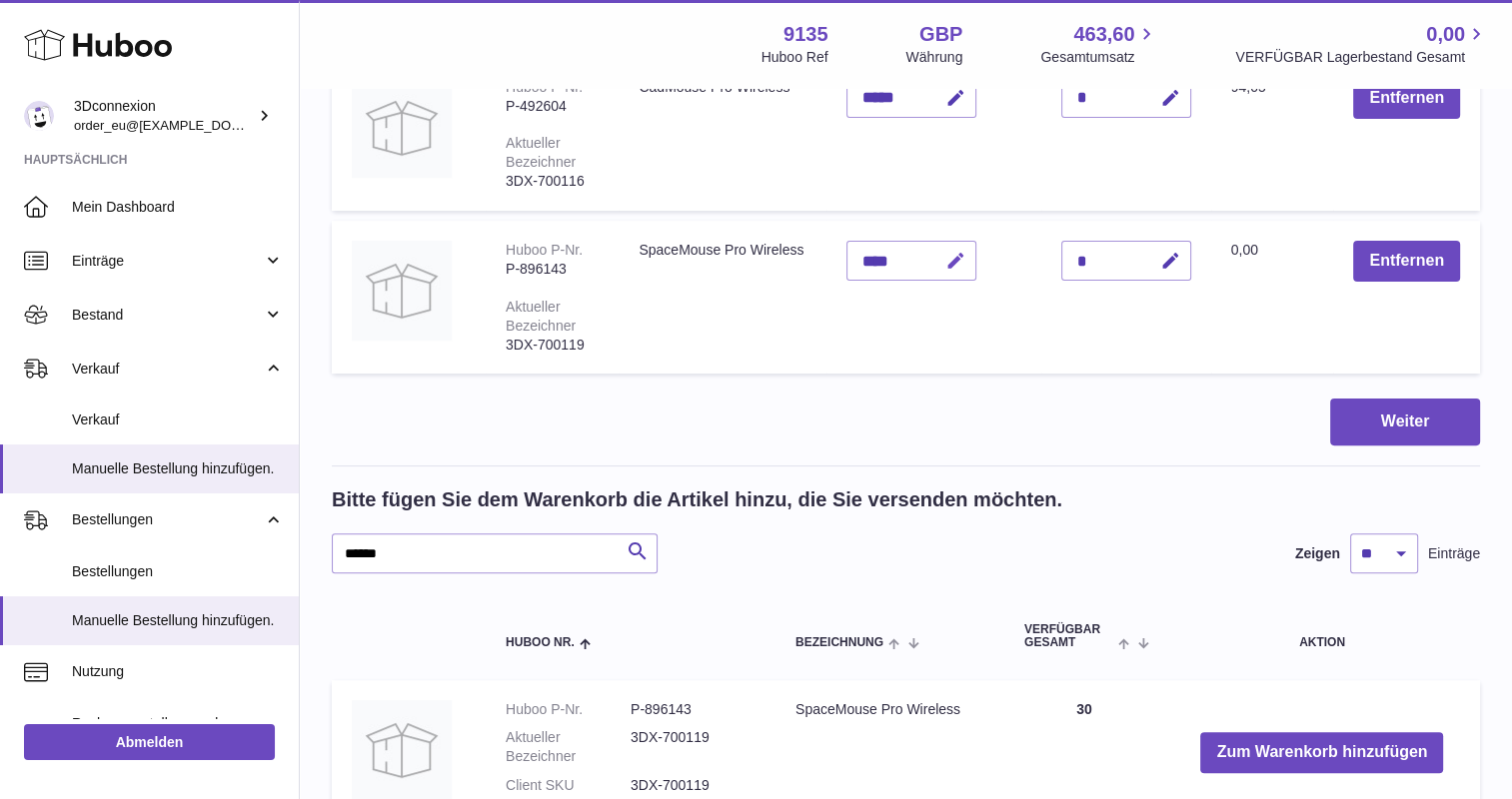 click at bounding box center [955, 261] 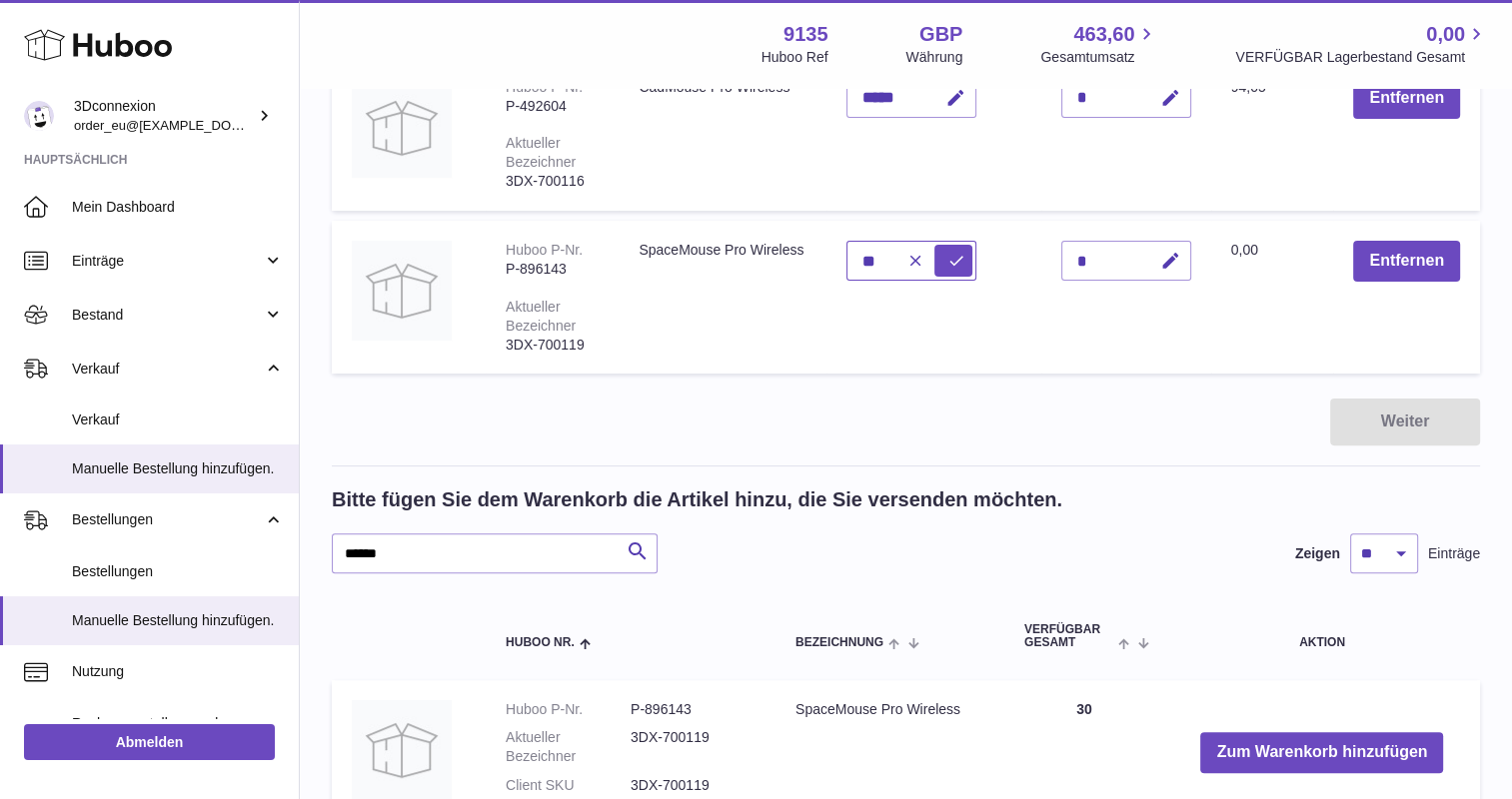 type on "*" 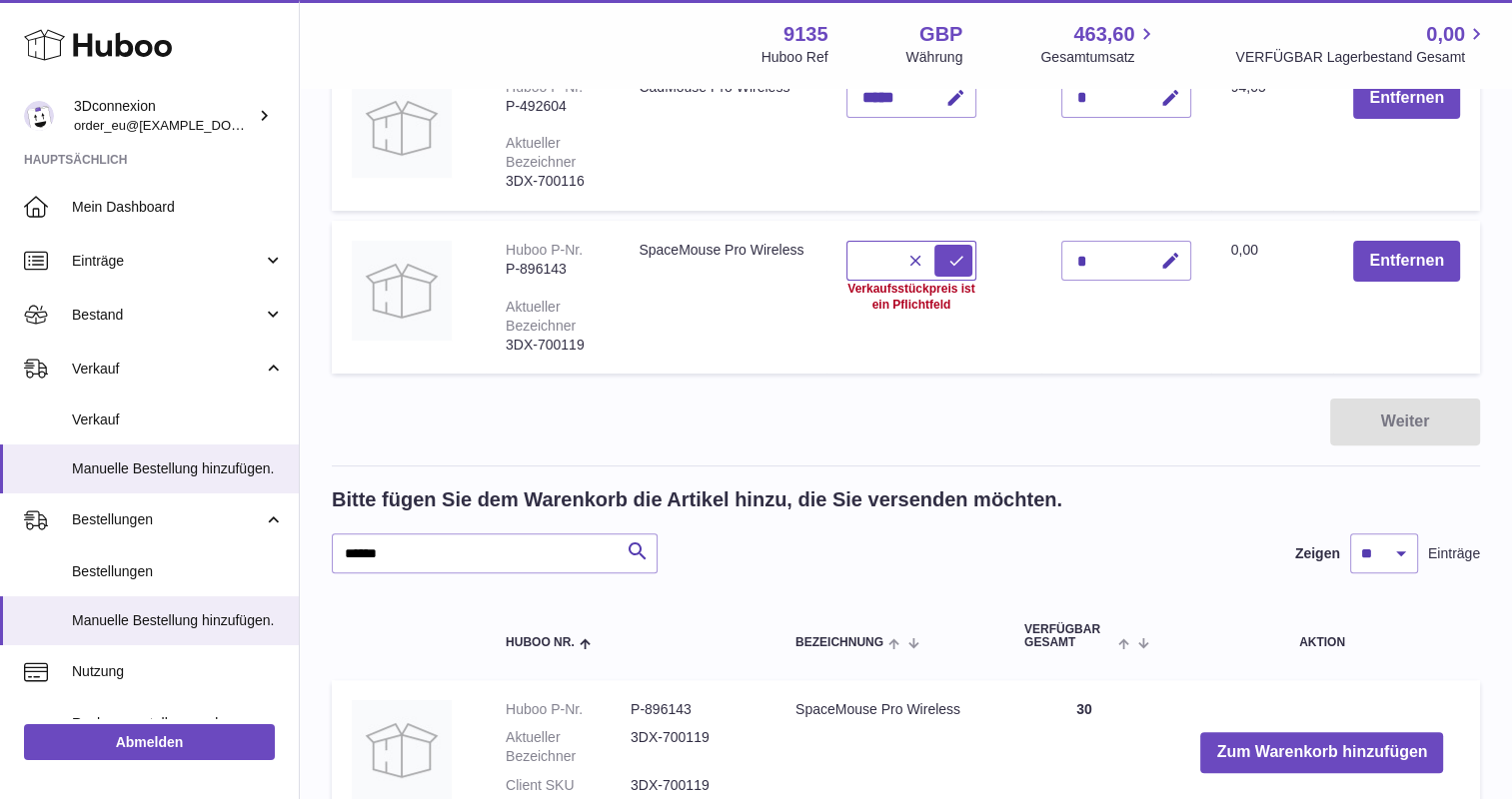 paste on "******" 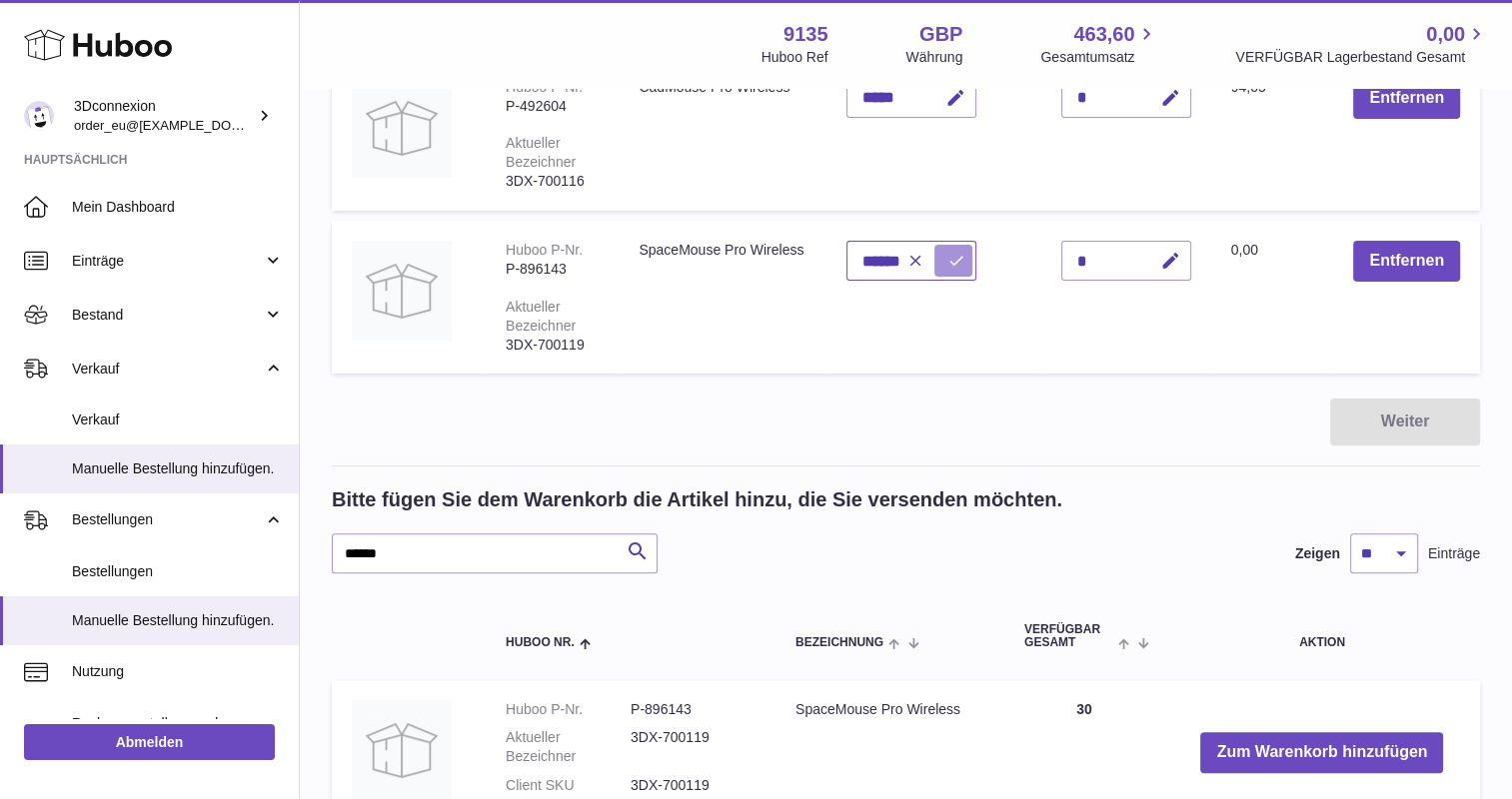 type on "******" 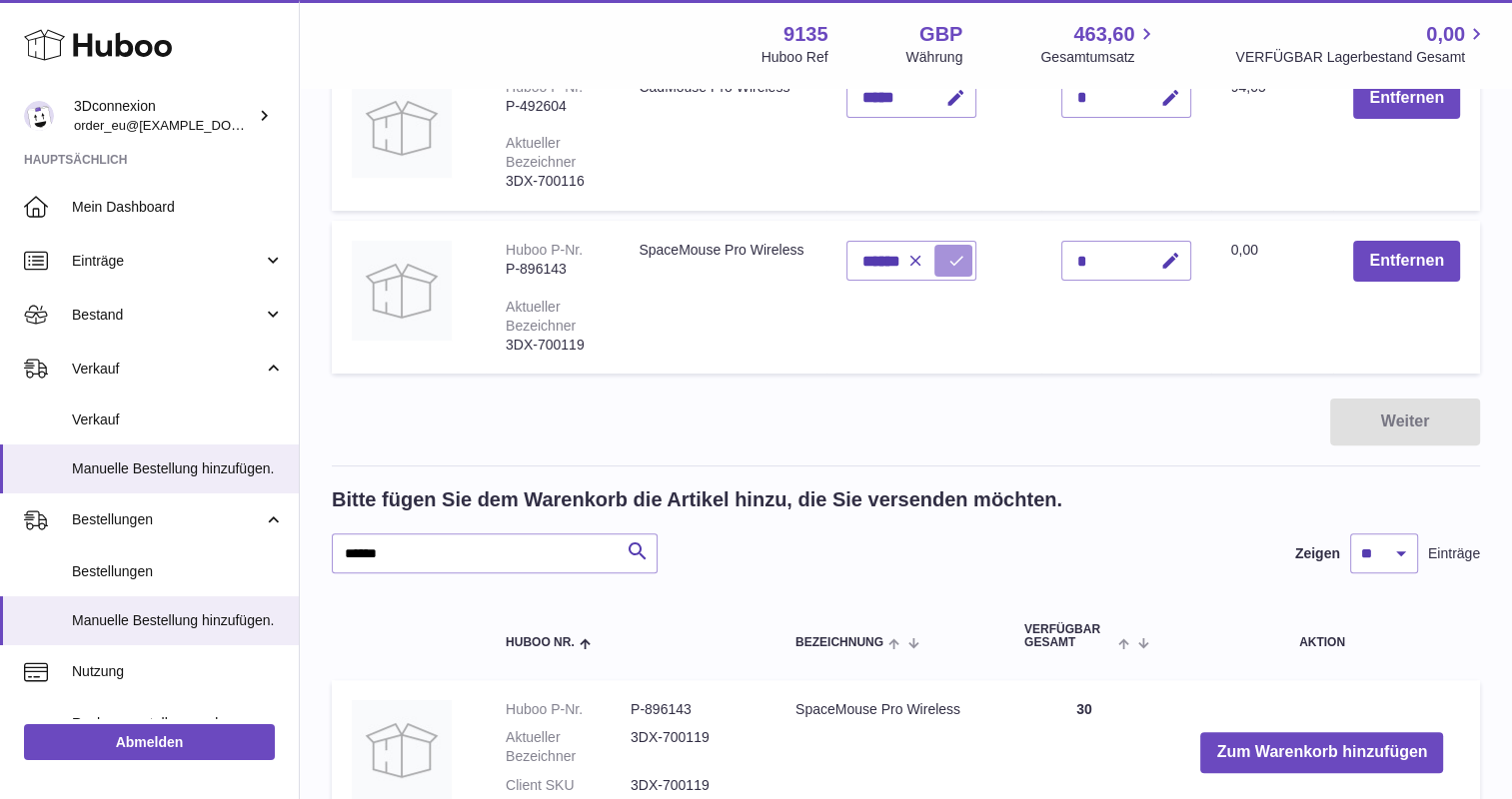 click at bounding box center [956, 261] 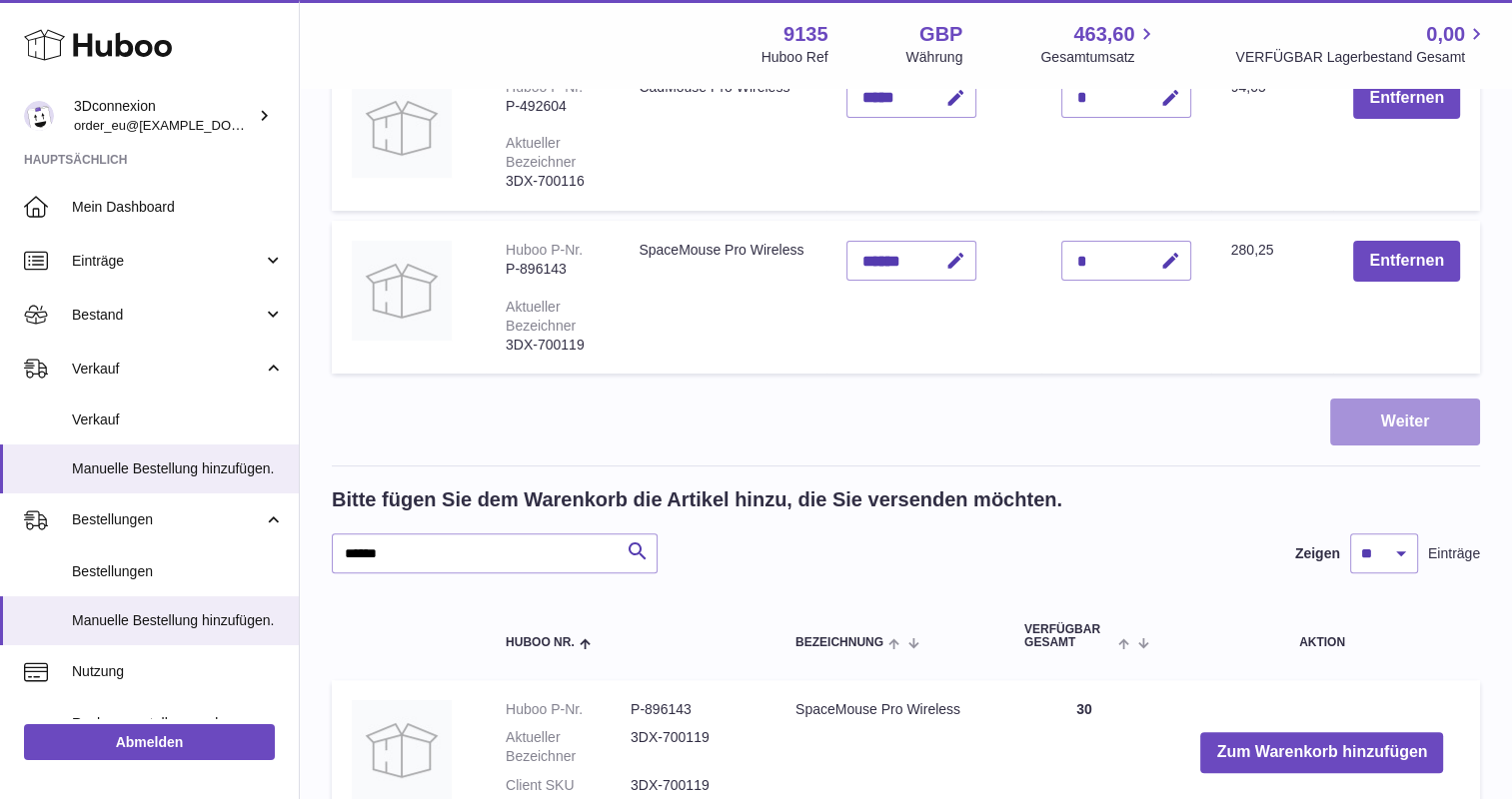 click on "Weiter" at bounding box center [1405, 421] 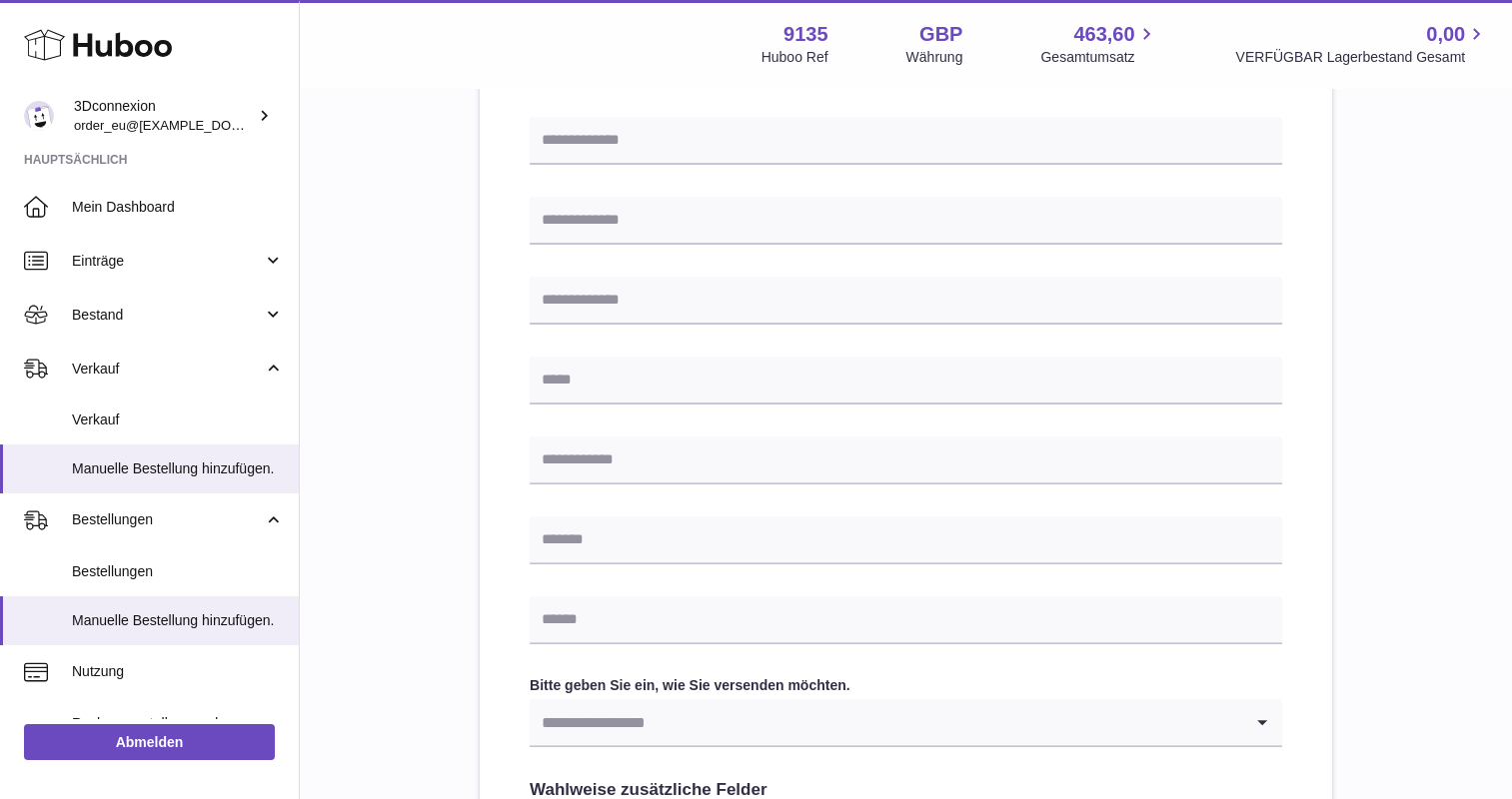 scroll, scrollTop: 0, scrollLeft: 0, axis: both 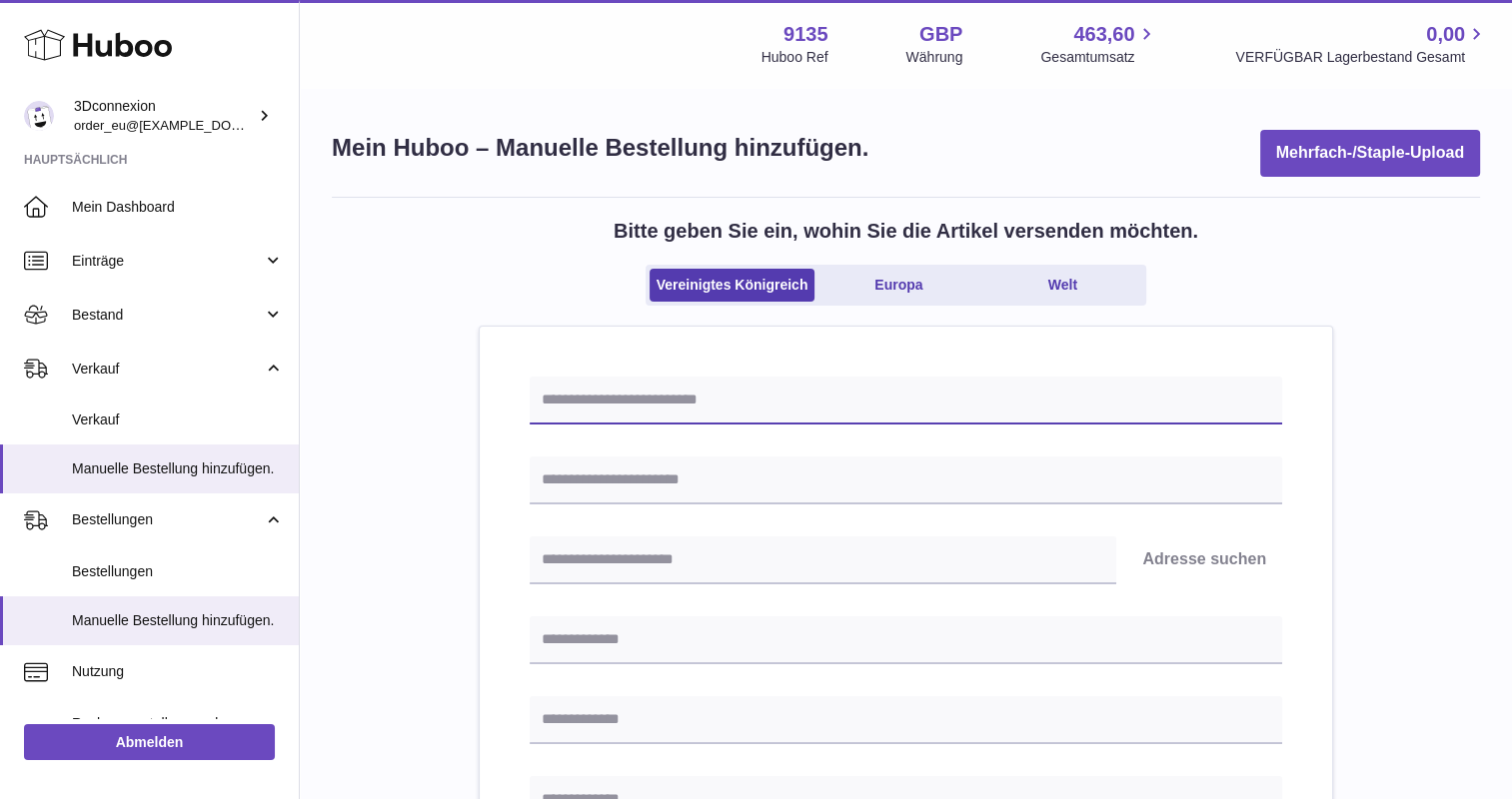 click at bounding box center [905, 400] 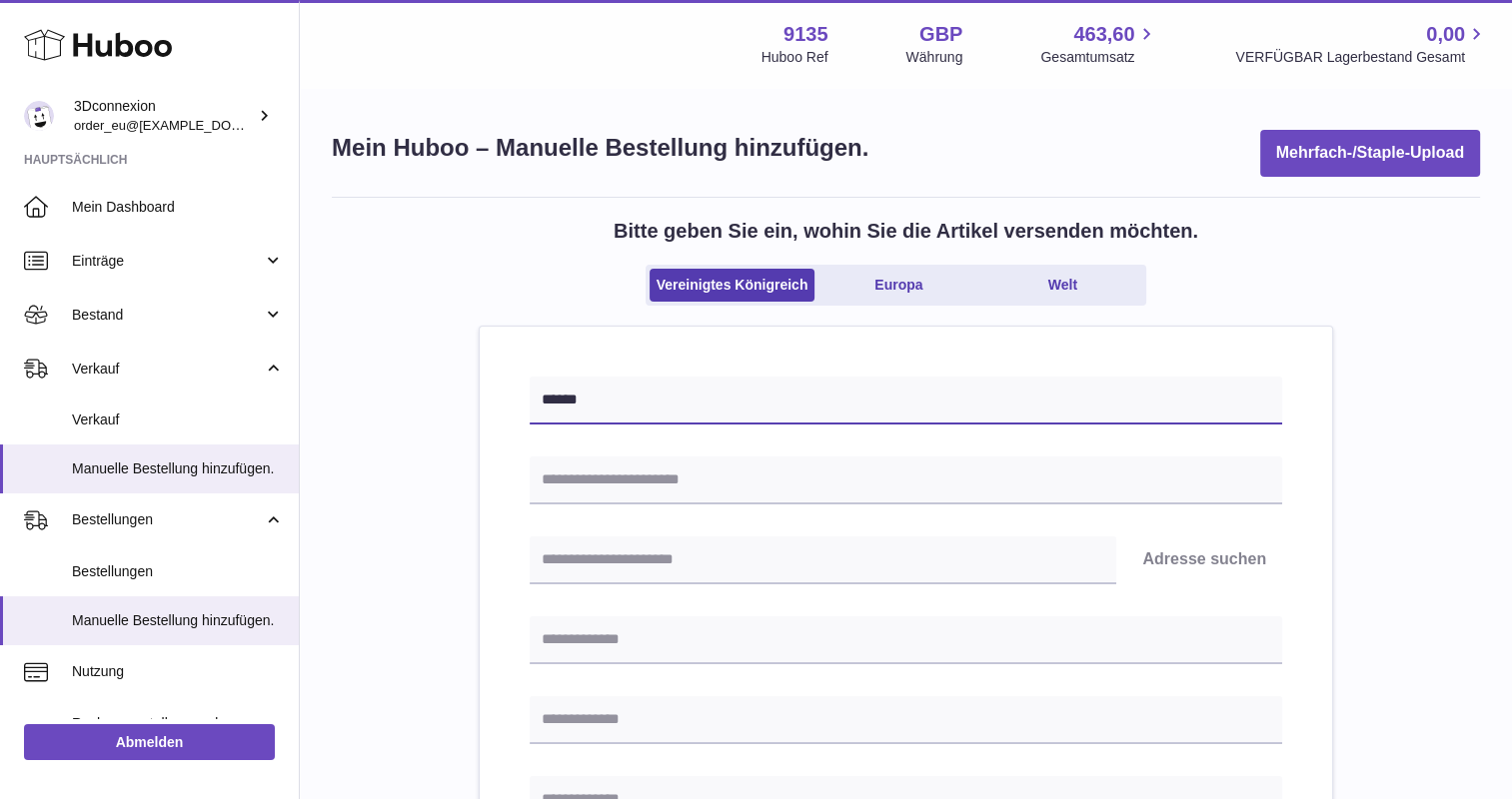 type on "******" 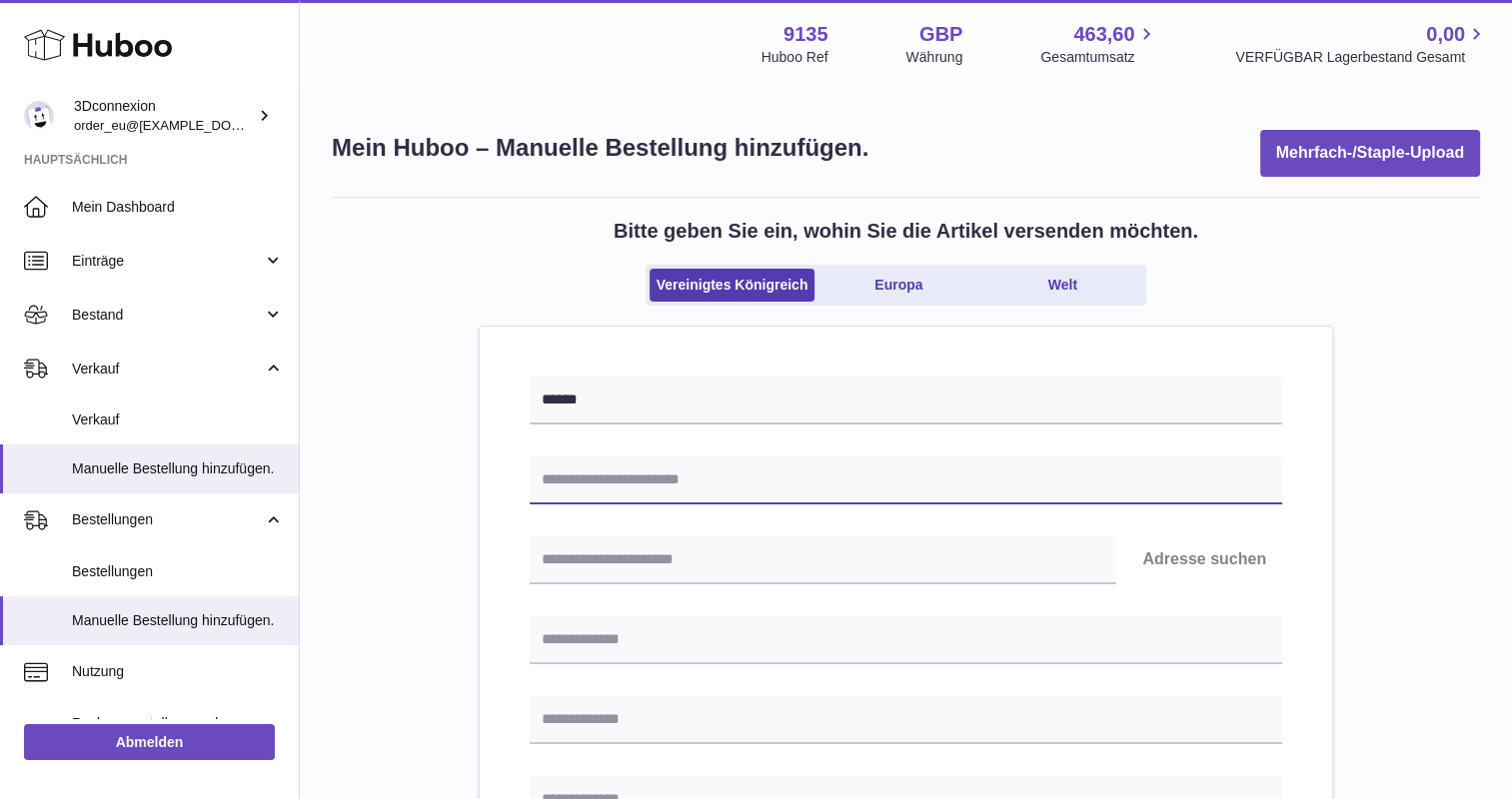 paste on "**********" 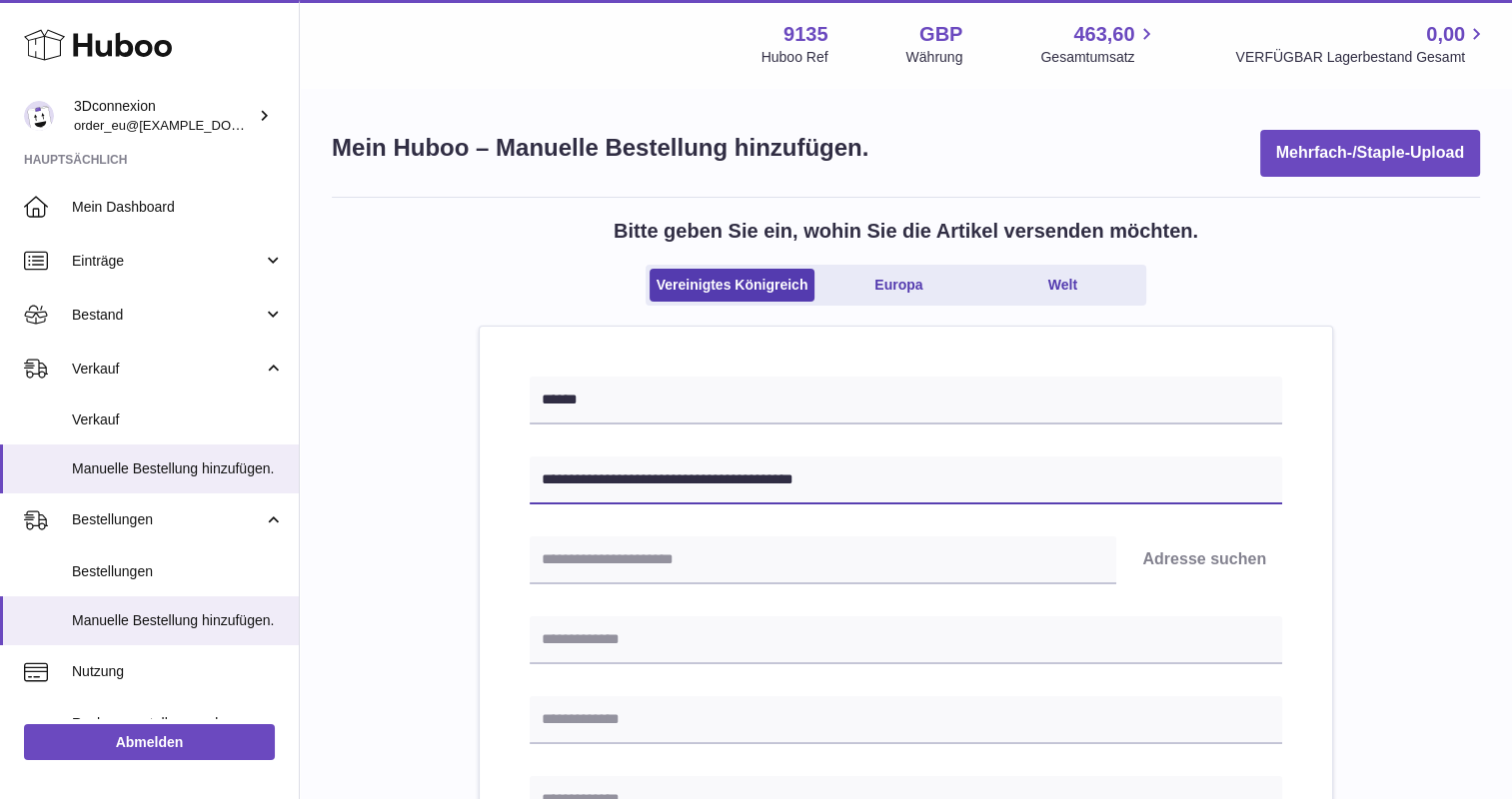 type on "**********" 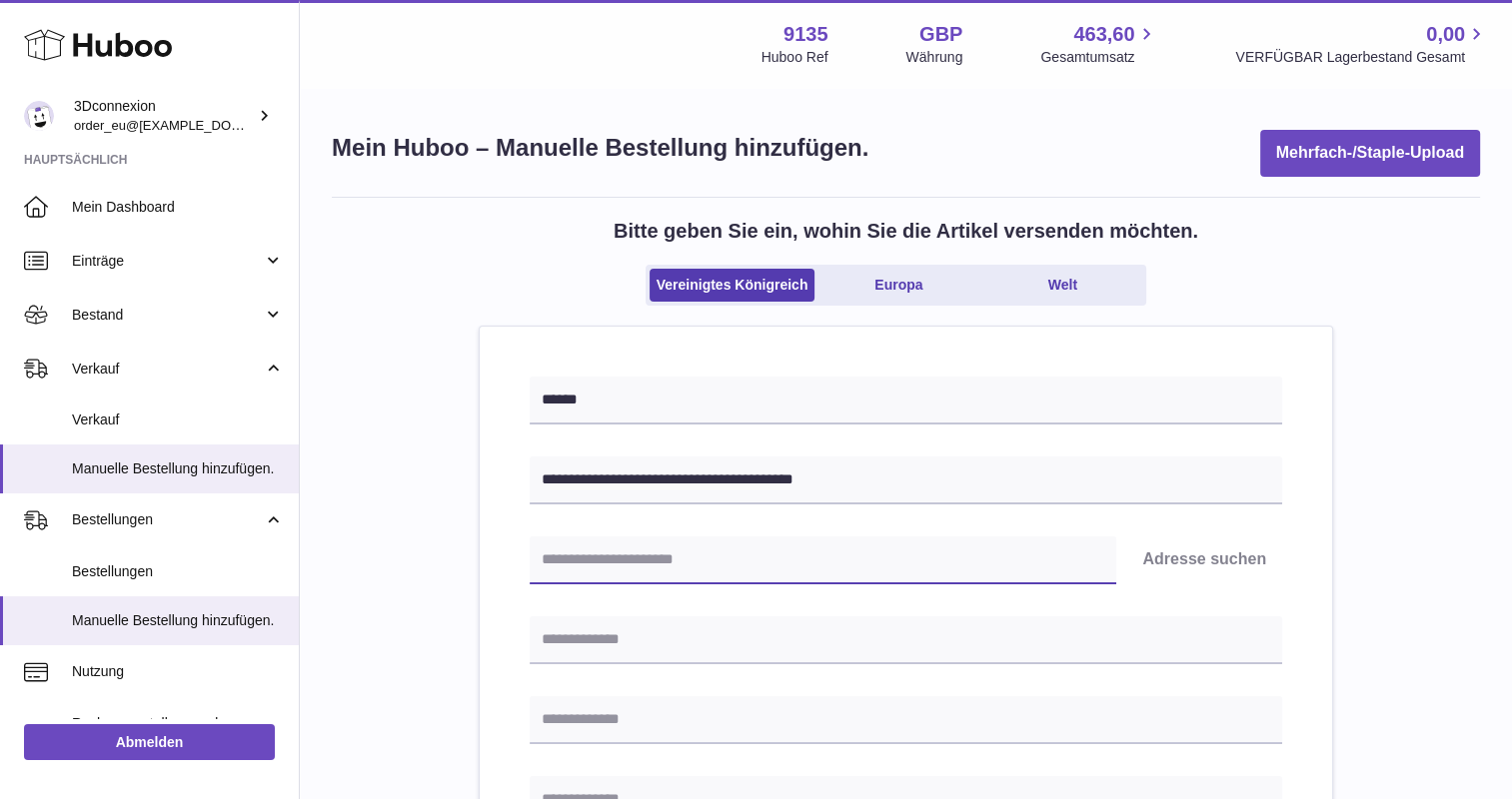 paste on "*******" 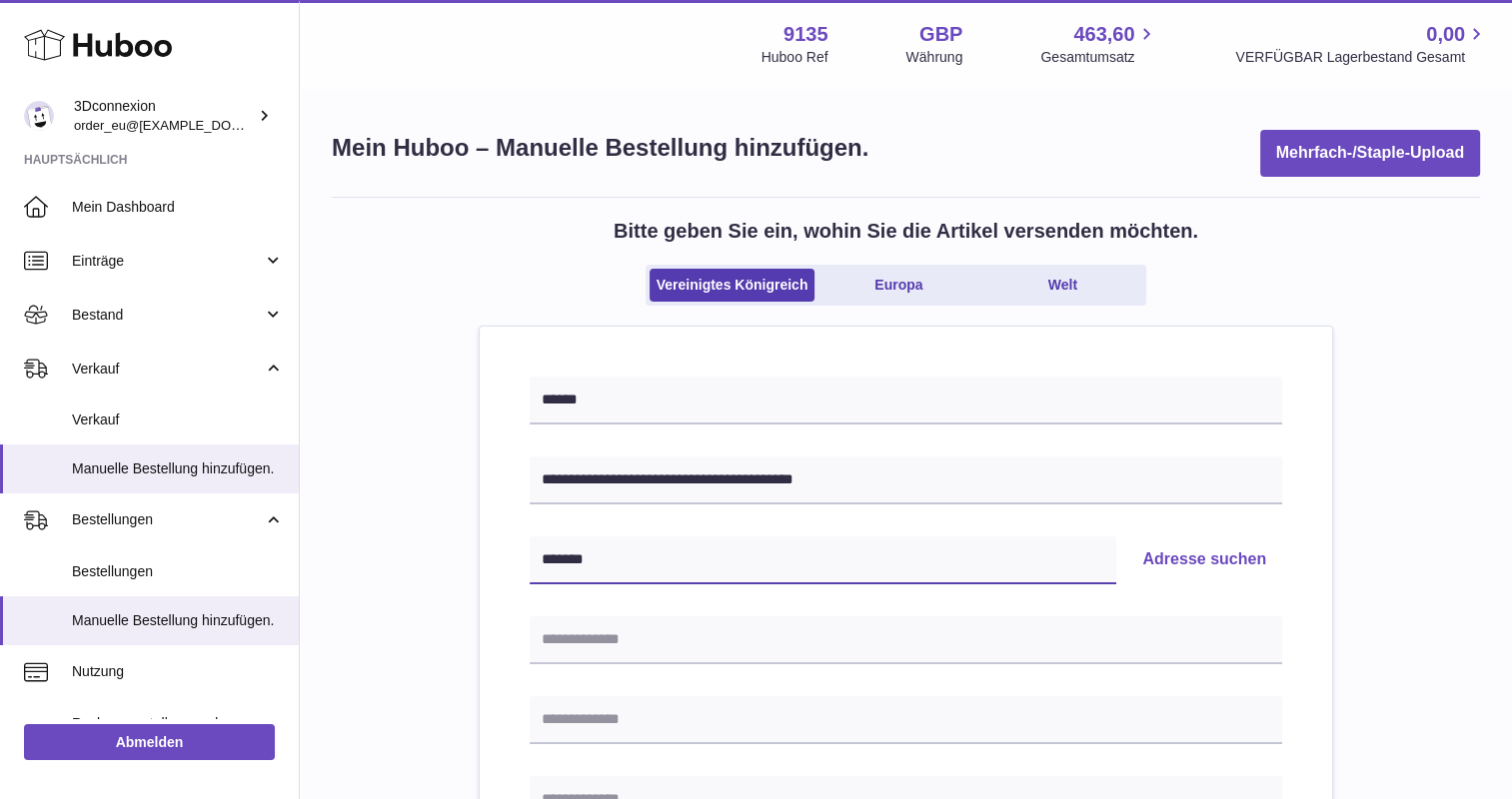 type on "*******" 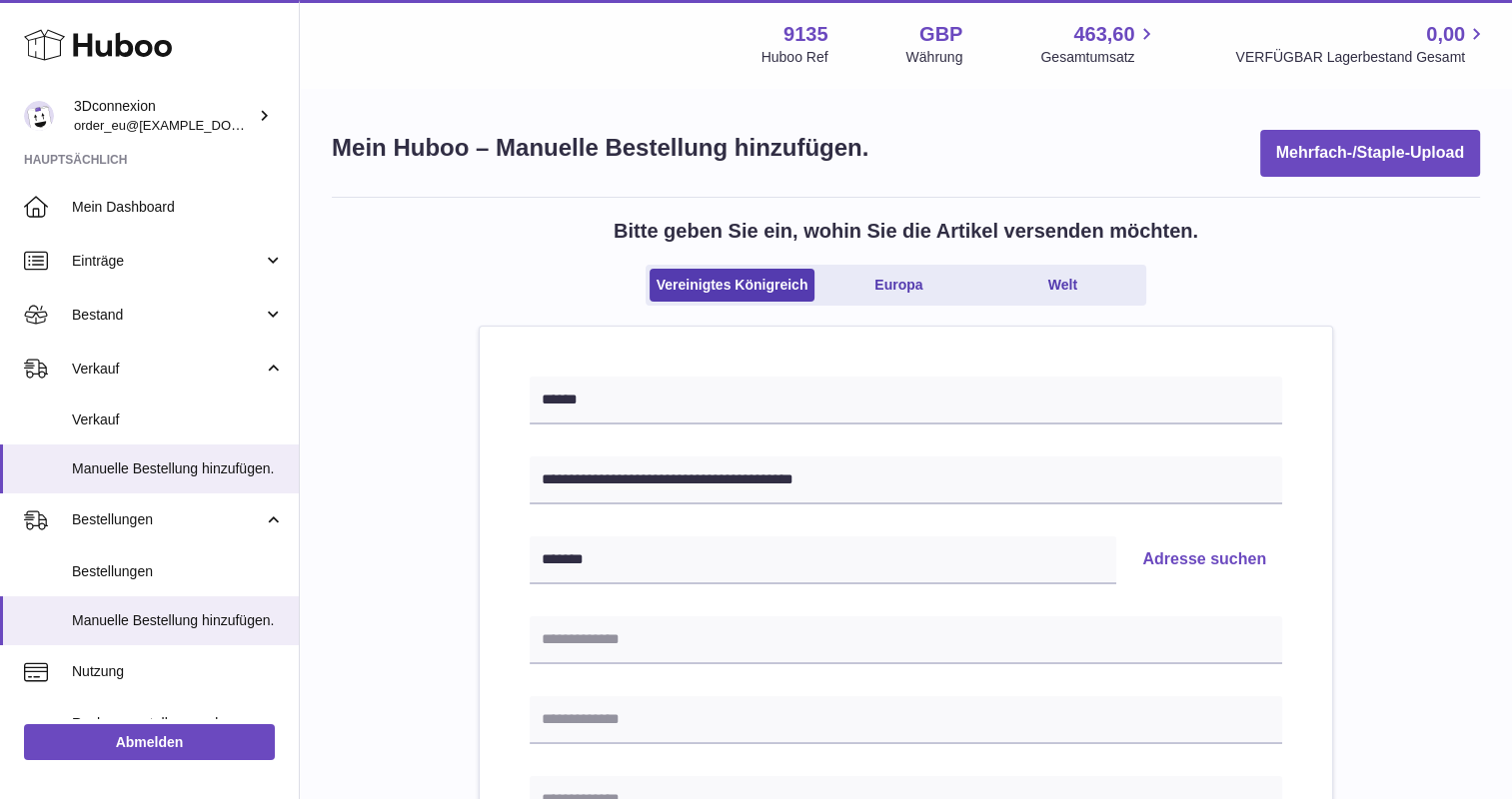 click on "Adresse suchen" at bounding box center [1204, 560] 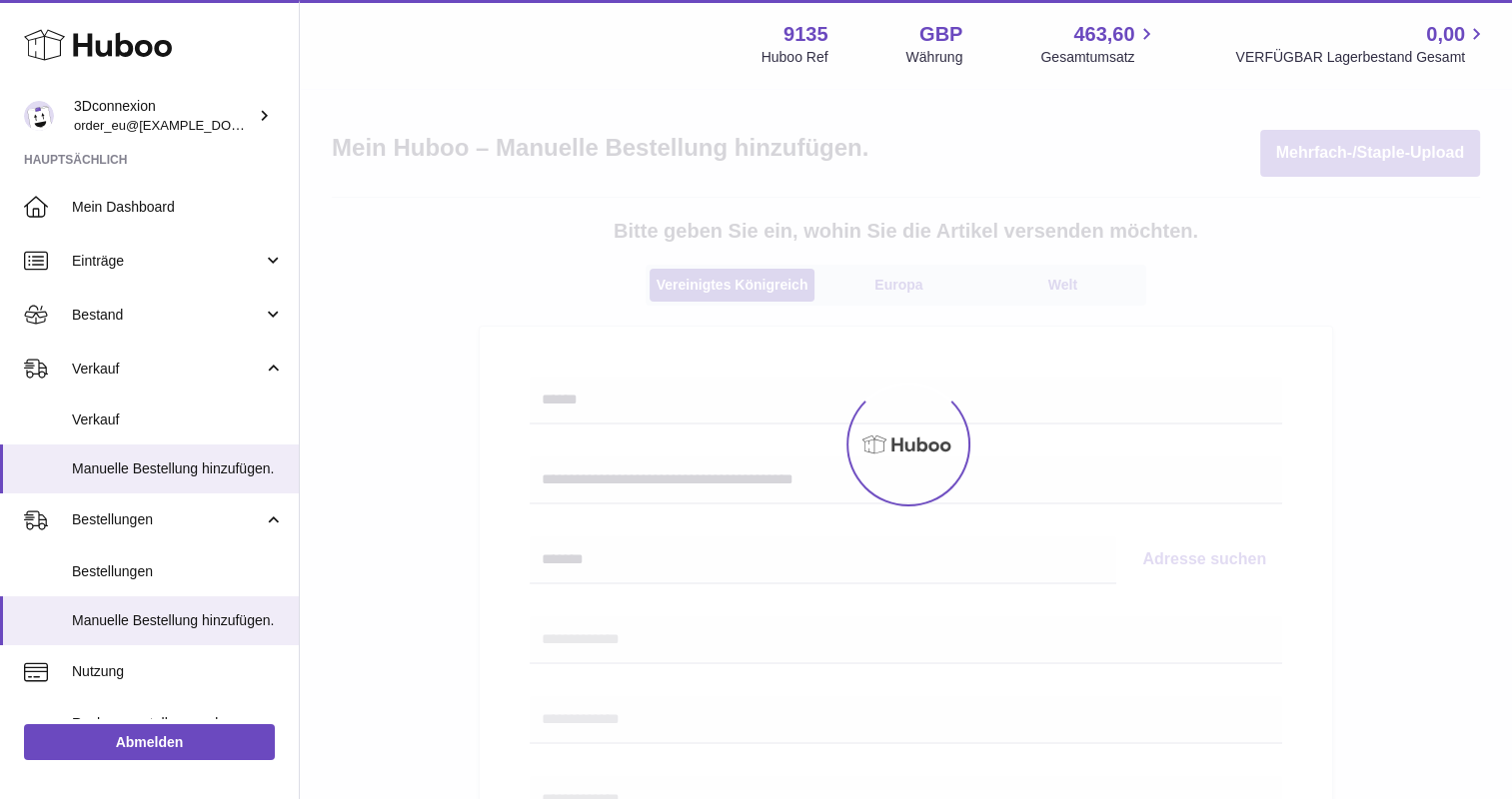 select 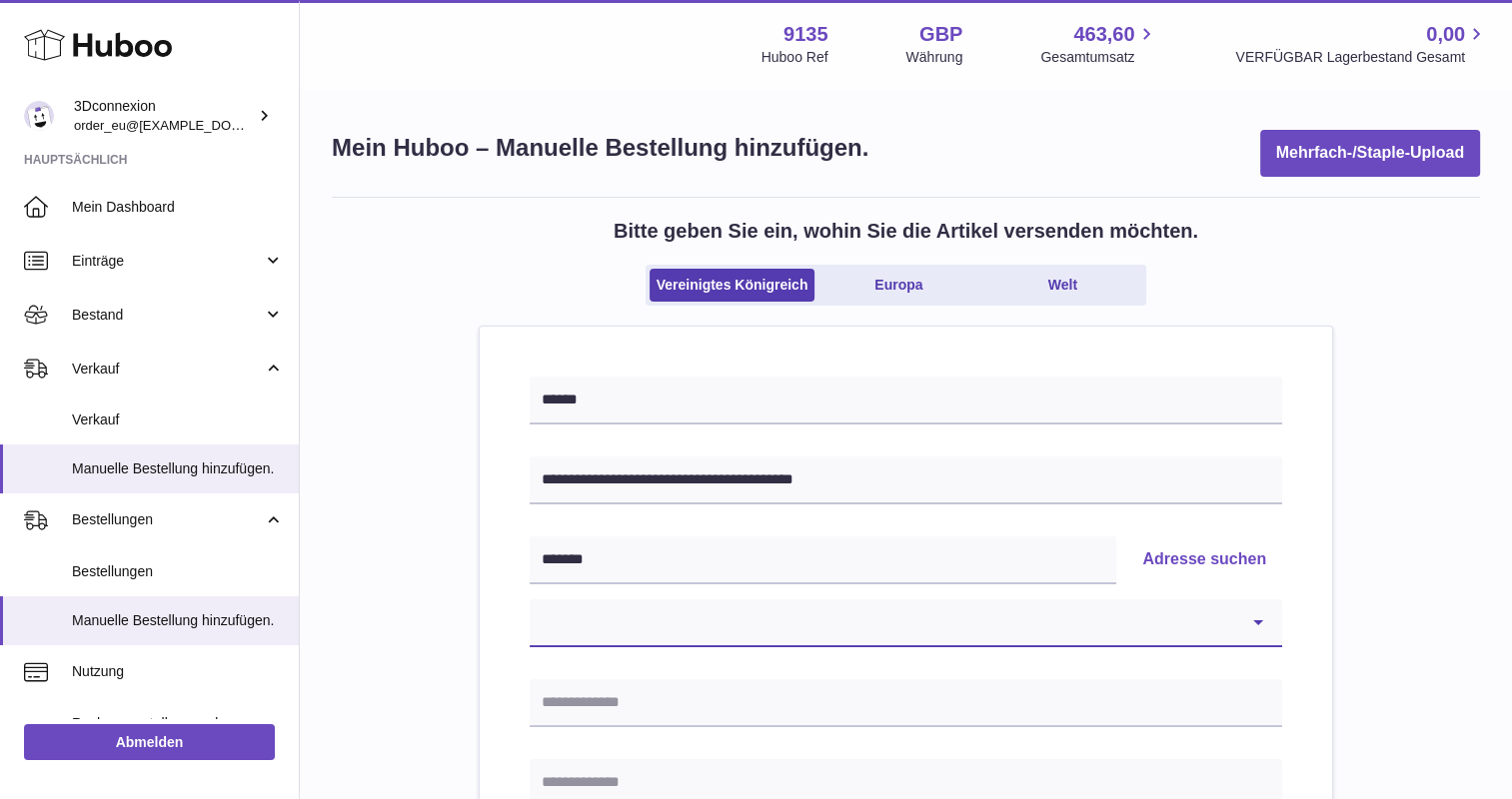 click on "**********" at bounding box center (905, 623) 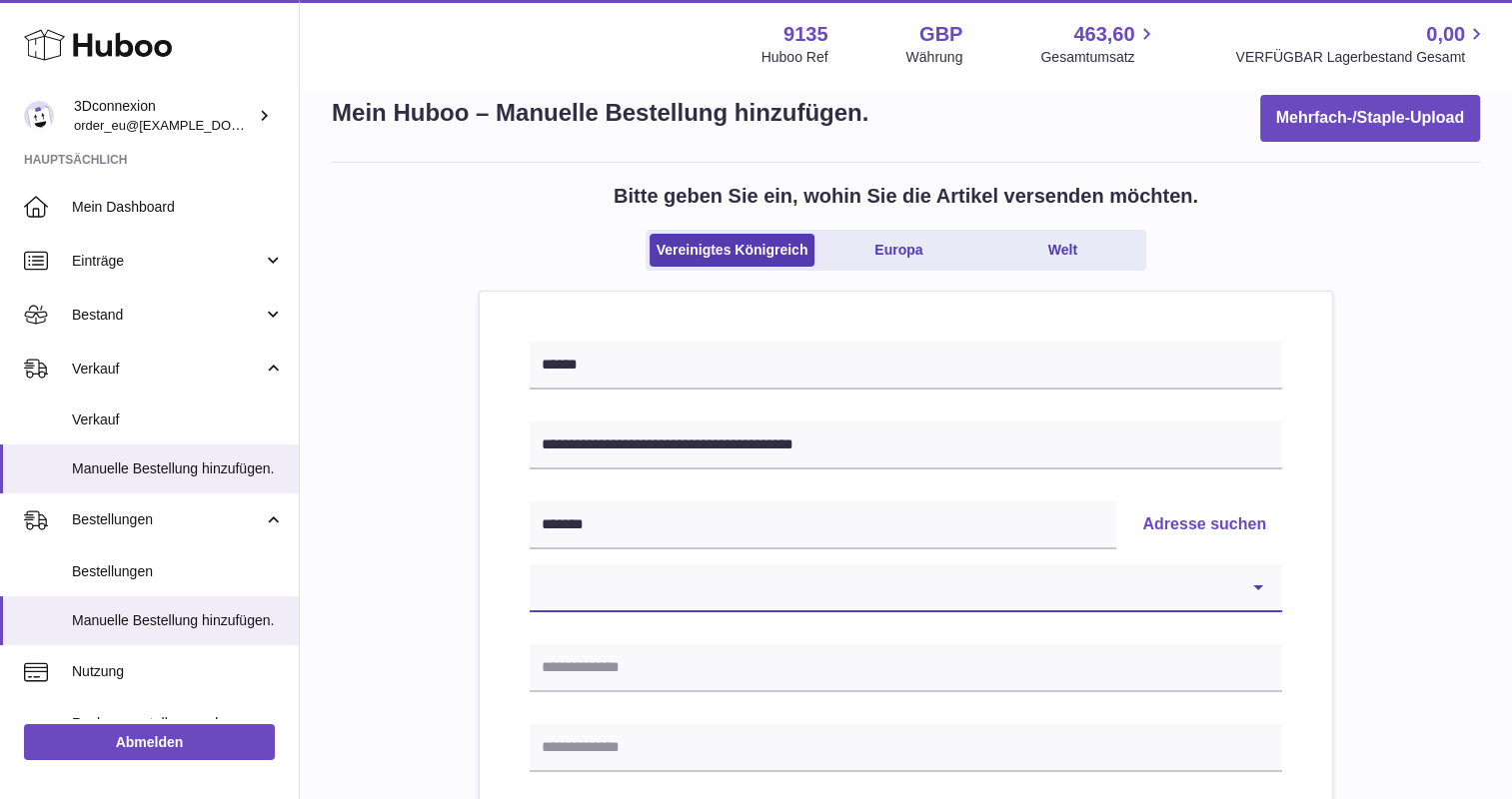 scroll, scrollTop: 0, scrollLeft: 0, axis: both 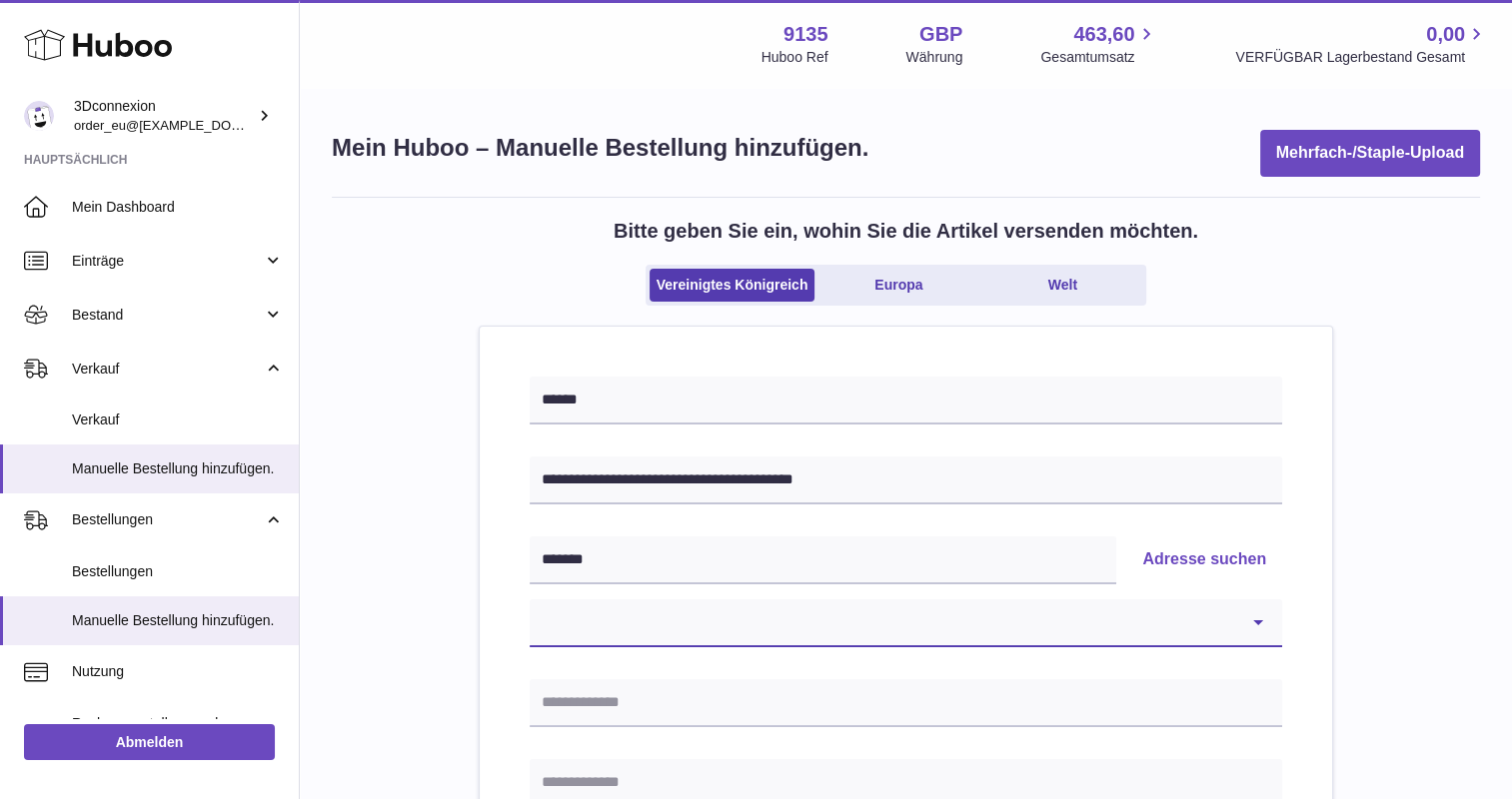 click on "**********" at bounding box center [905, 623] 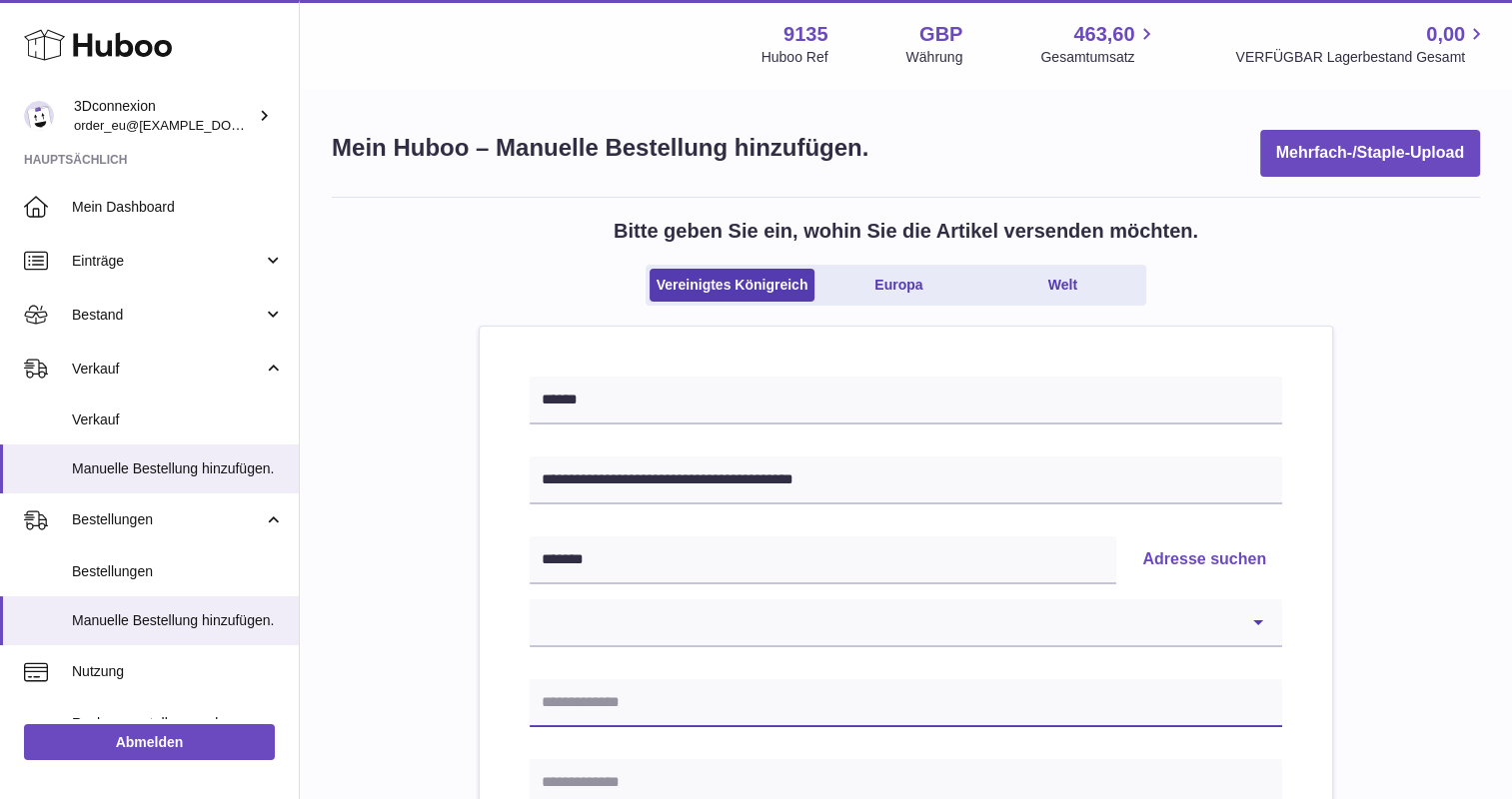 click at bounding box center [905, 703] 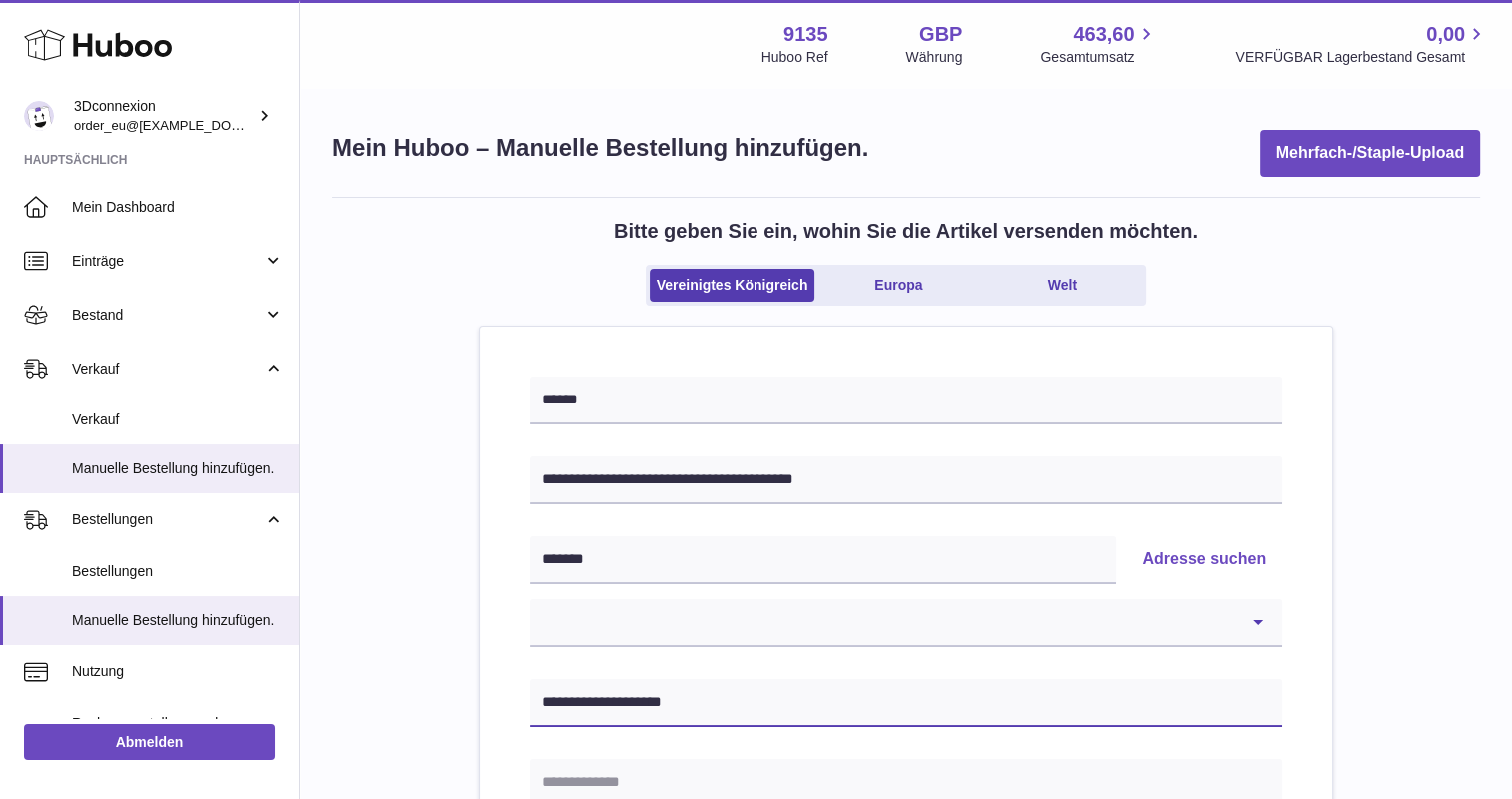 type on "**********" 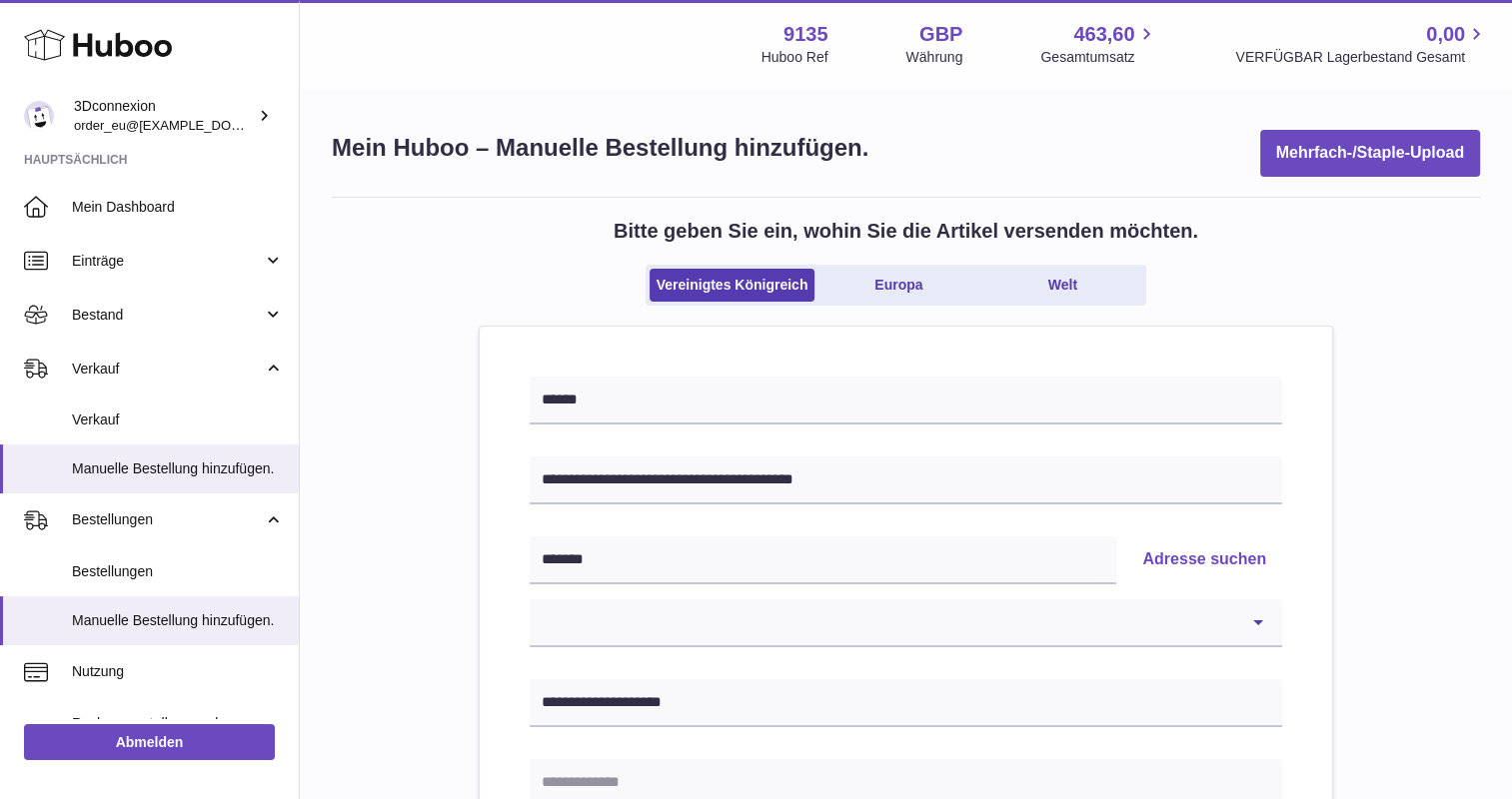 click at bounding box center [905, 783] 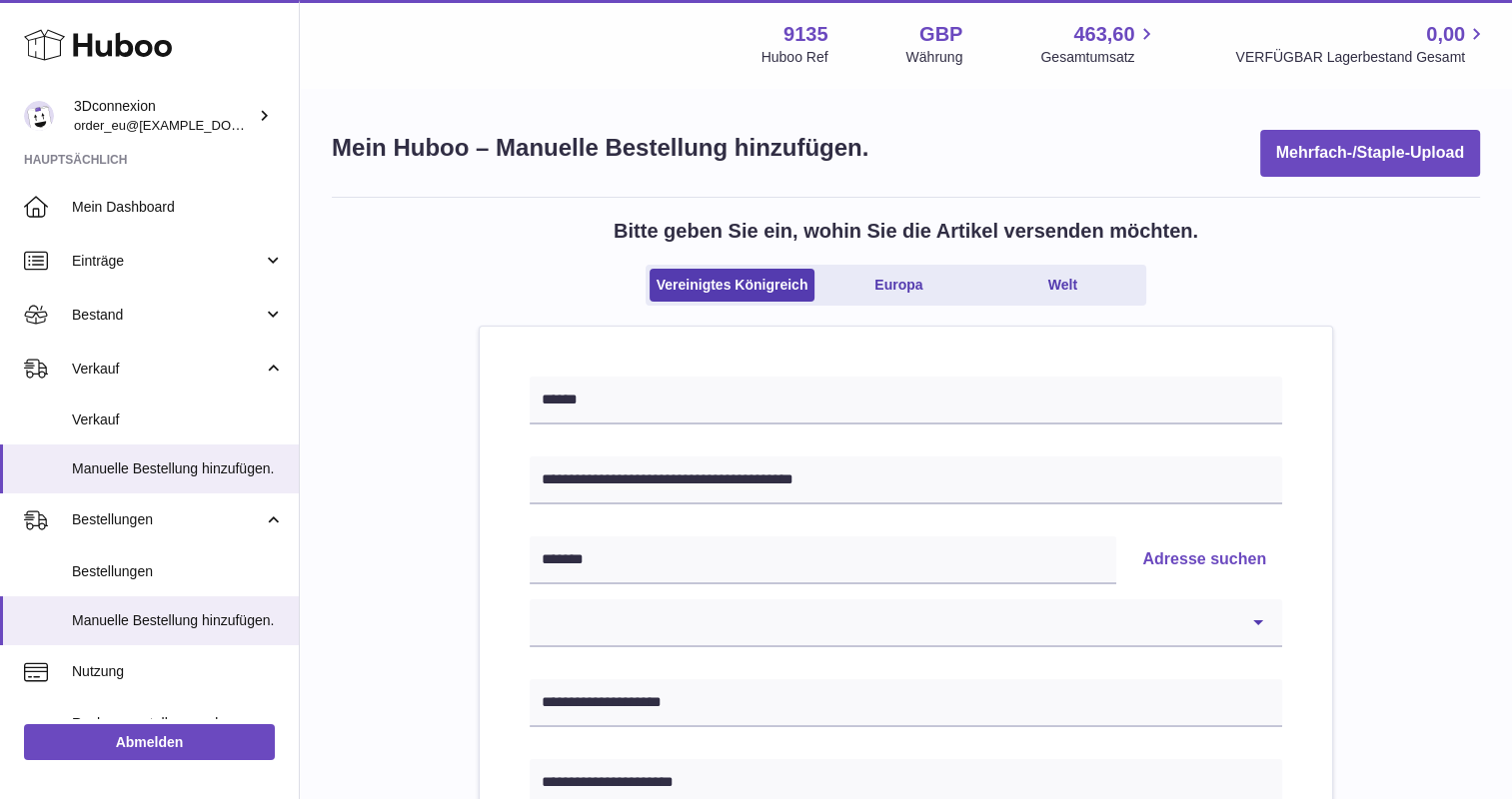 type on "**********" 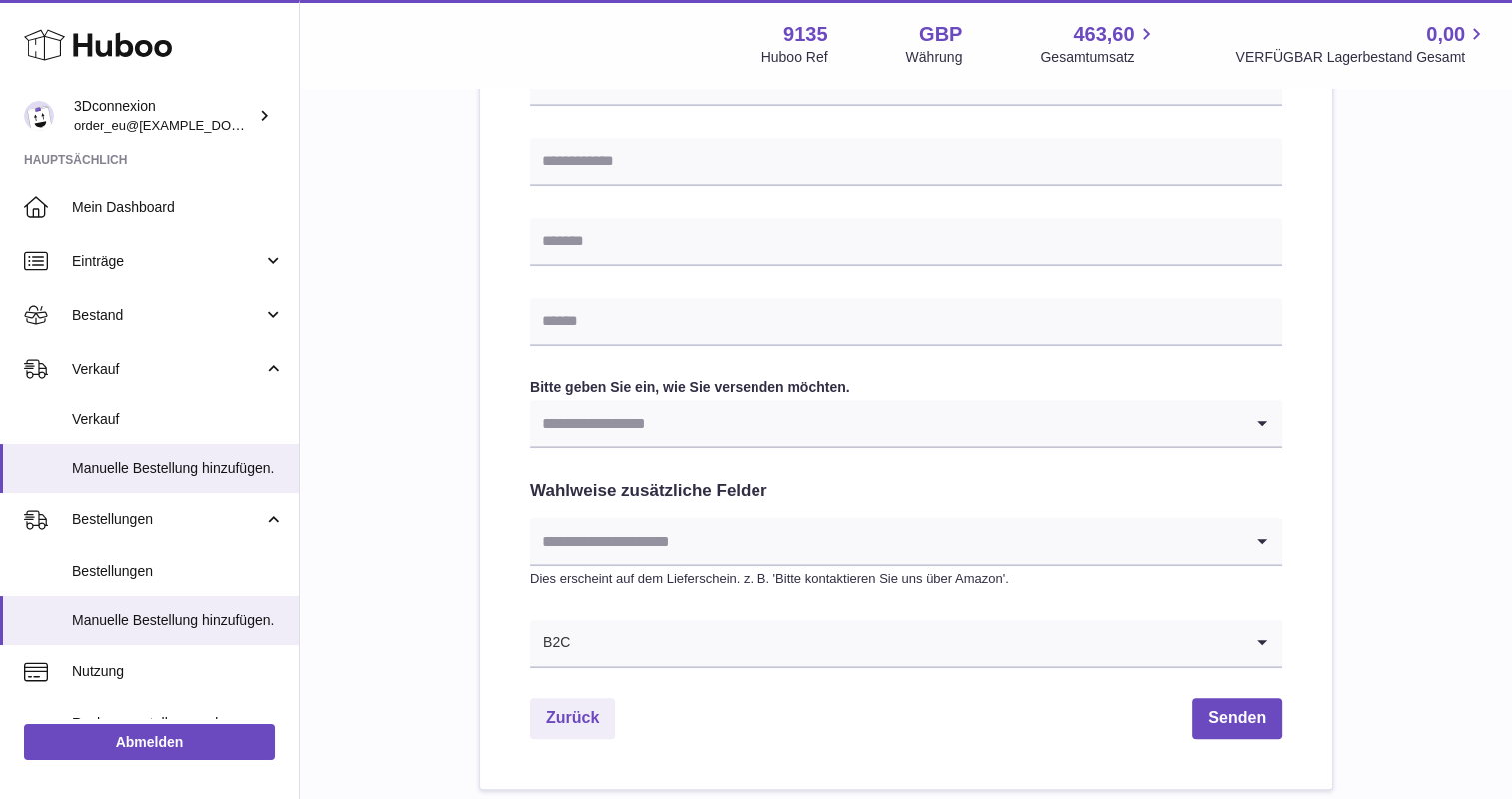 scroll, scrollTop: 862, scrollLeft: 0, axis: vertical 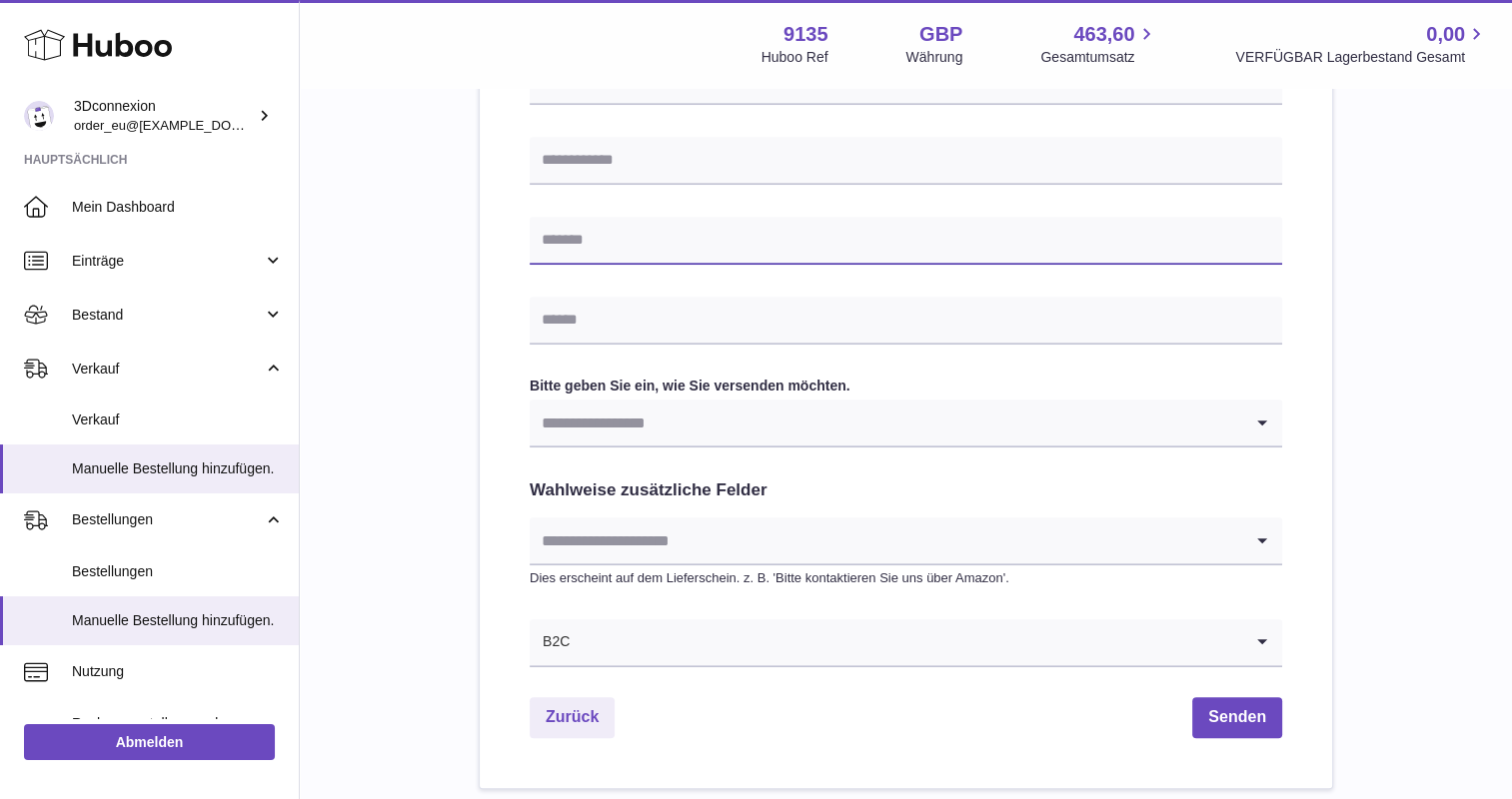 click at bounding box center (905, 241) 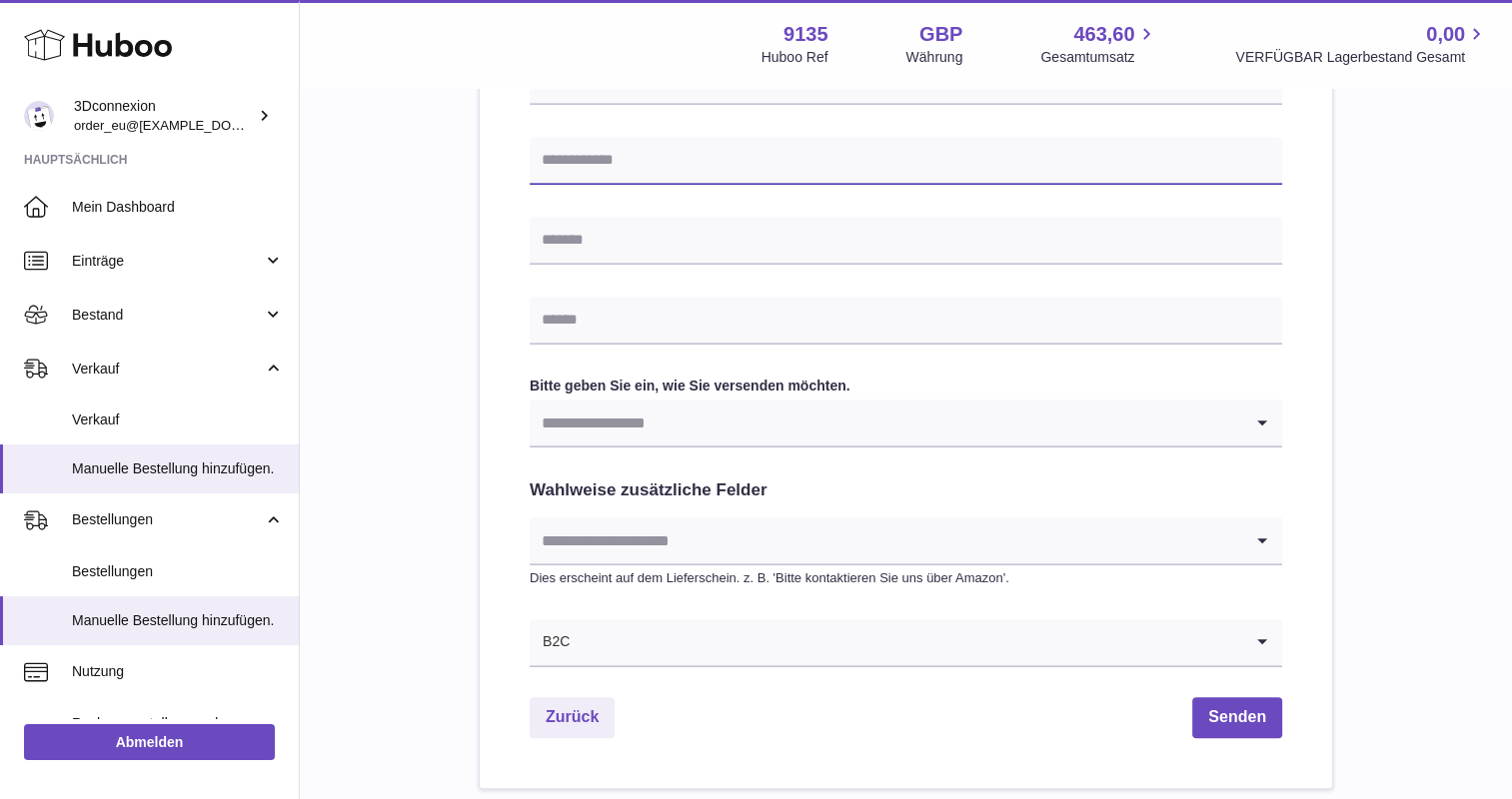 click at bounding box center (905, 161) 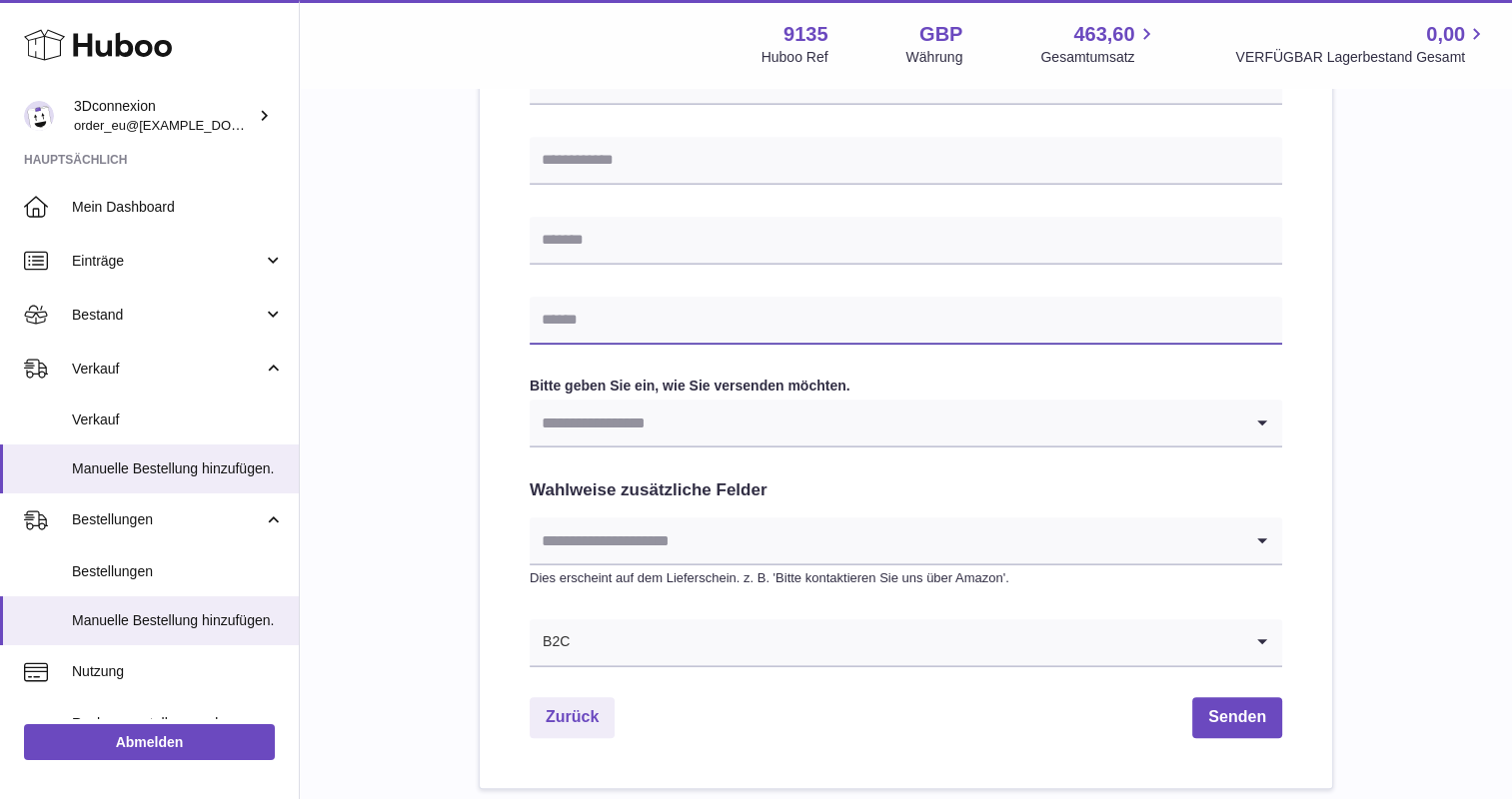 click at bounding box center (905, 321) 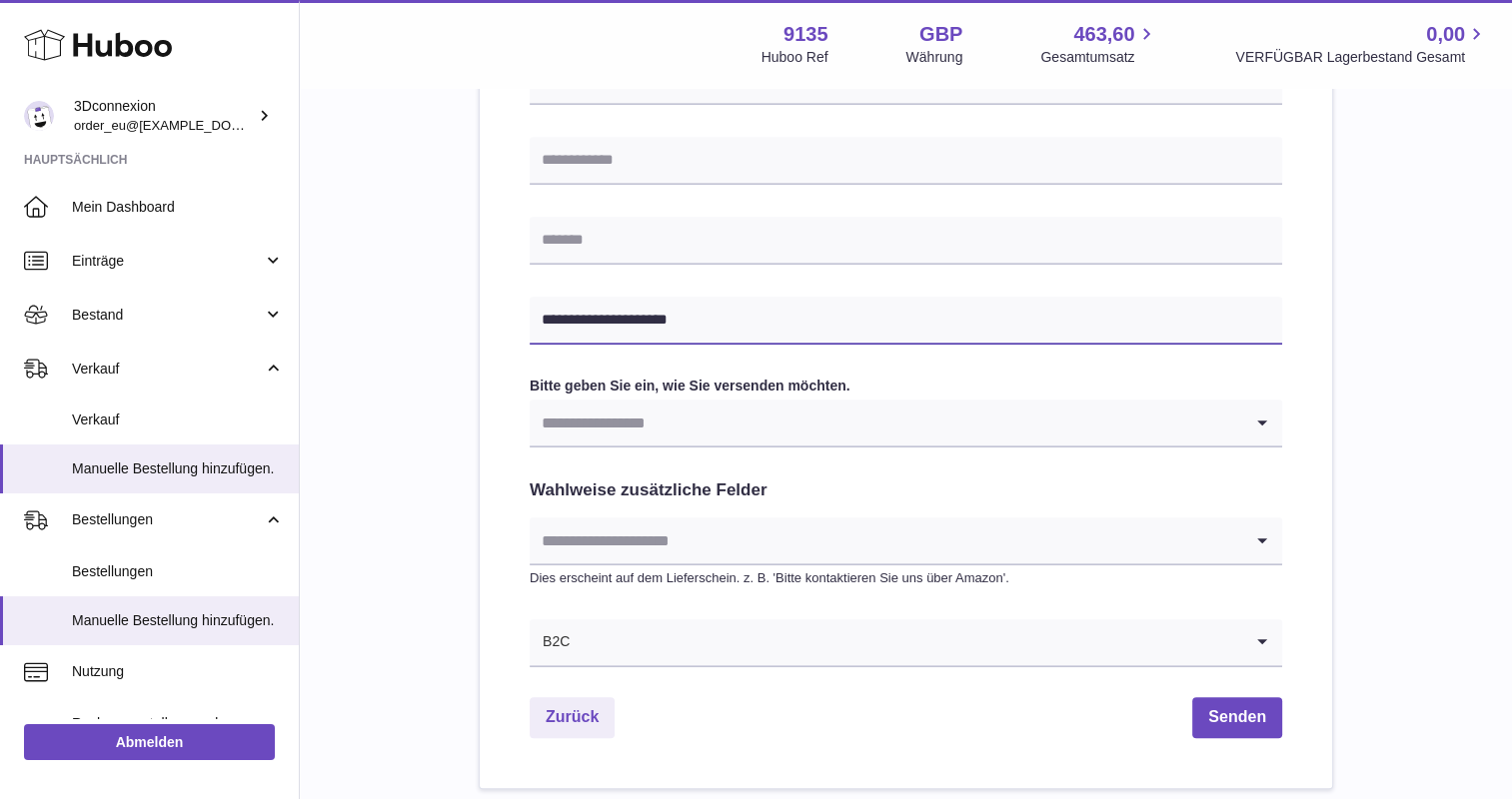 type on "**********" 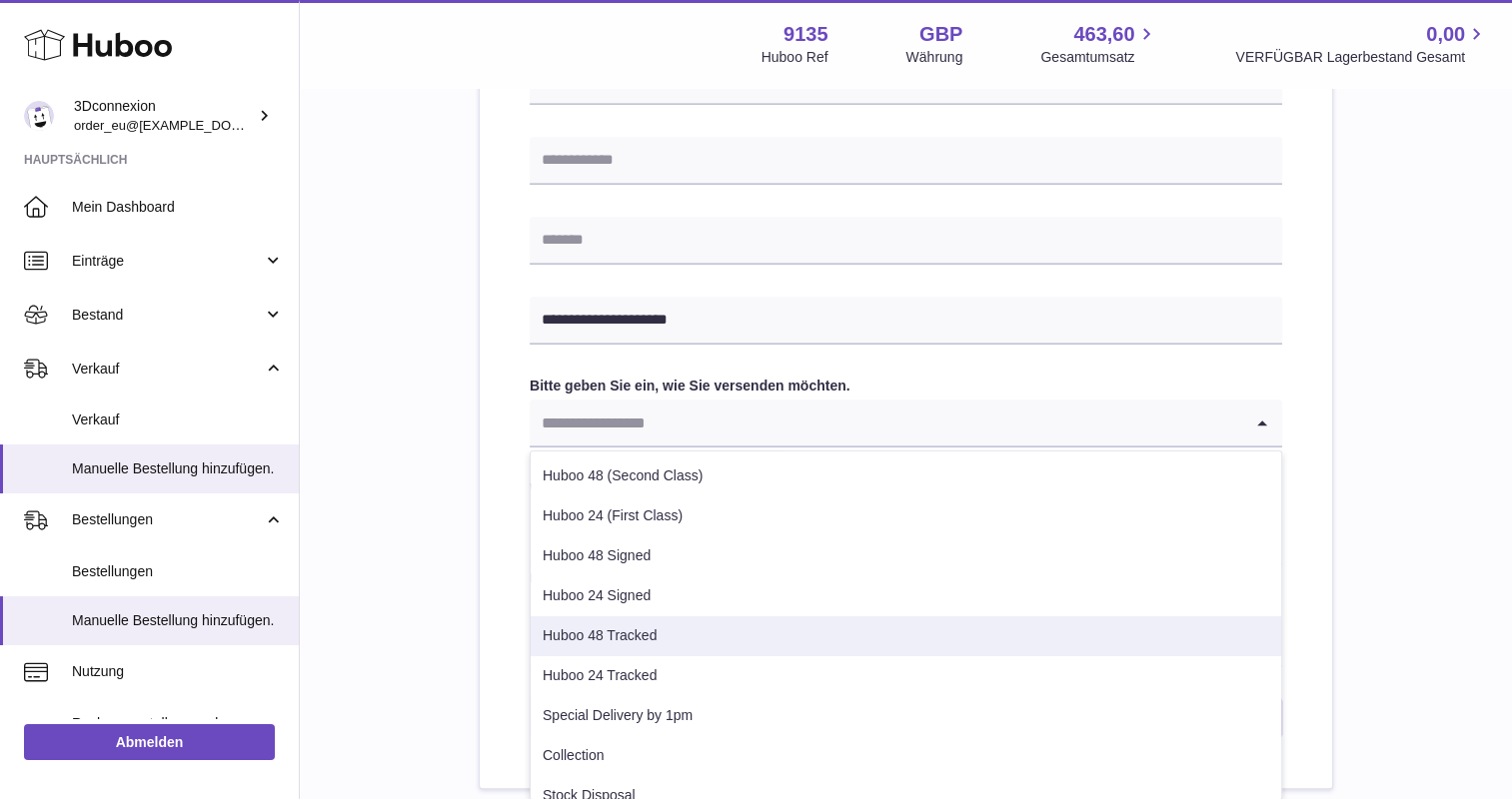 click on "Huboo 48 Tracked" at bounding box center (905, 636) 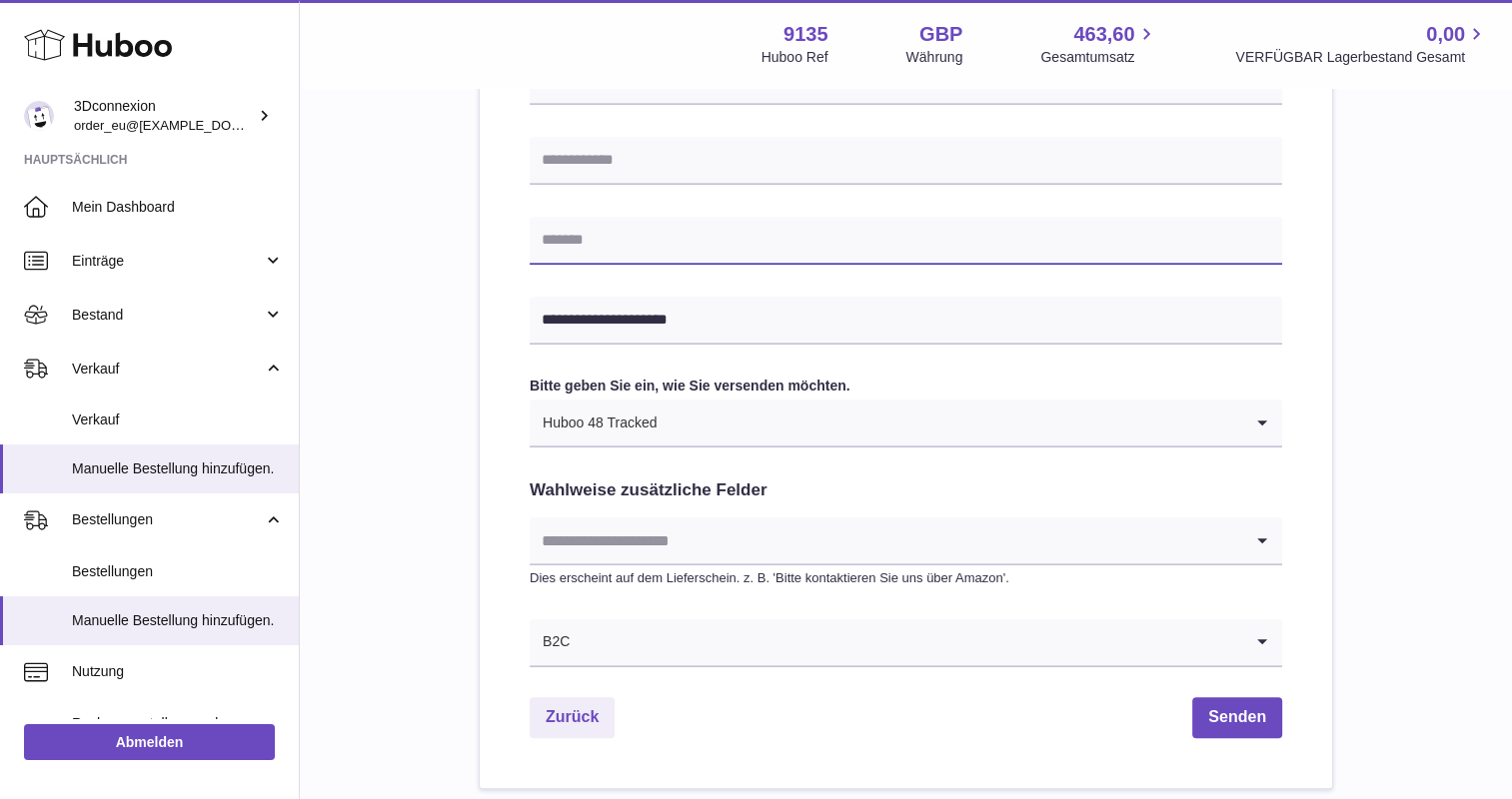 click at bounding box center [905, 241] 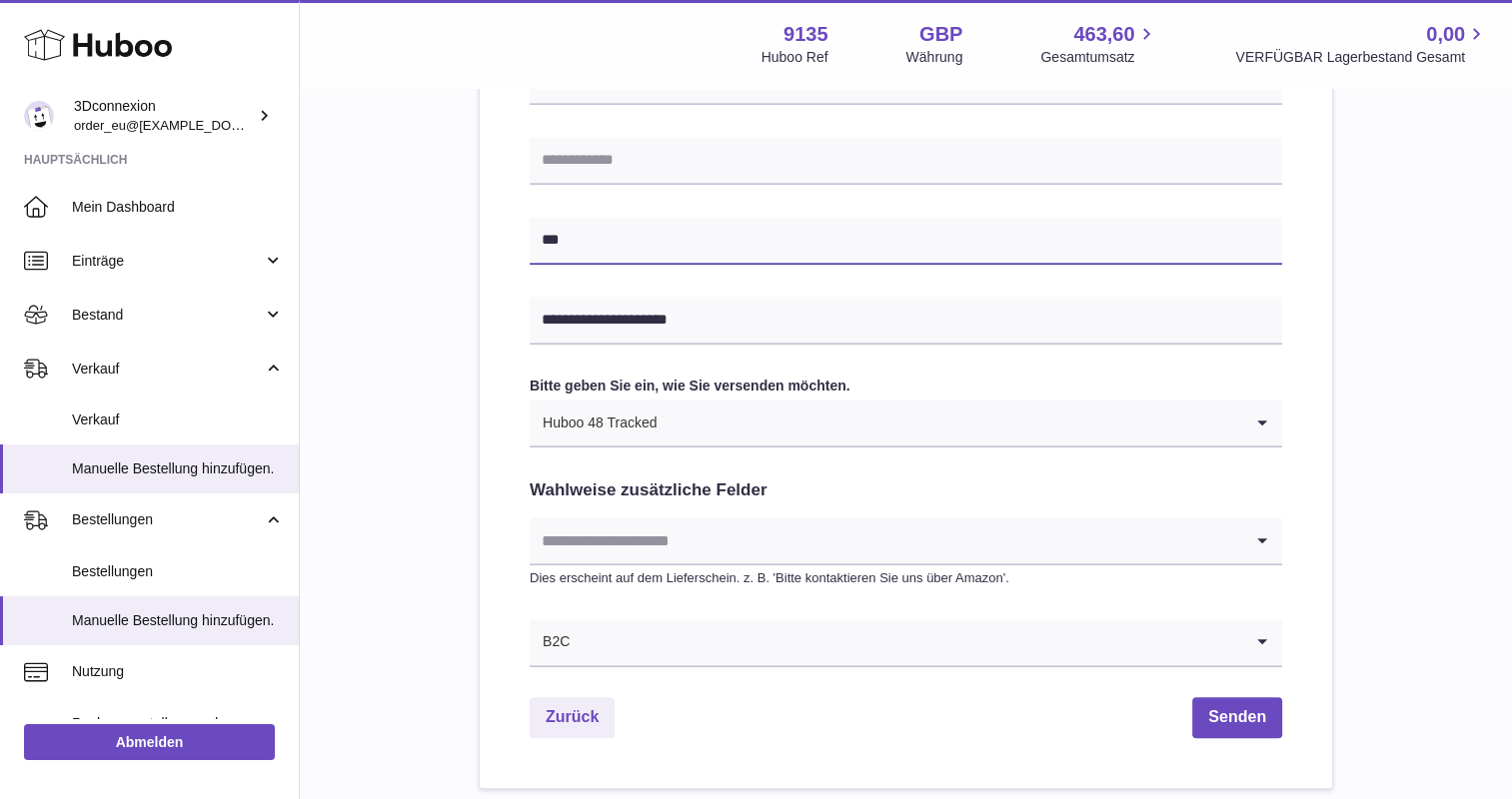 paste on "**********" 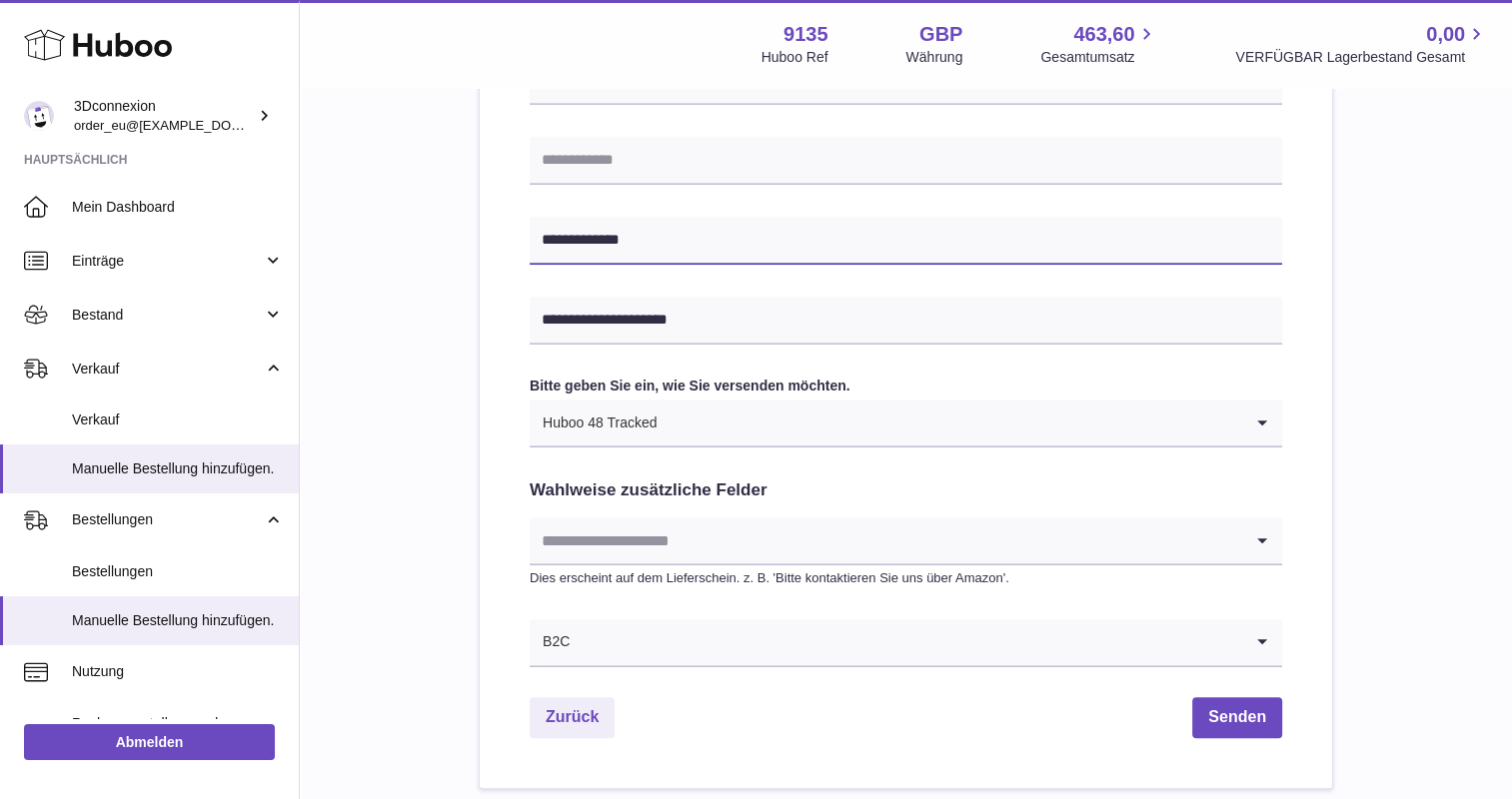 type on "**********" 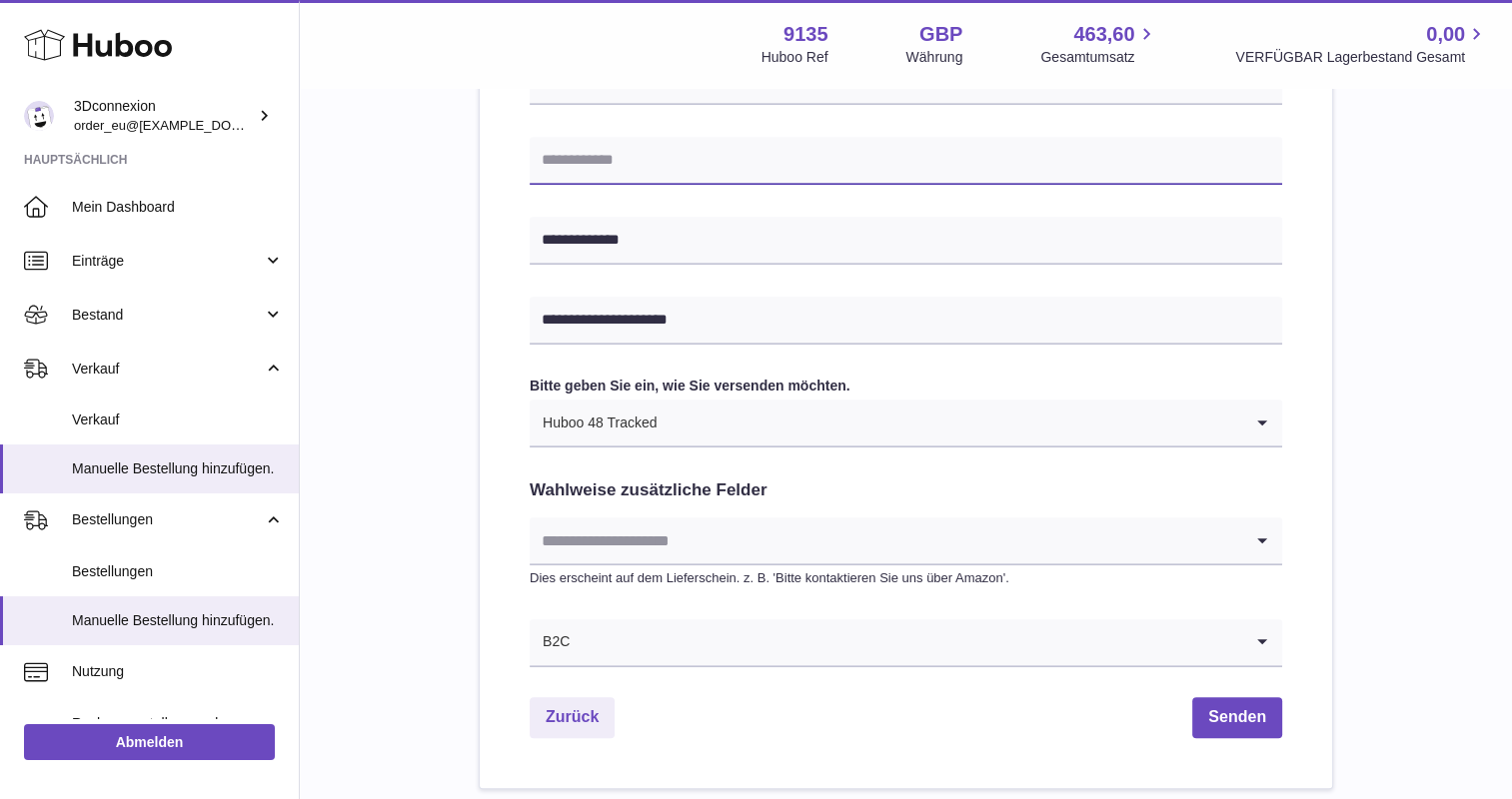 click at bounding box center (905, 161) 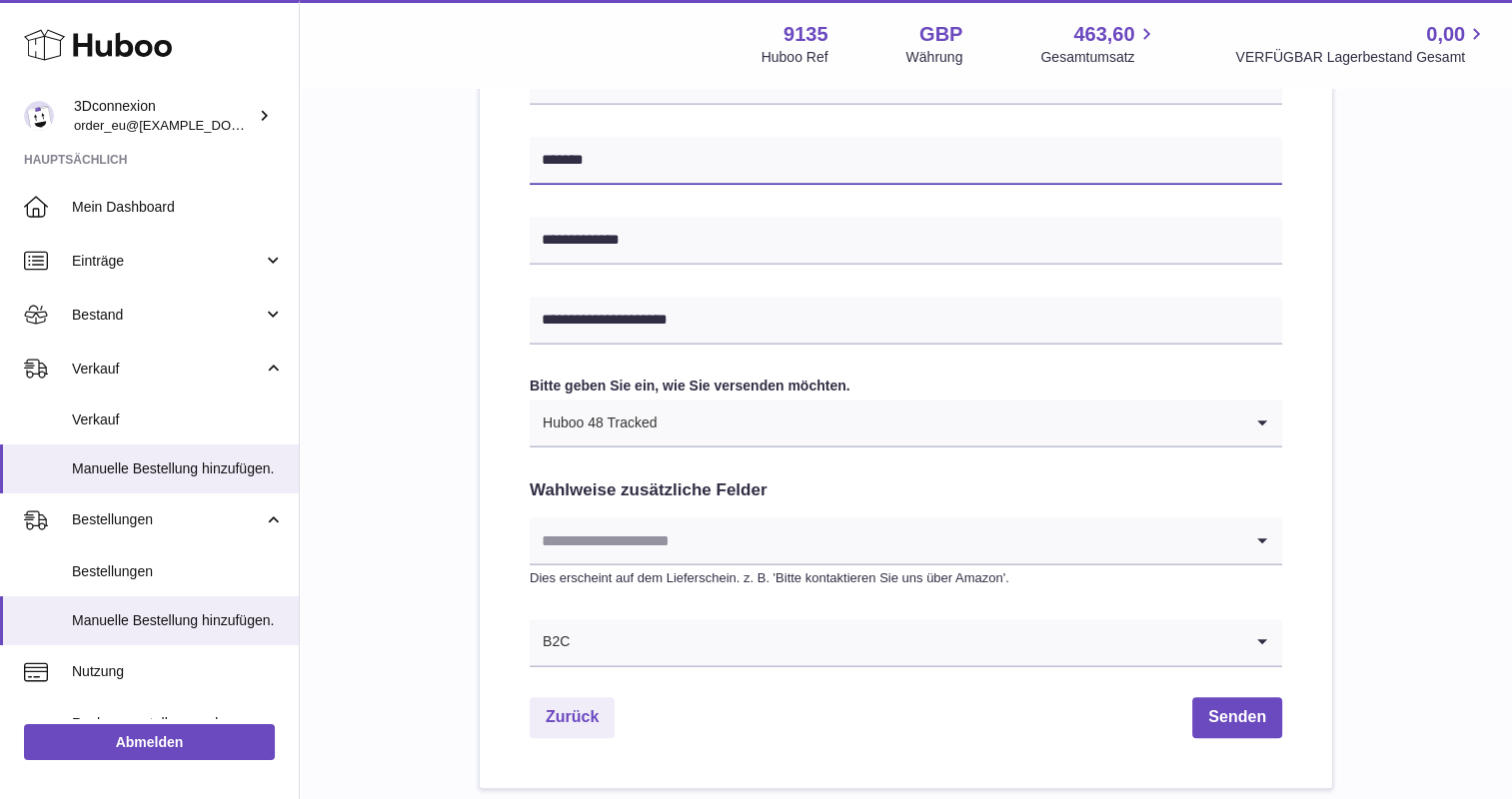 type on "*******" 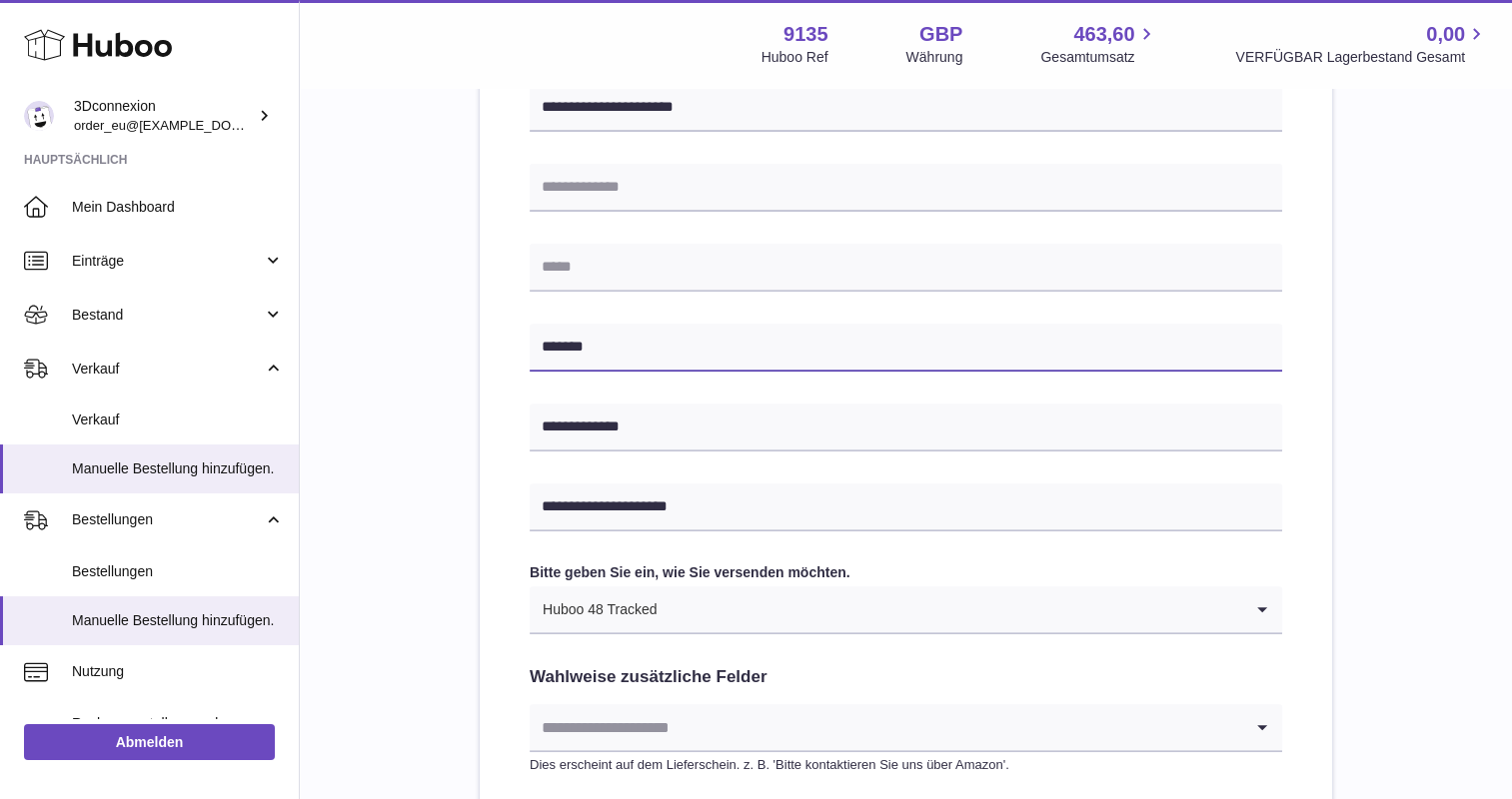 scroll, scrollTop: 662, scrollLeft: 0, axis: vertical 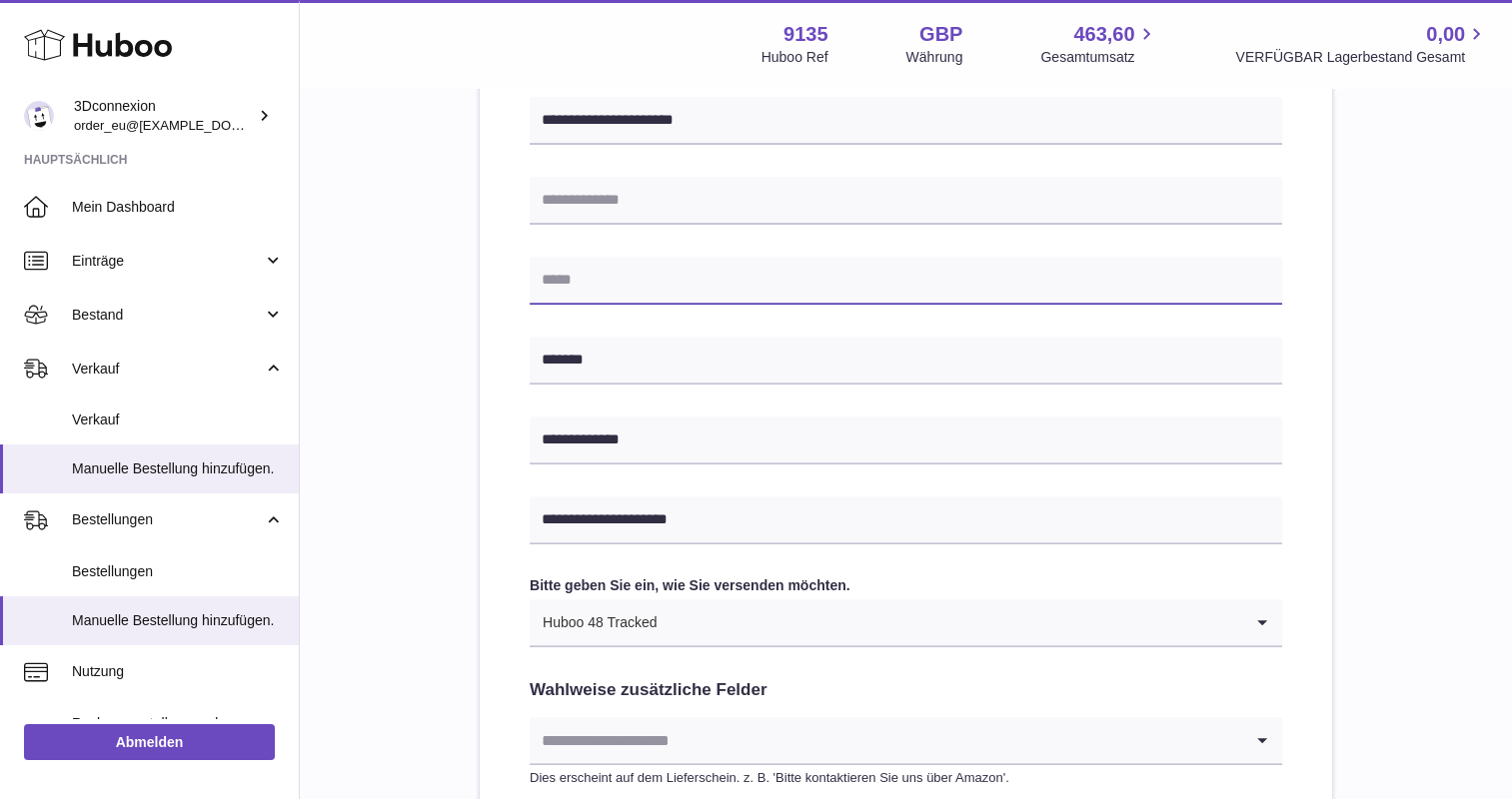 click at bounding box center (905, 281) 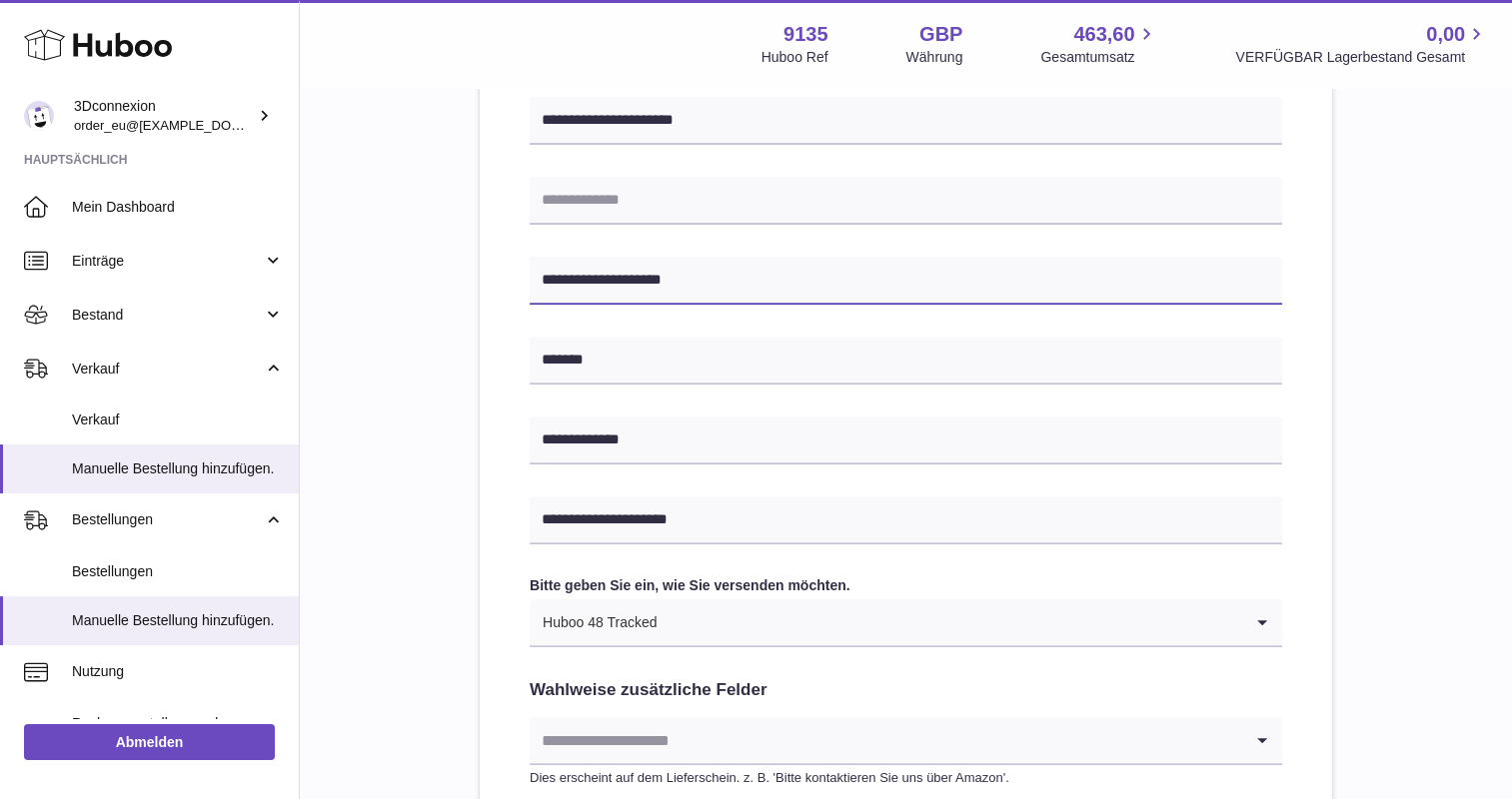 type on "**********" 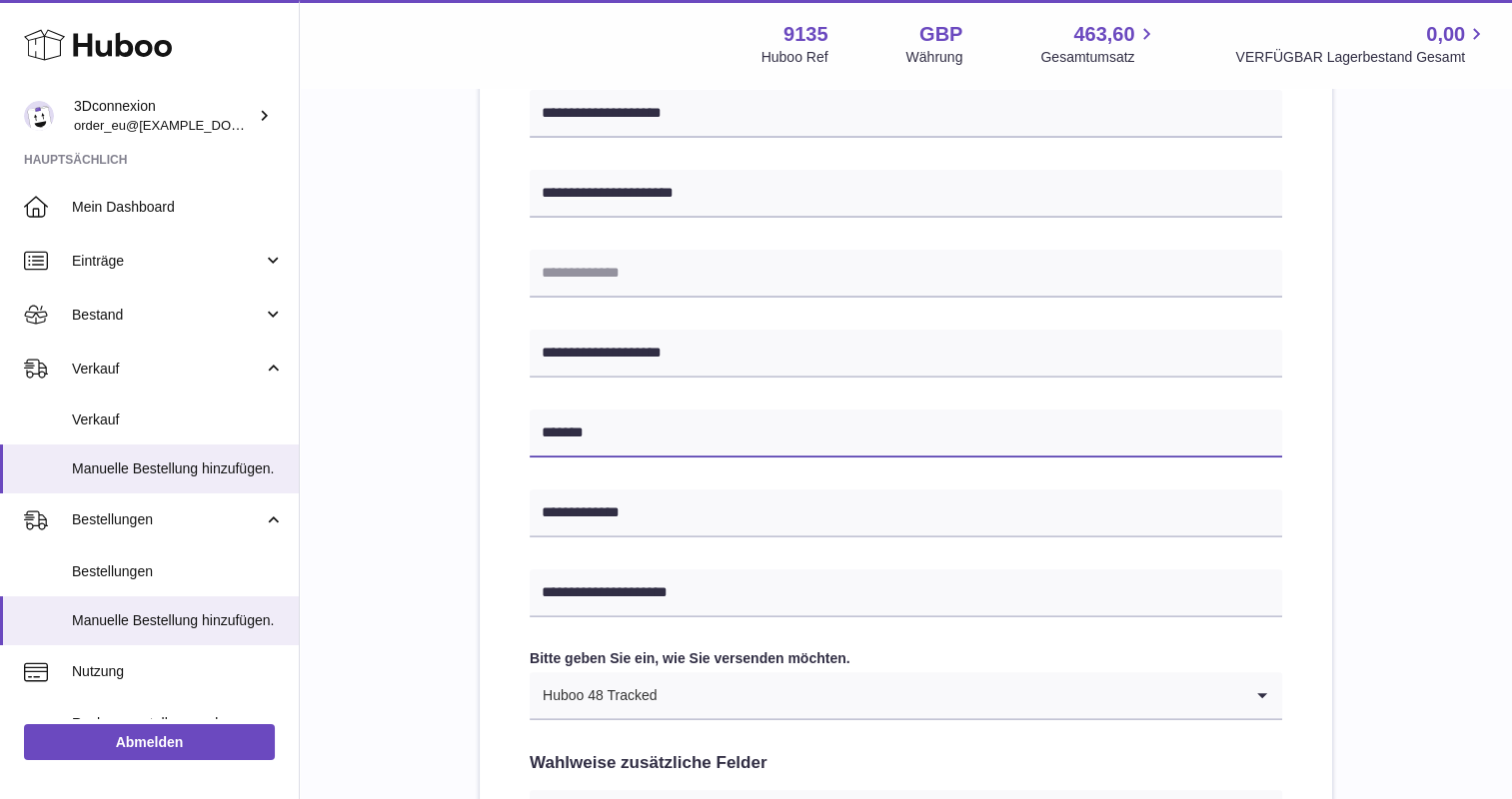scroll, scrollTop: 762, scrollLeft: 0, axis: vertical 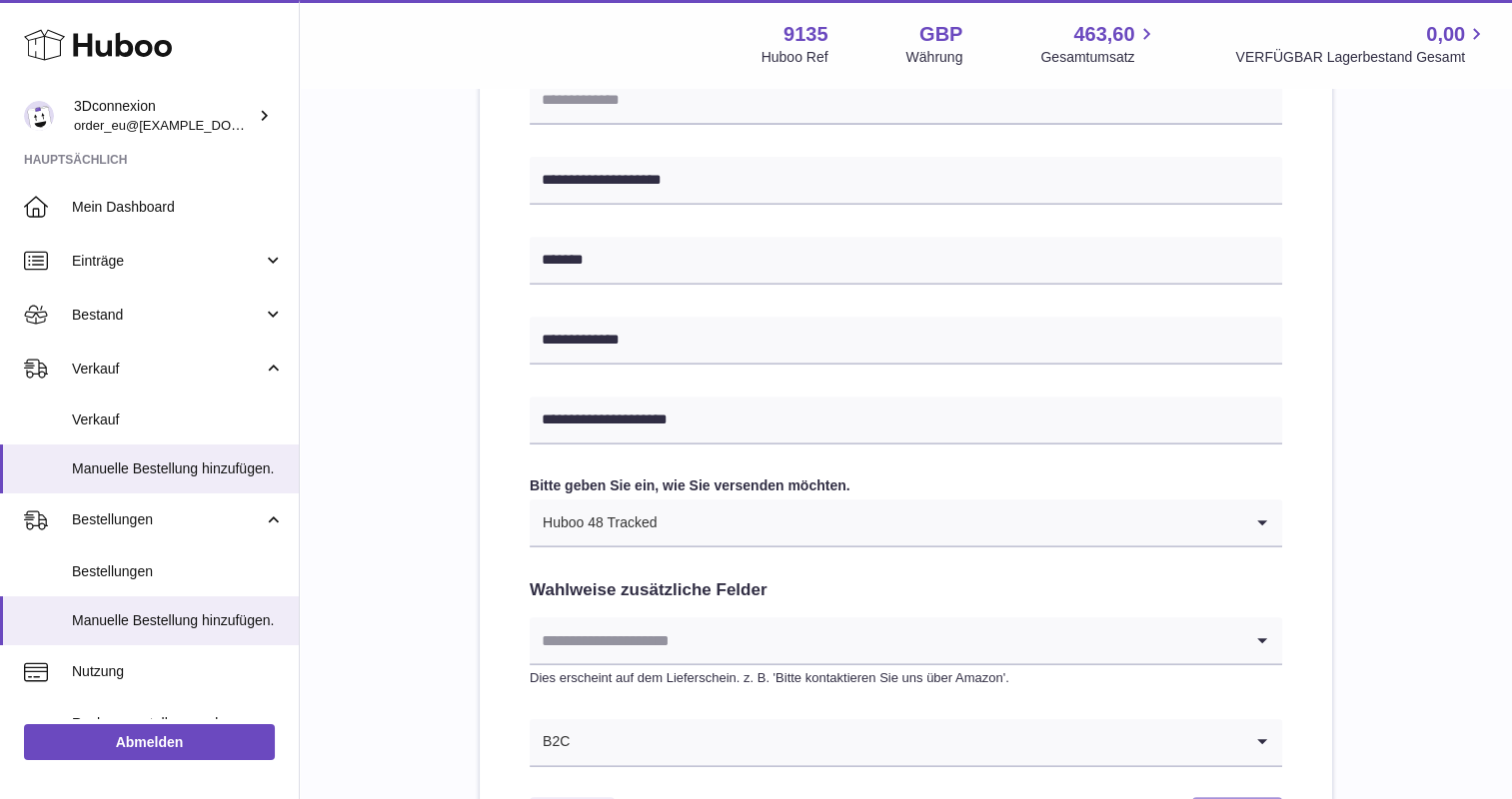 click on "Senden" at bounding box center [1237, 817] 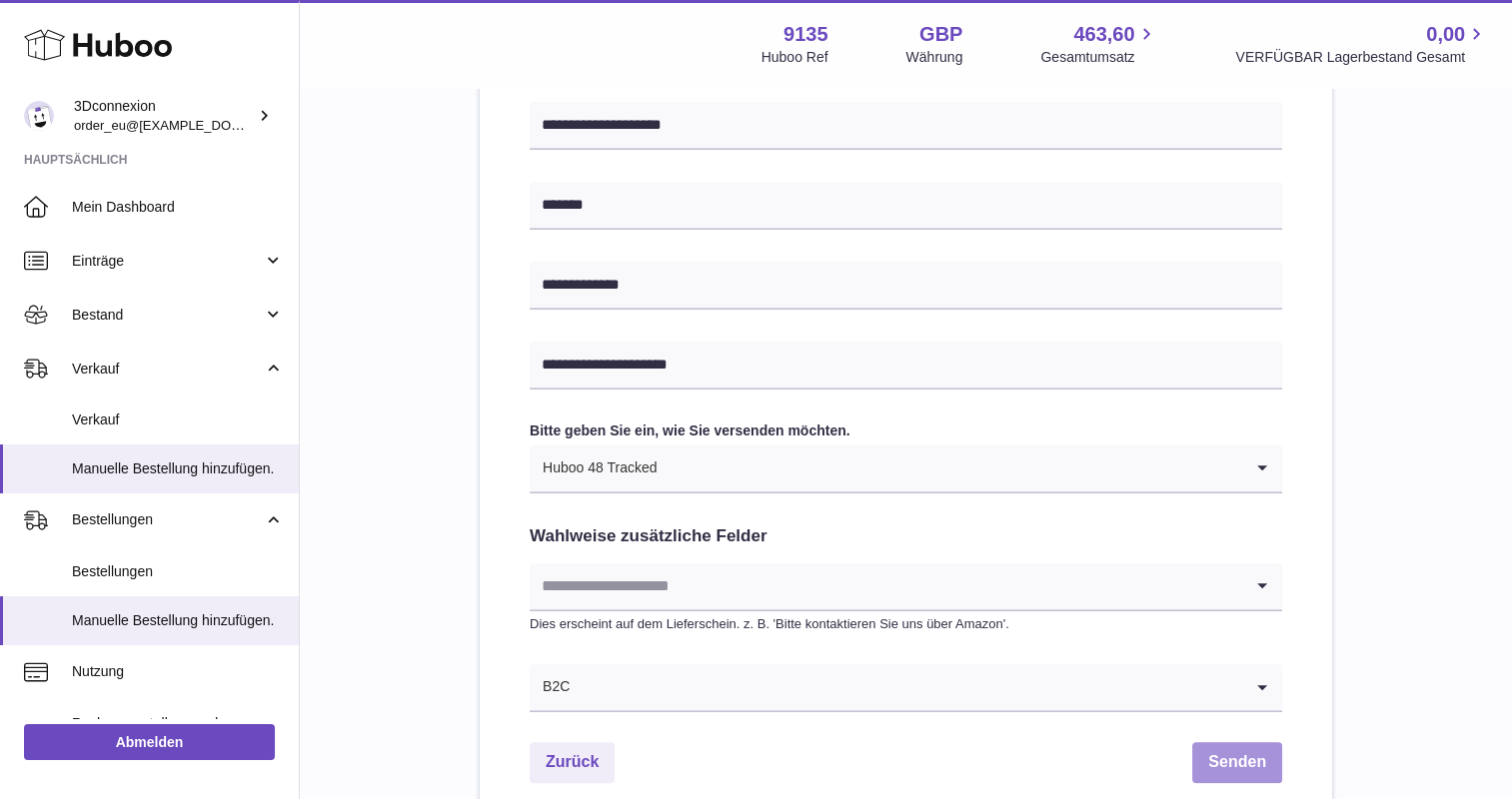 scroll, scrollTop: 982, scrollLeft: 0, axis: vertical 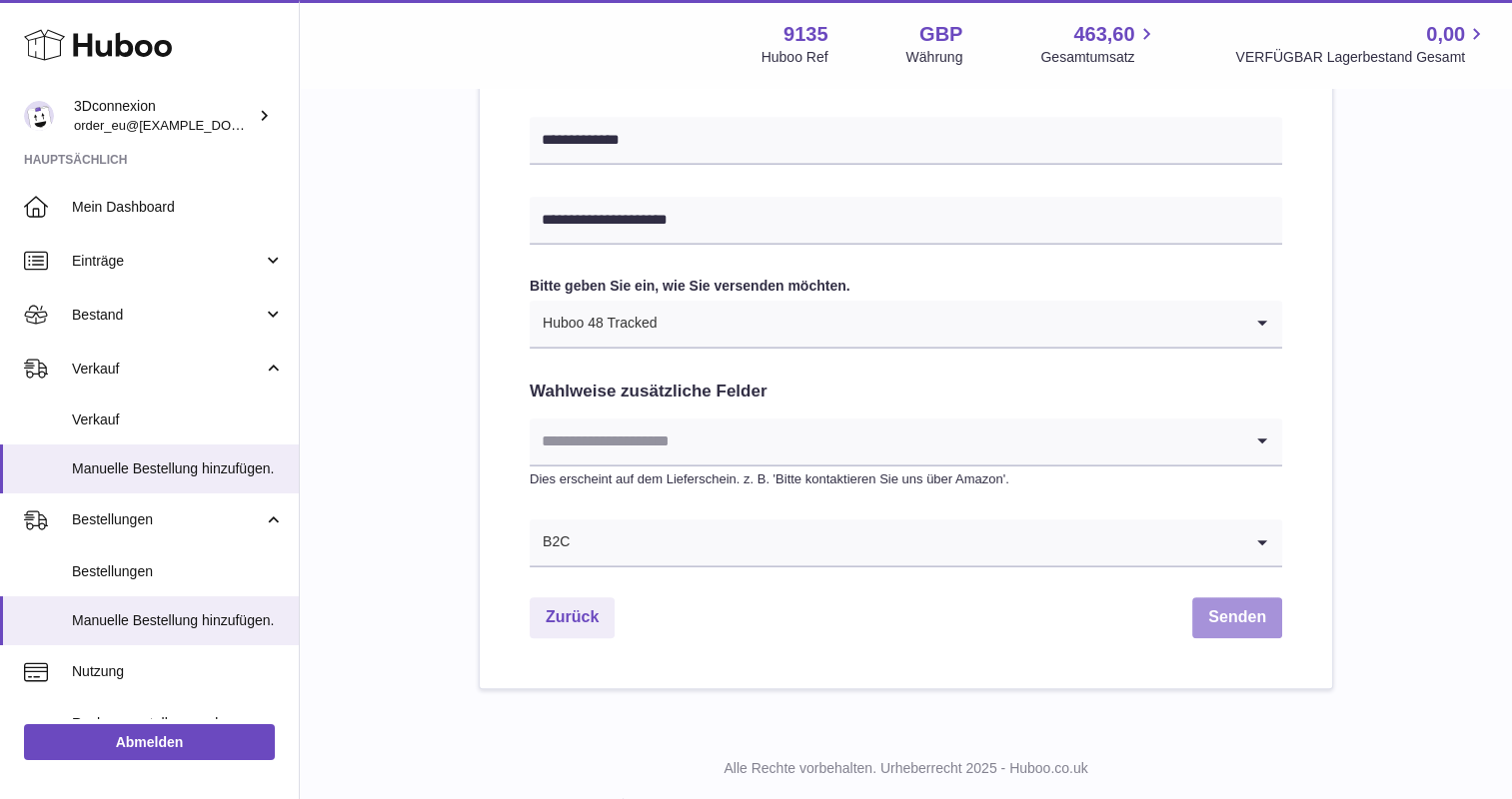 click on "Senden" at bounding box center (1237, 617) 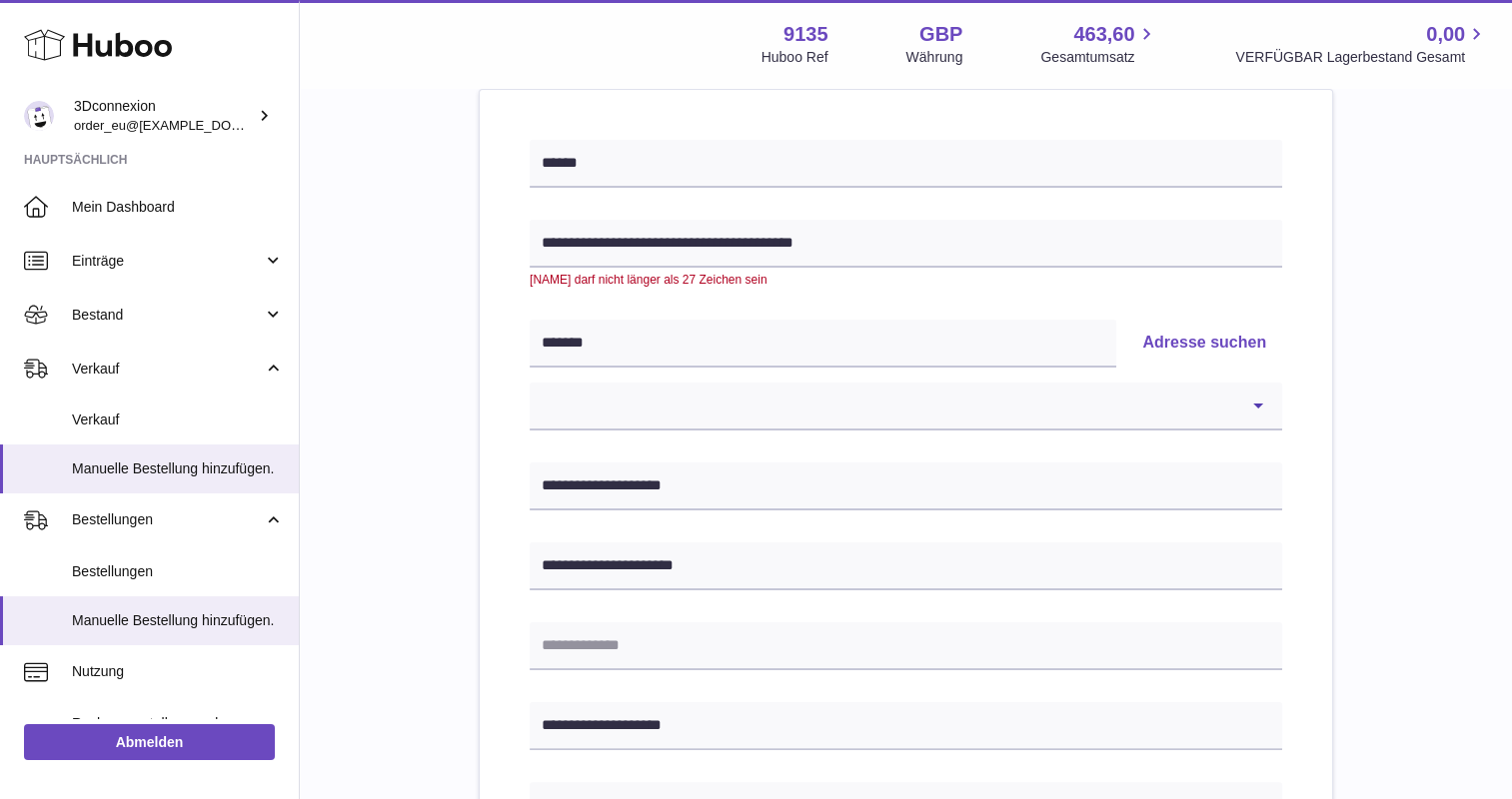 scroll, scrollTop: 283, scrollLeft: 0, axis: vertical 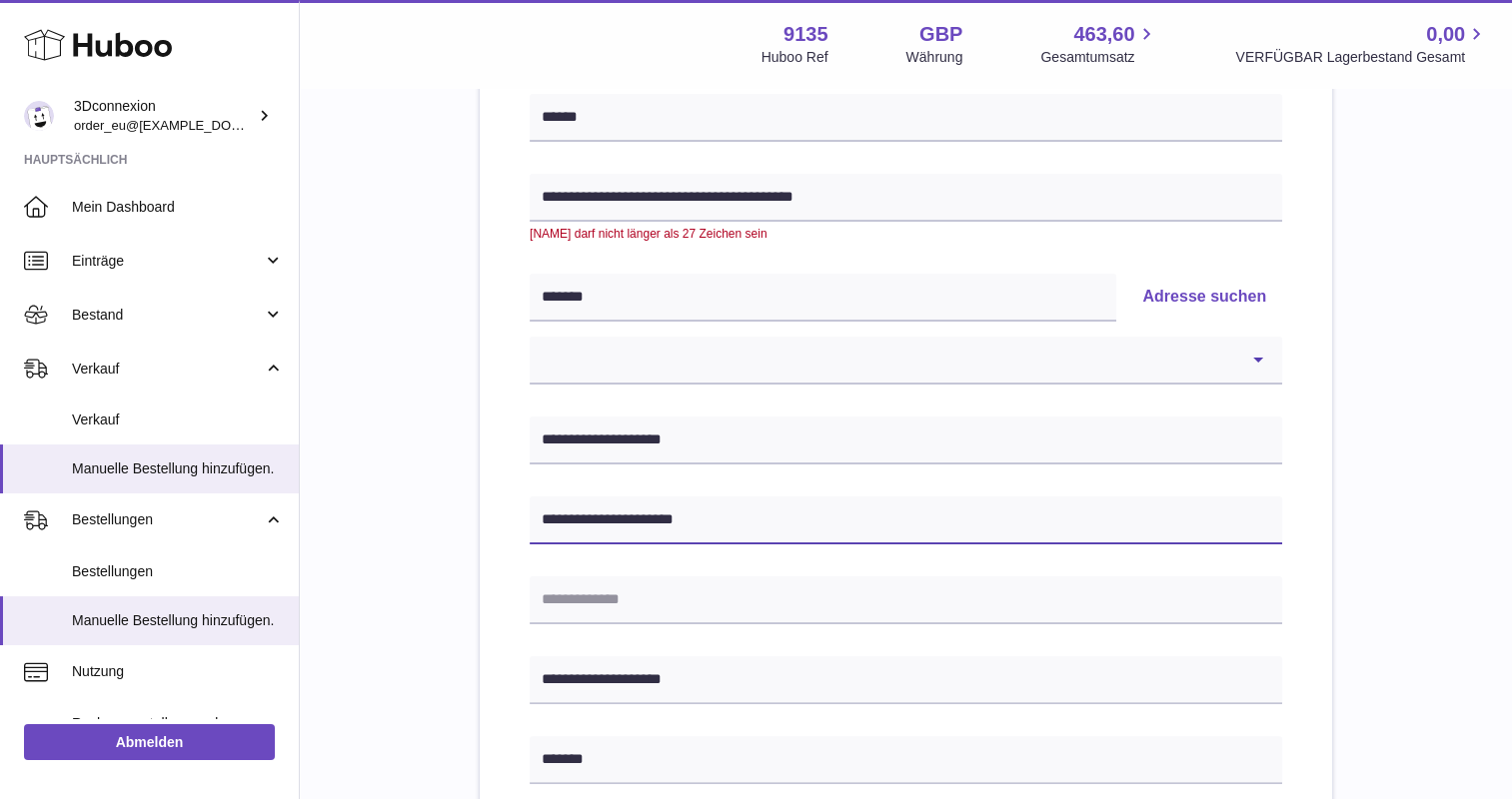 drag, startPoint x: 726, startPoint y: 527, endPoint x: 474, endPoint y: 566, distance: 255 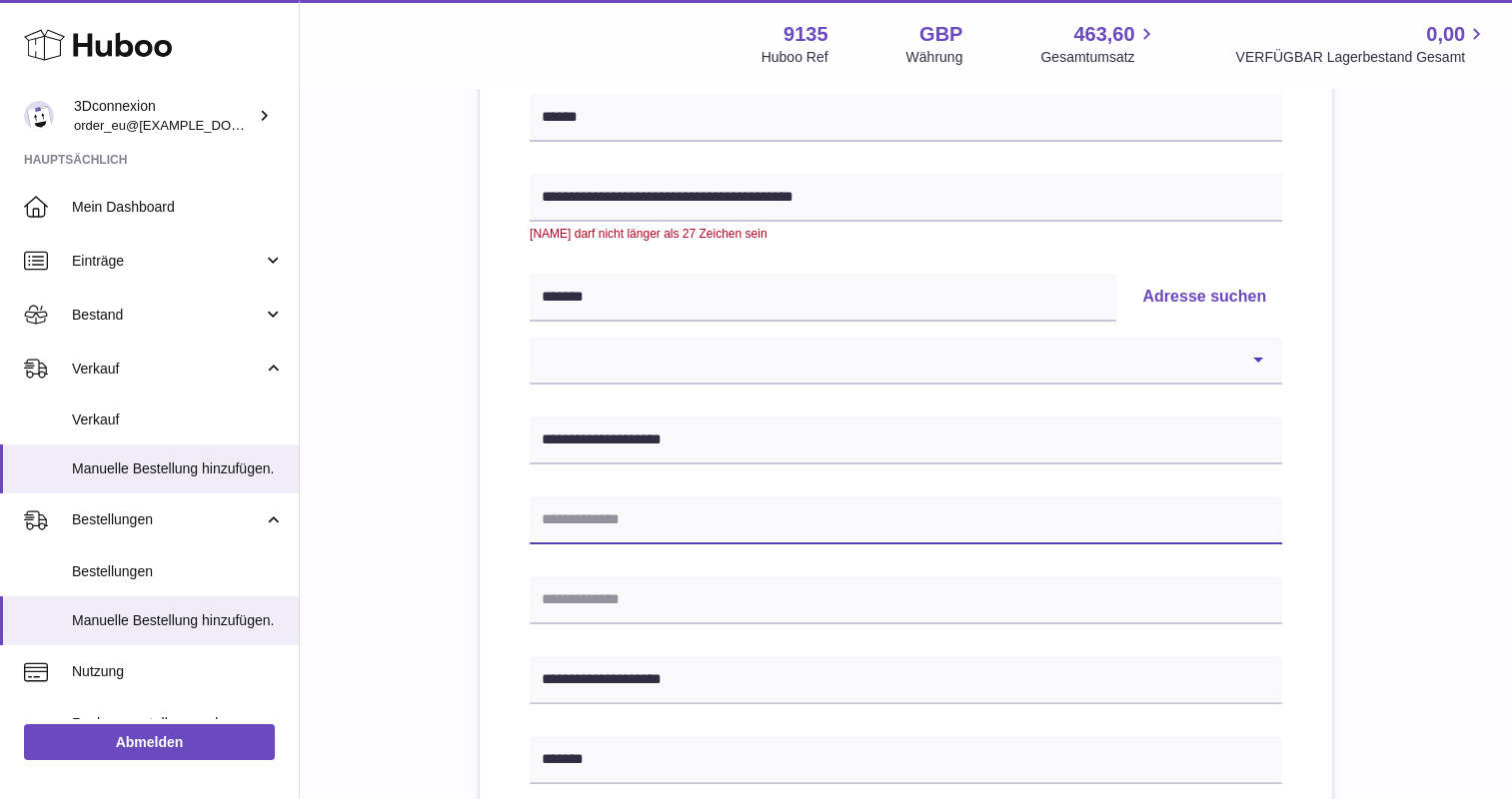 type 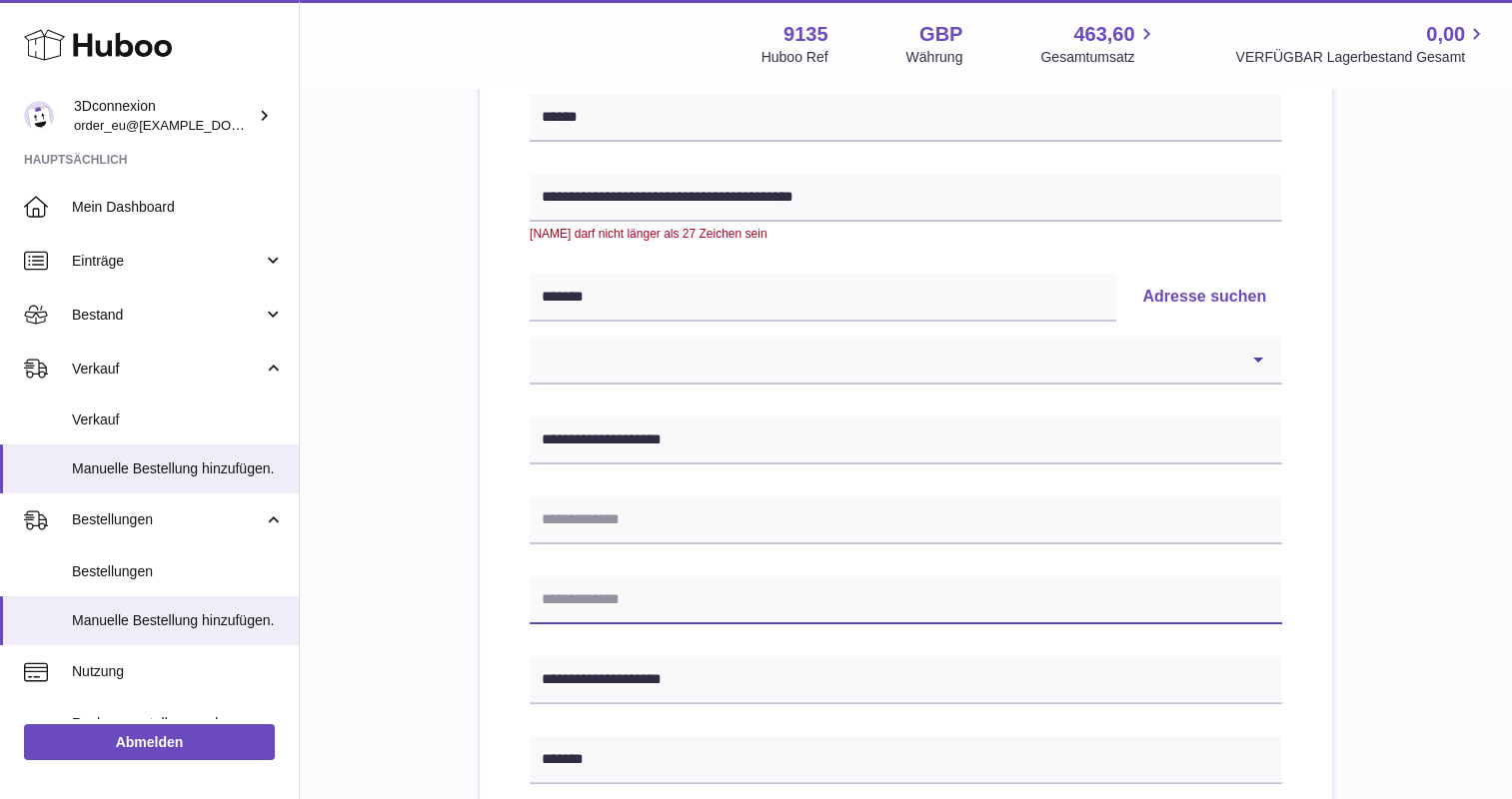 click at bounding box center [905, 600] 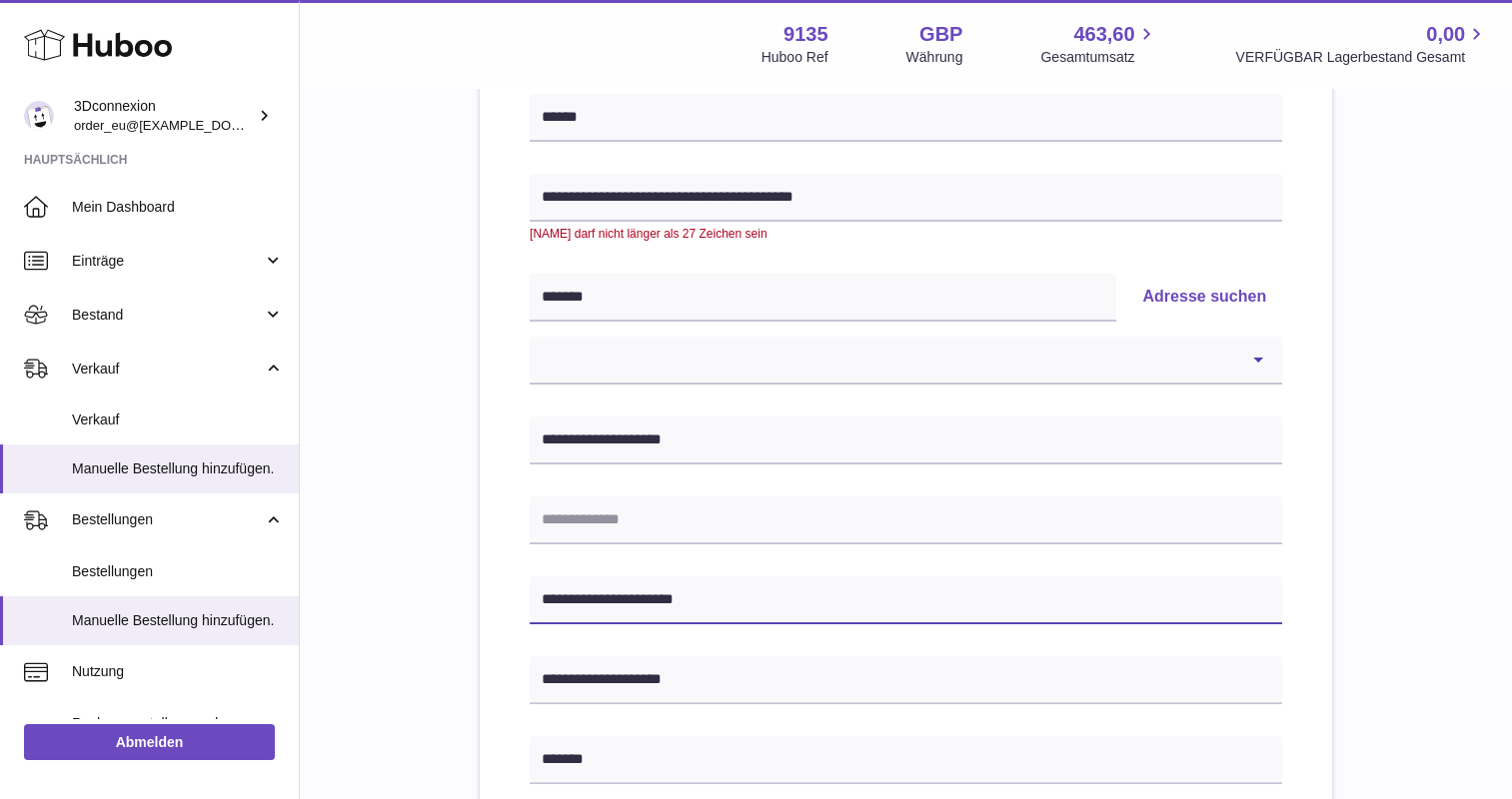 type on "**********" 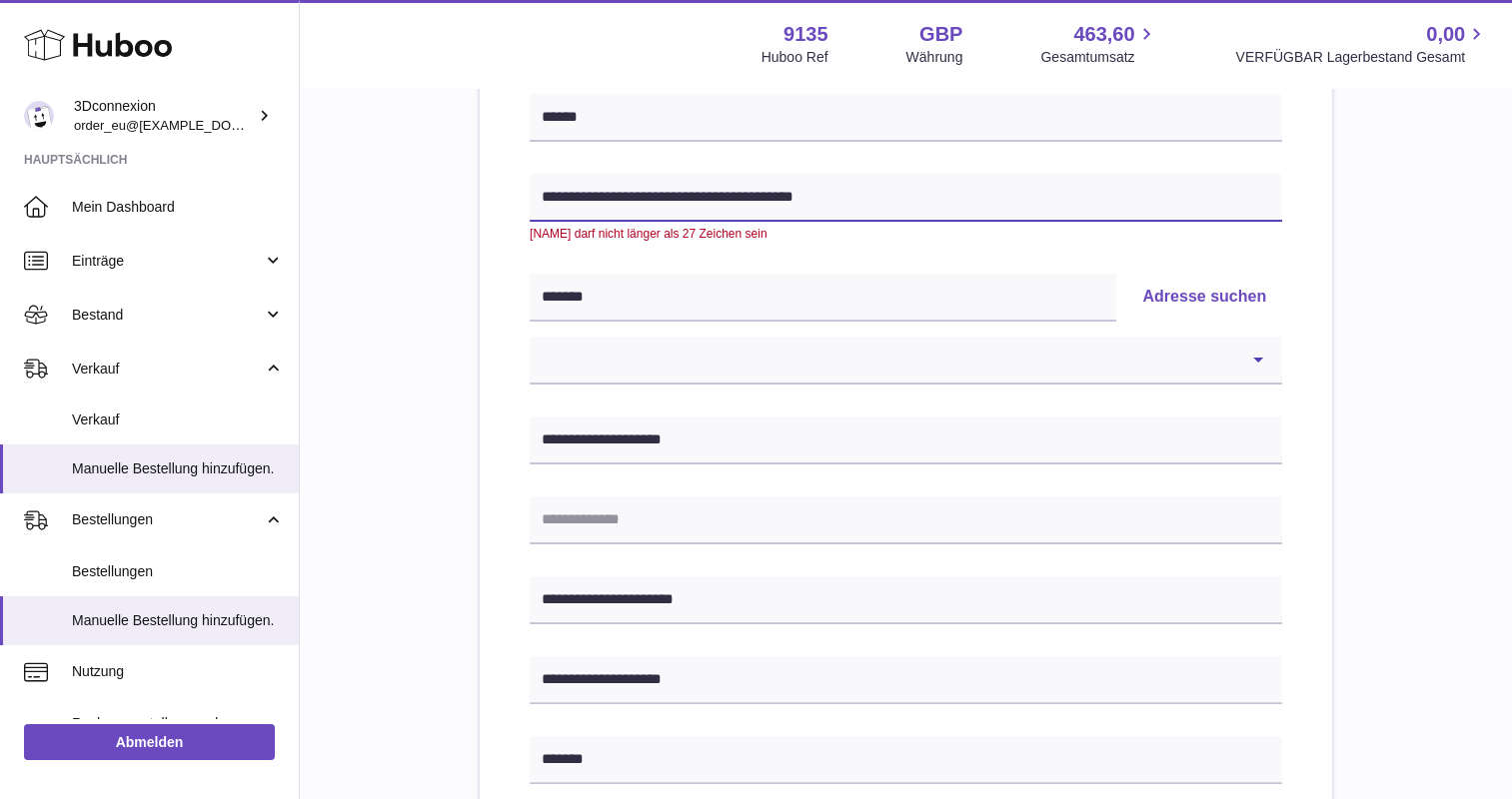 drag, startPoint x: 630, startPoint y: 200, endPoint x: 848, endPoint y: 196, distance: 218.03669 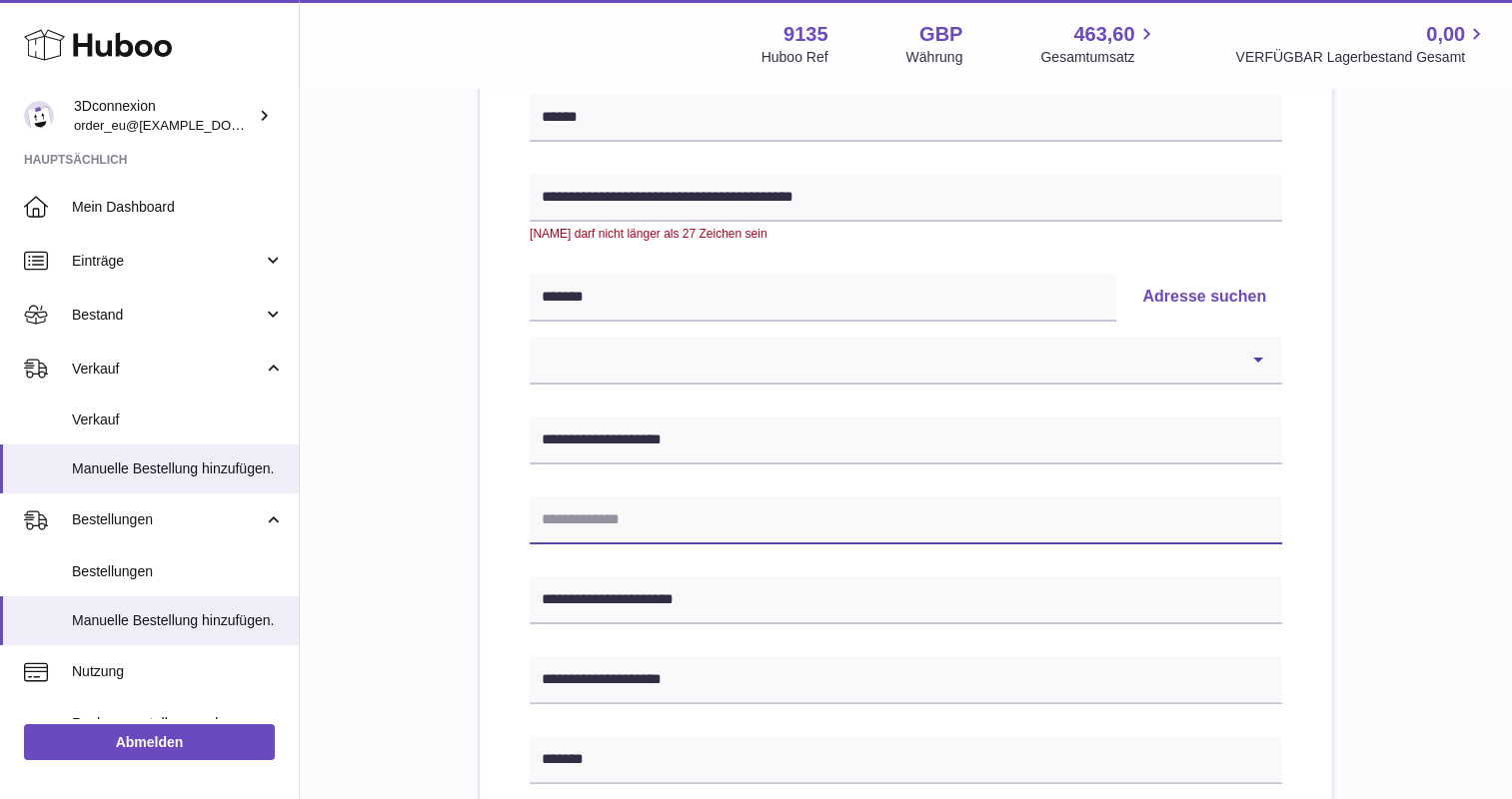 click at bounding box center (905, 520) 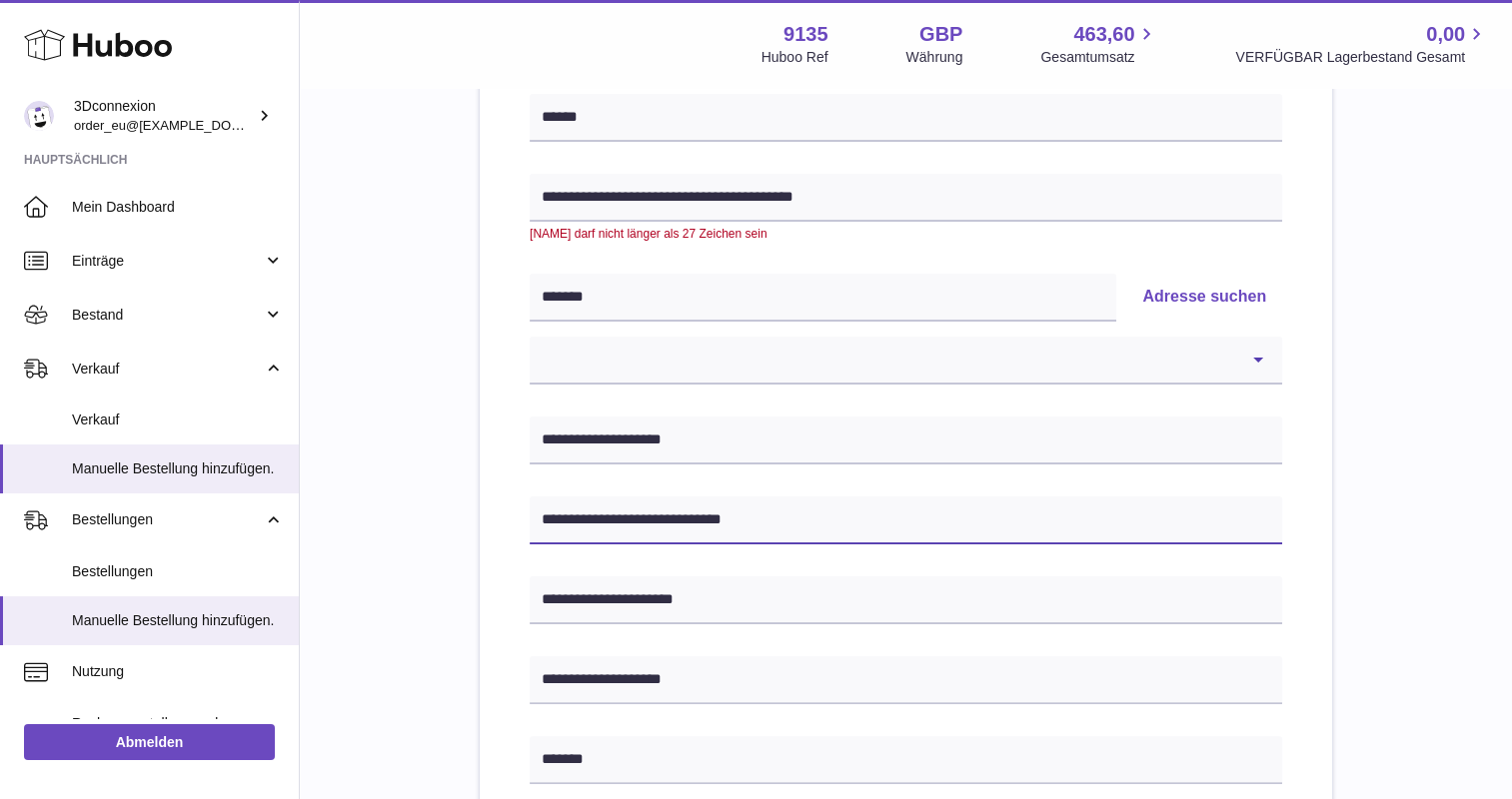type on "**********" 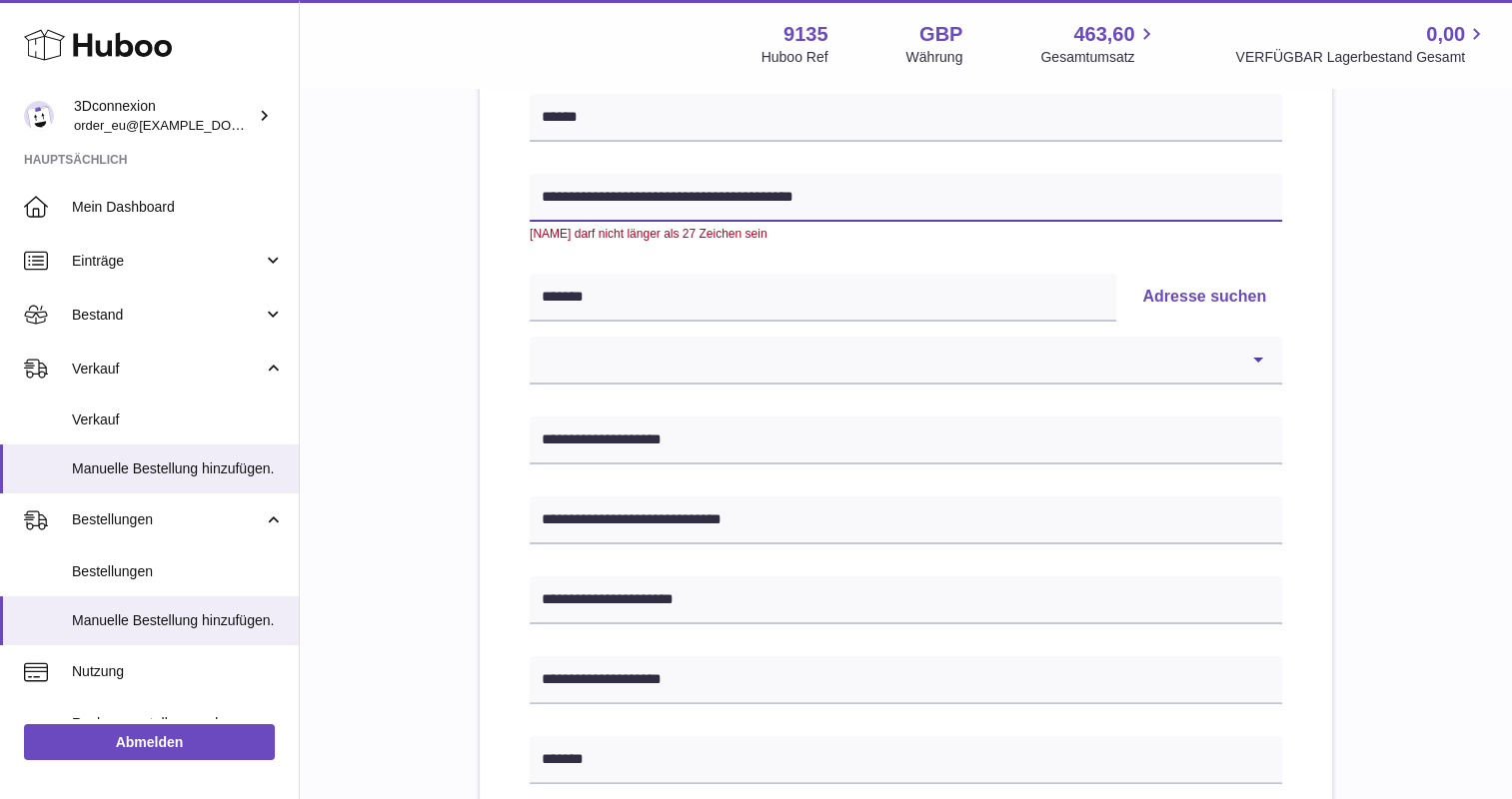 drag, startPoint x: 608, startPoint y: 197, endPoint x: 1294, endPoint y: 195, distance: 686.0029 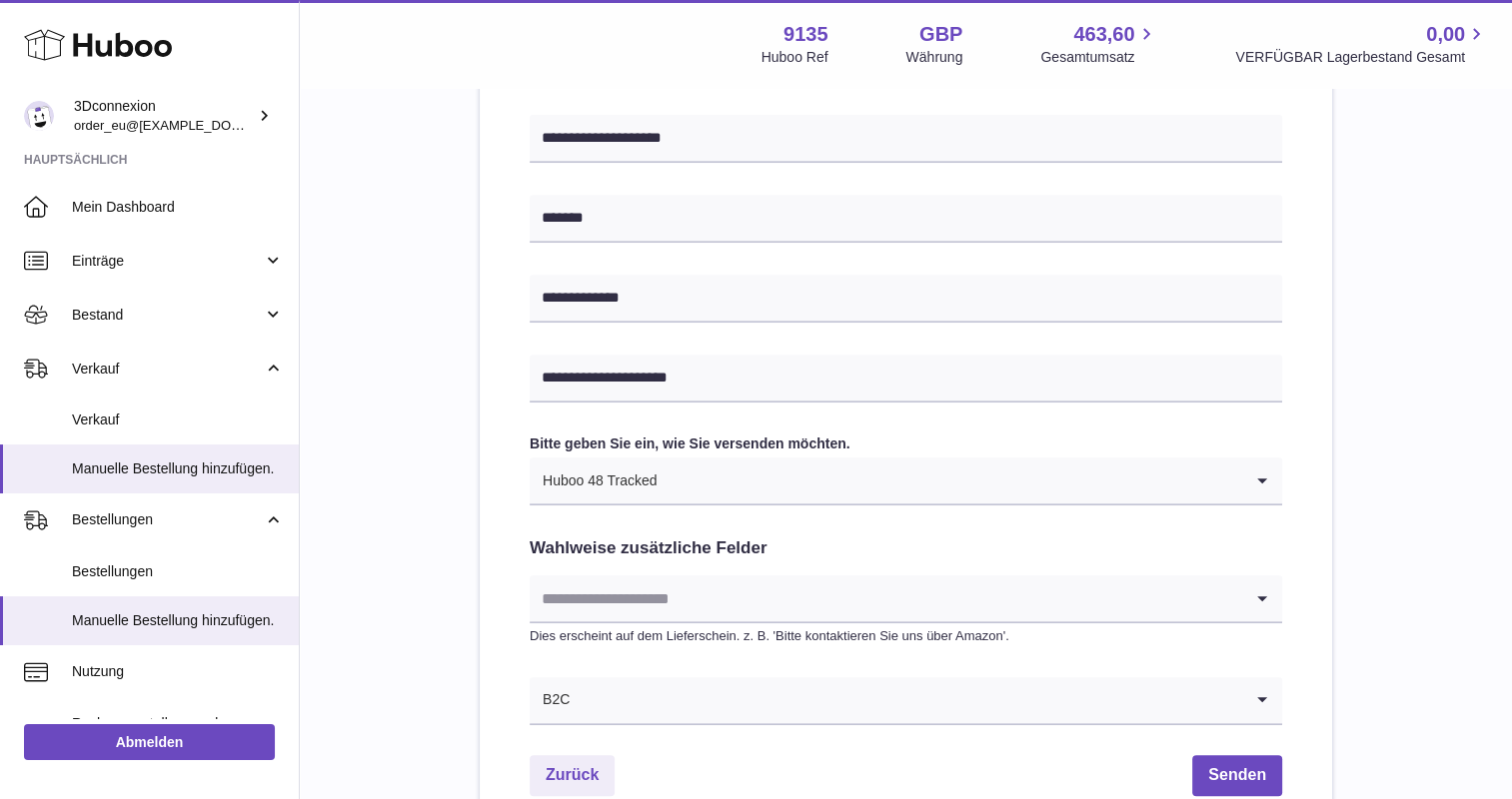 scroll, scrollTop: 982, scrollLeft: 0, axis: vertical 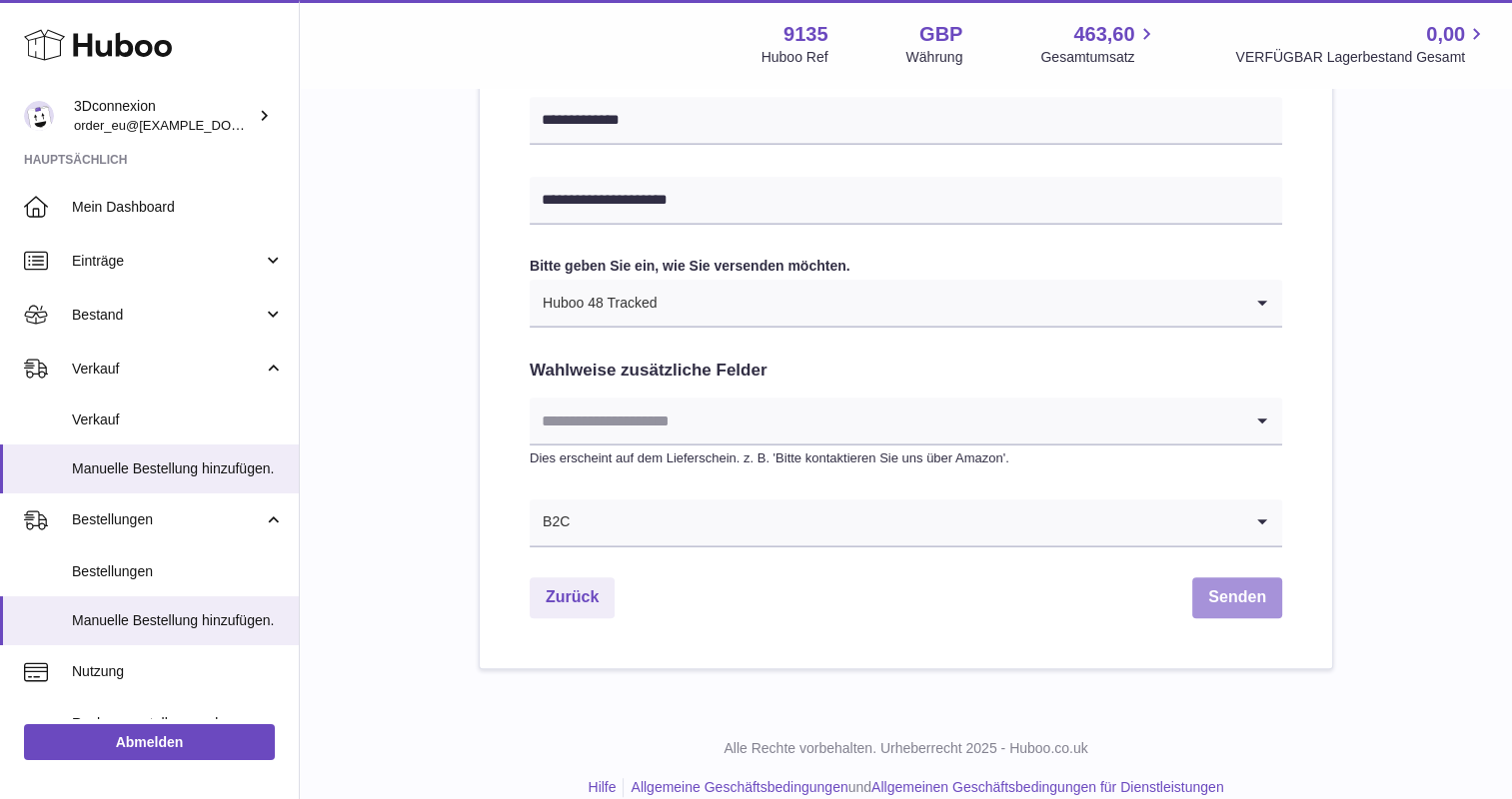 type on "*********" 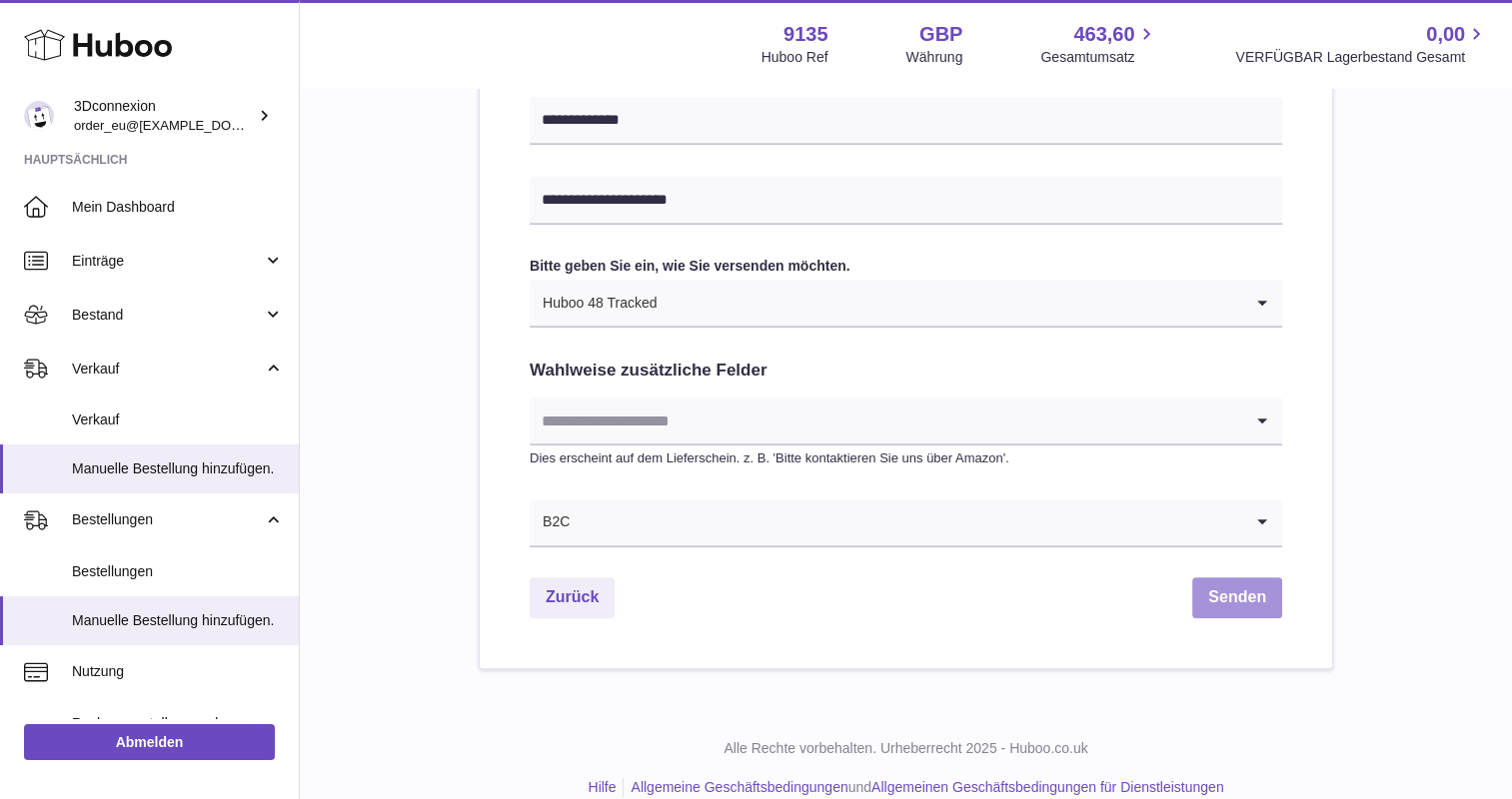 click on "Senden" at bounding box center [1237, 597] 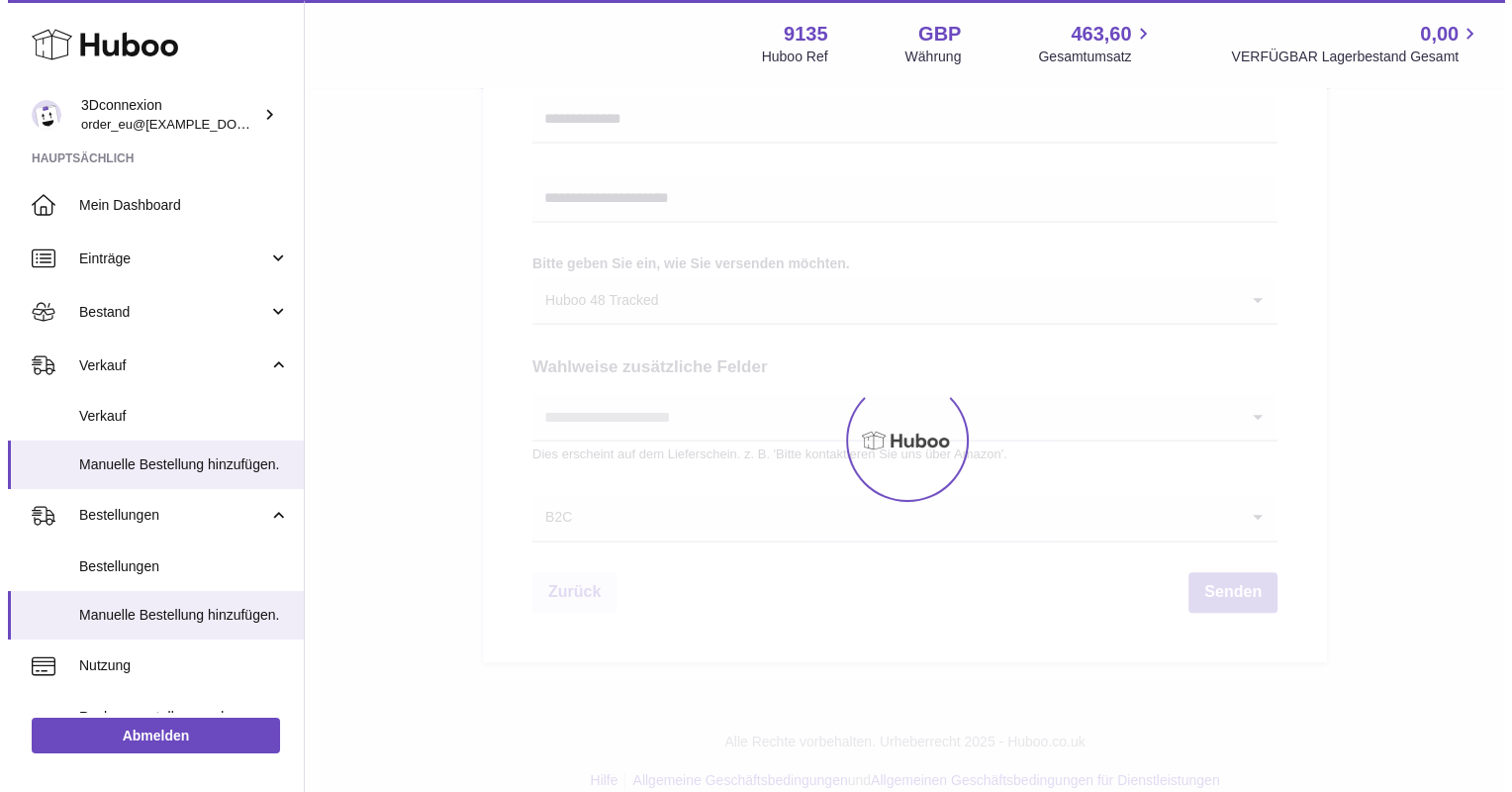scroll, scrollTop: 0, scrollLeft: 0, axis: both 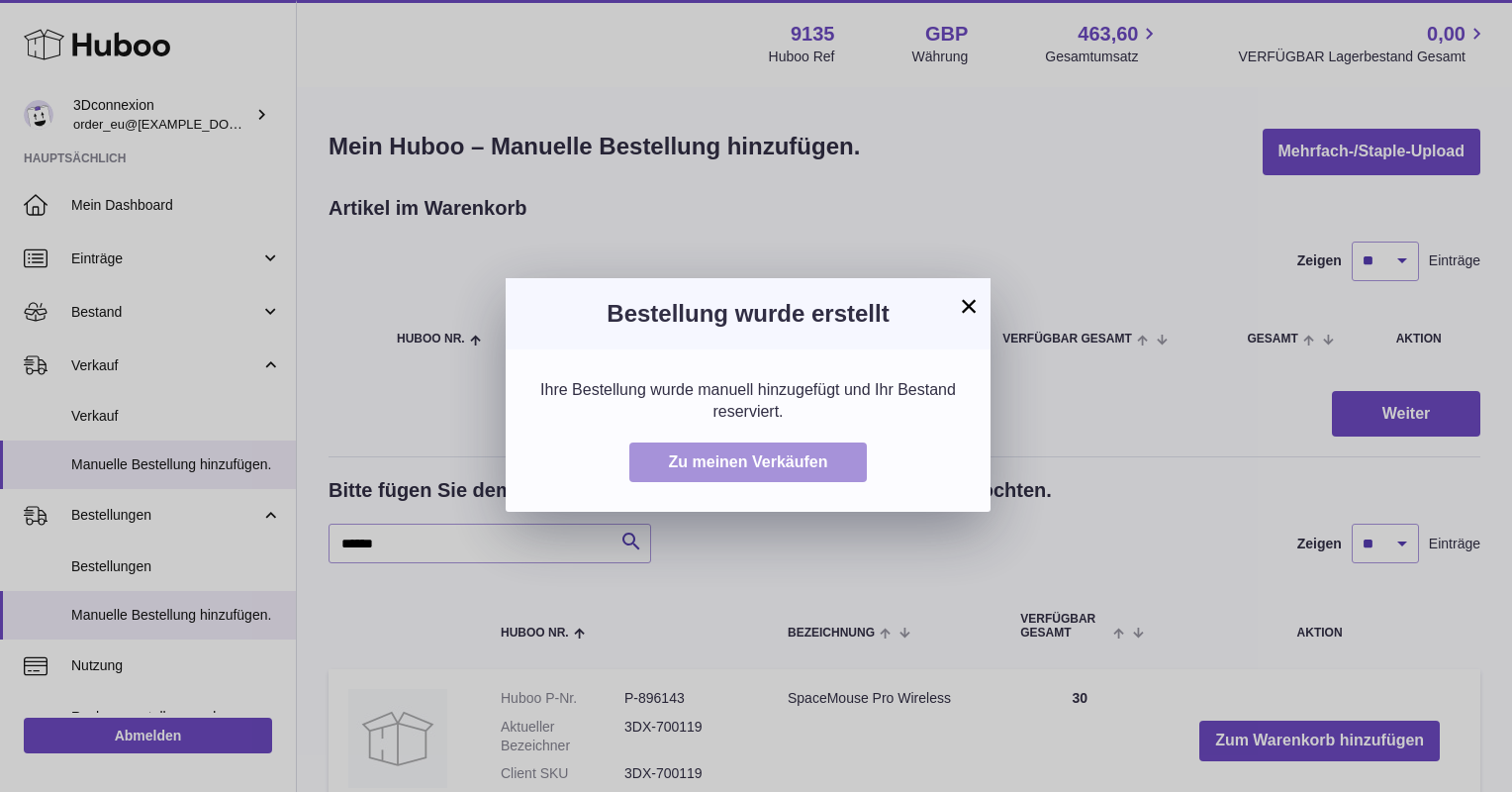click on "Zu meinen Verkäufen" at bounding box center (748, 461) 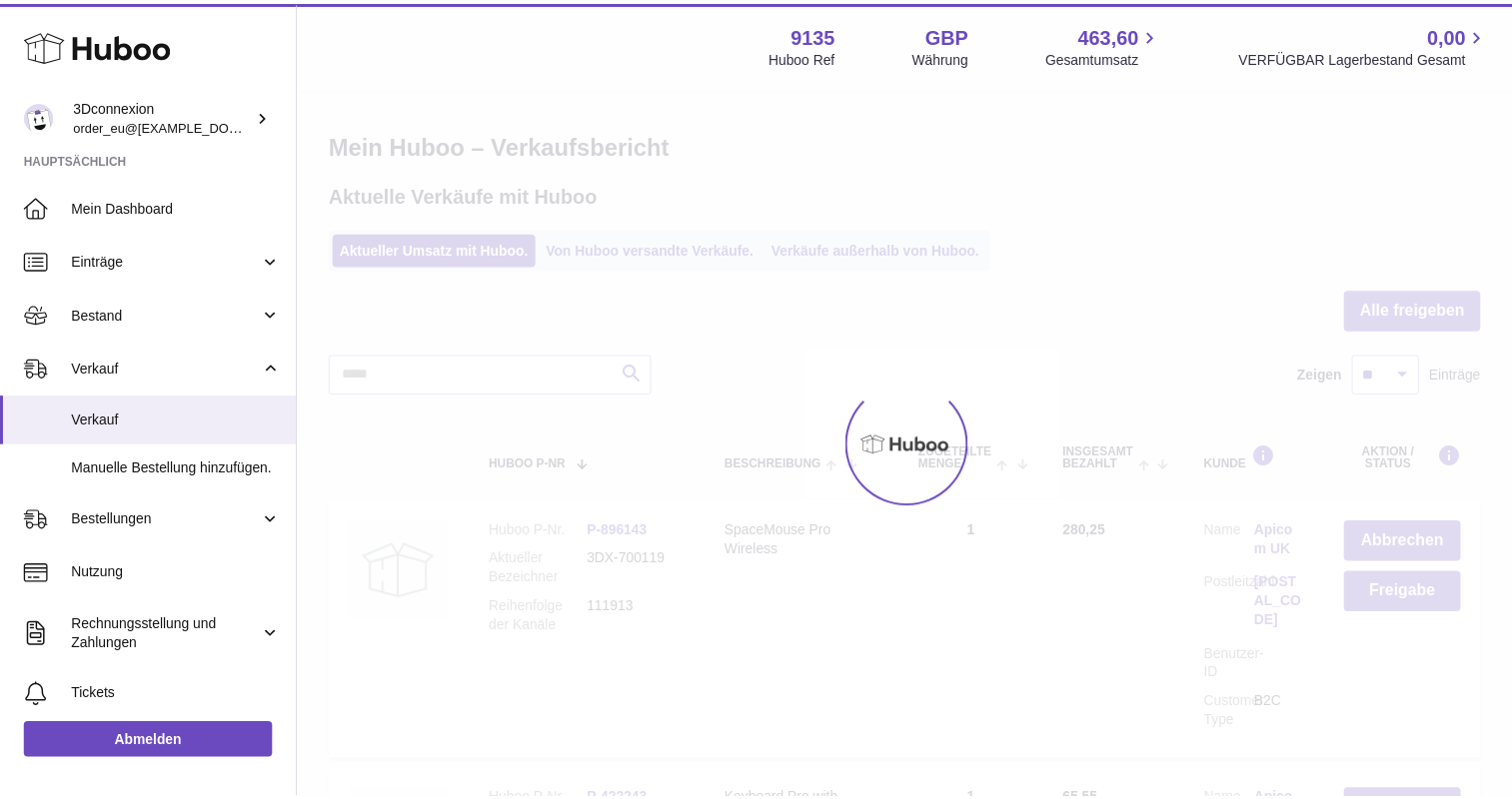 scroll, scrollTop: 0, scrollLeft: 0, axis: both 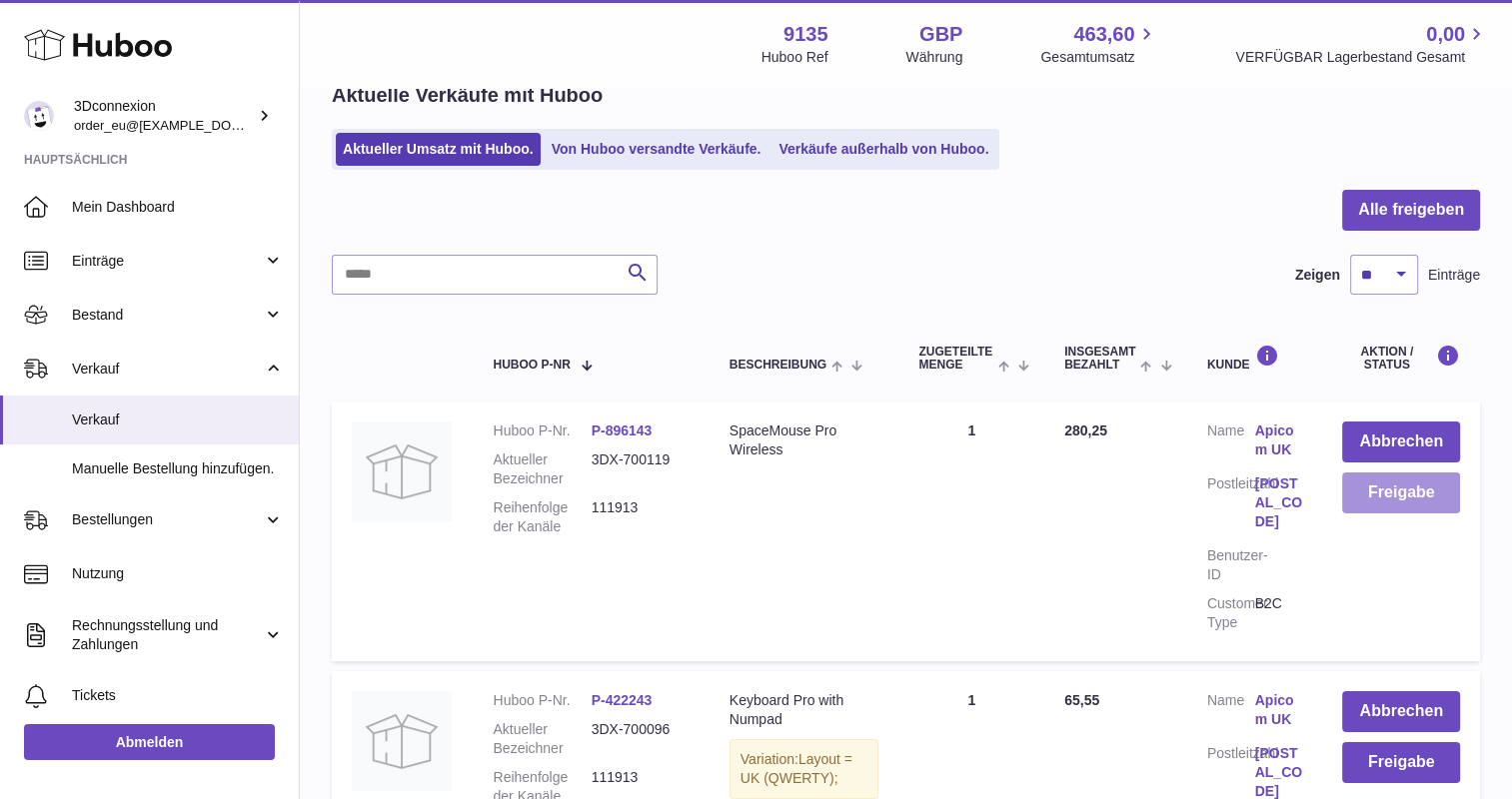 click on "Freigabe" at bounding box center [1401, 492] 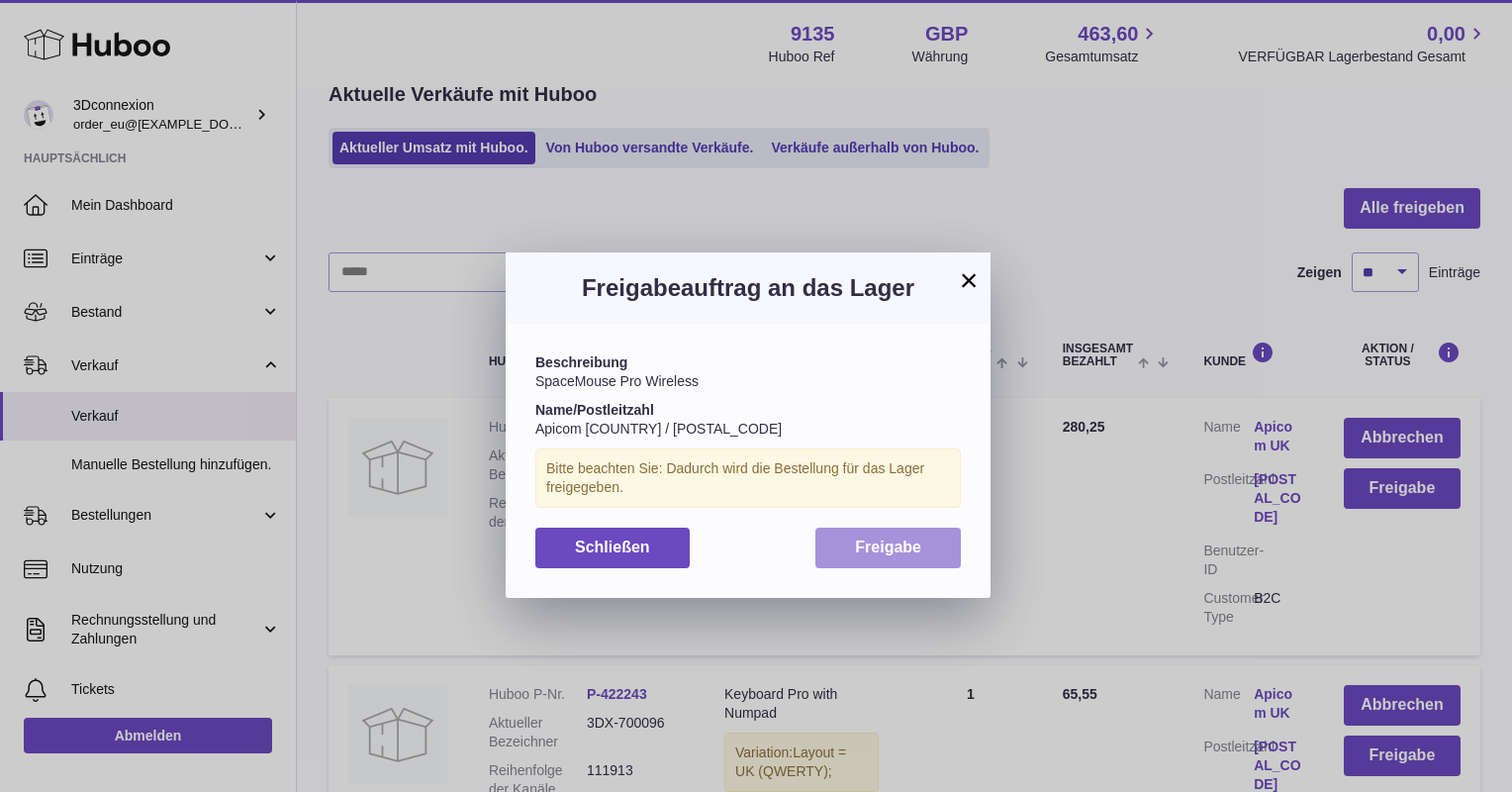 click on "Freigabe" at bounding box center (888, 547) 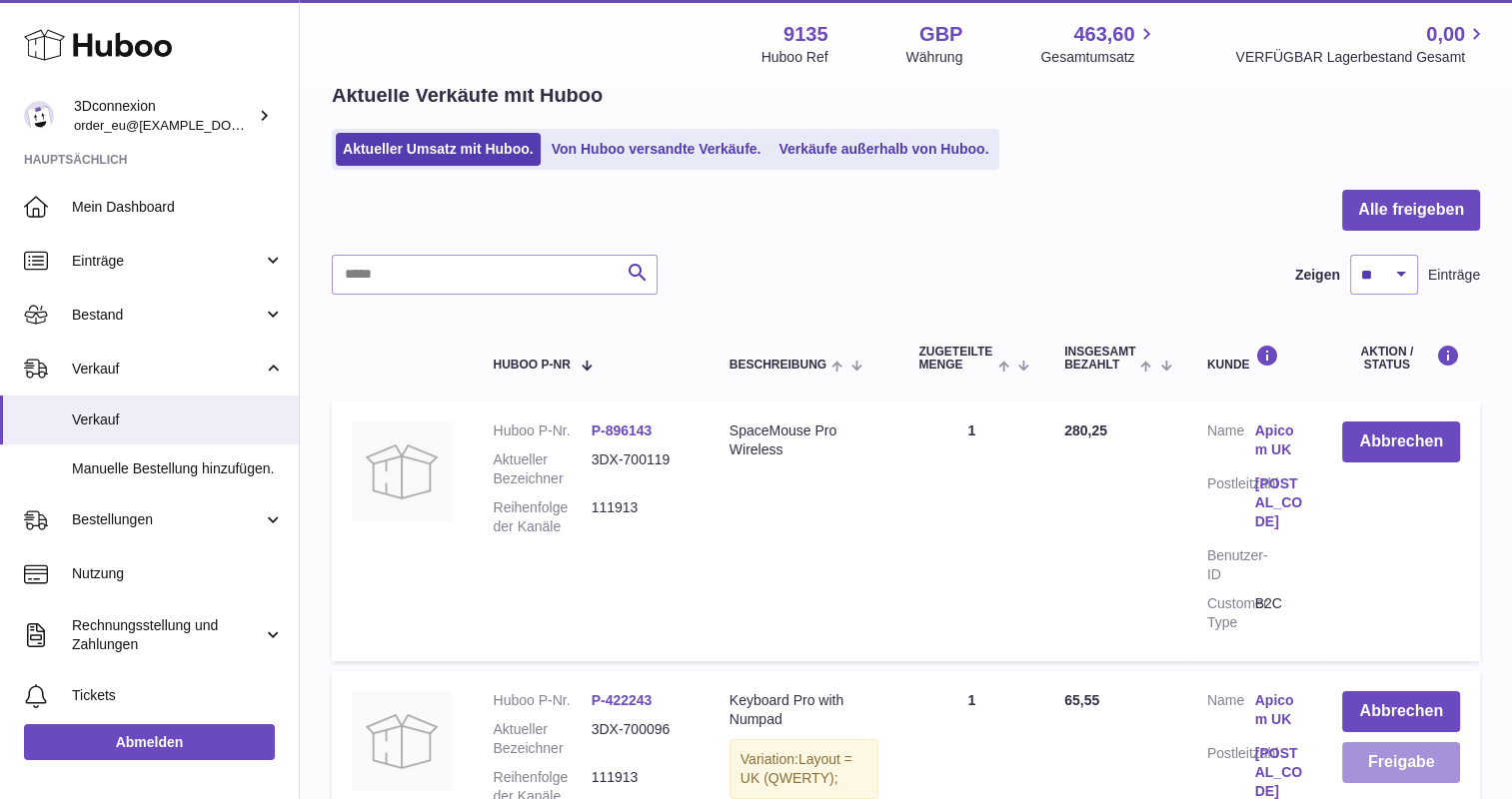 click on "Freigabe" at bounding box center (1401, 762) 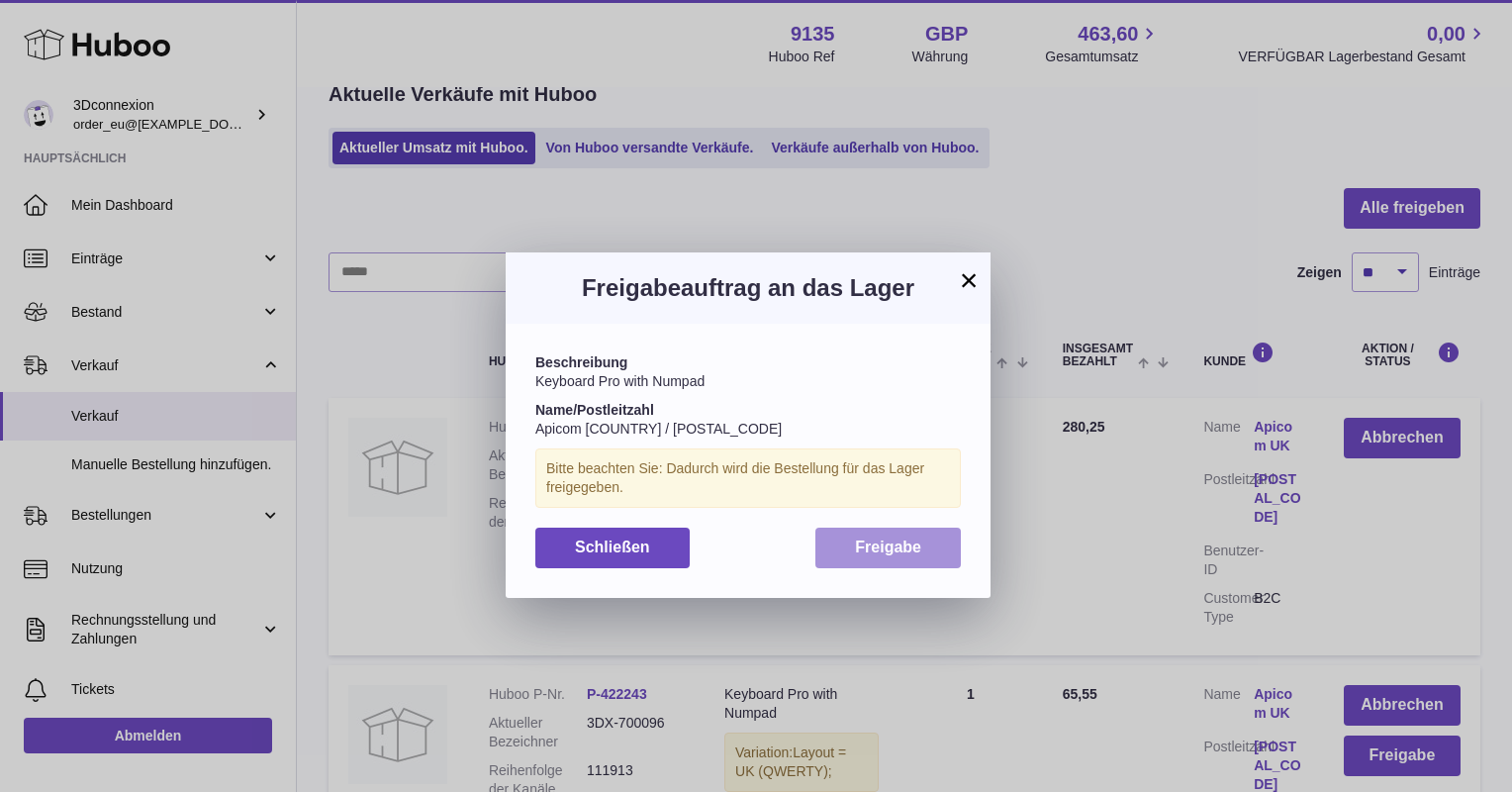 click on "Freigabe" at bounding box center [888, 547] 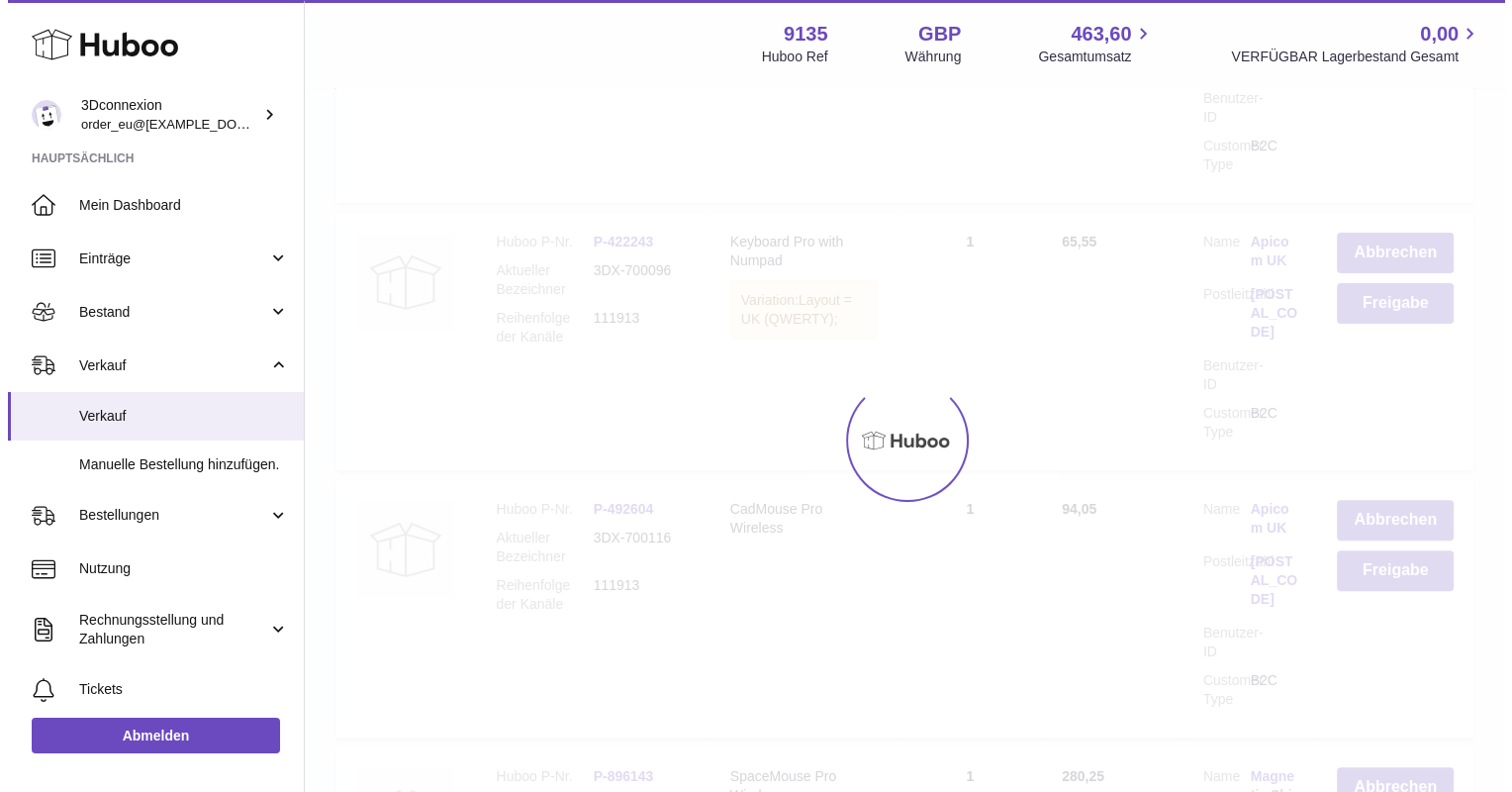 scroll, scrollTop: 594, scrollLeft: 0, axis: vertical 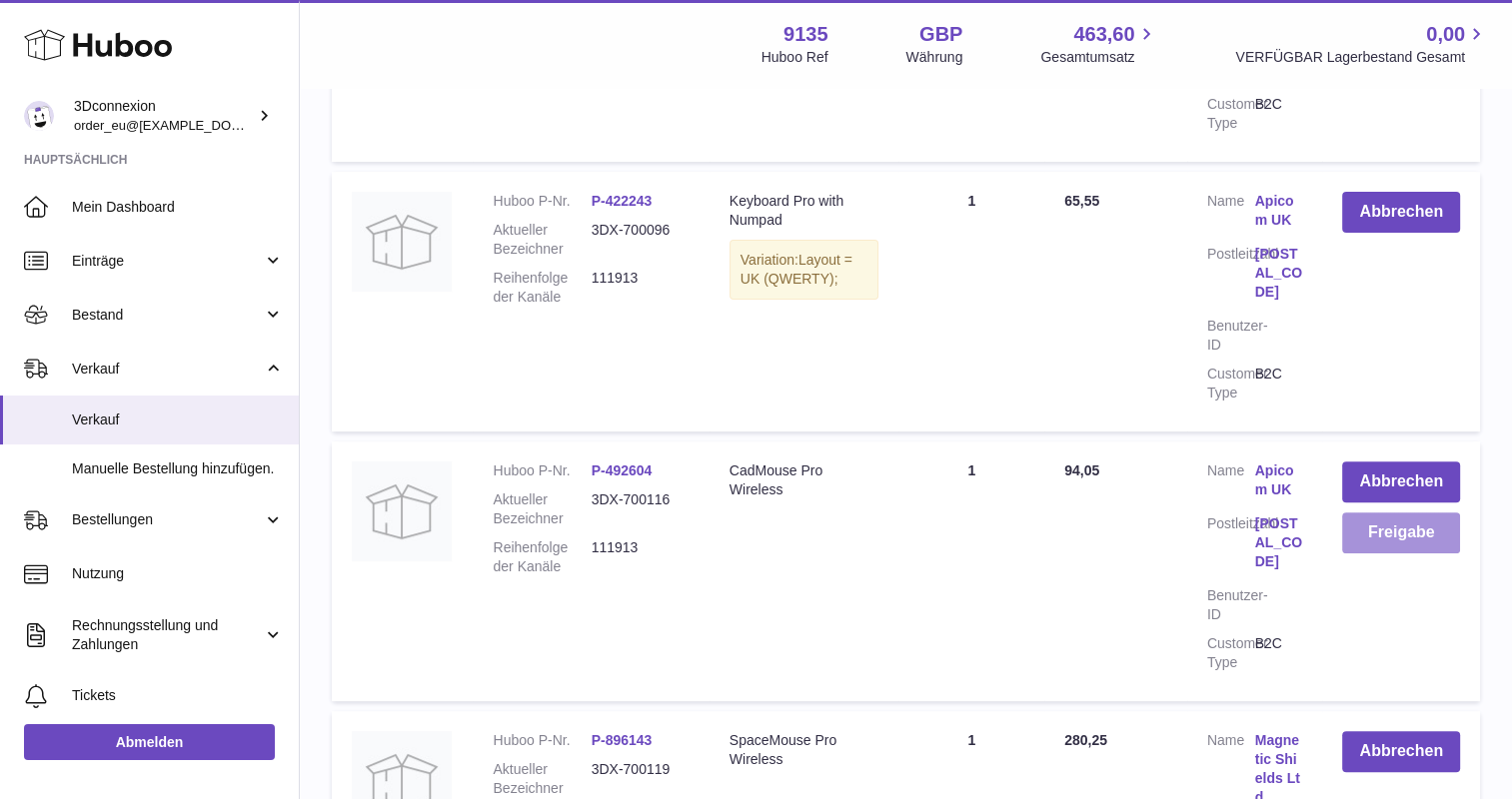 click on "Freigabe" at bounding box center [1401, 532] 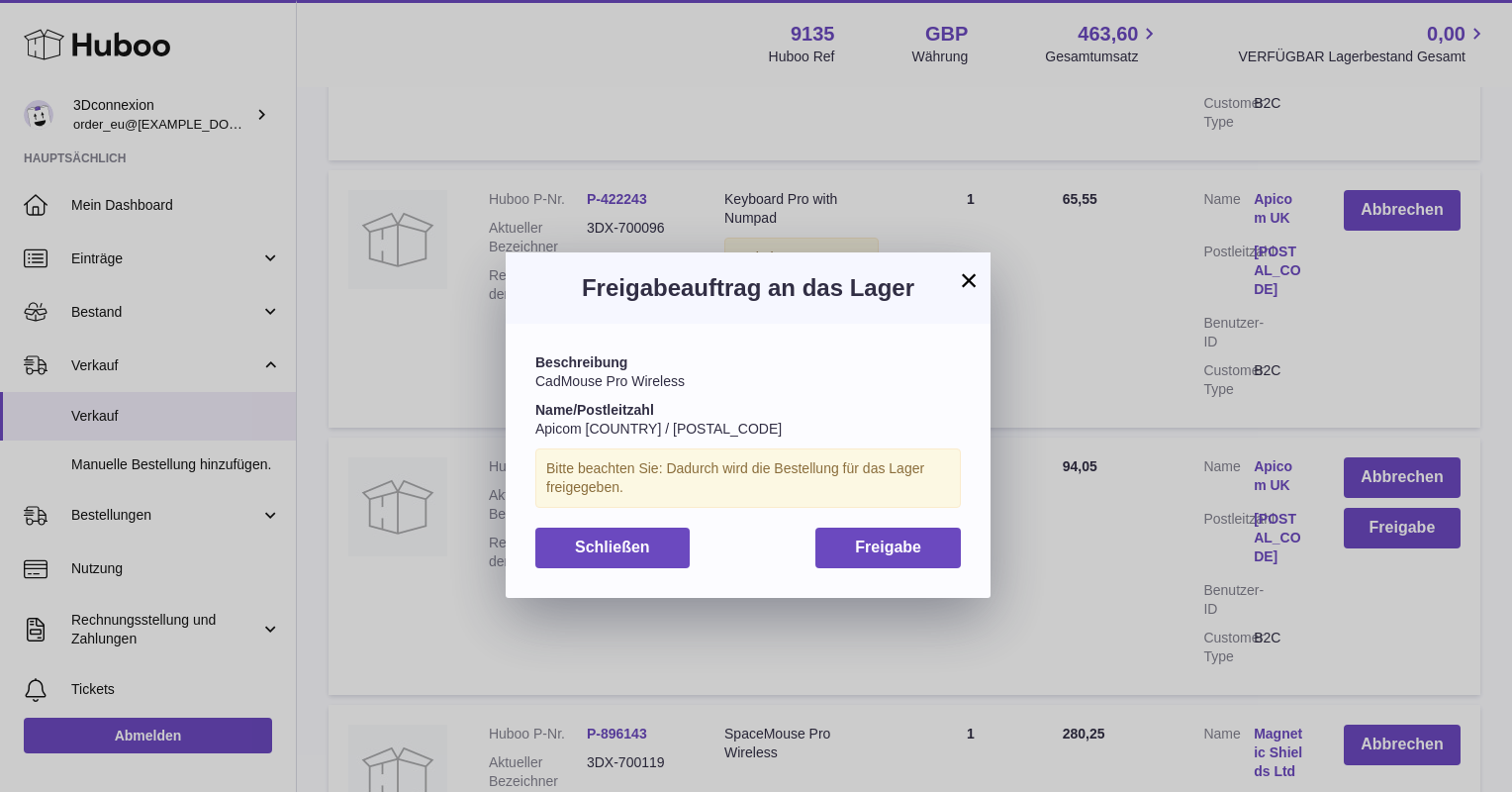 click on "Beschreibung   CadMouse Pro Wireless   Name/Postleitzahl   Apicom UK / WR6 5JH
Bitte beachten Sie: Dadurch wird die Bestellung für das Lager freigegeben.
Schließen   Freigabe" at bounding box center (748, 460) 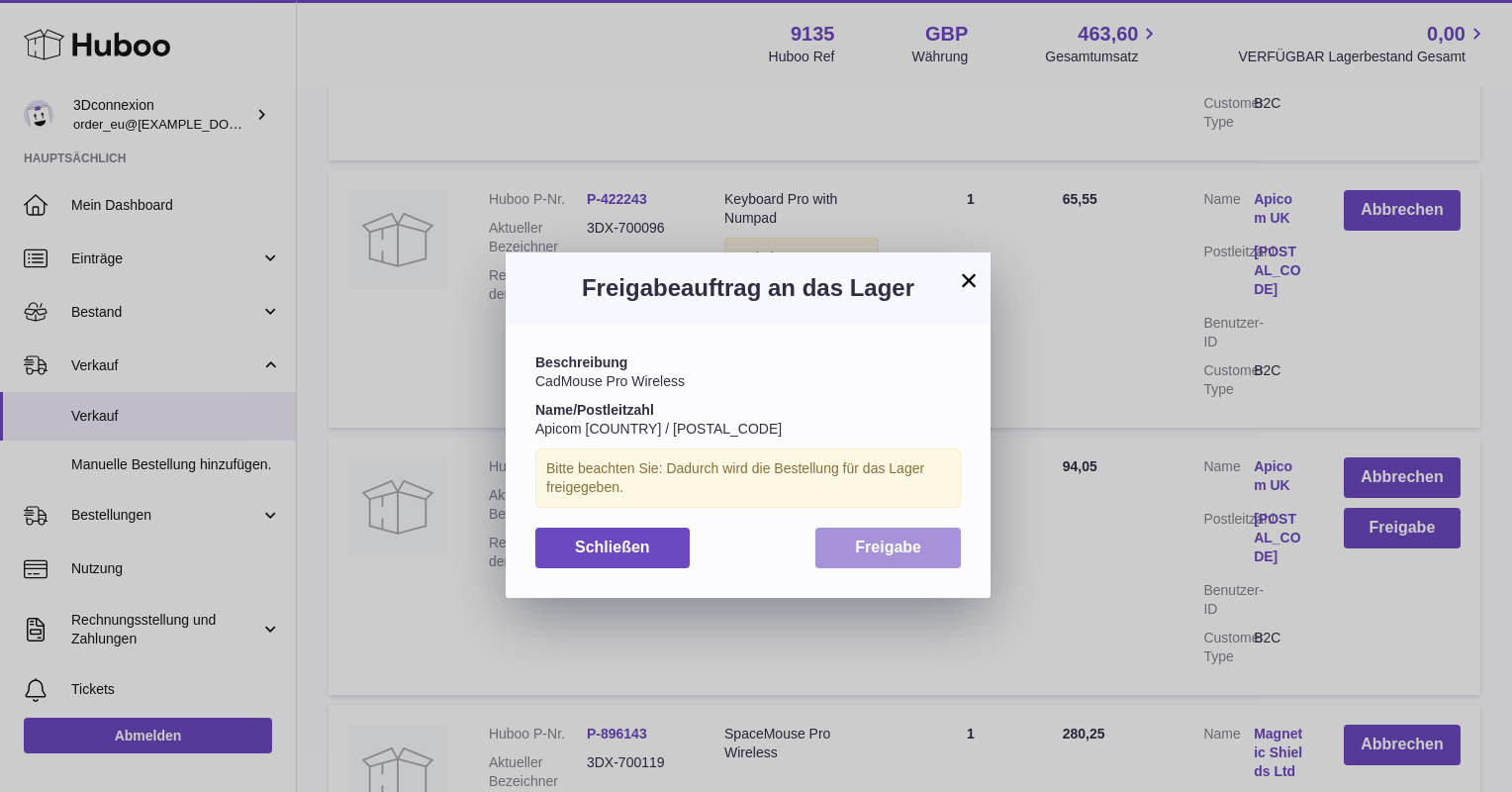 click on "Freigabe" at bounding box center (888, 547) 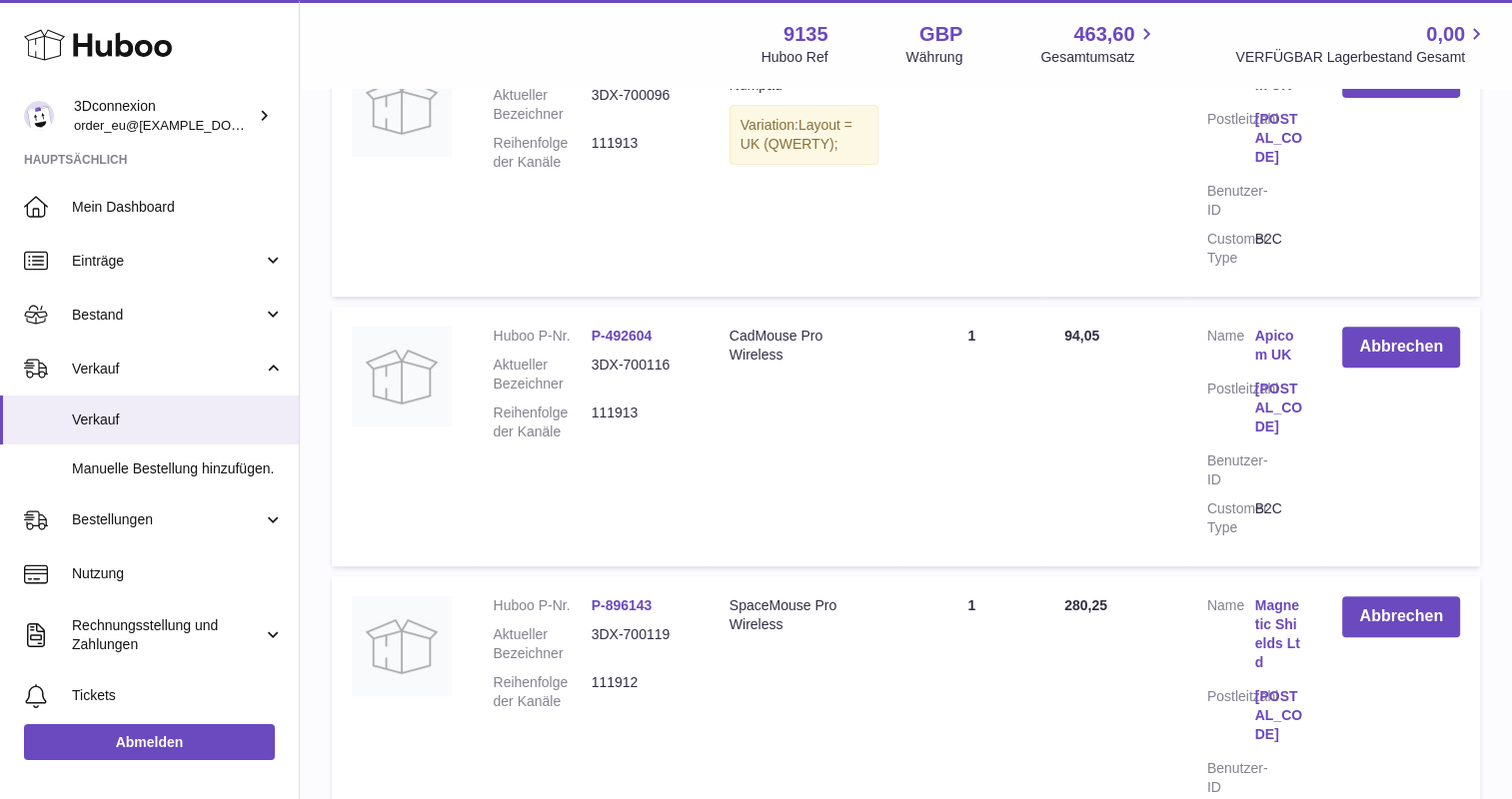 scroll, scrollTop: 1099, scrollLeft: 0, axis: vertical 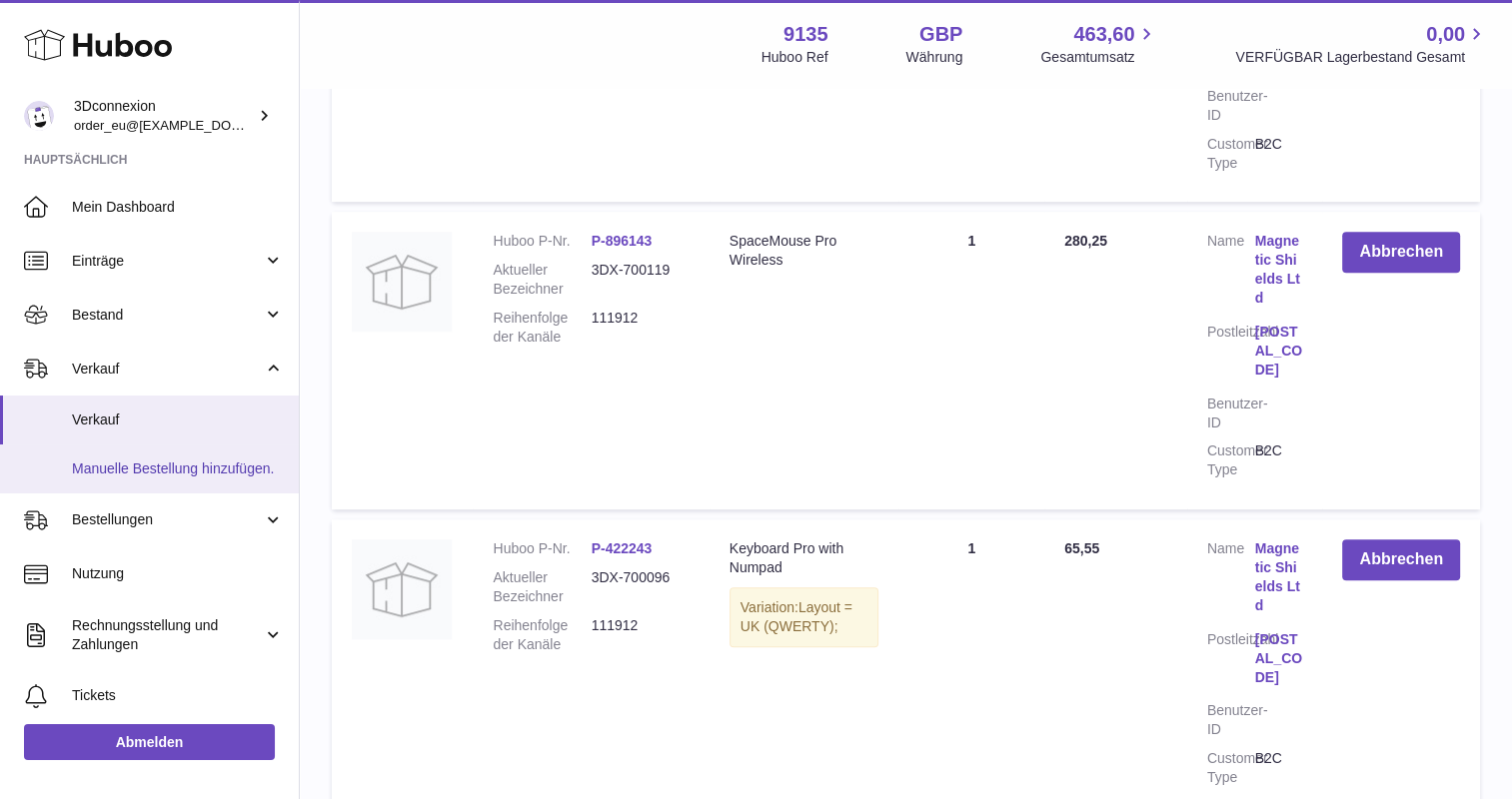 click on "Manuelle Bestellung hinzufügen." at bounding box center [178, 468] 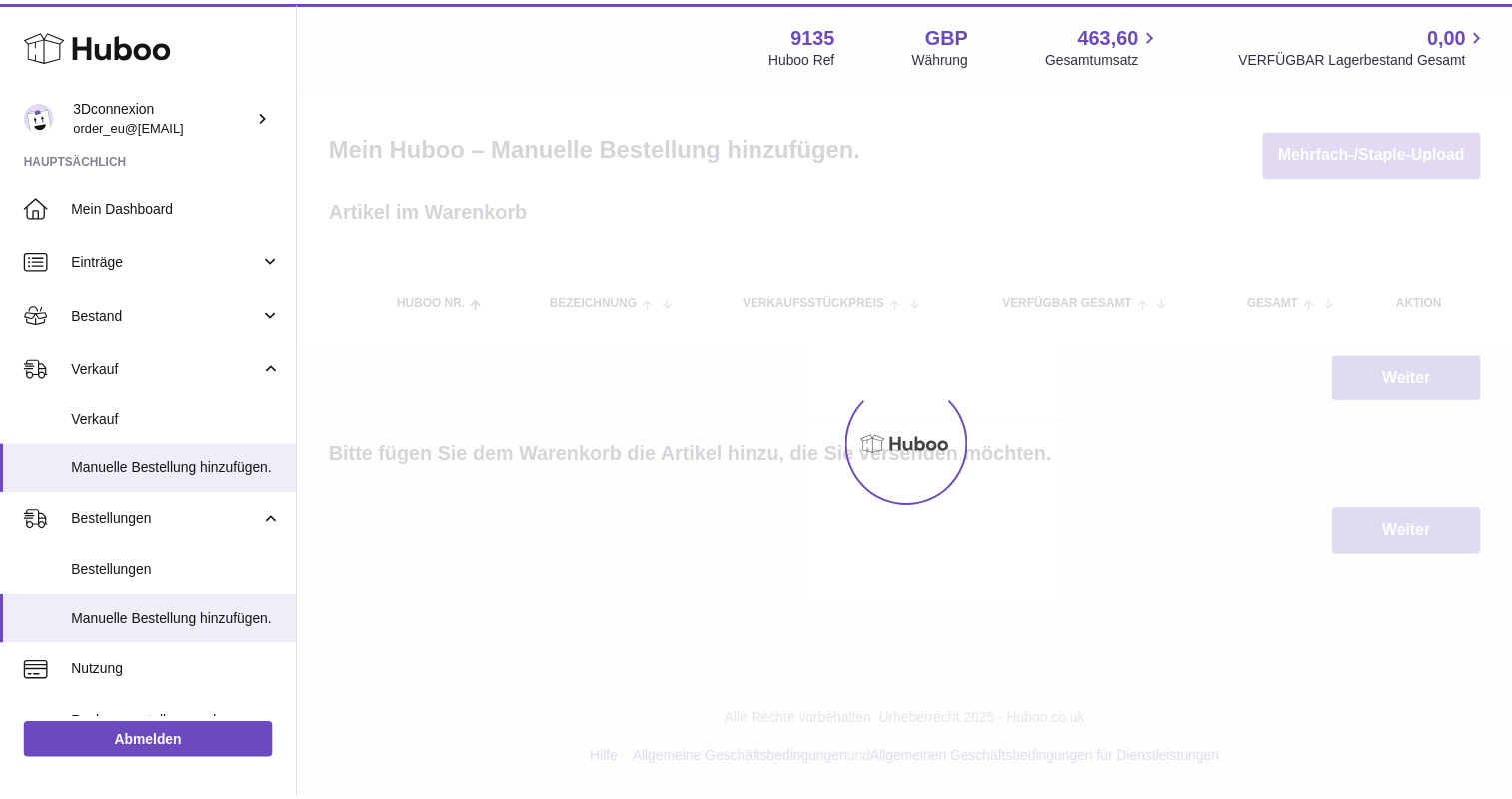 scroll, scrollTop: 0, scrollLeft: 0, axis: both 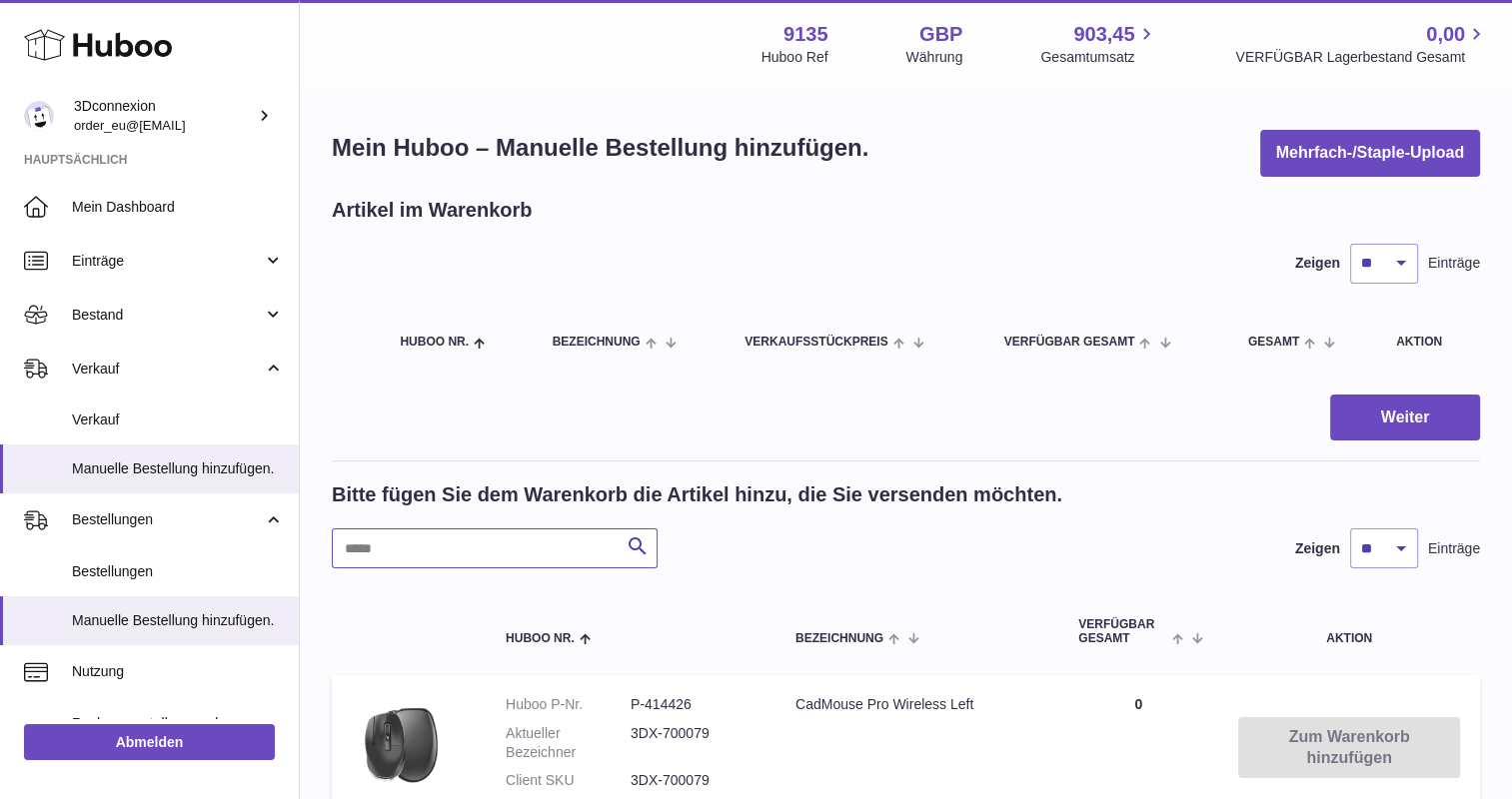 click at bounding box center (495, 548) 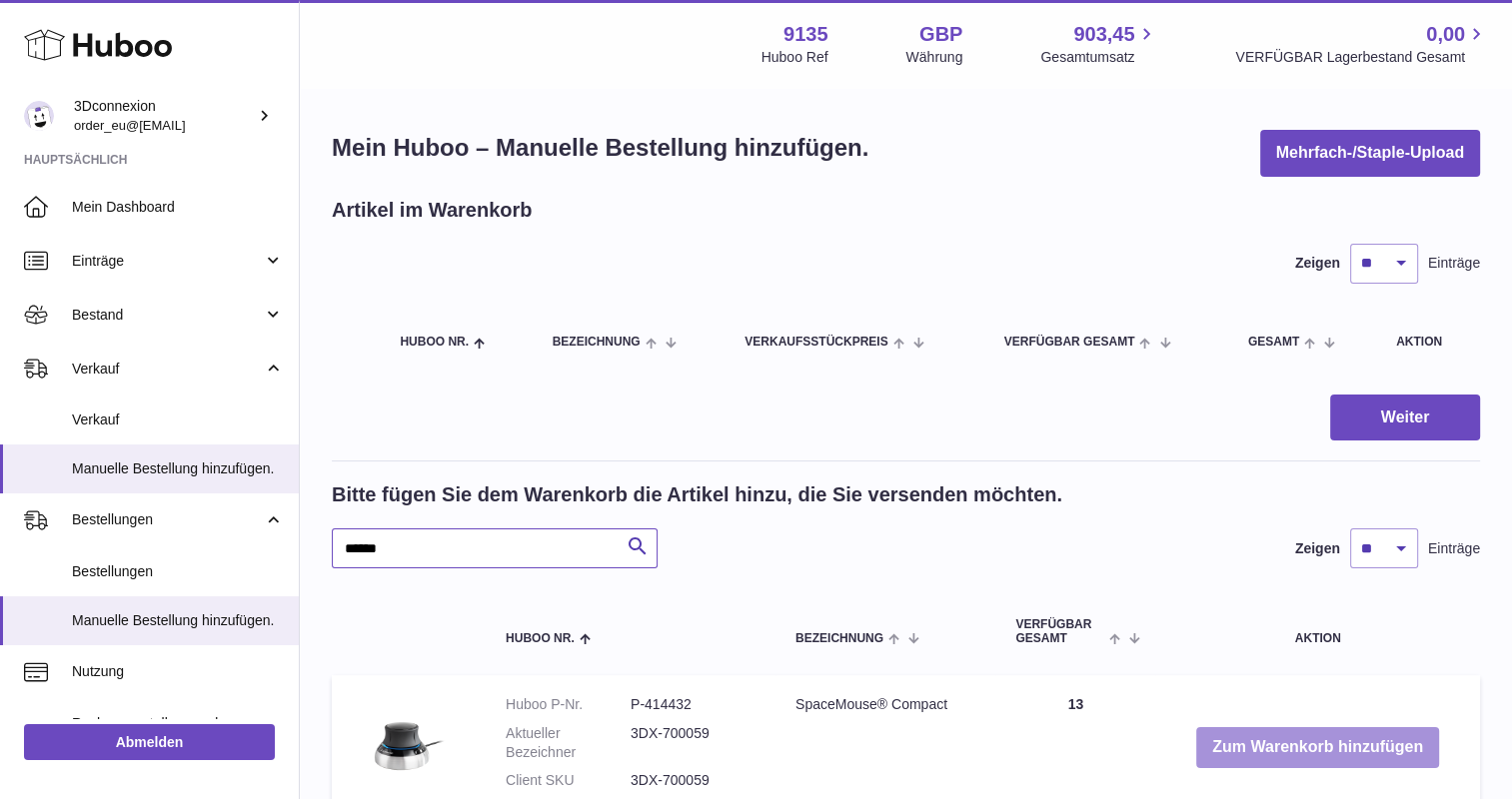 type on "******" 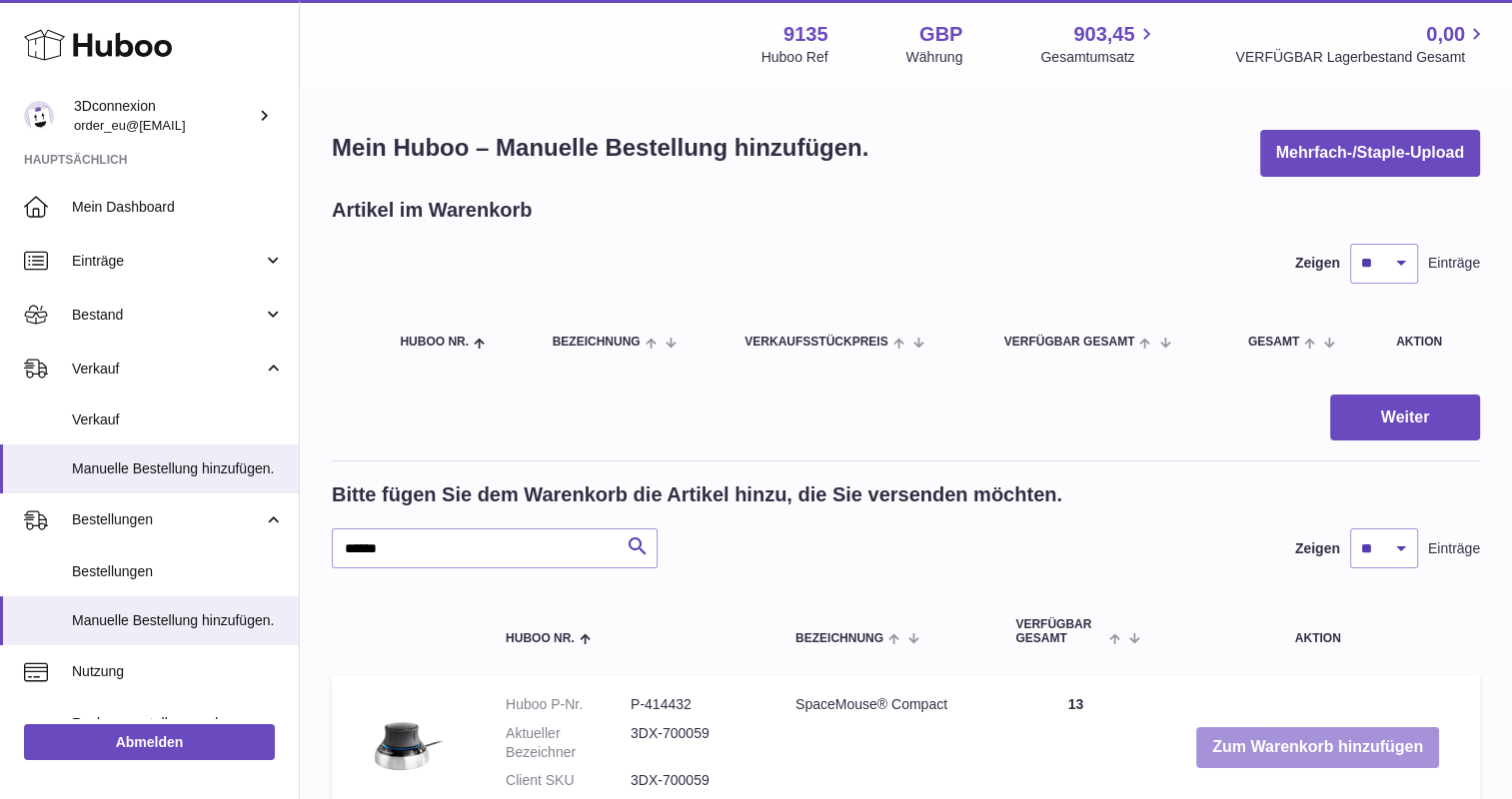 click on "Zum Warenkorb hinzufügen" at bounding box center [1317, 747] 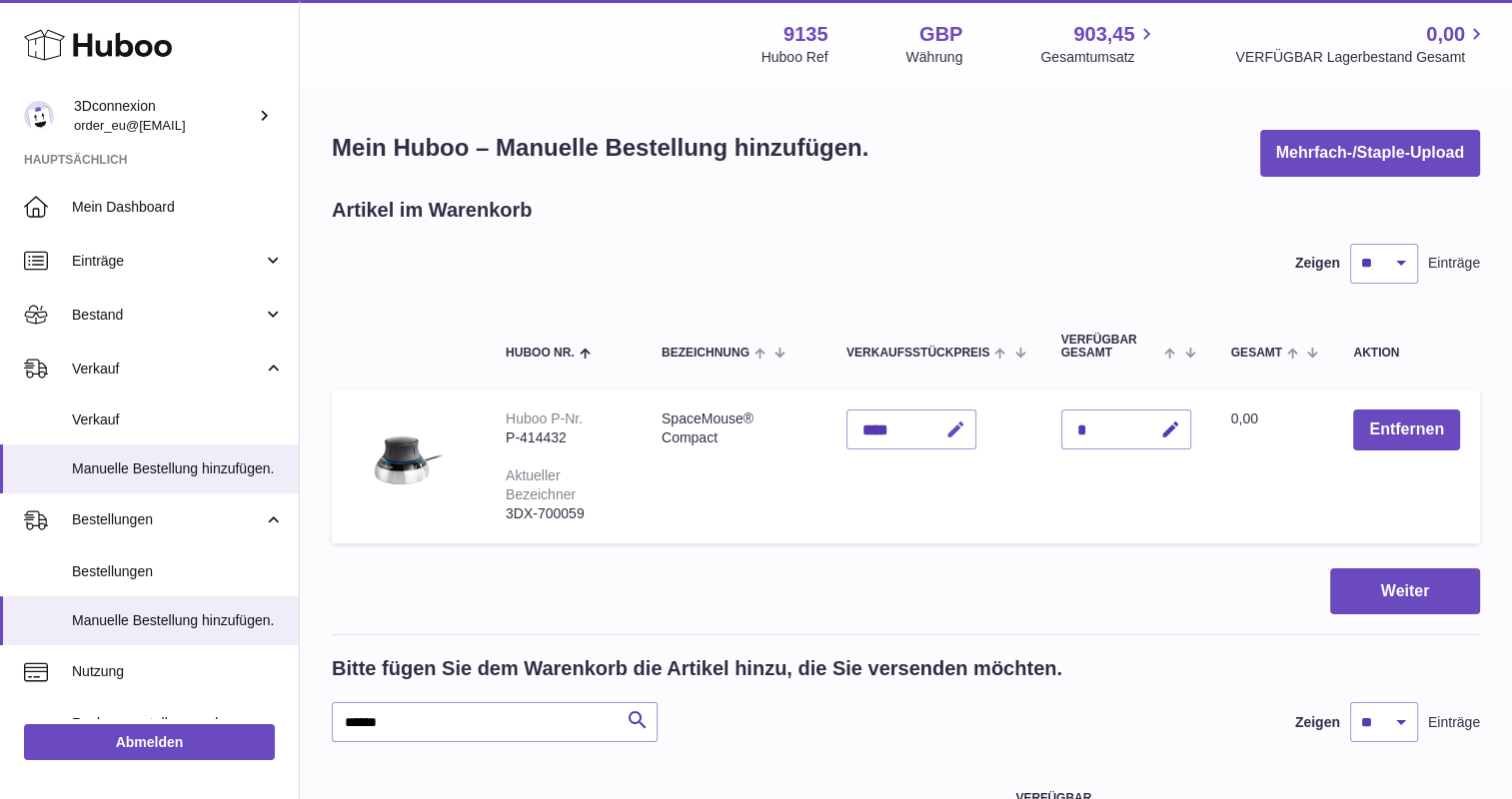 click at bounding box center [952, 429] 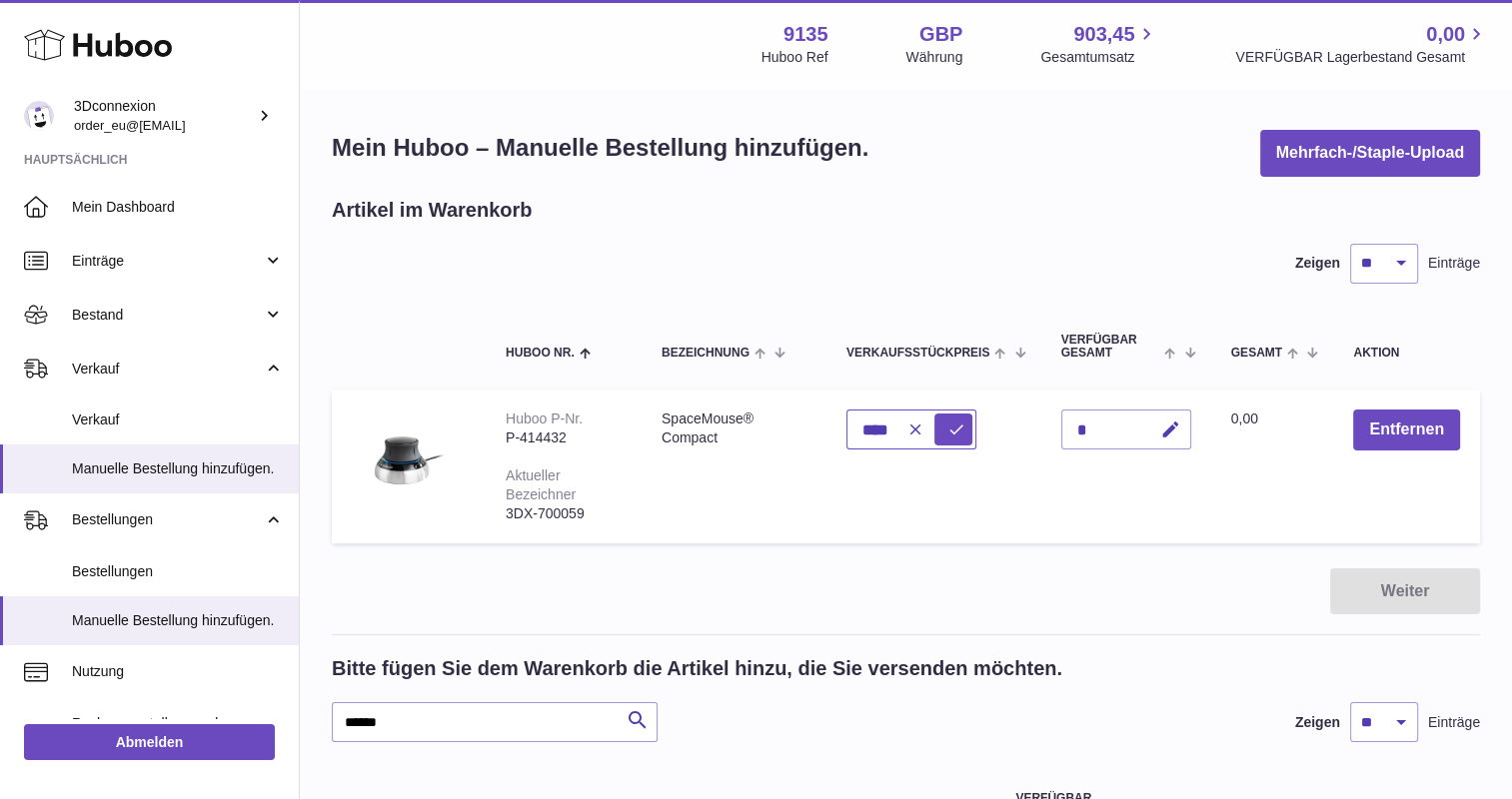 drag, startPoint x: 867, startPoint y: 431, endPoint x: 810, endPoint y: 432, distance: 57.00877 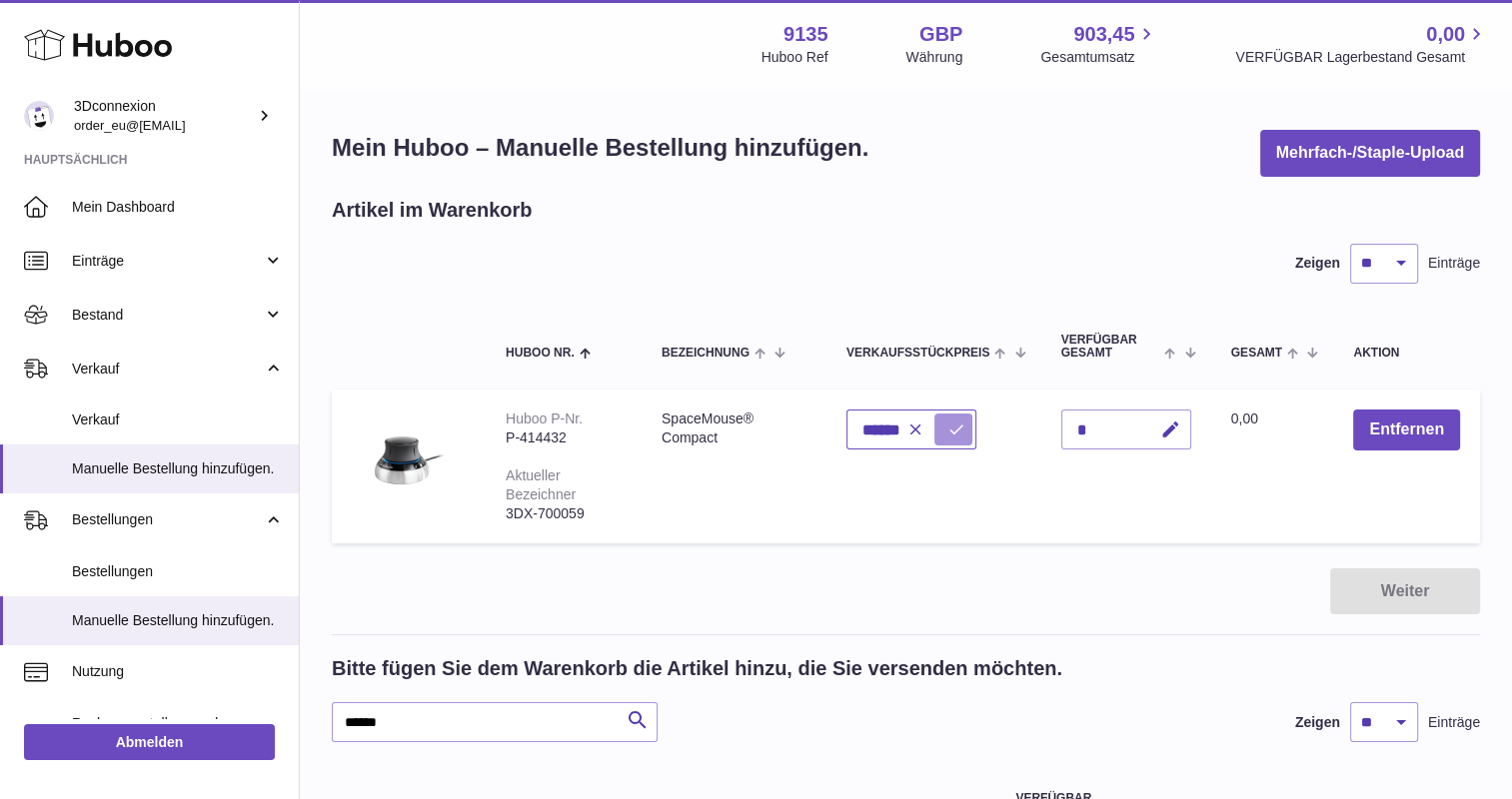 type on "******" 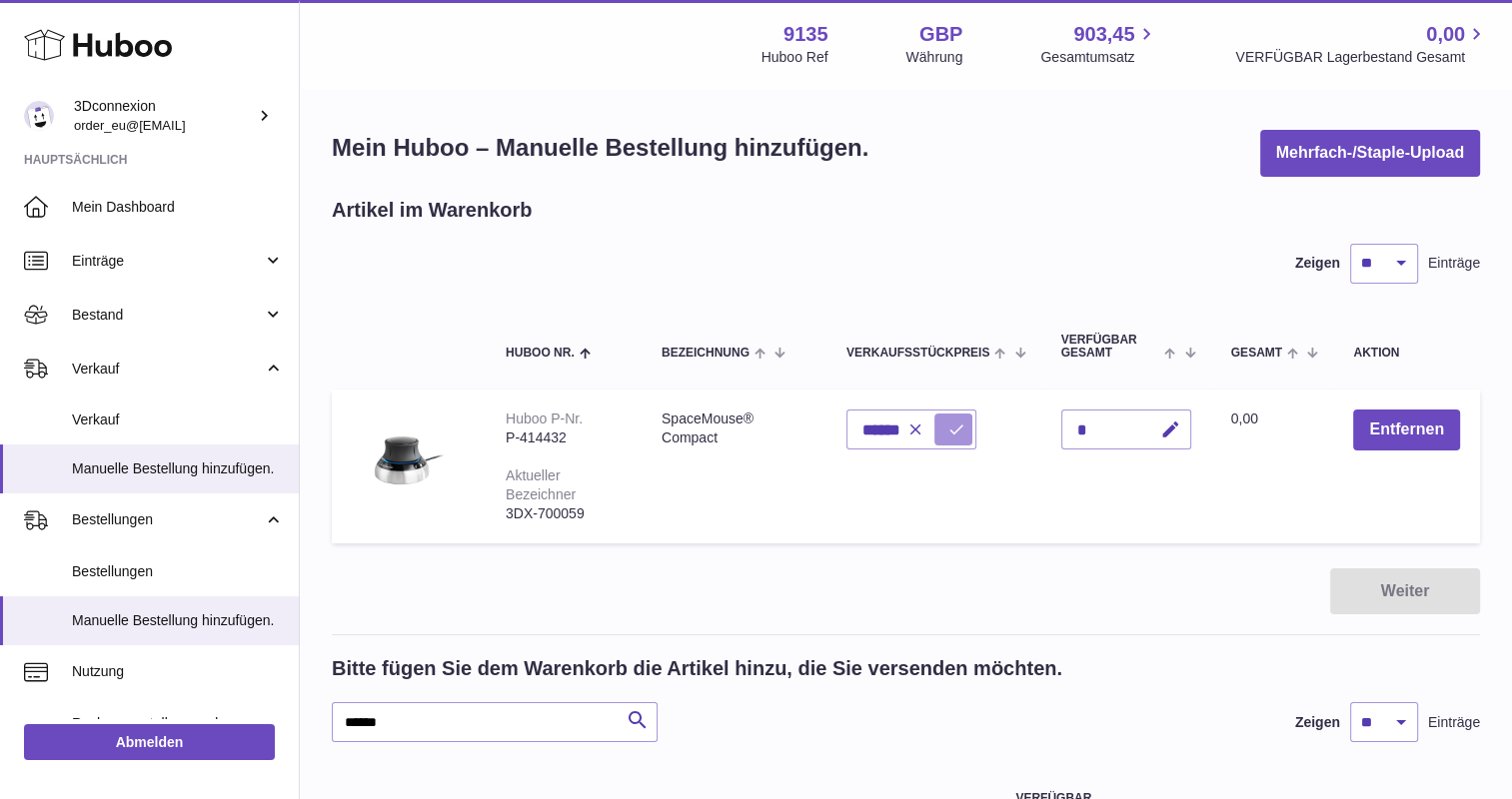 click at bounding box center (956, 429) 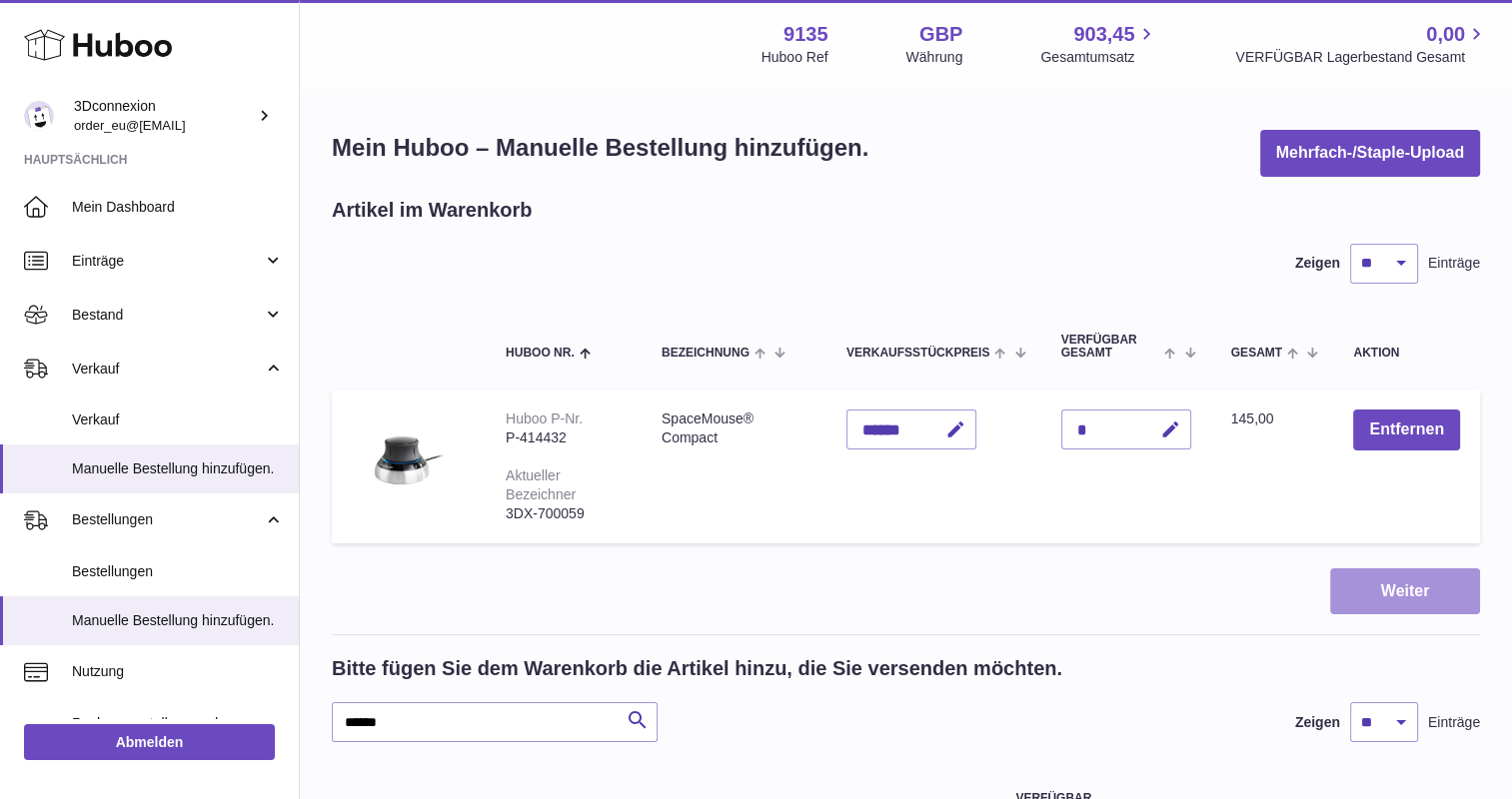 click on "Weiter" at bounding box center [1405, 591] 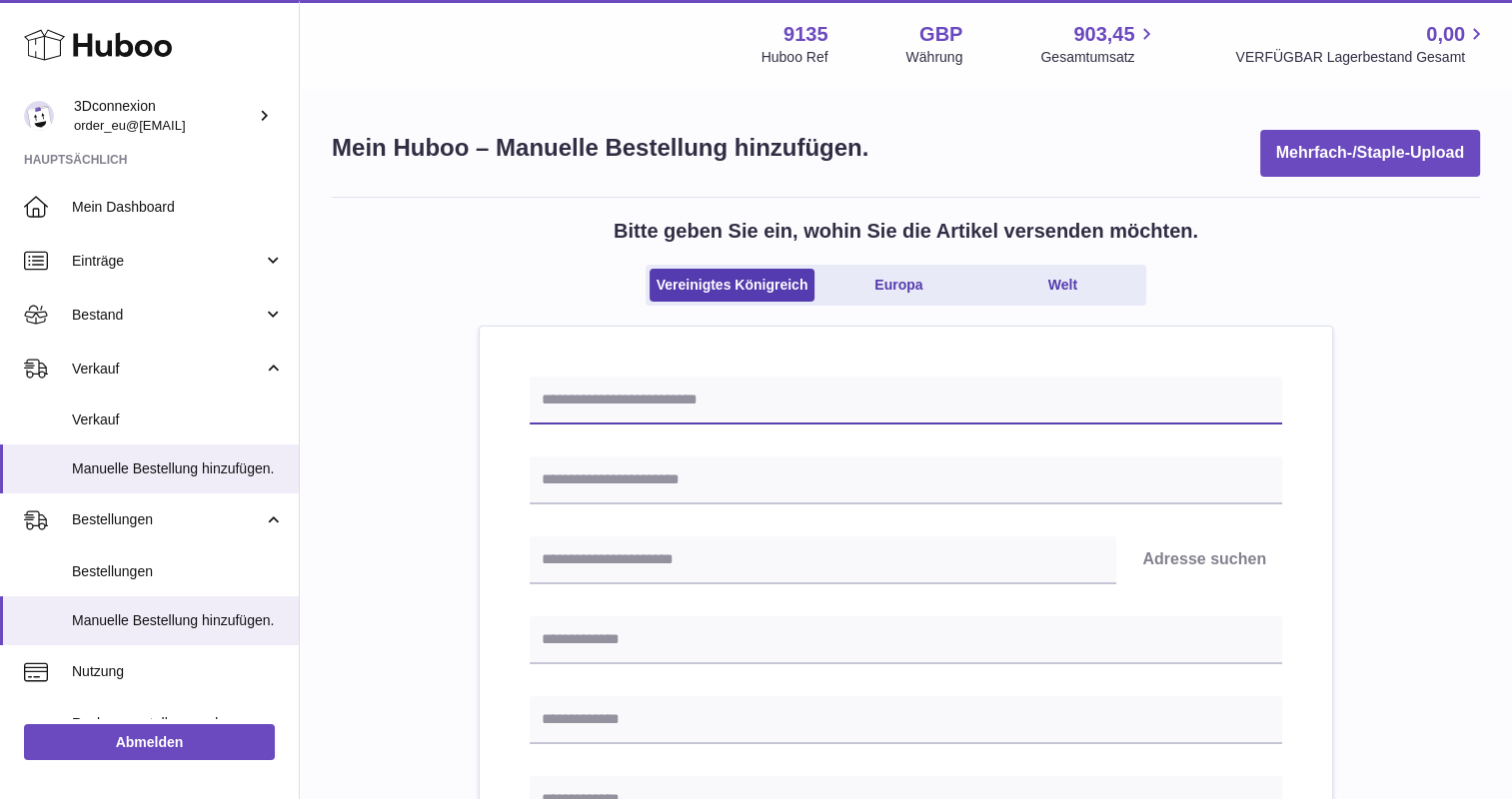 click at bounding box center (905, 400) 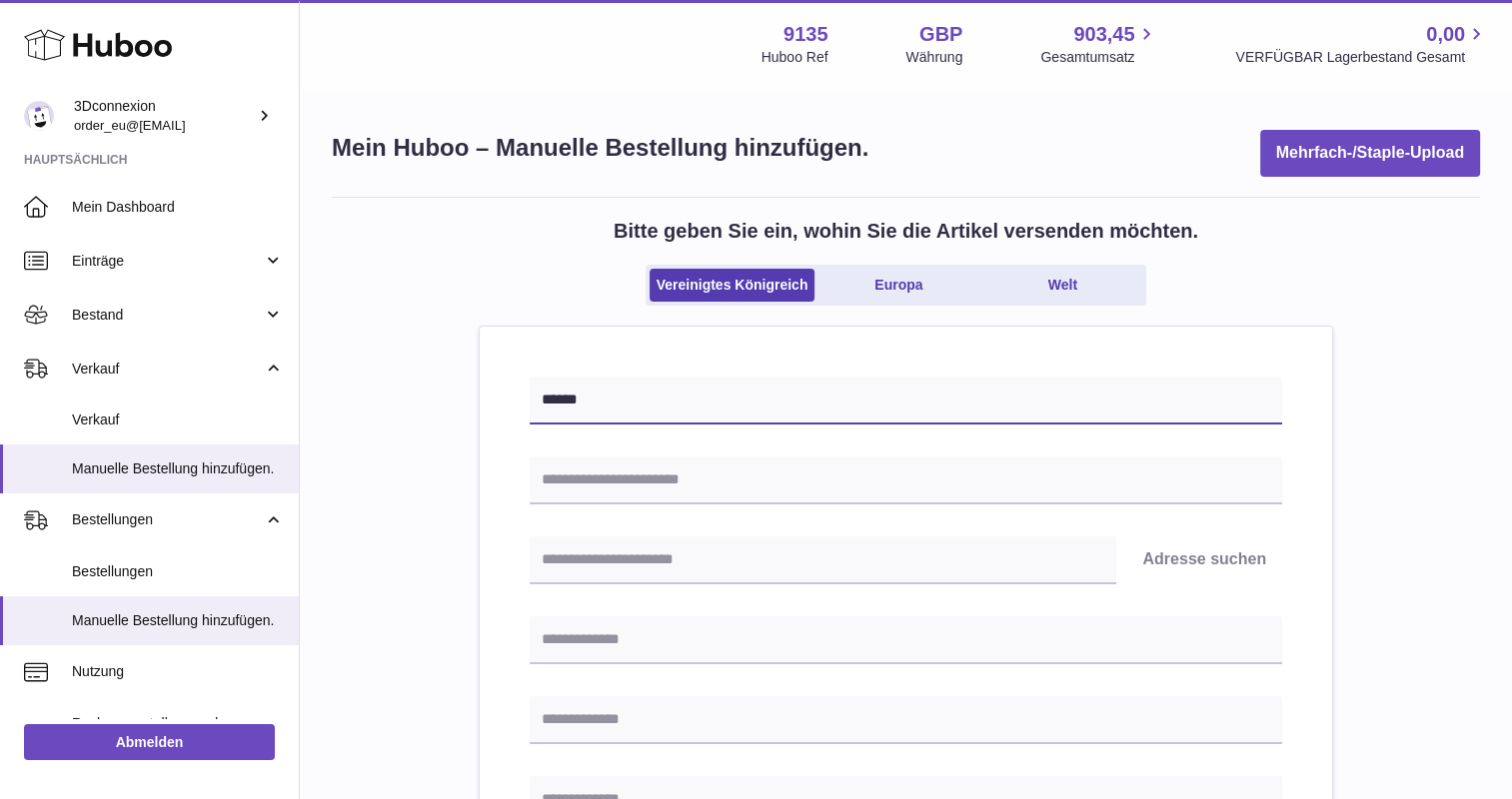 type on "******" 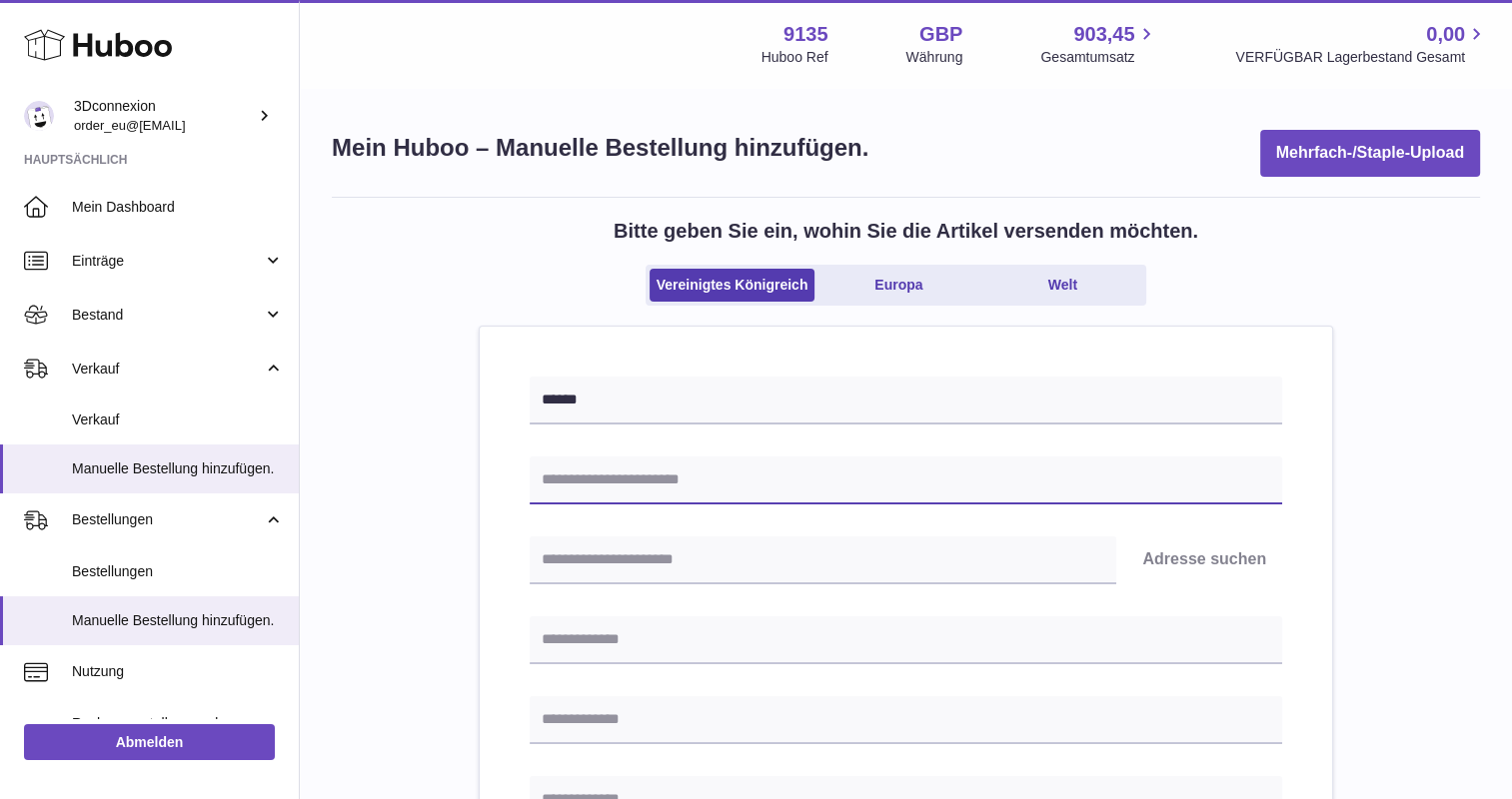 paste on "********" 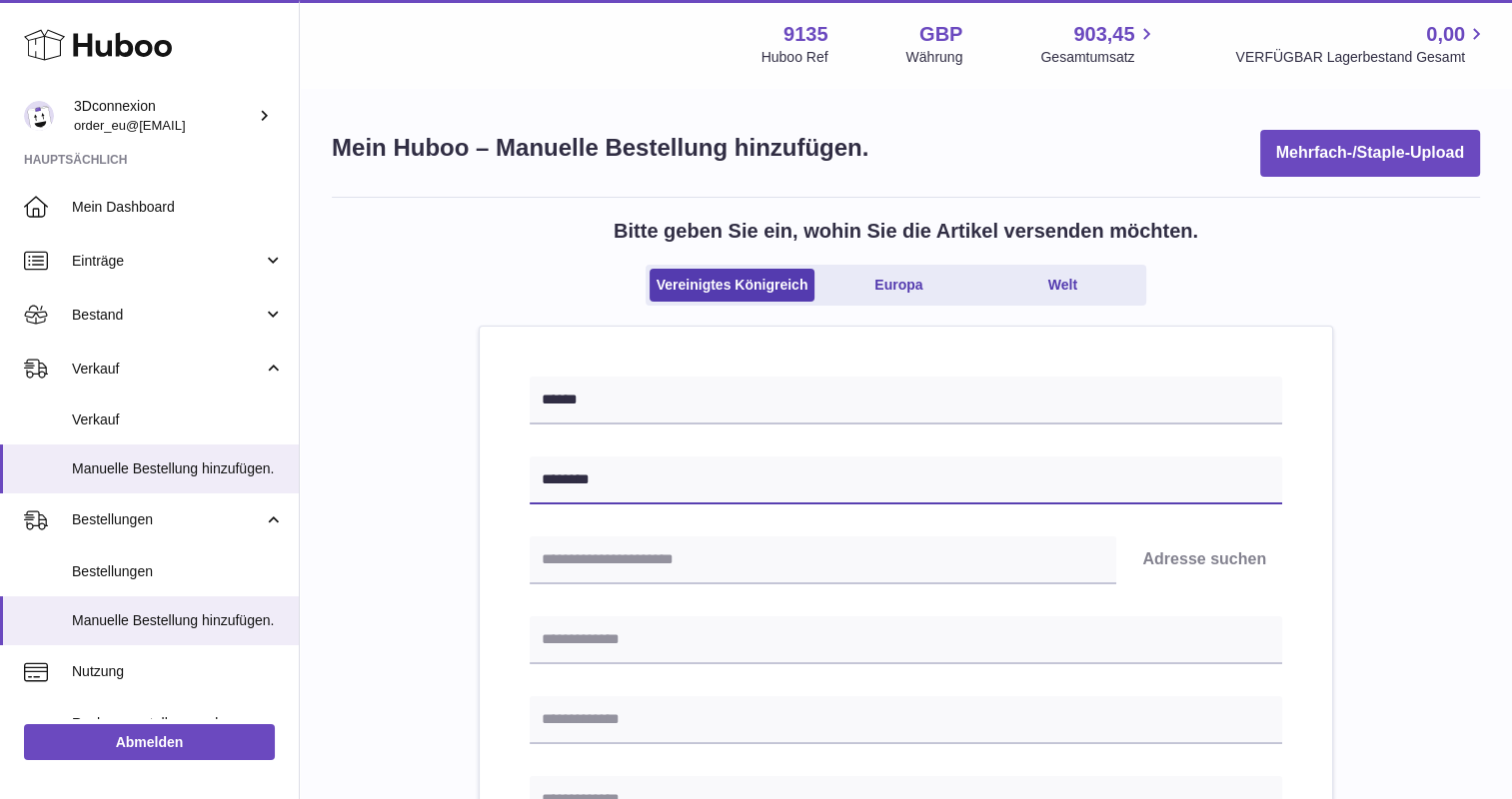 type on "********" 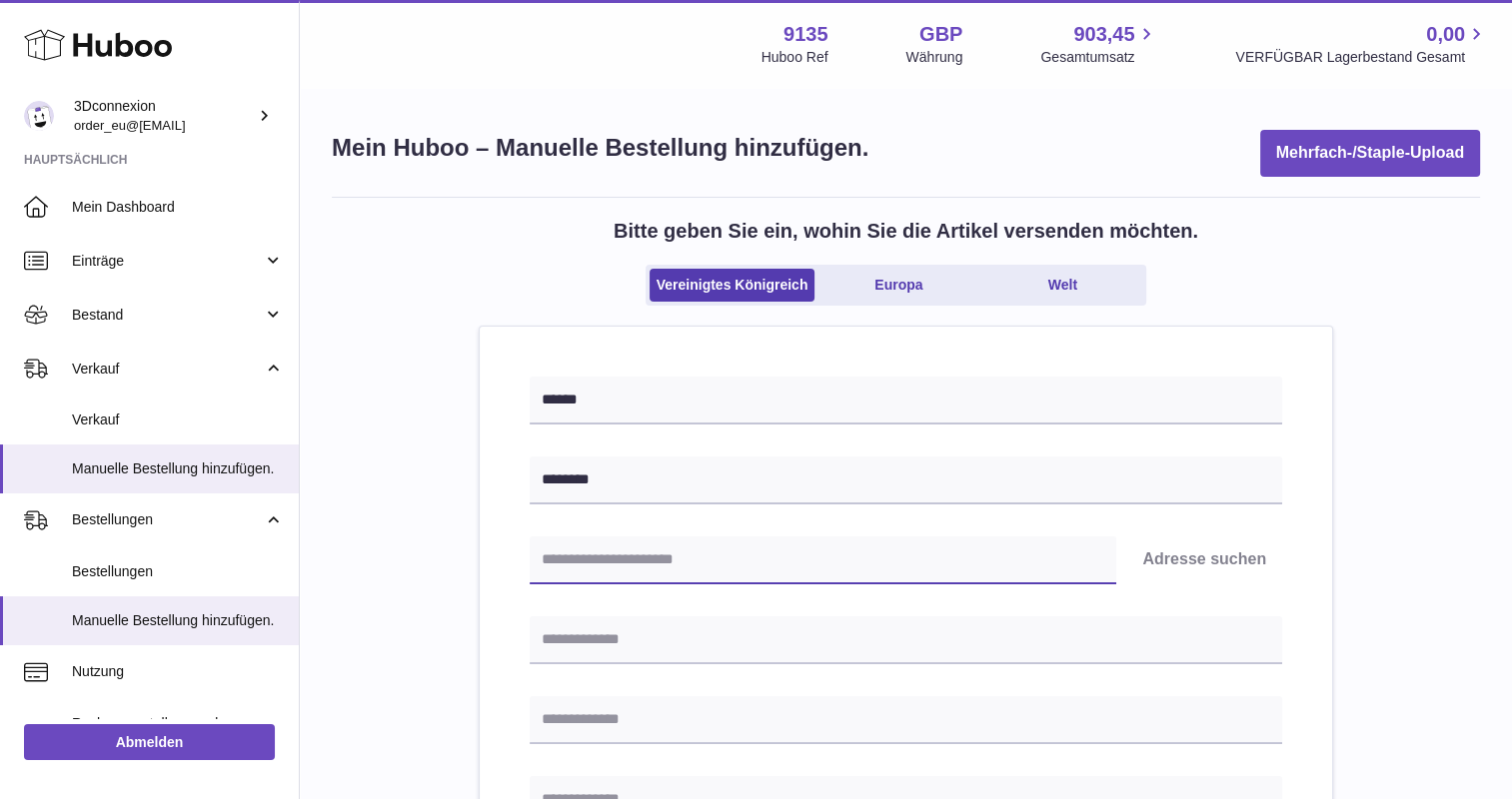 paste on "*******" 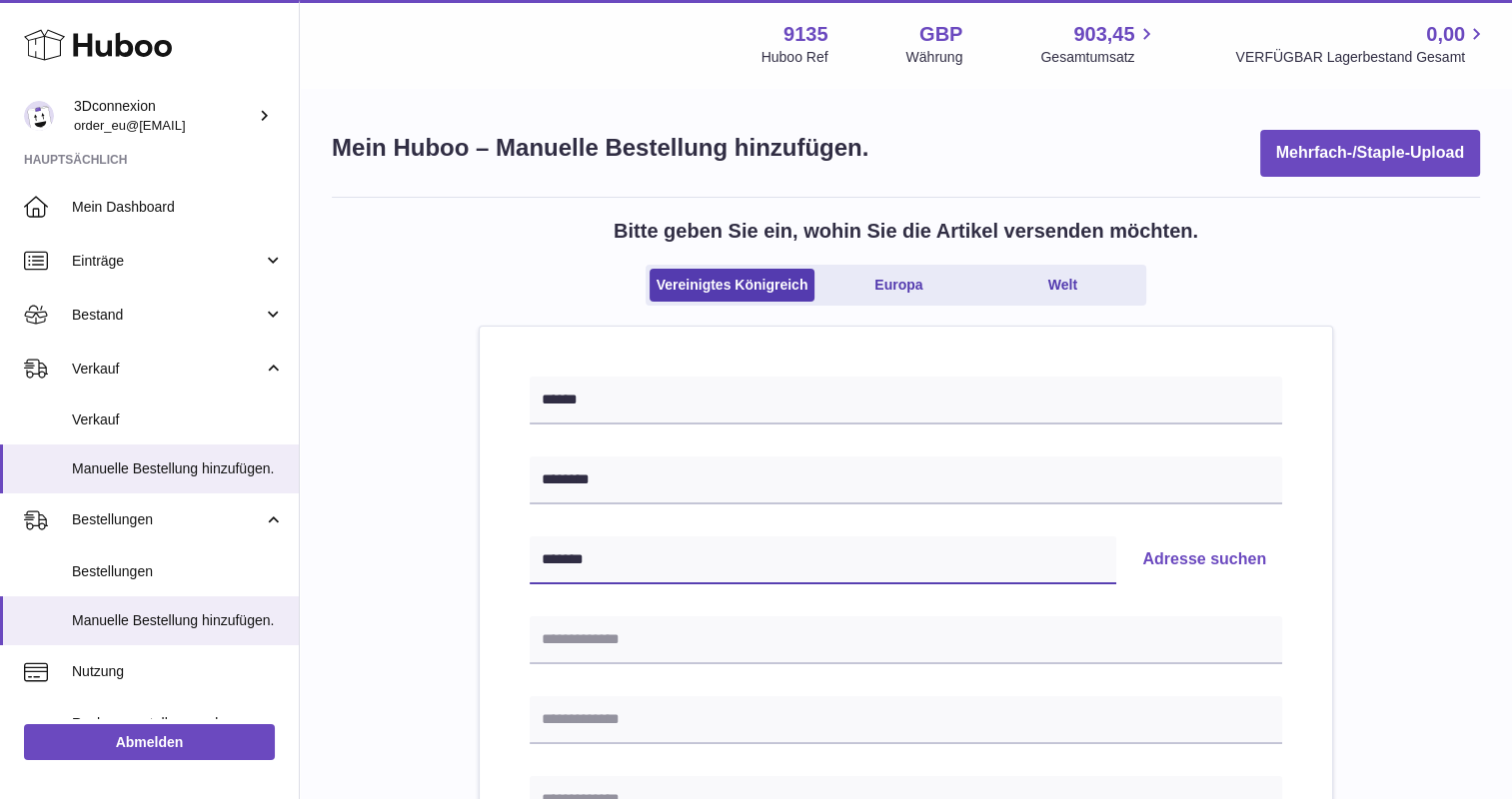 type on "*******" 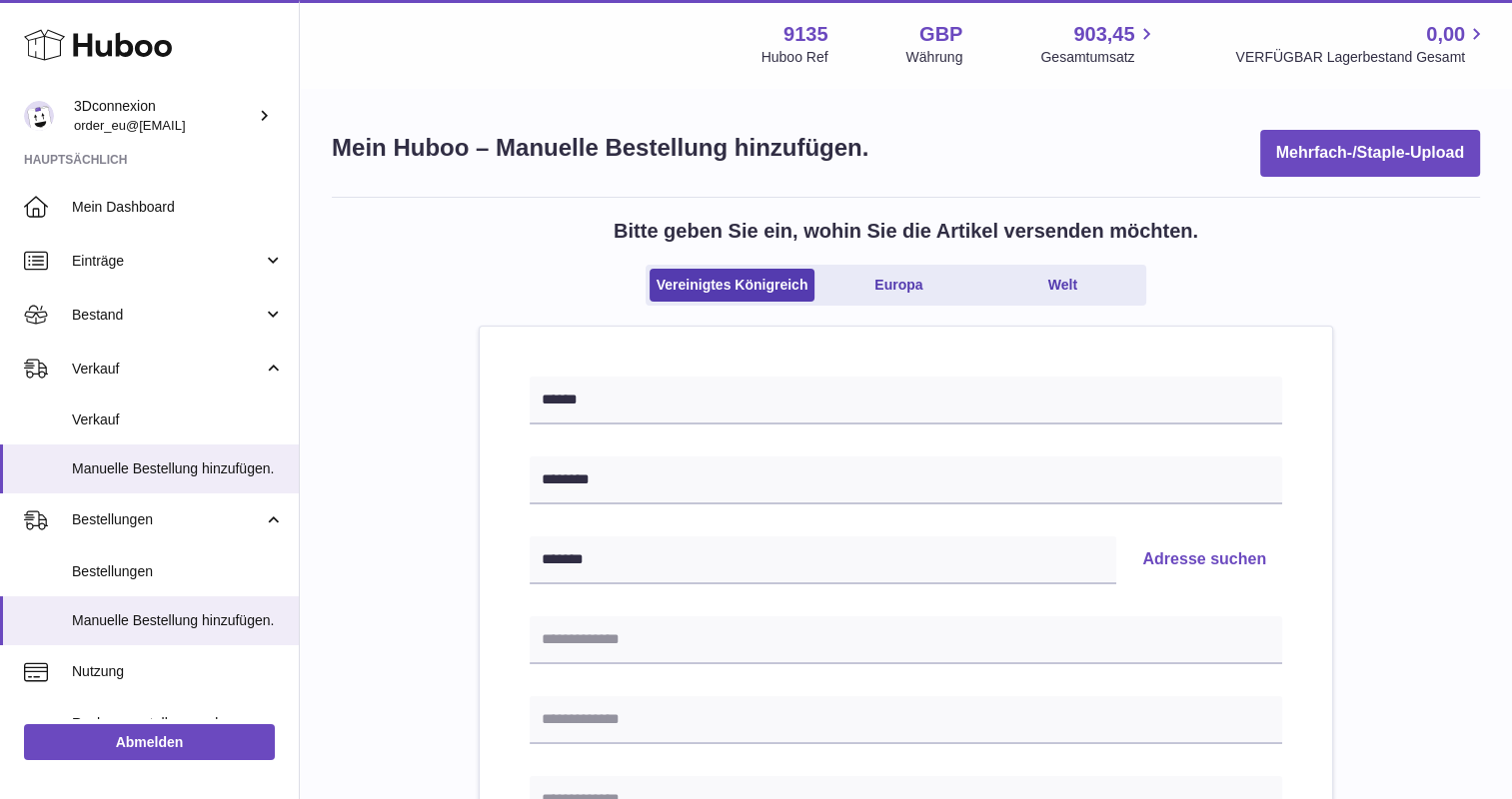 click on "Adresse suchen" at bounding box center [1204, 560] 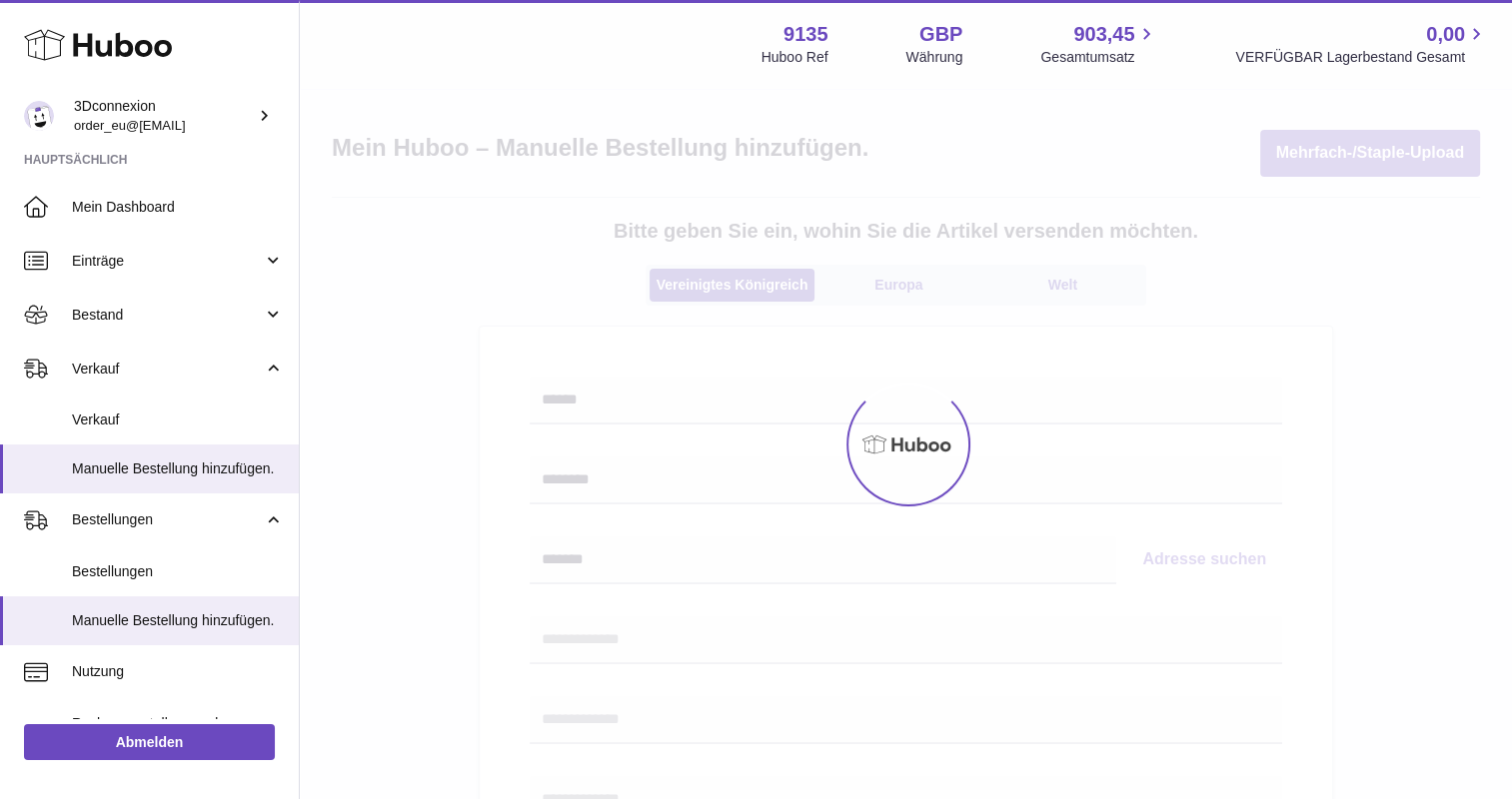 select 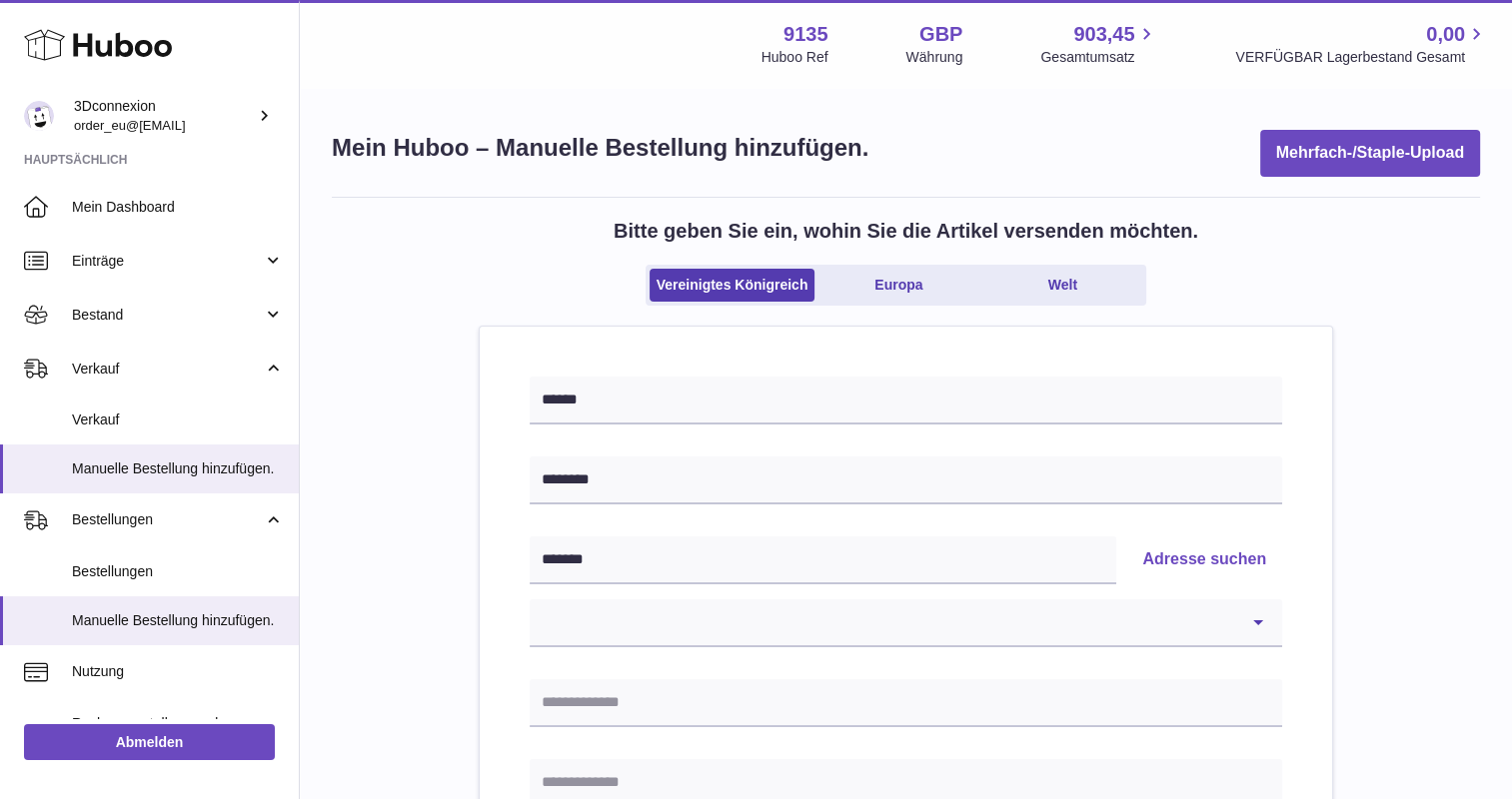type 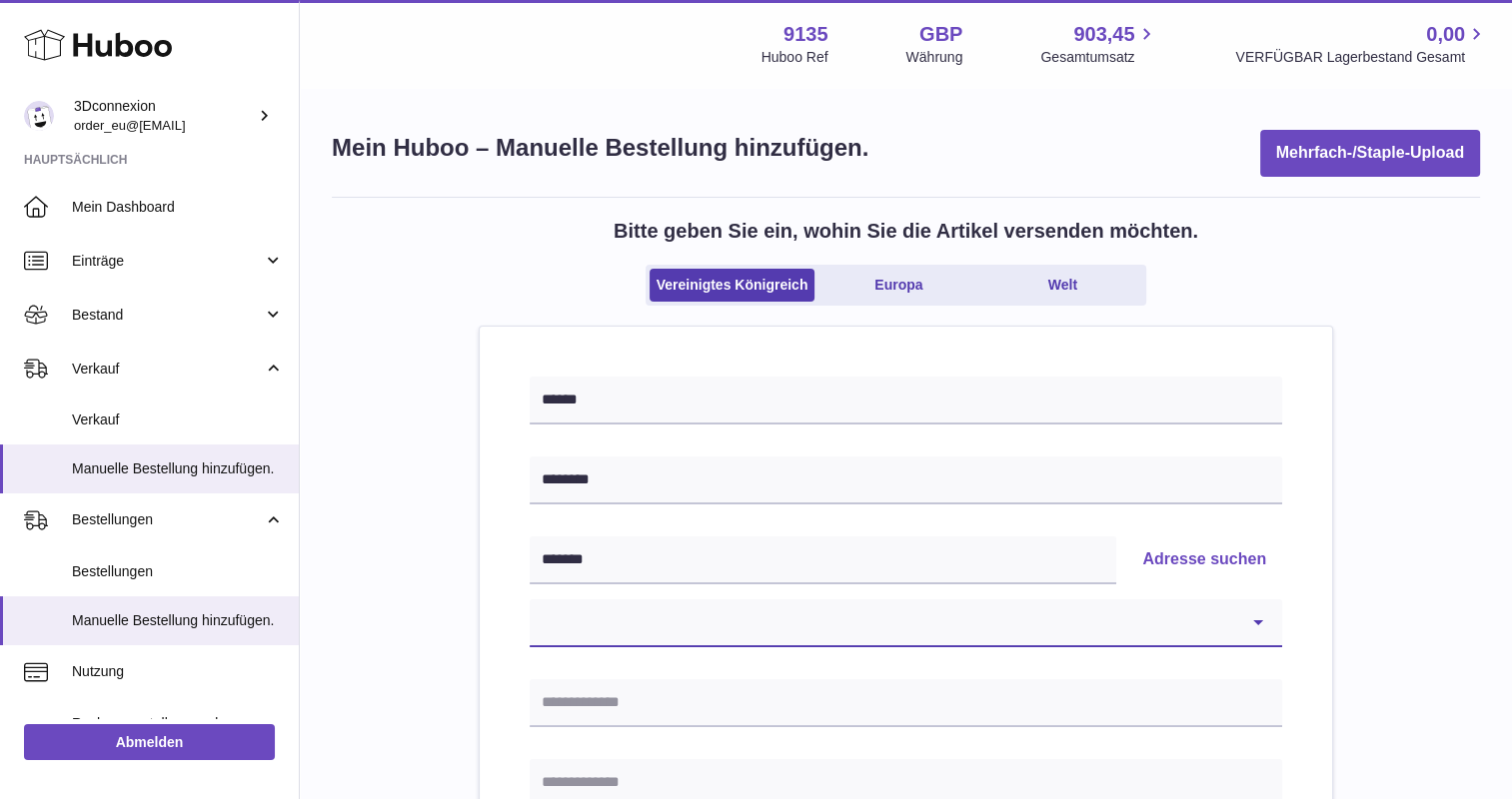click on "**********" at bounding box center (905, 623) 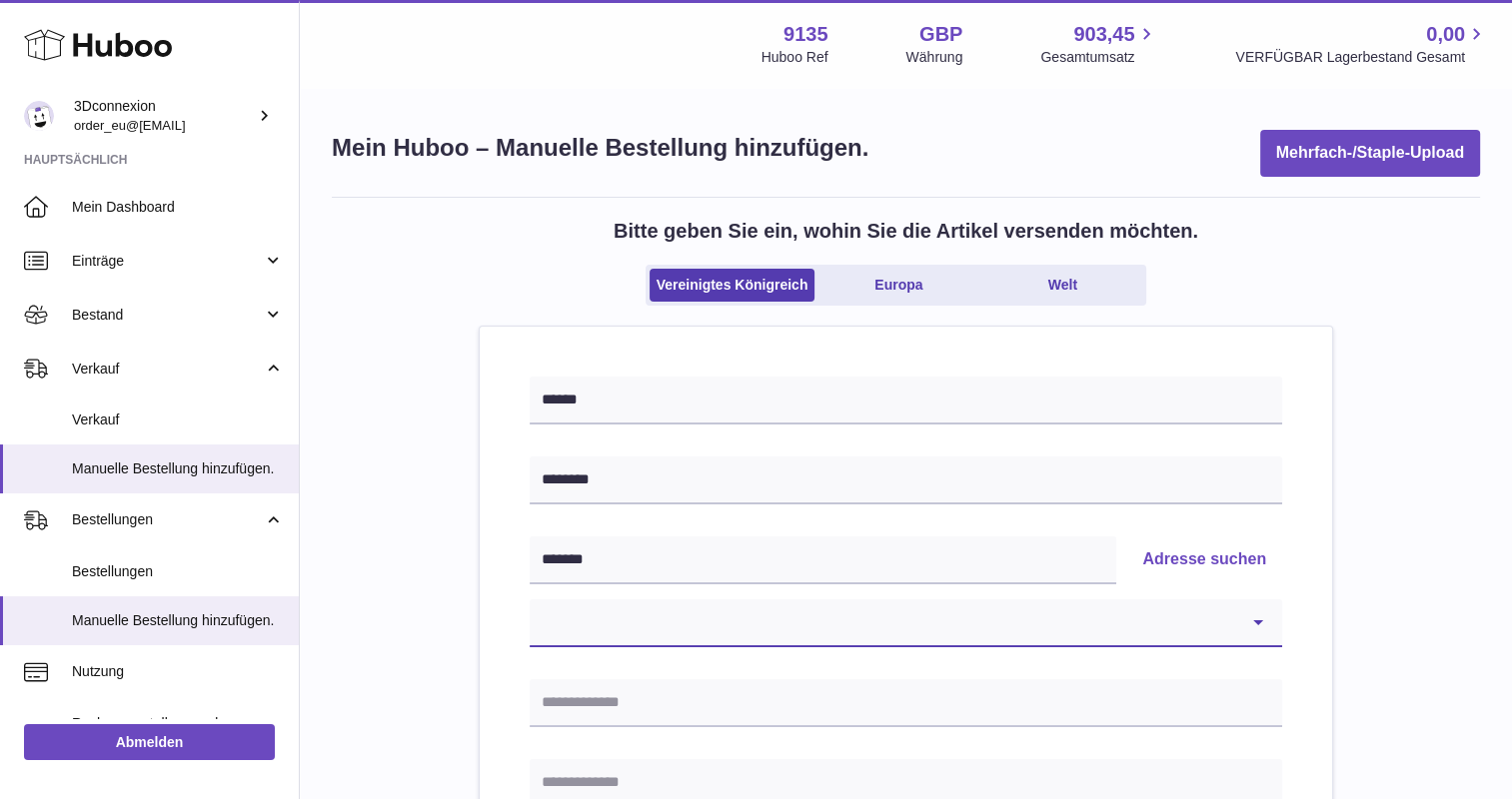 select on "**" 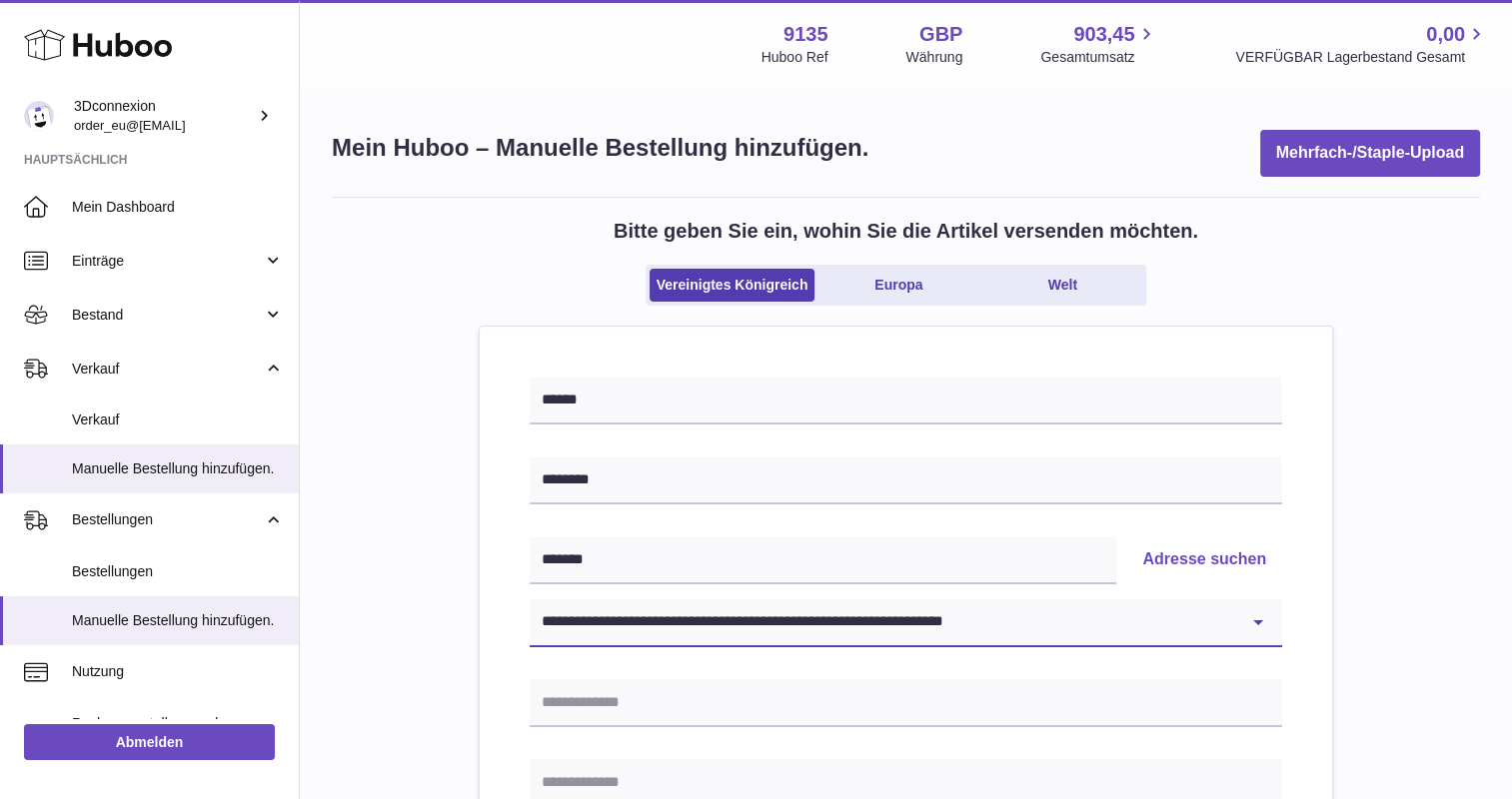 click on "**********" at bounding box center [905, 623] 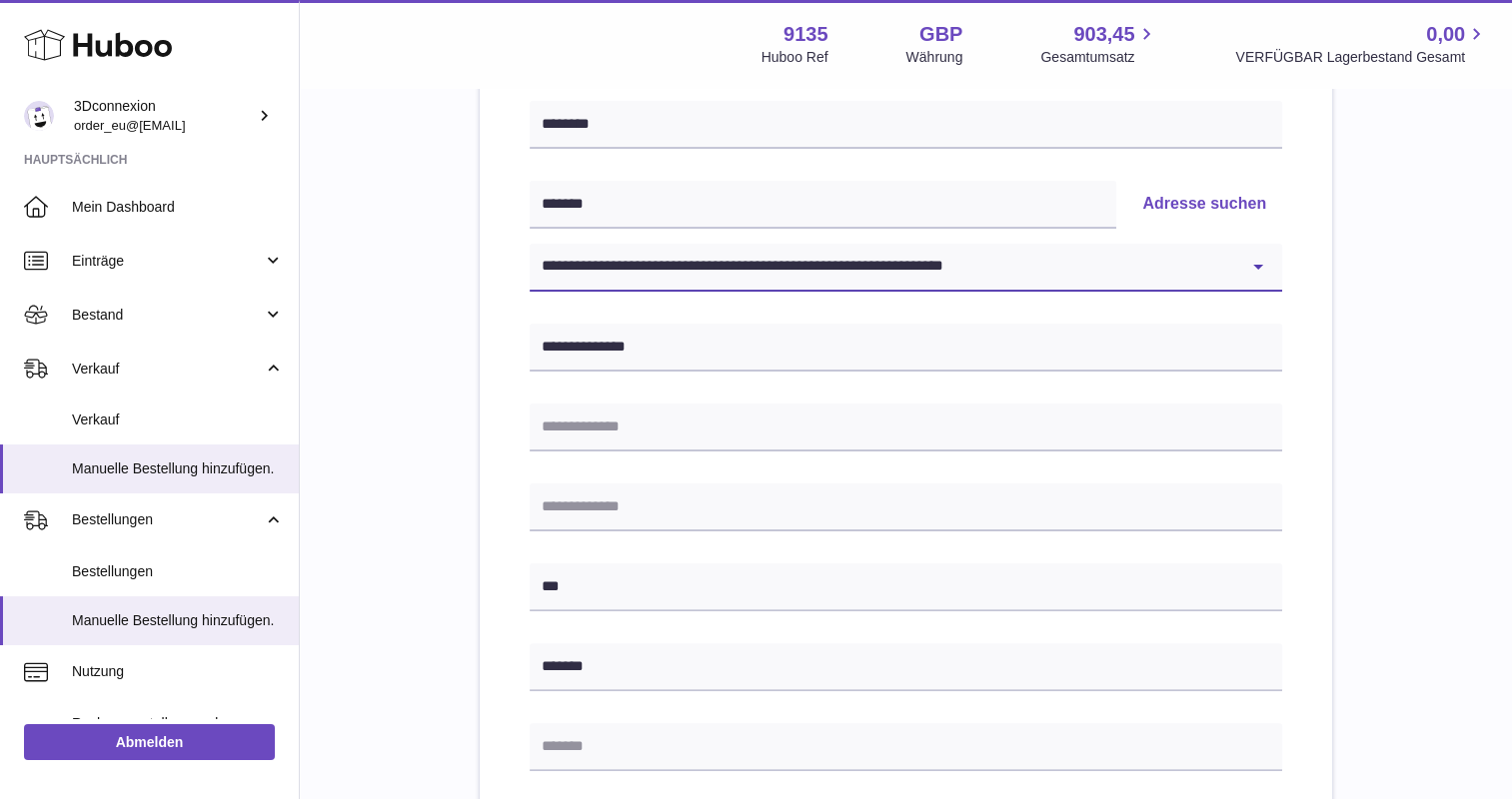 scroll, scrollTop: 400, scrollLeft: 0, axis: vertical 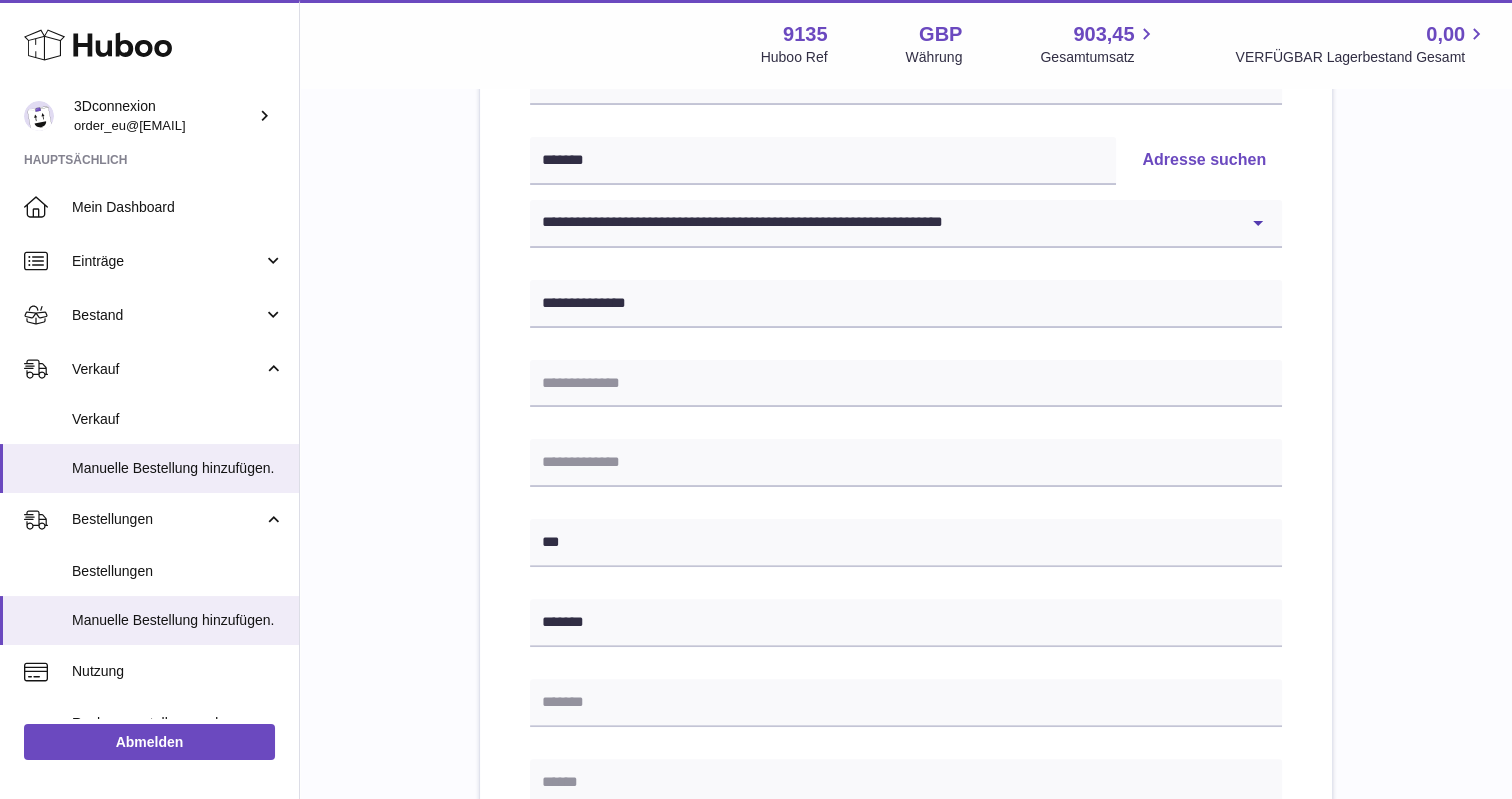 click at bounding box center (905, 783) 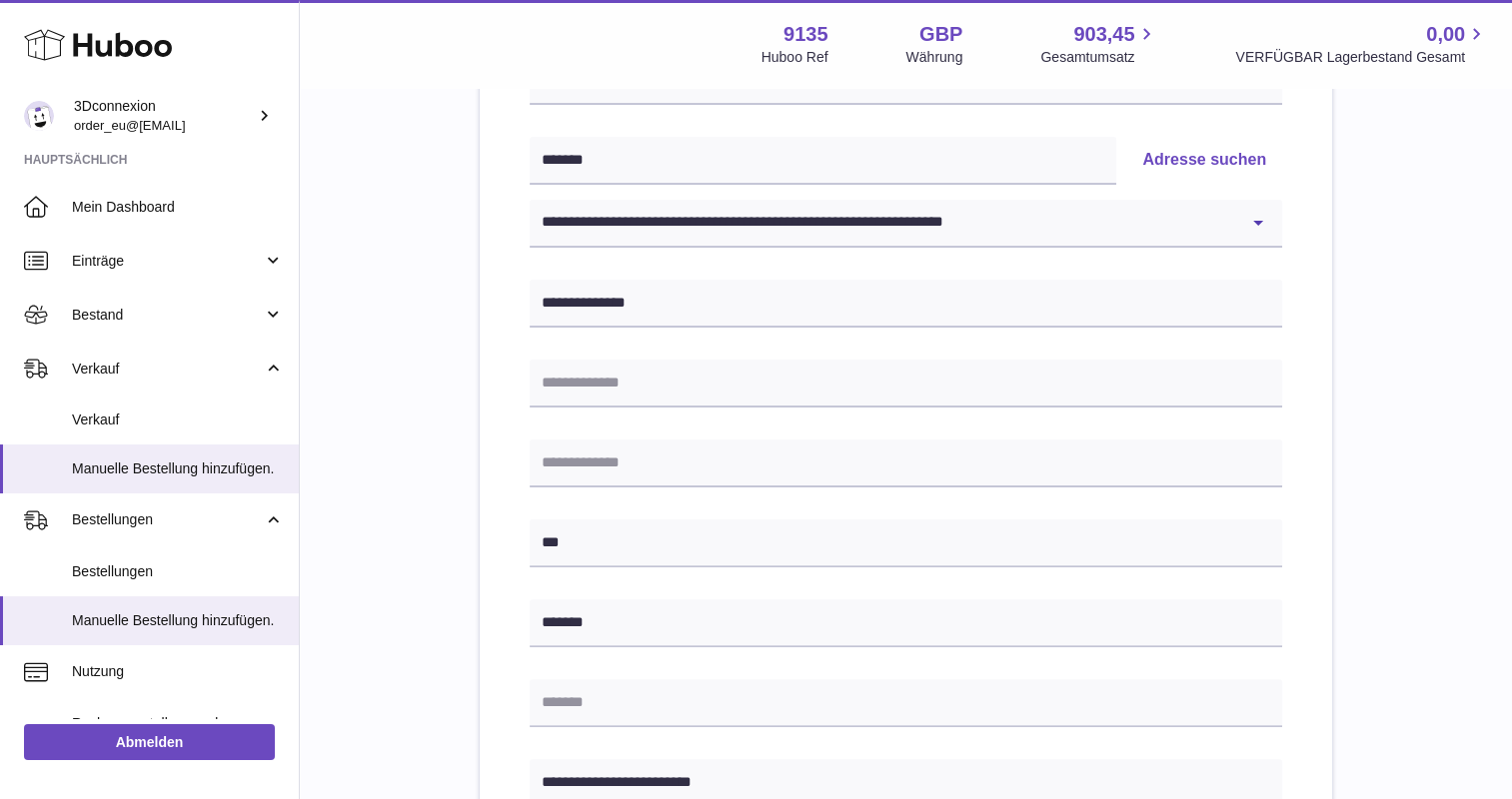 type on "**********" 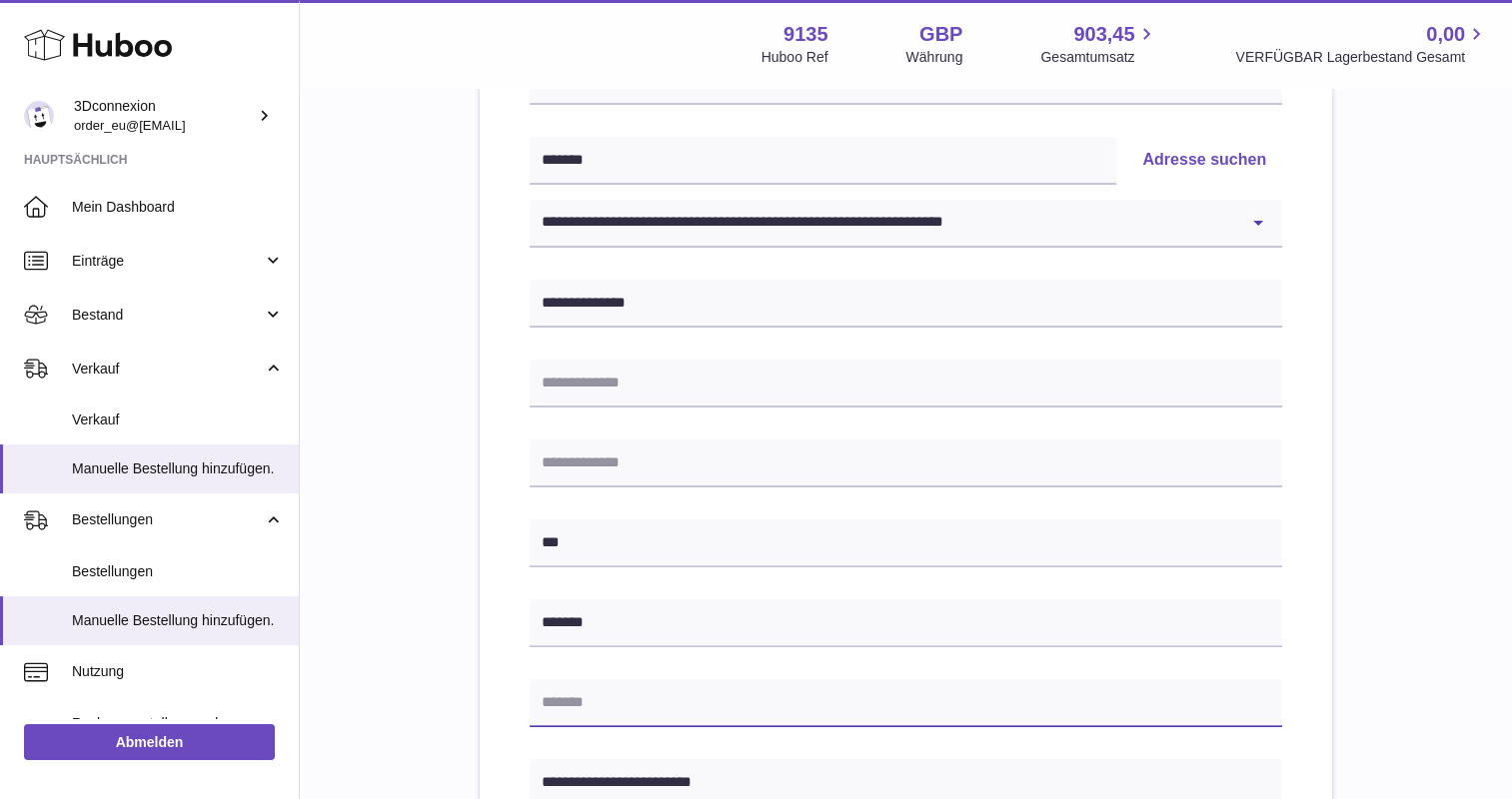 click at bounding box center [905, 703] 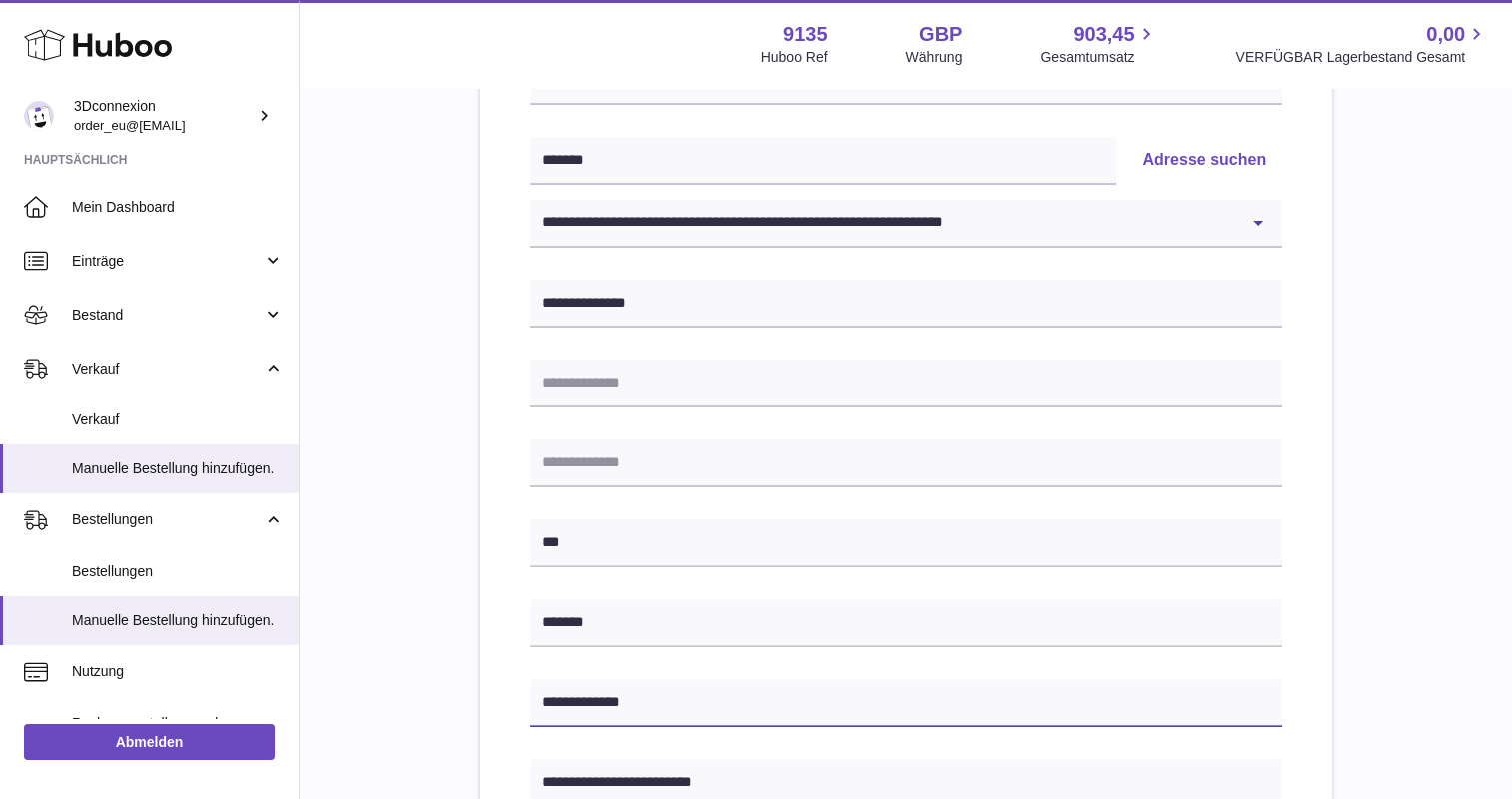 type on "**********" 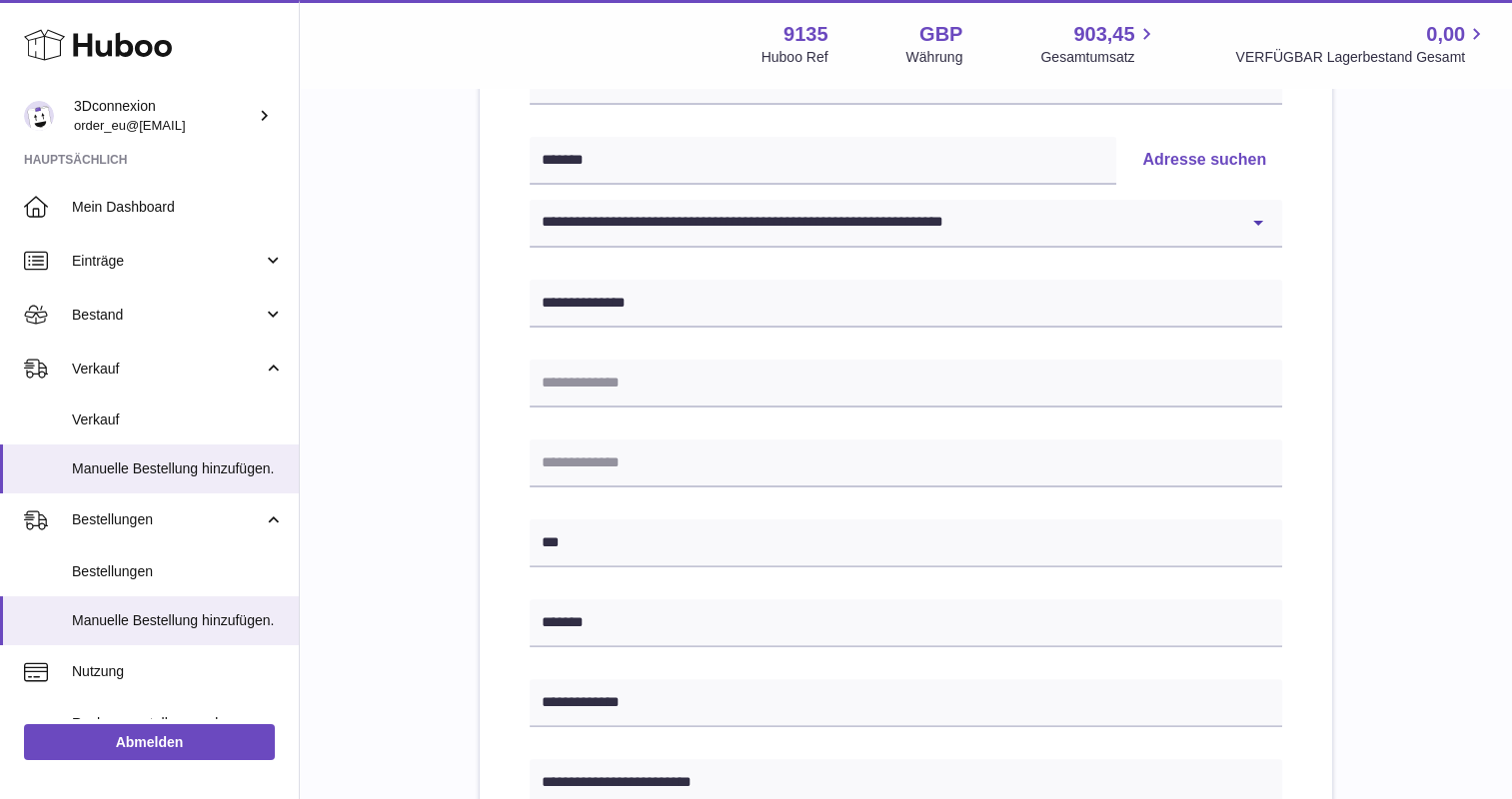 scroll, scrollTop: 406, scrollLeft: 0, axis: vertical 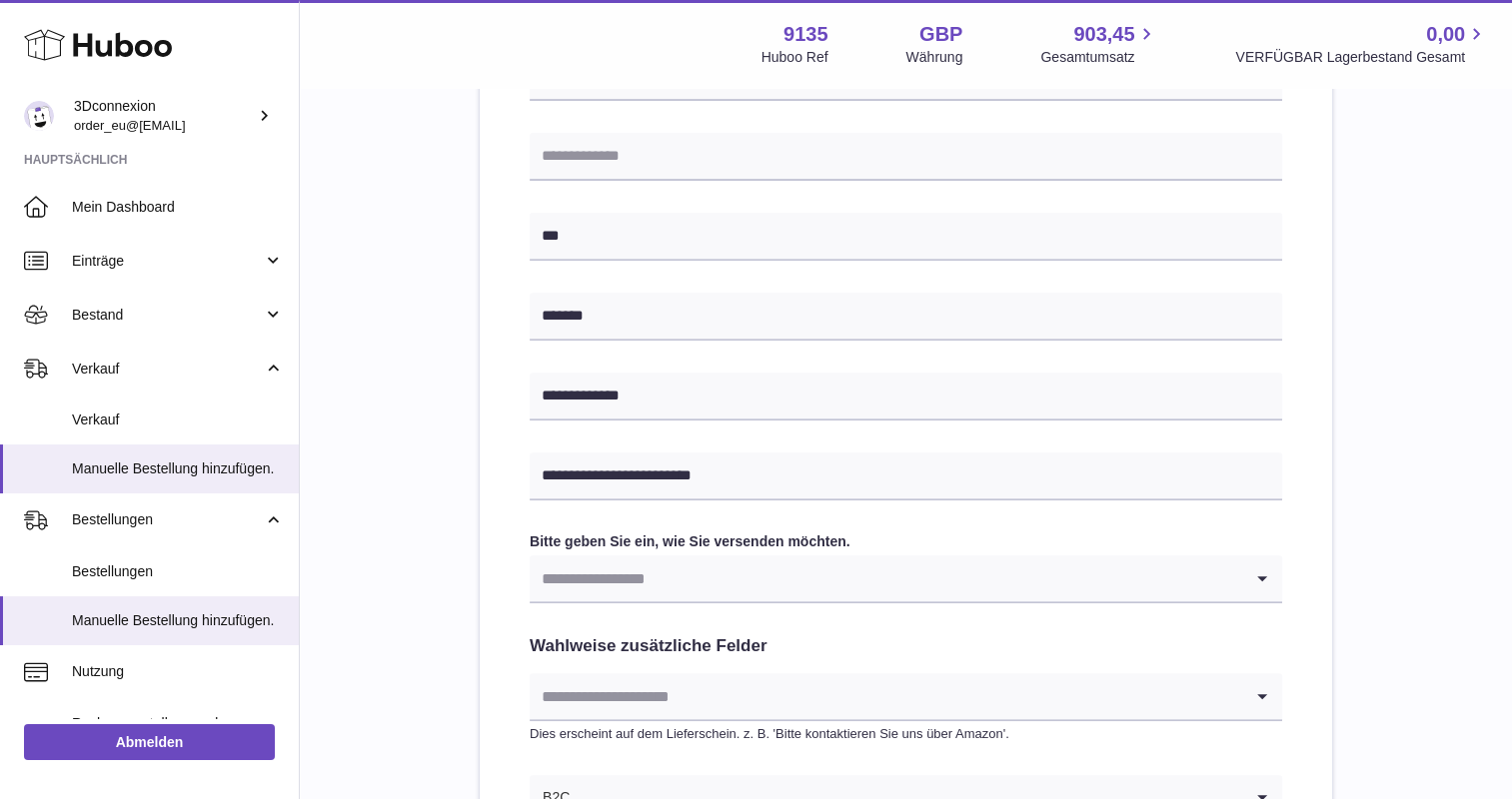 click at bounding box center [885, 578] 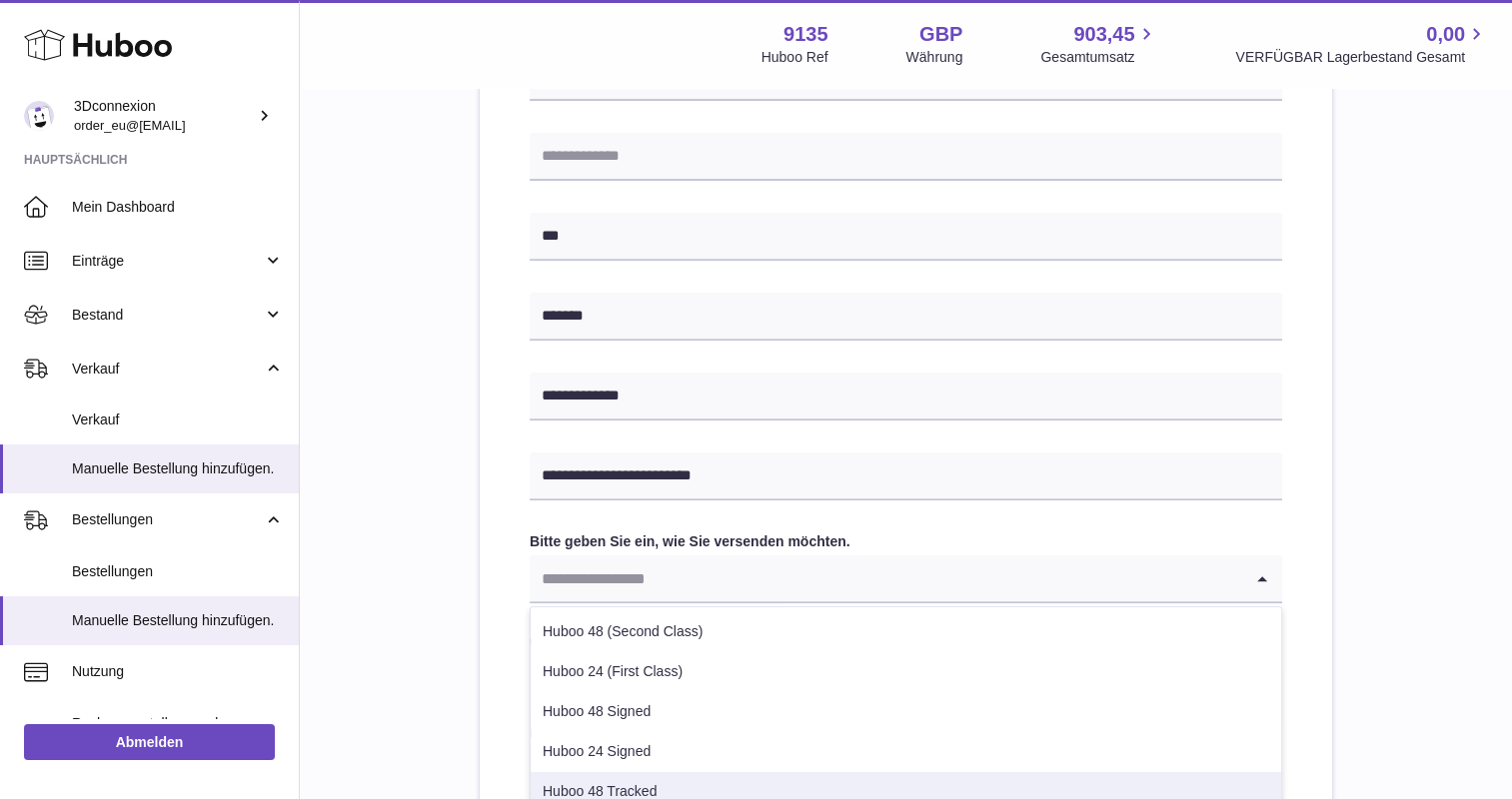 click on "Huboo 48 Tracked" at bounding box center (905, 792) 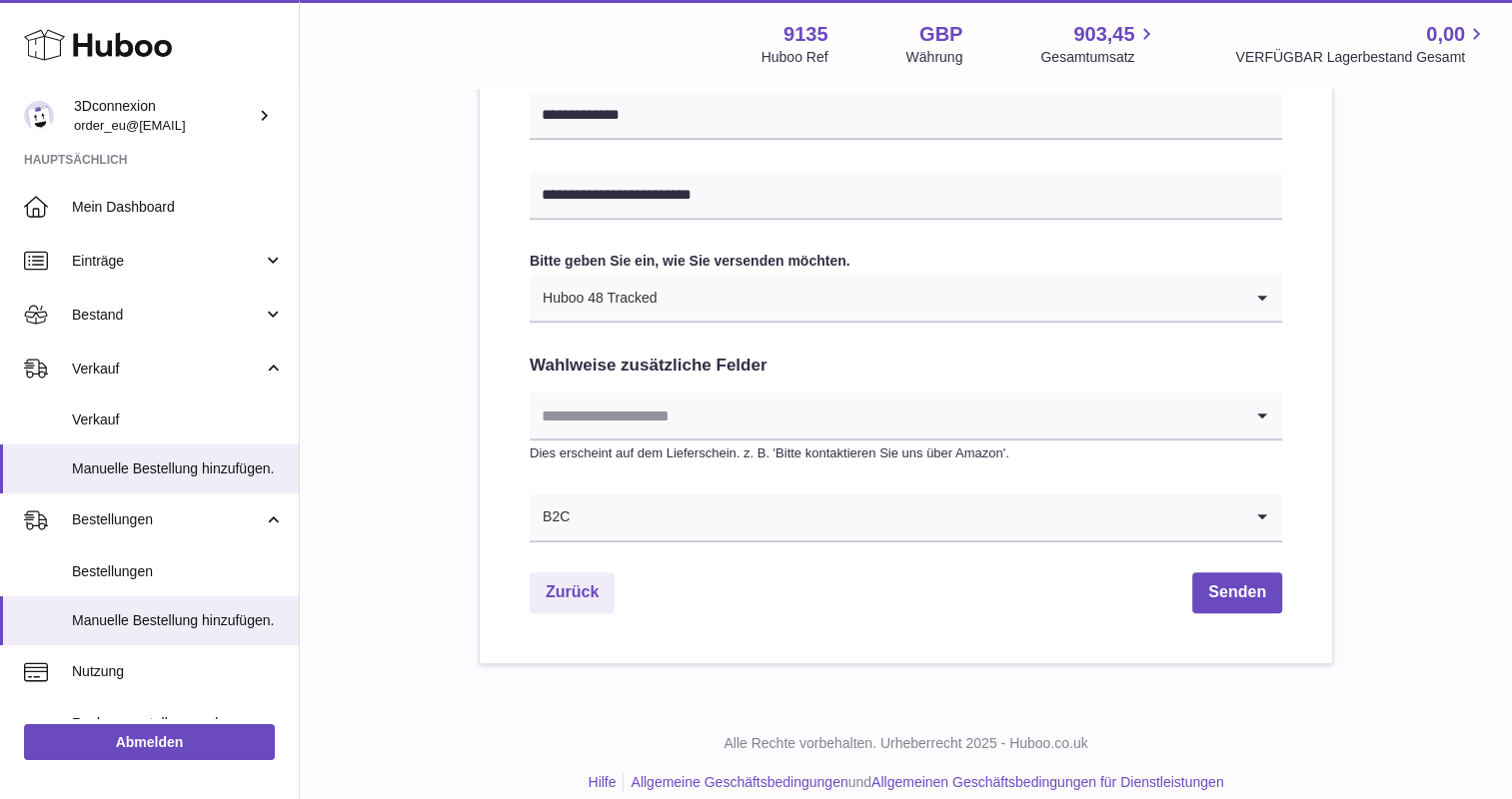 scroll, scrollTop: 1009, scrollLeft: 0, axis: vertical 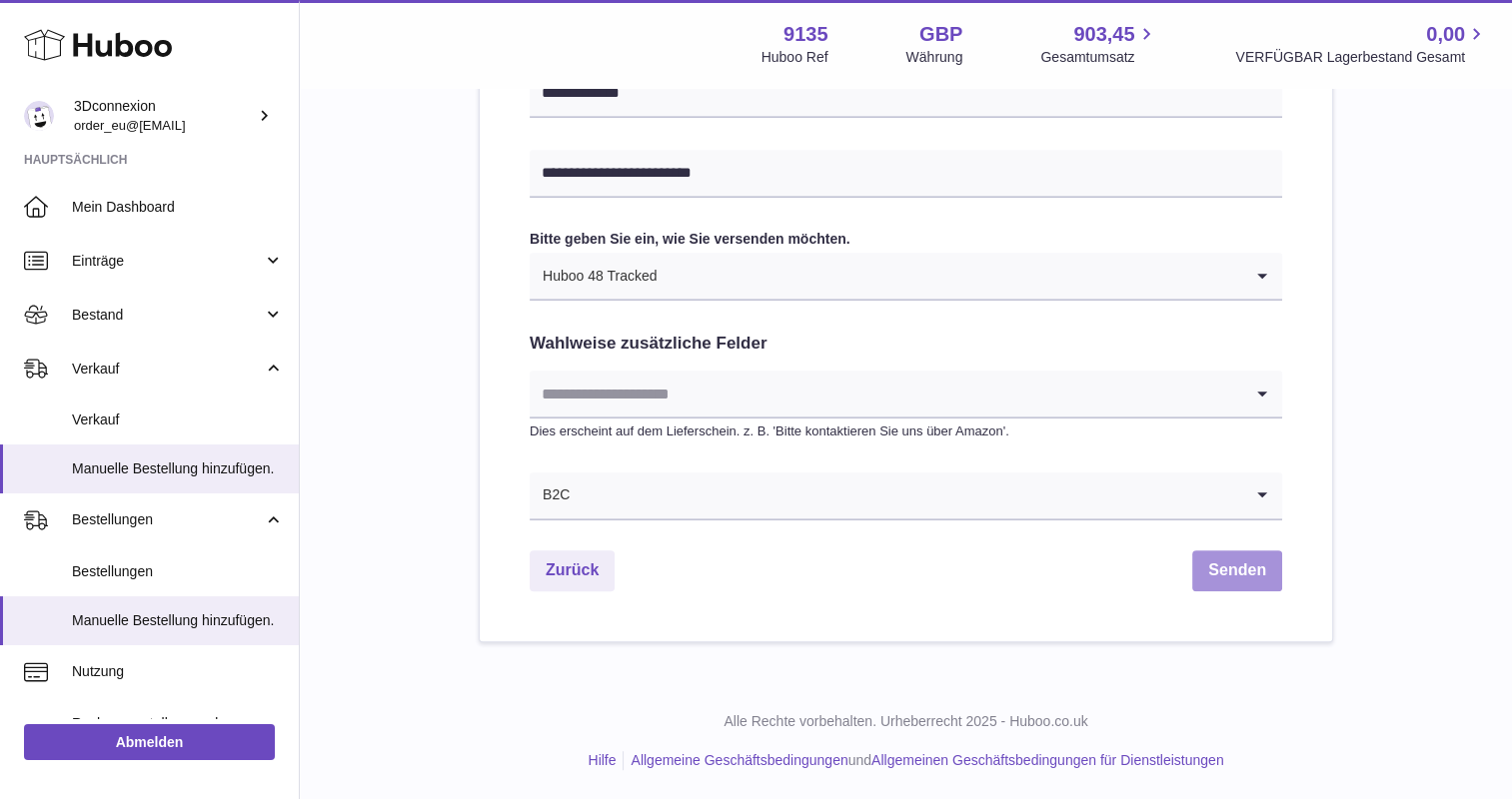 click on "Senden" at bounding box center [1237, 570] 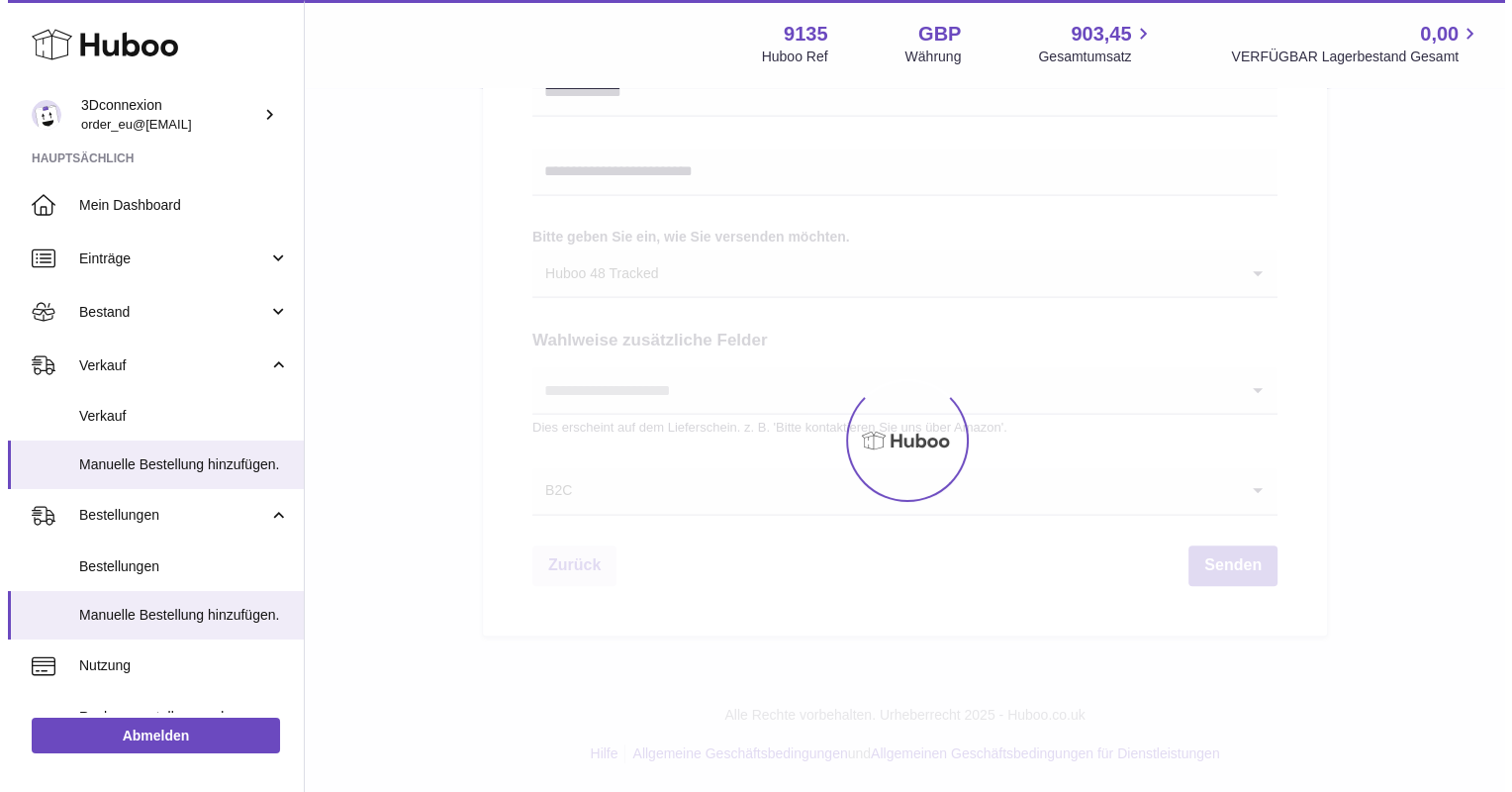 scroll, scrollTop: 0, scrollLeft: 0, axis: both 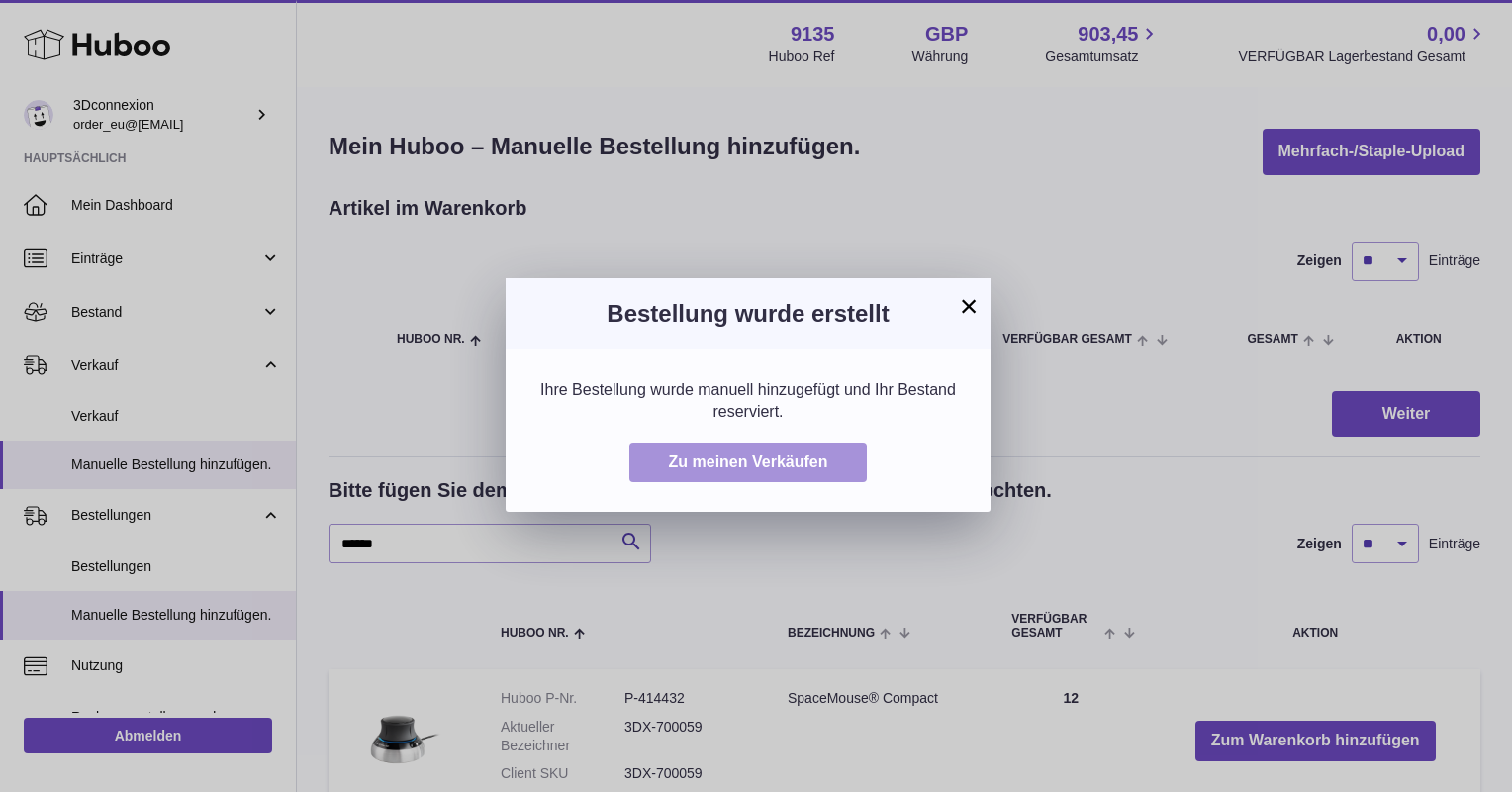 click on "Zu meinen Verkäufen" at bounding box center [748, 461] 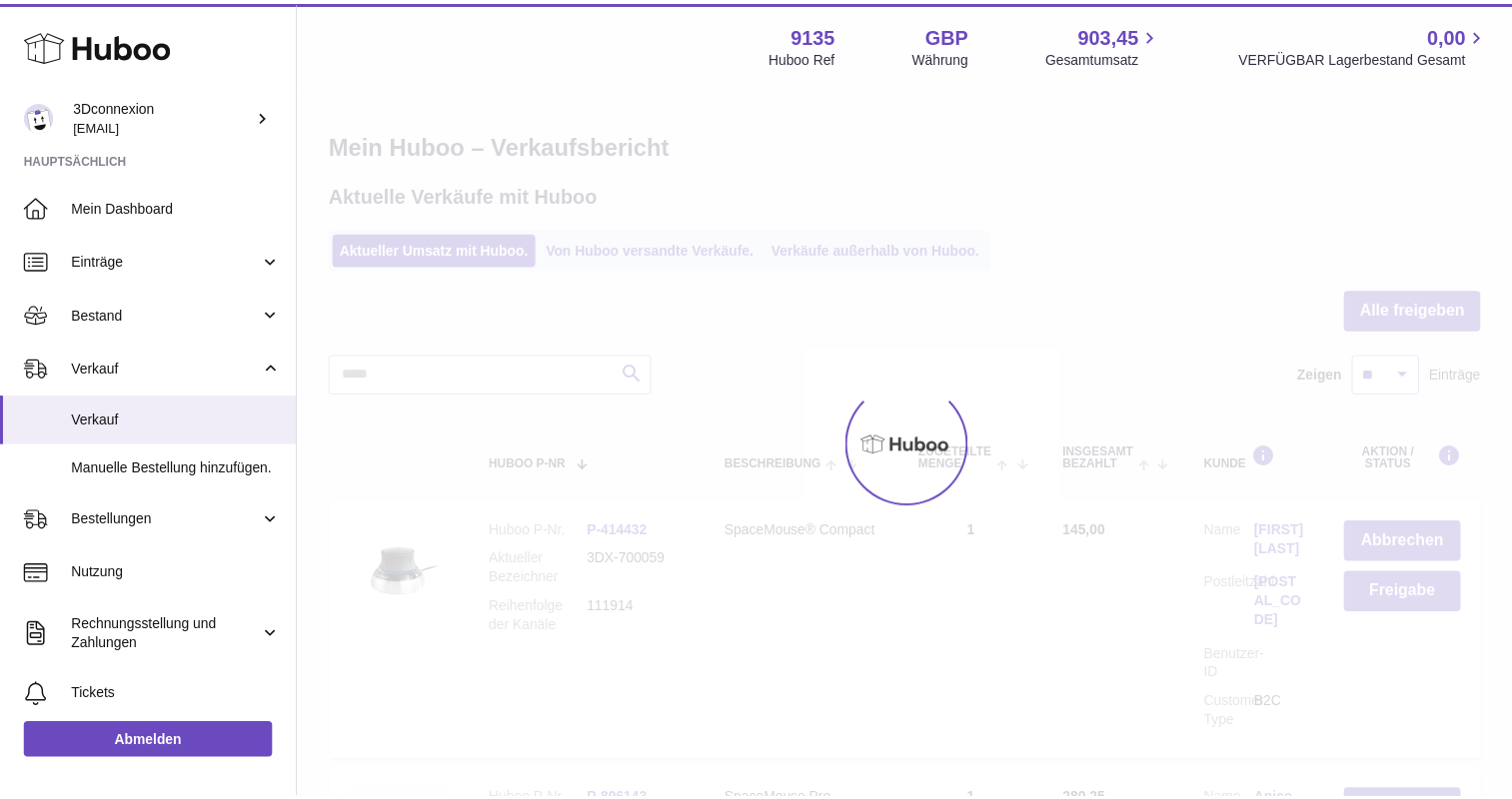 scroll, scrollTop: 0, scrollLeft: 0, axis: both 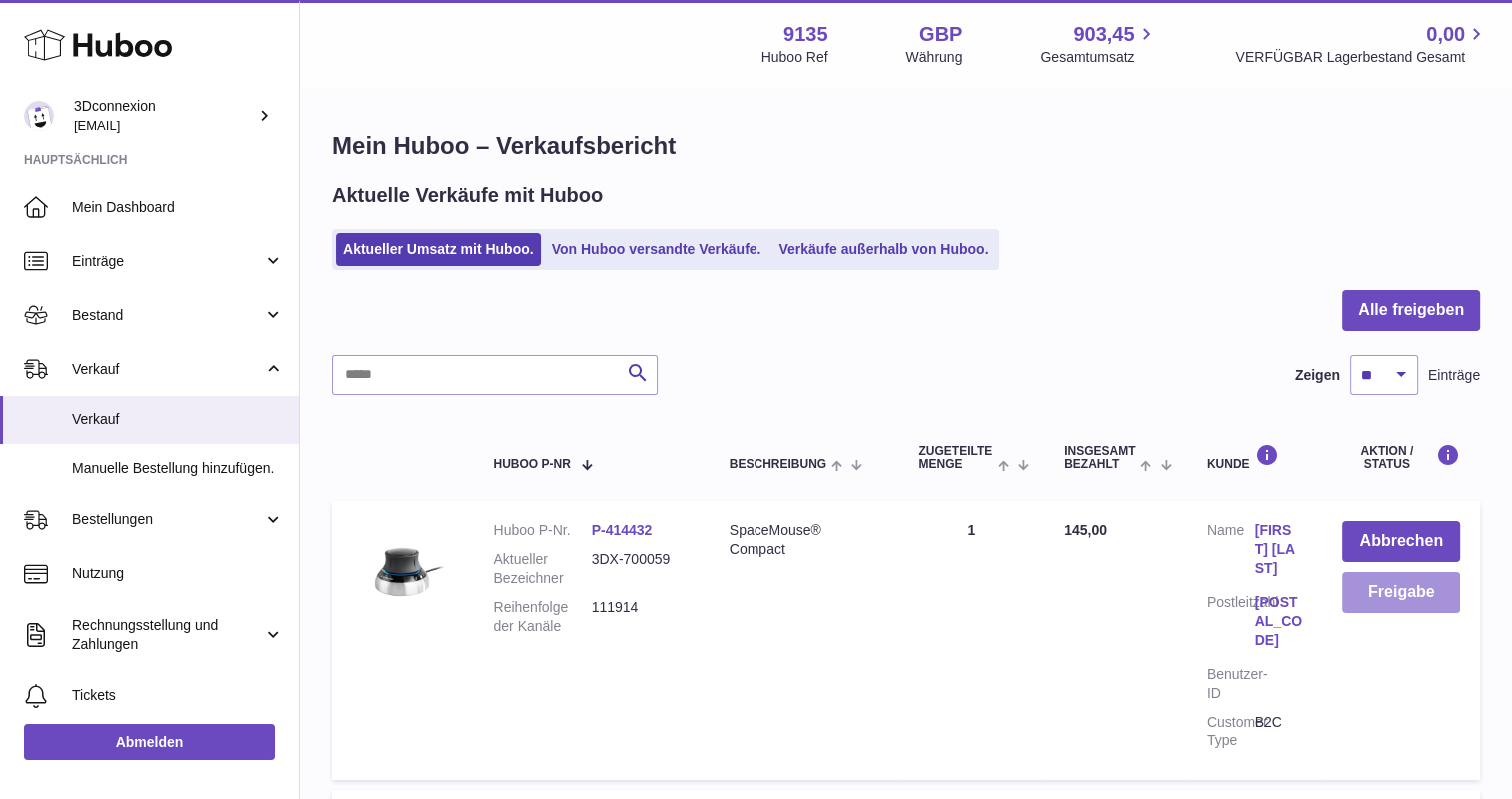 click on "Freigabe" at bounding box center (1401, 592) 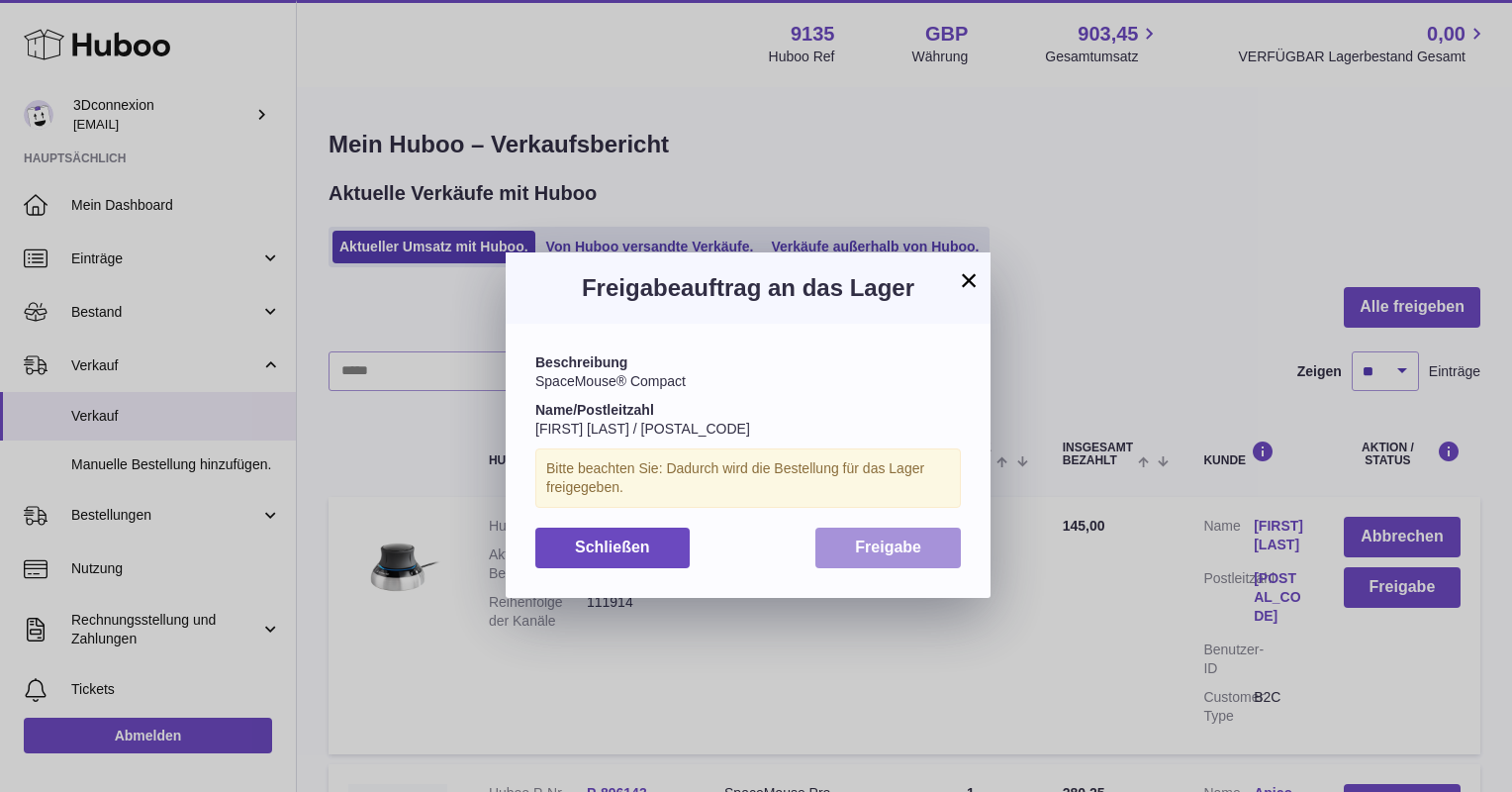 click on "Freigabe" at bounding box center (888, 547) 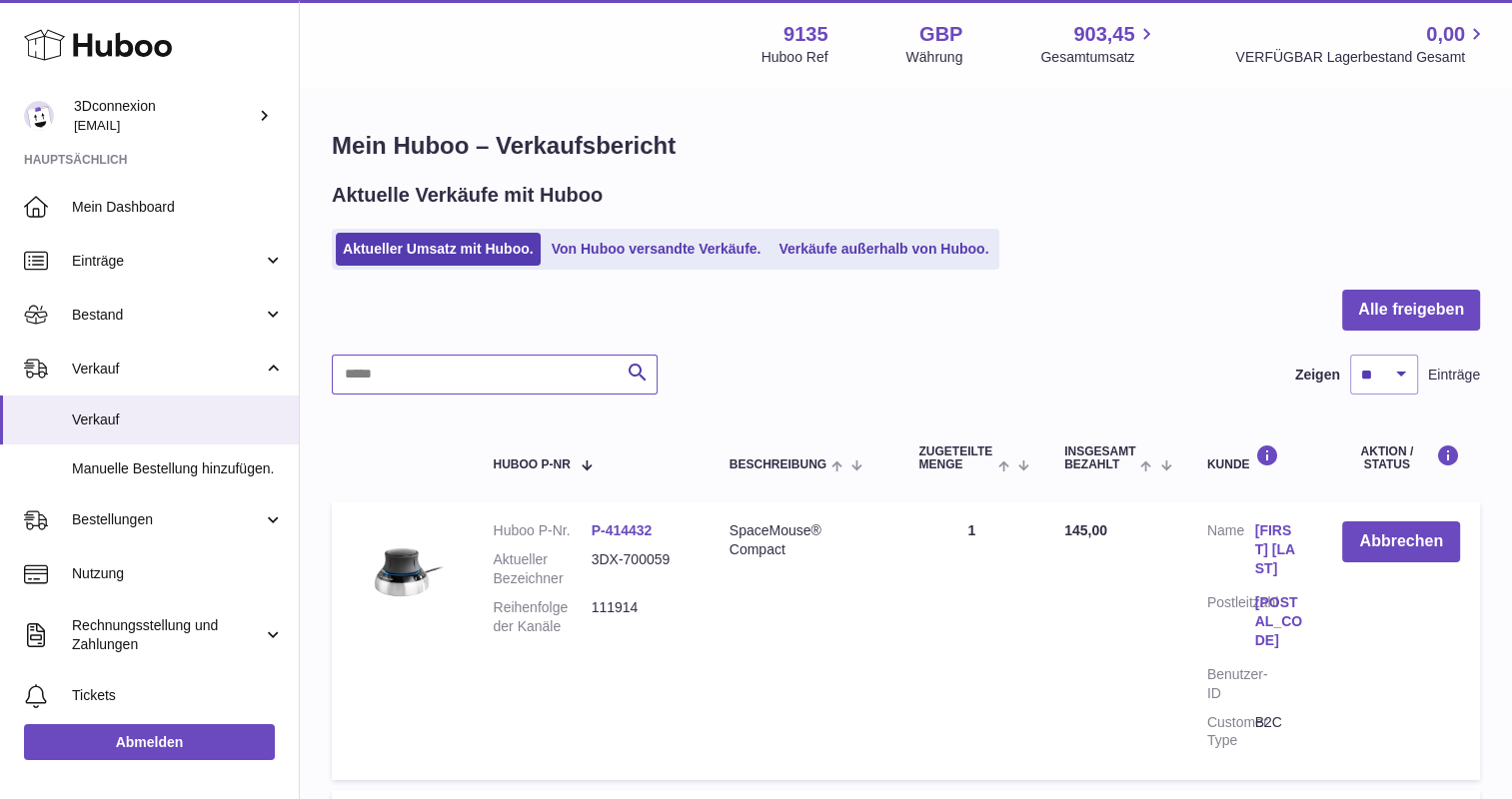 click at bounding box center (495, 375) 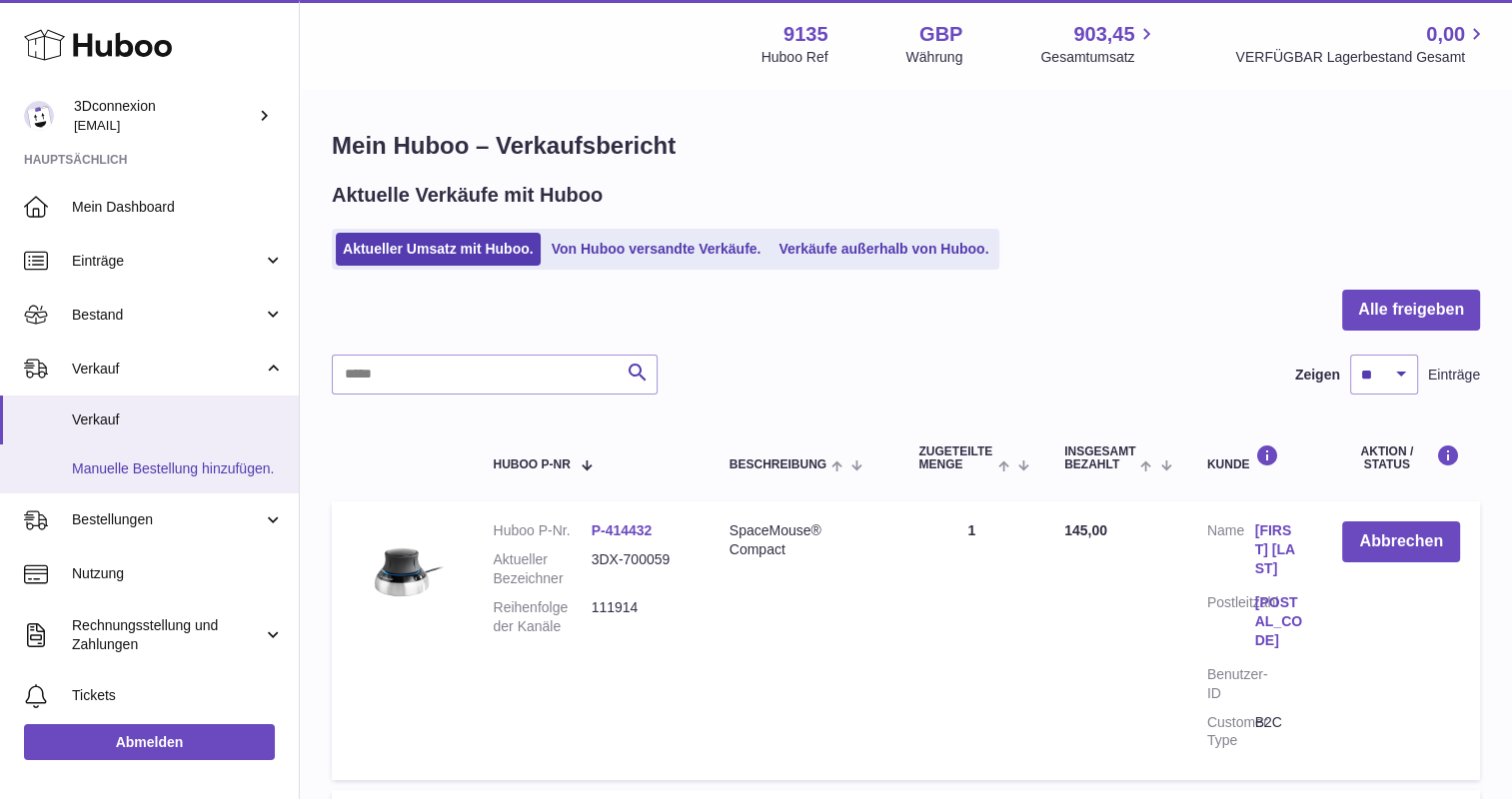click on "Manuelle Bestellung hinzufügen." at bounding box center (149, 468) 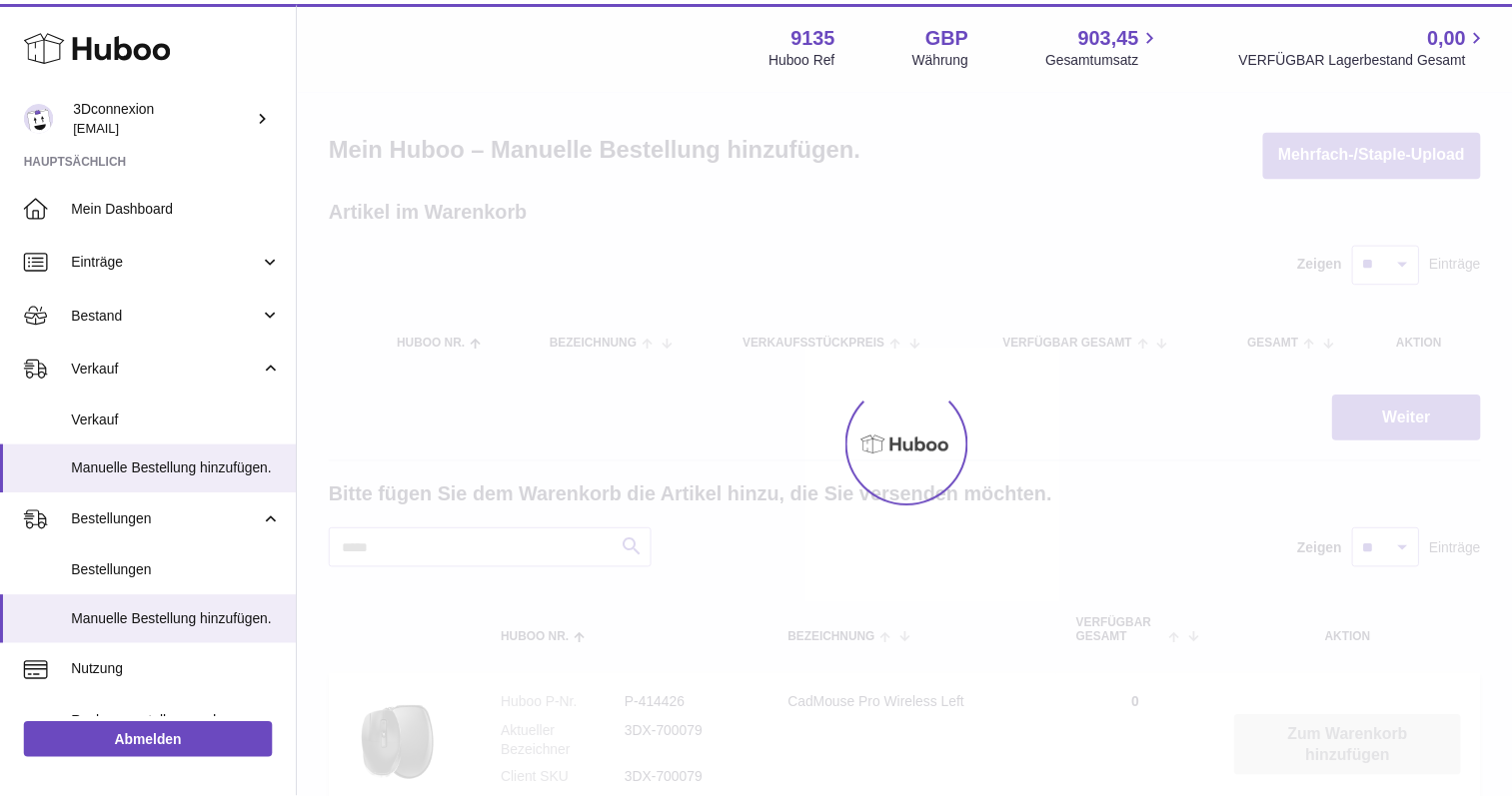scroll, scrollTop: 0, scrollLeft: 0, axis: both 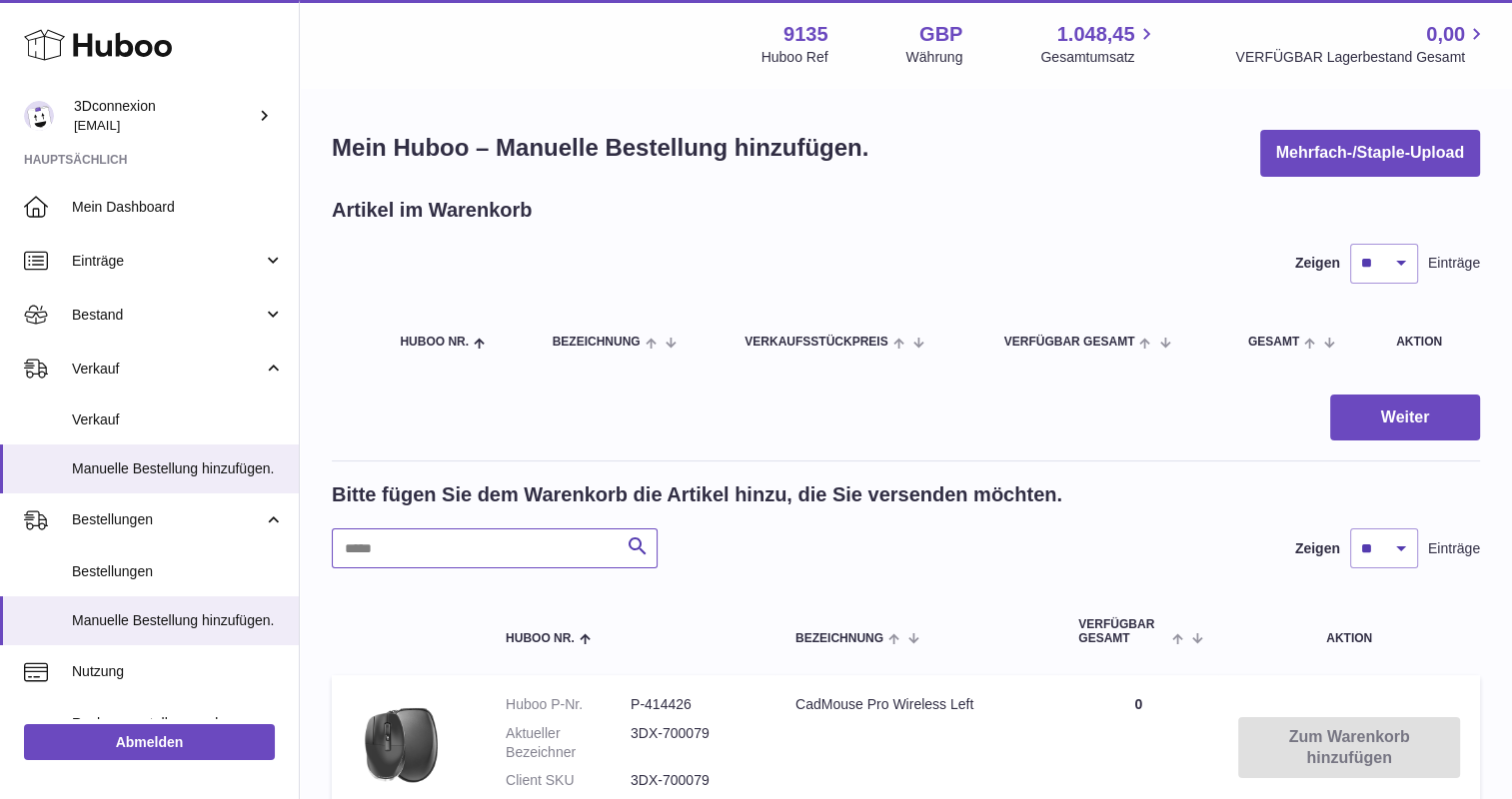 click at bounding box center [495, 548] 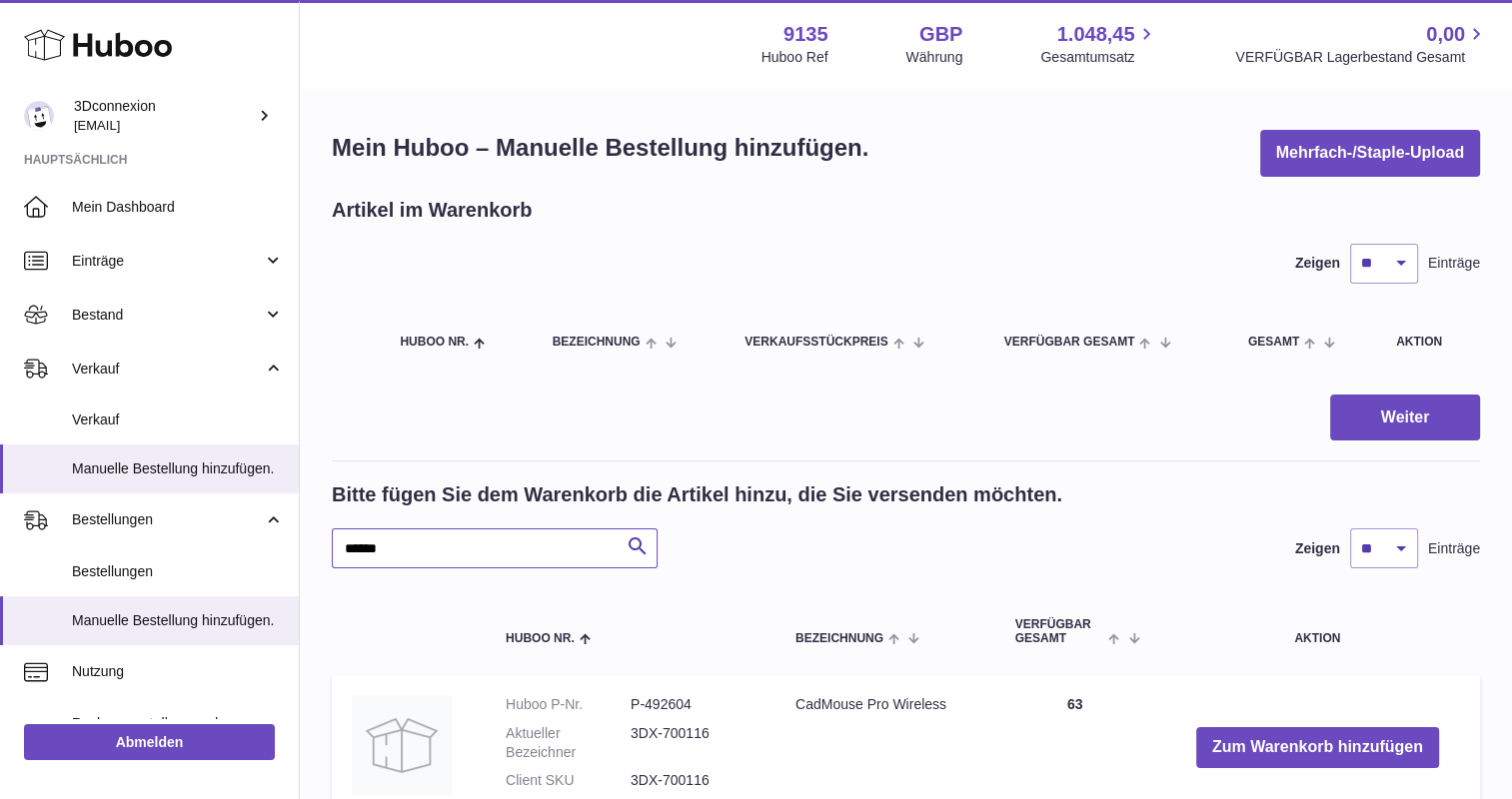 type on "******" 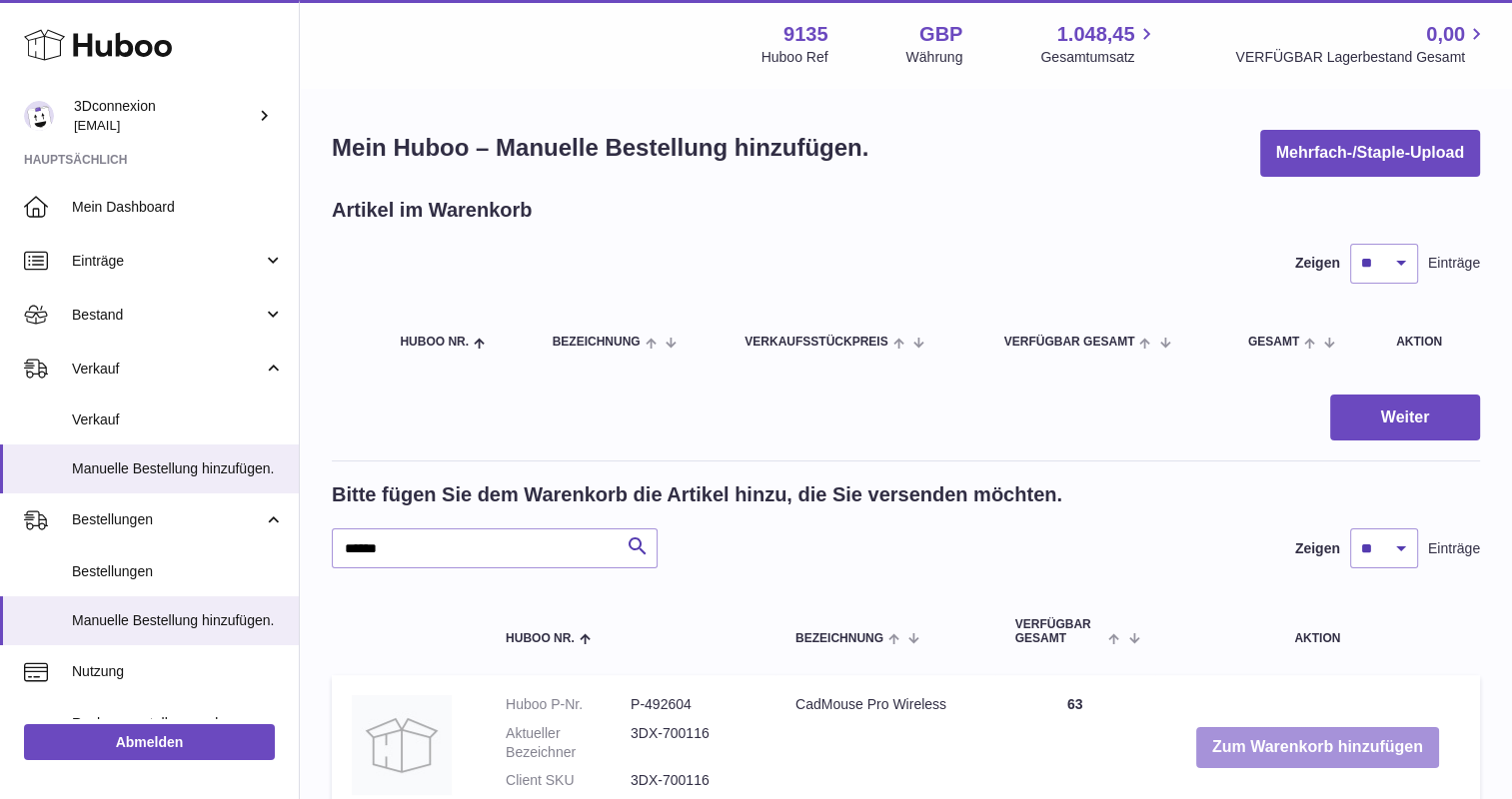 click on "Zum Warenkorb hinzufügen" at bounding box center [1317, 747] 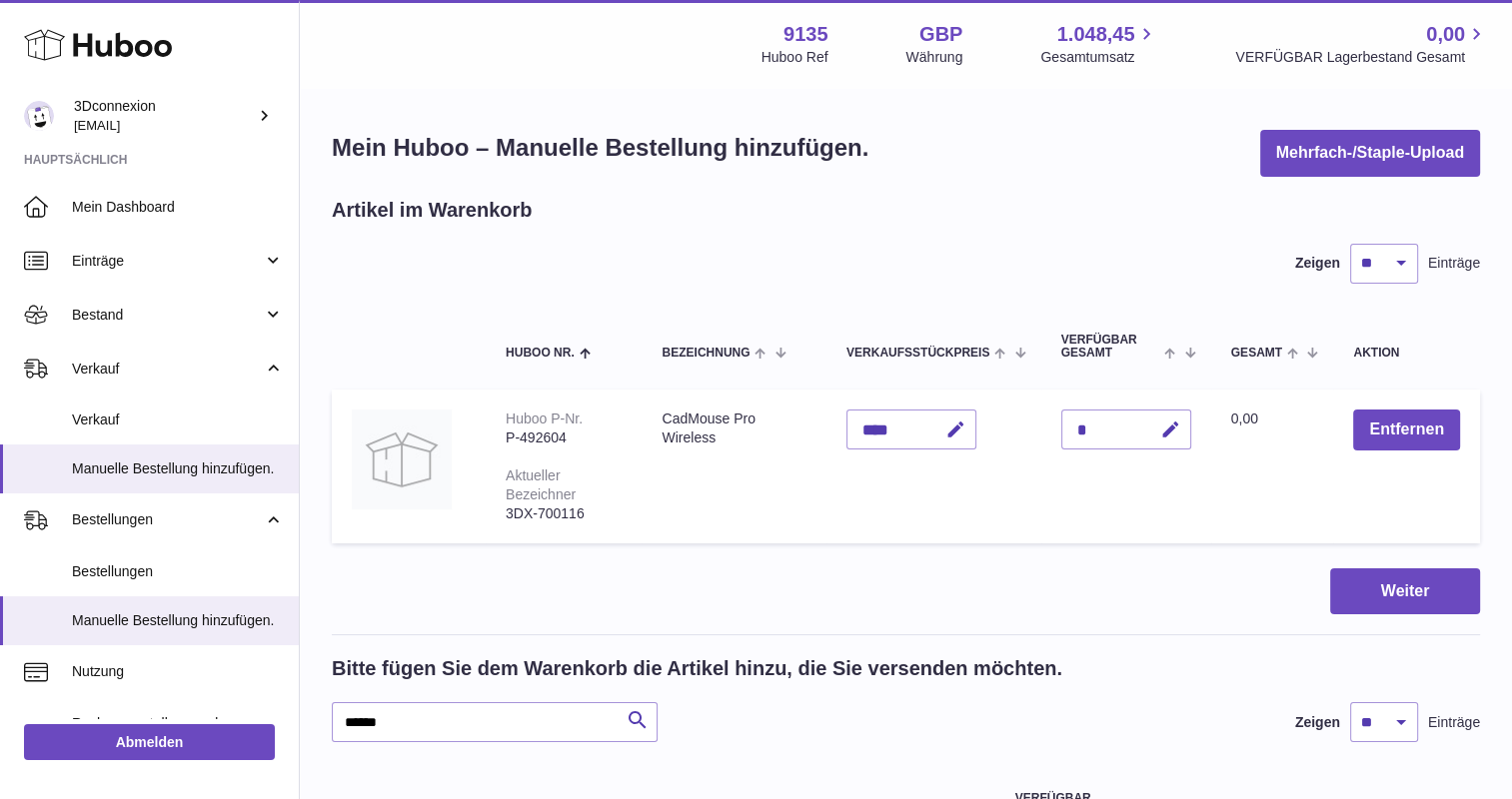 type 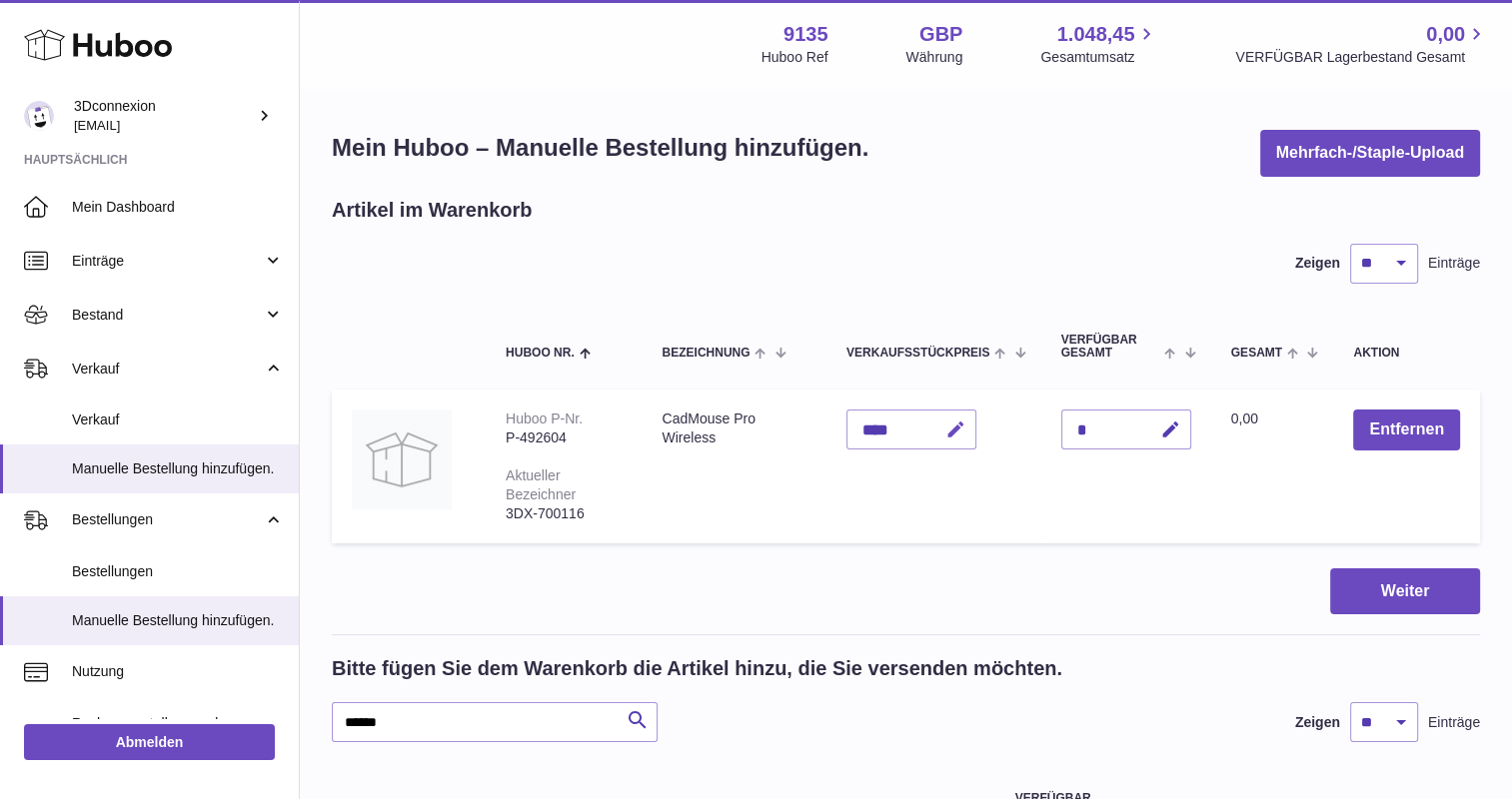 click at bounding box center [955, 429] 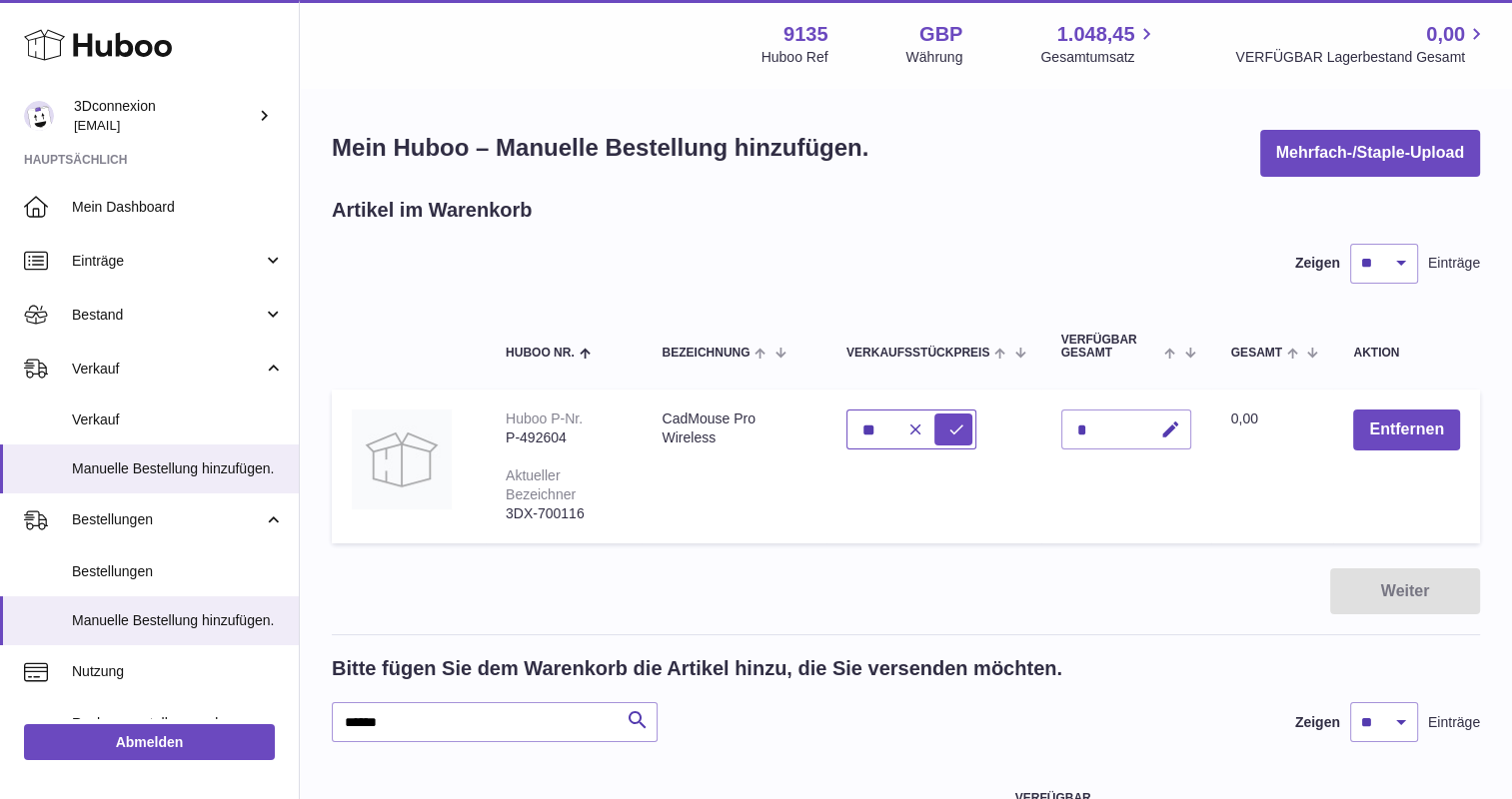 type on "*" 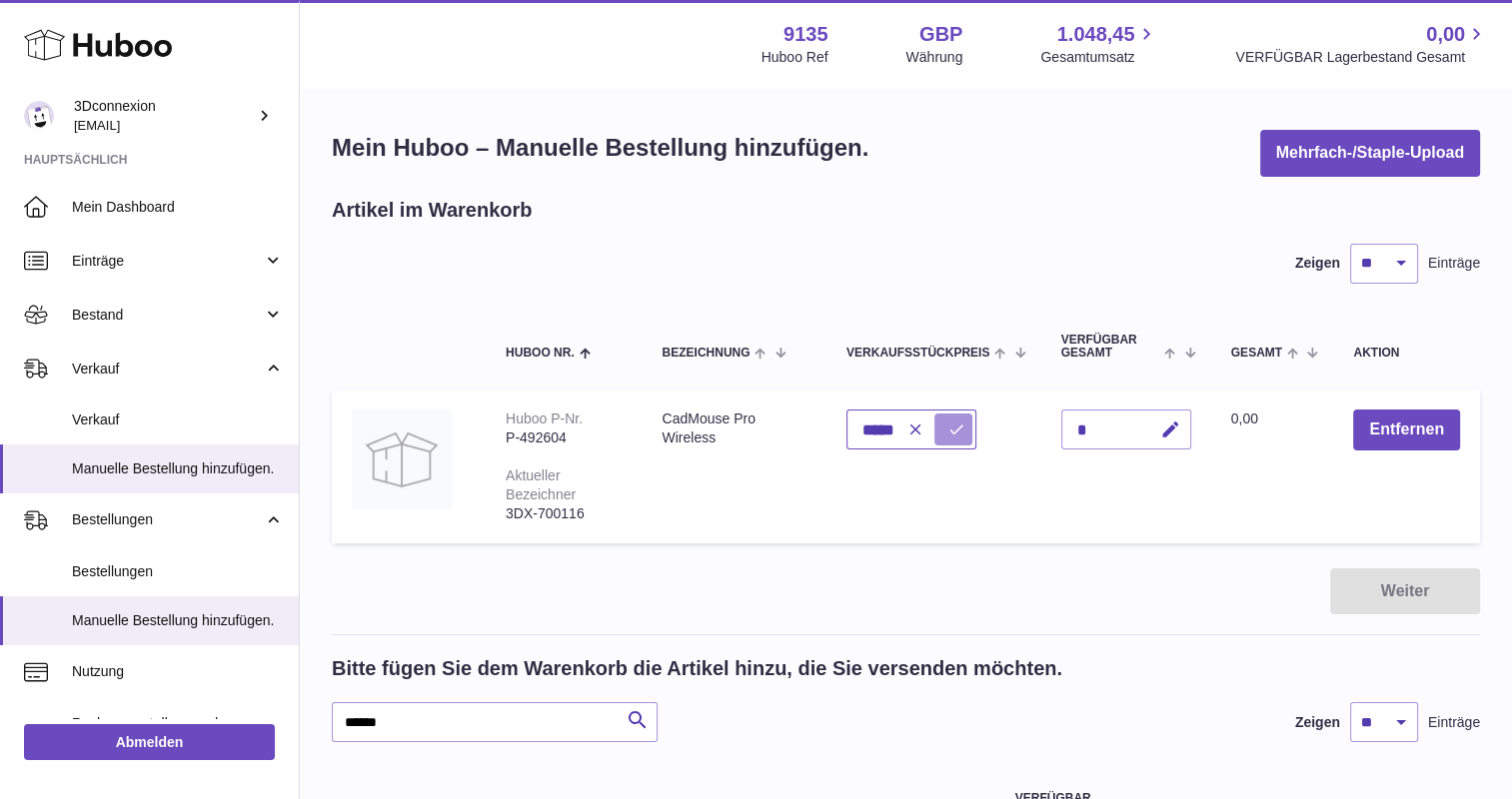 type on "*****" 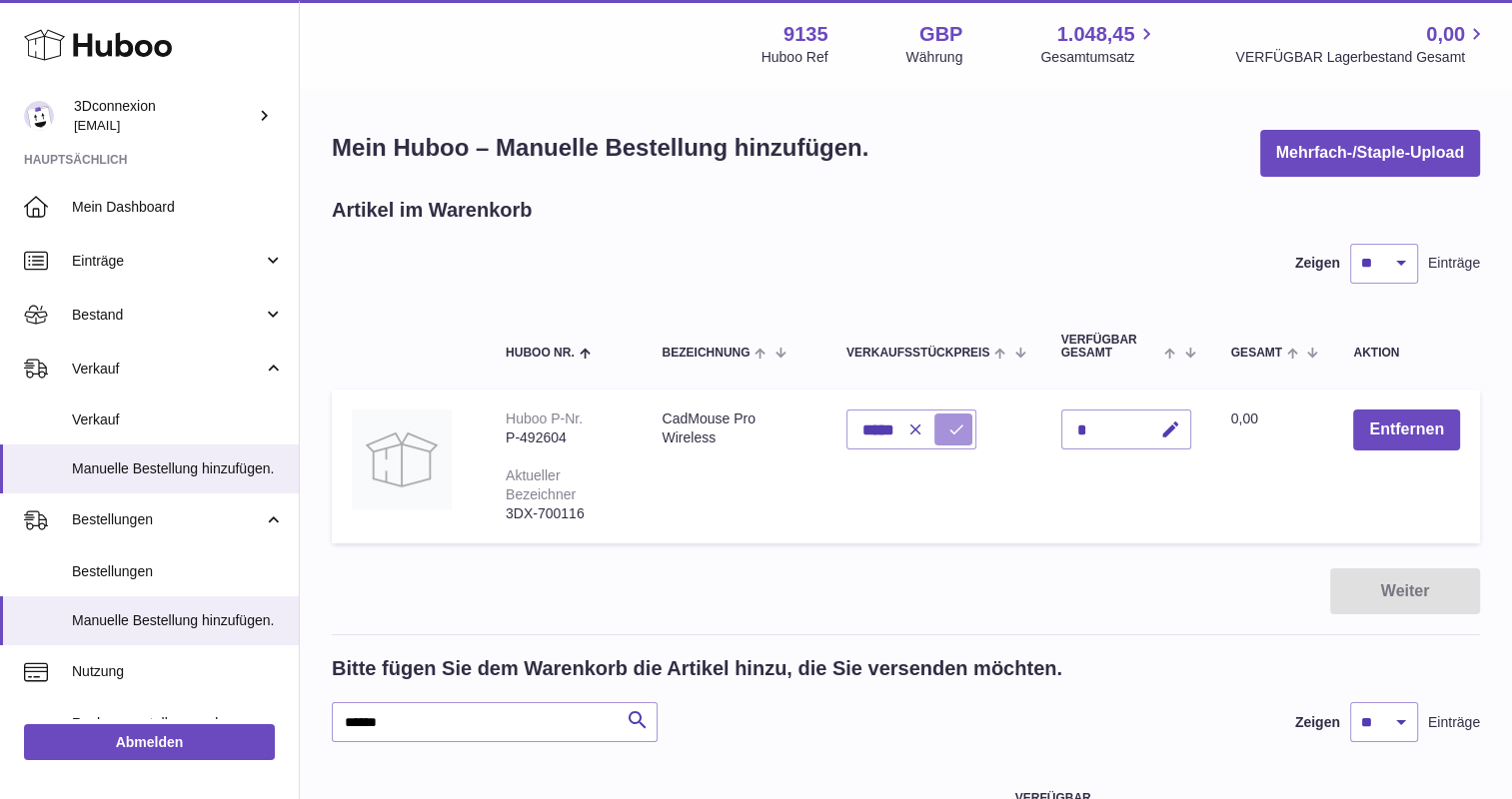 click at bounding box center (953, 429) 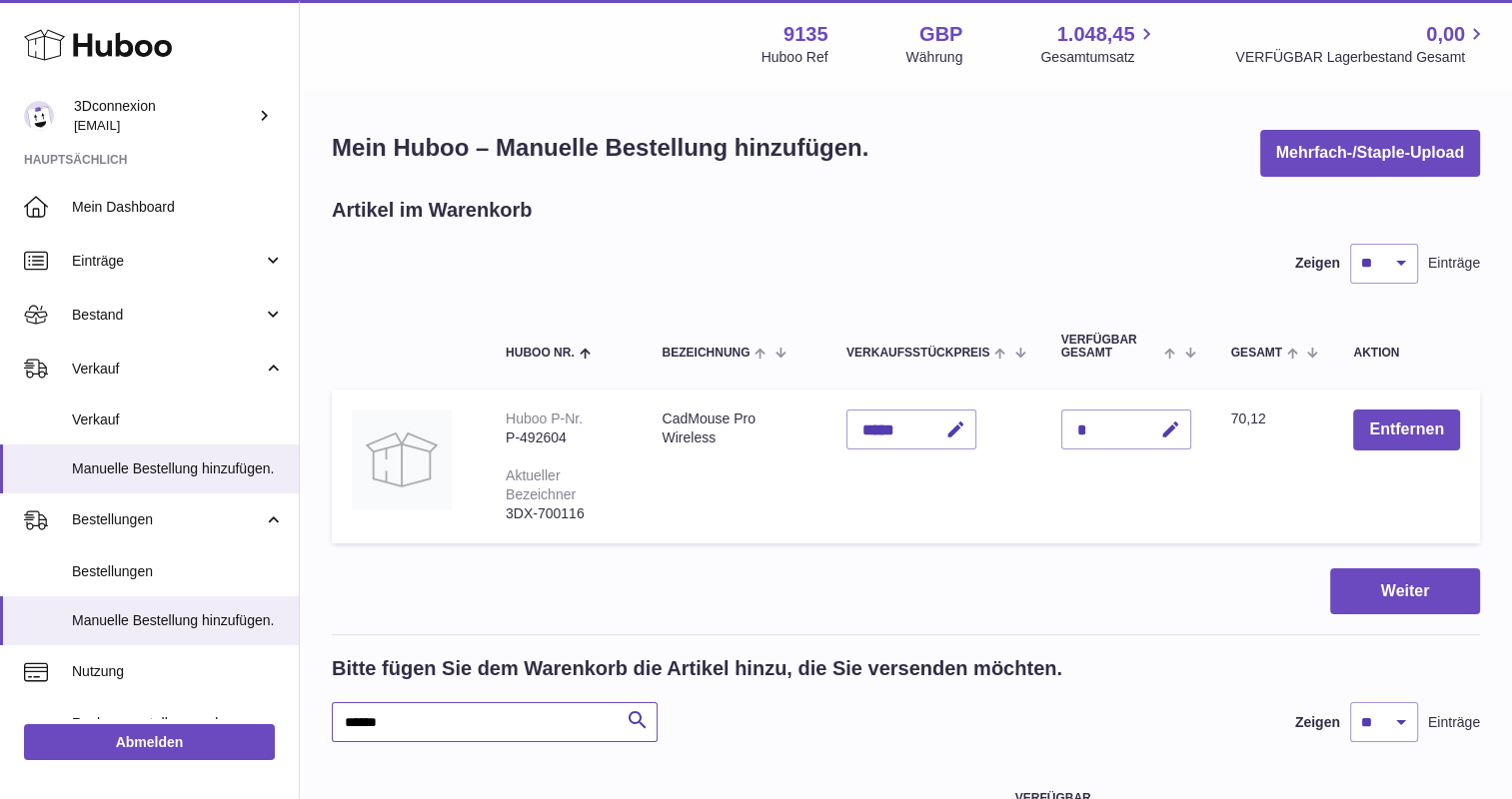 click on "******" at bounding box center (495, 722) 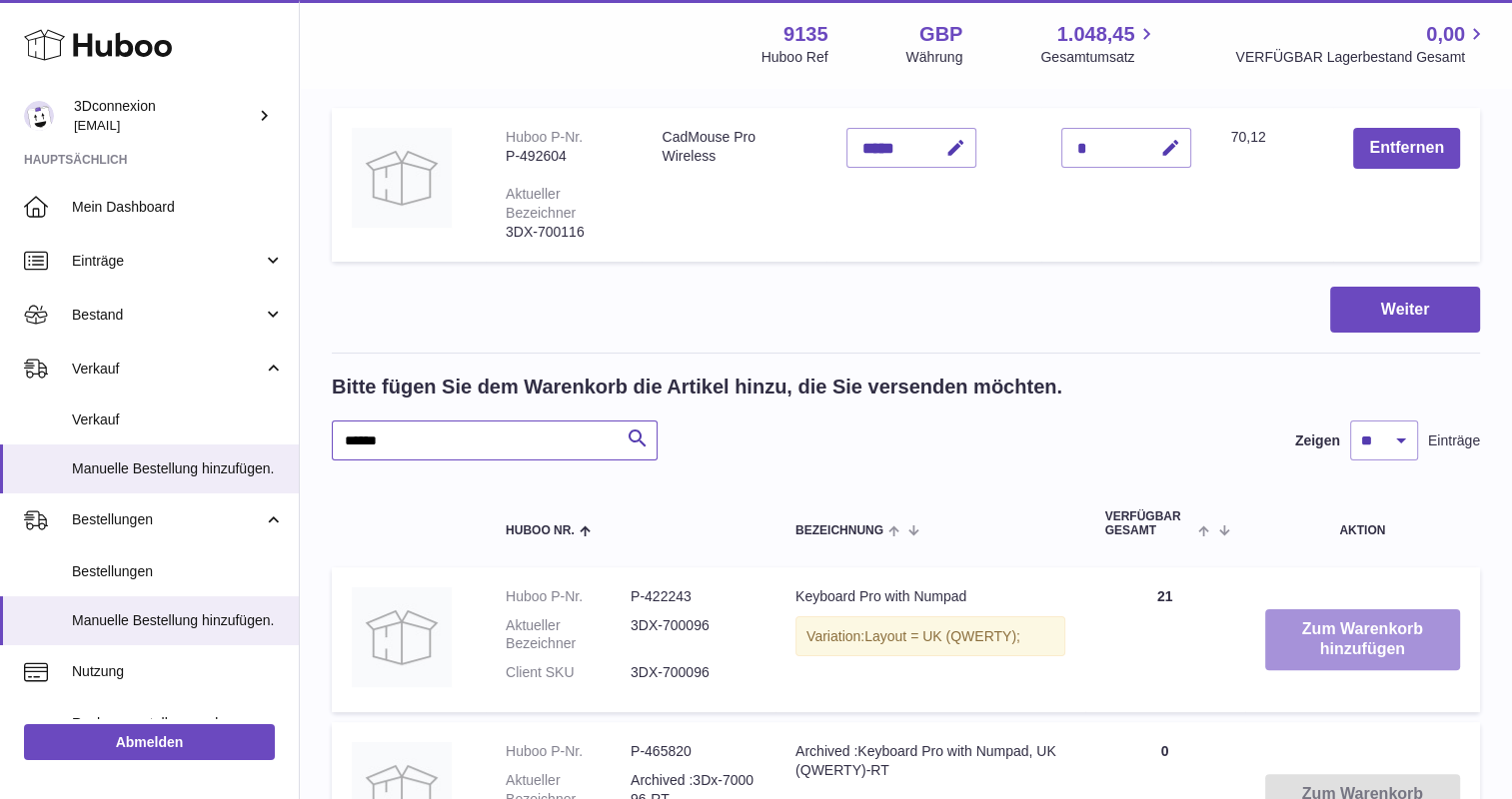 scroll, scrollTop: 300, scrollLeft: 0, axis: vertical 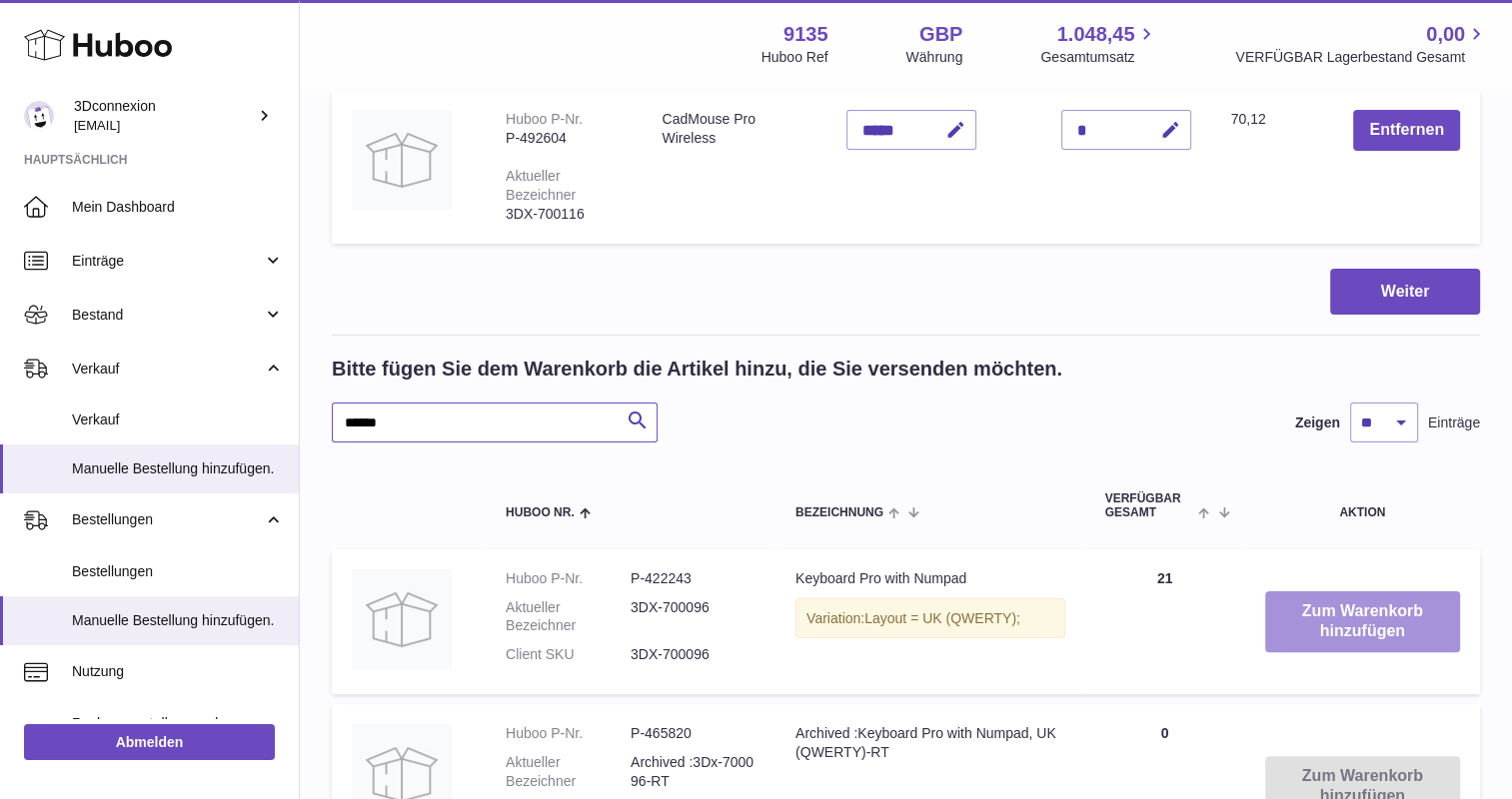 type on "******" 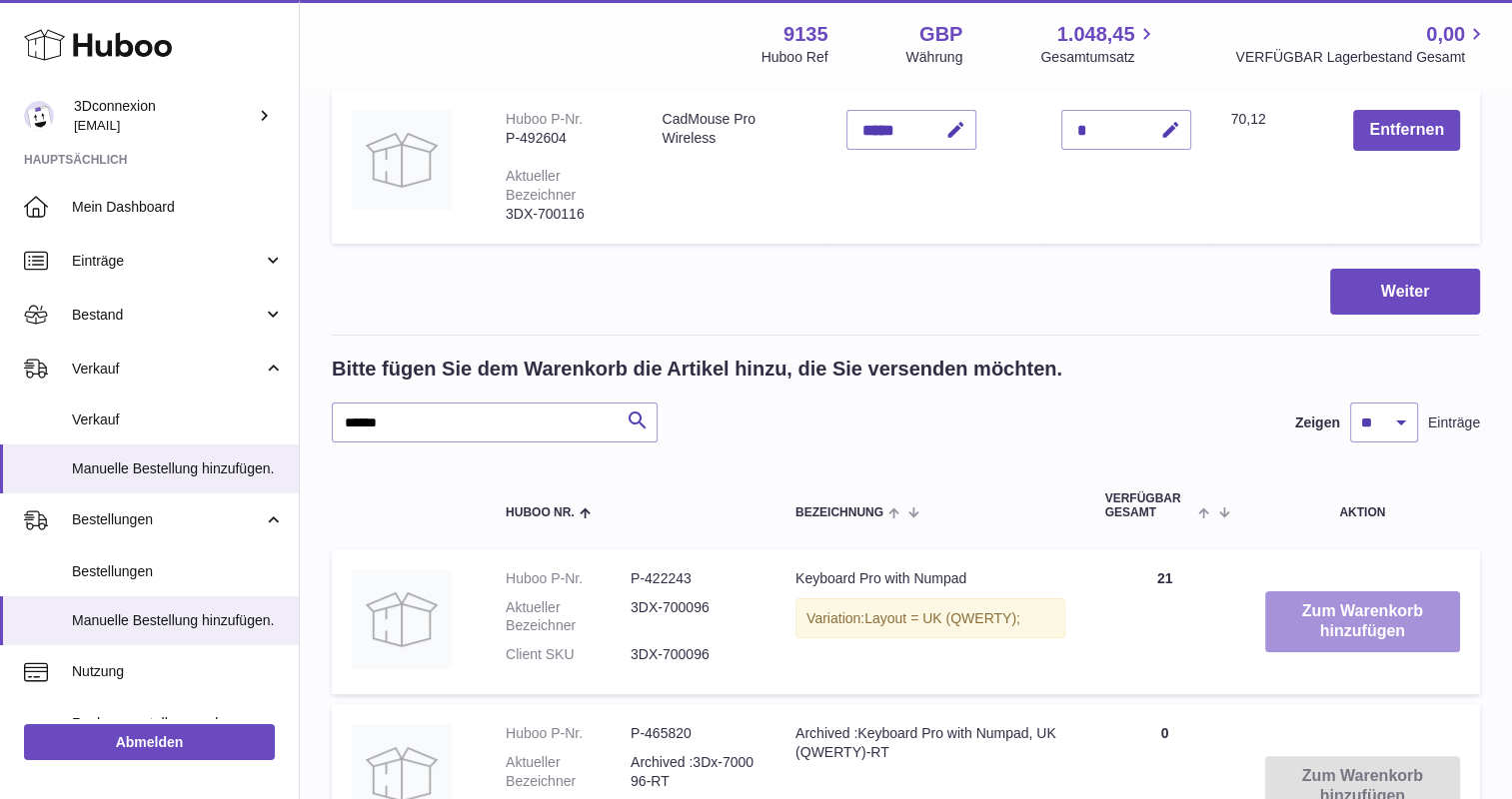 click on "Zum Warenkorb hinzufügen" at bounding box center (1362, 622) 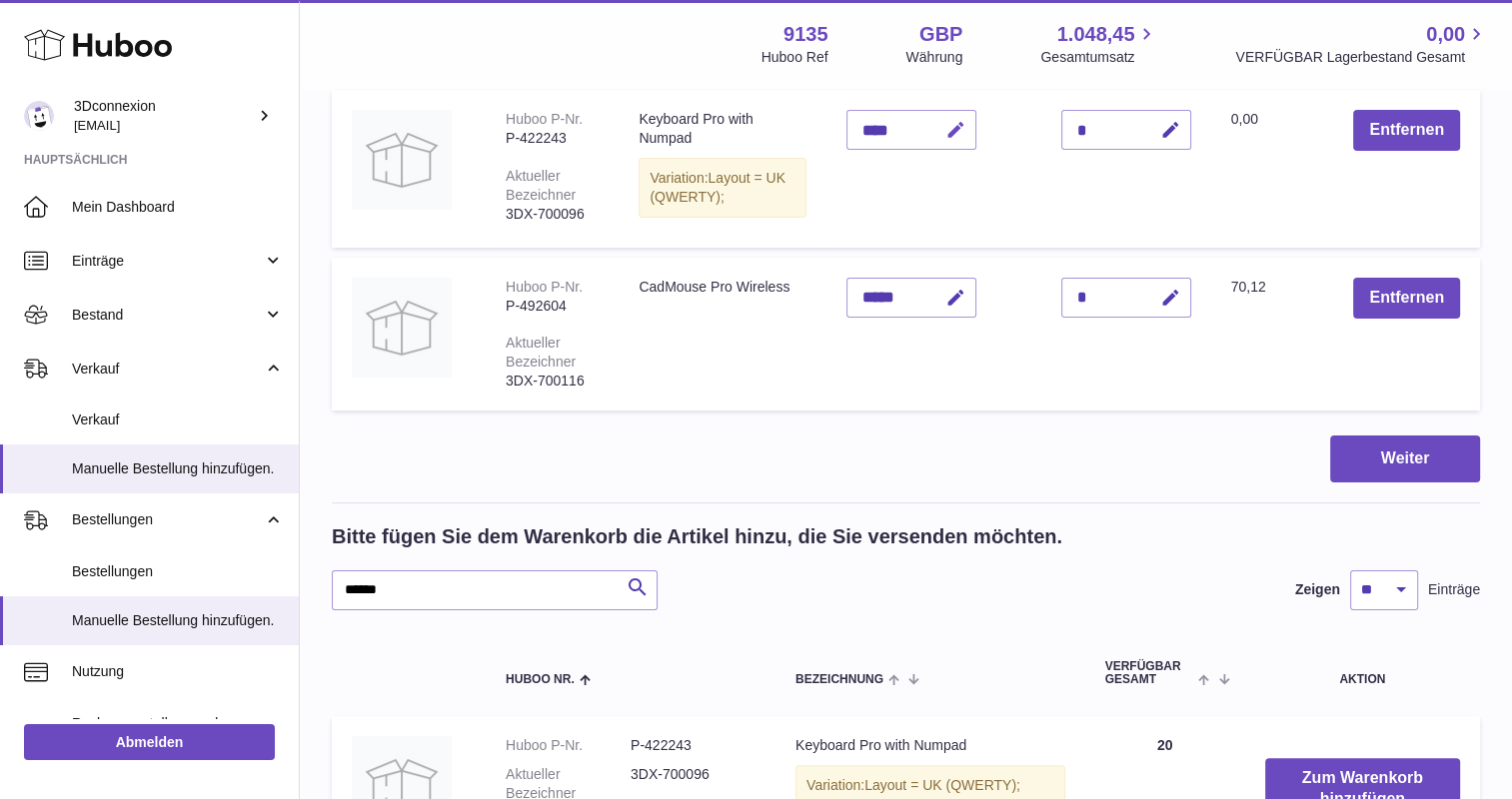 click at bounding box center (955, 130) 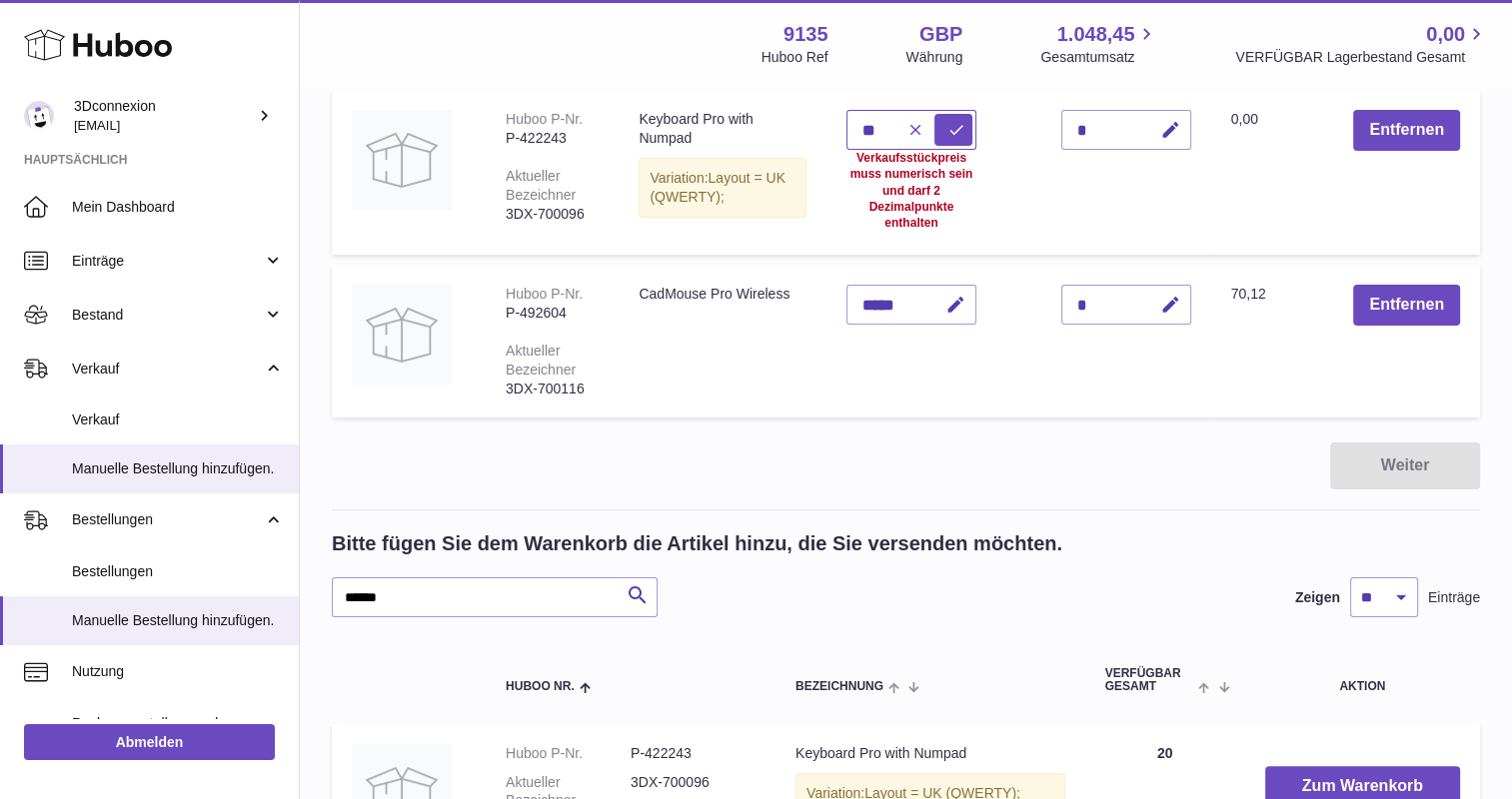 type on "*" 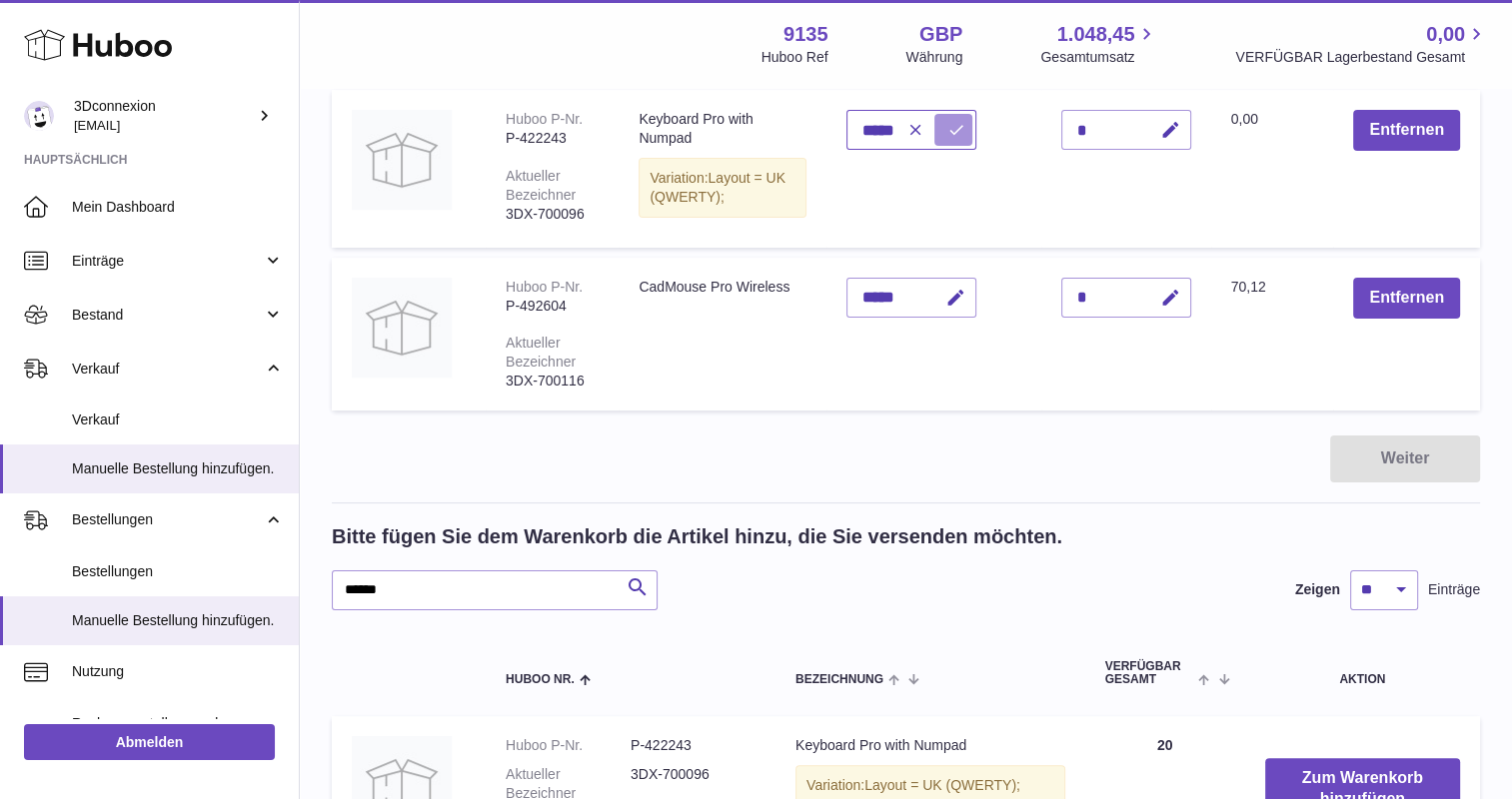 type on "*****" 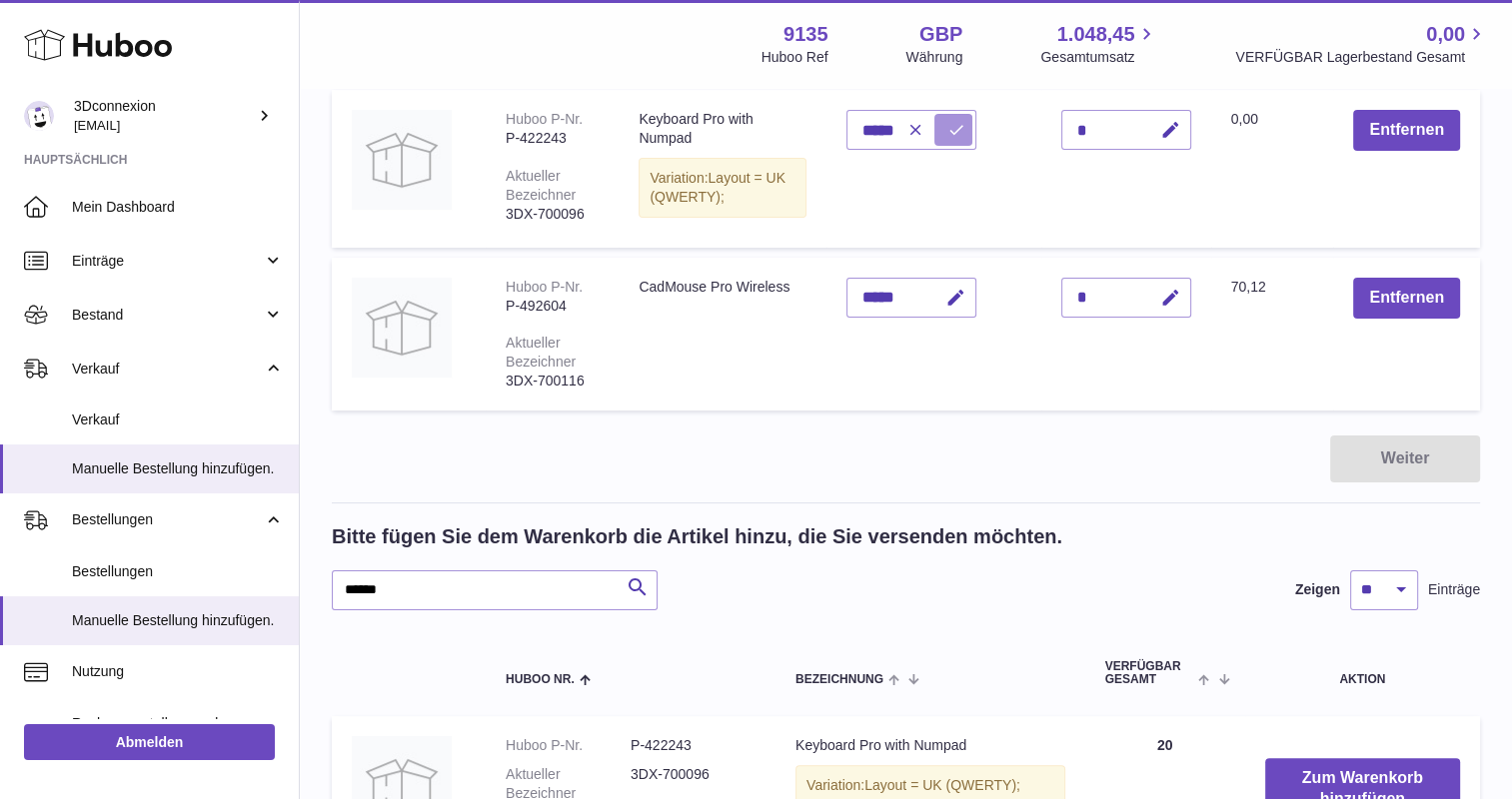 click at bounding box center [956, 130] 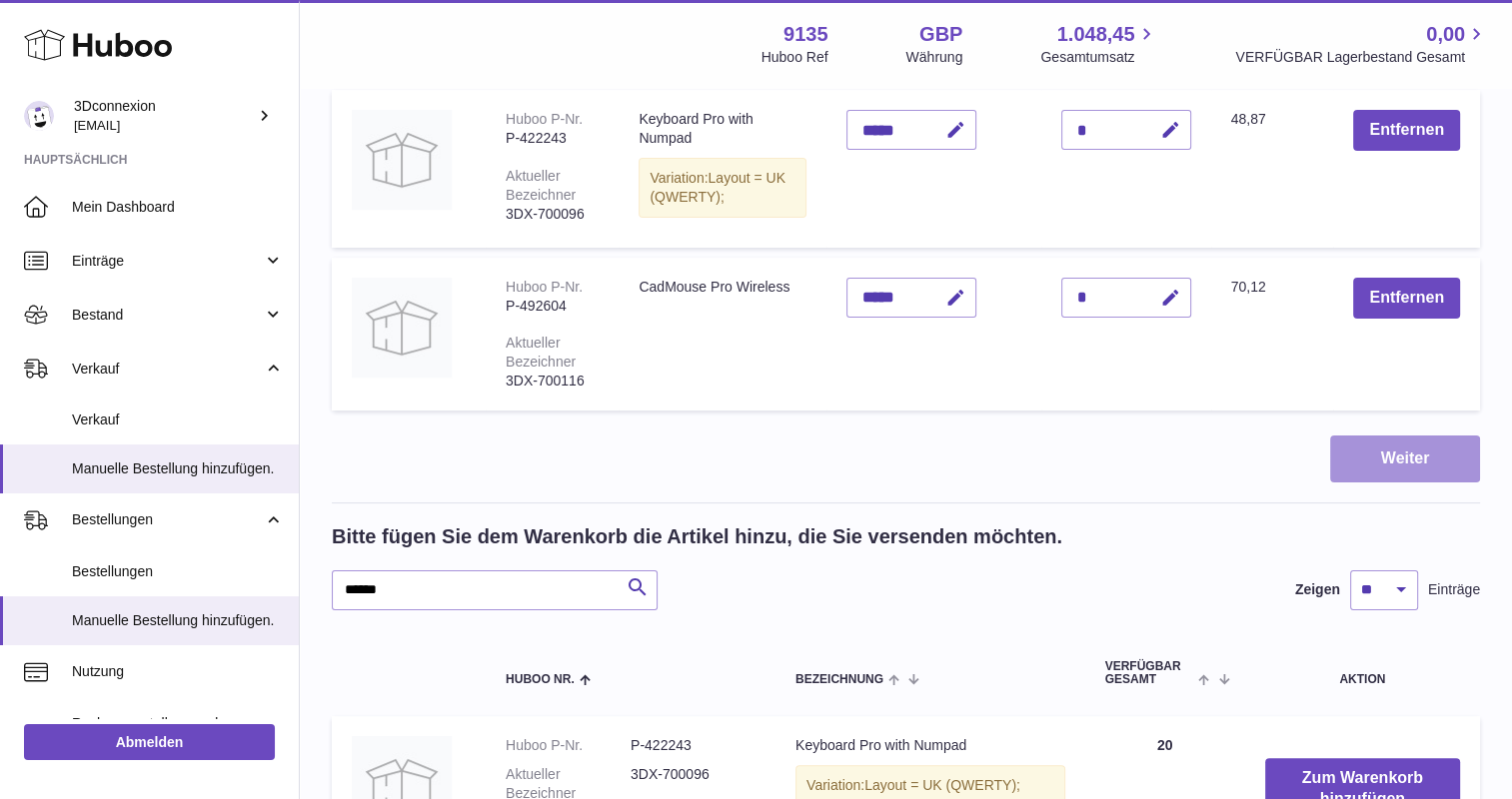 click on "Weiter" at bounding box center (1405, 458) 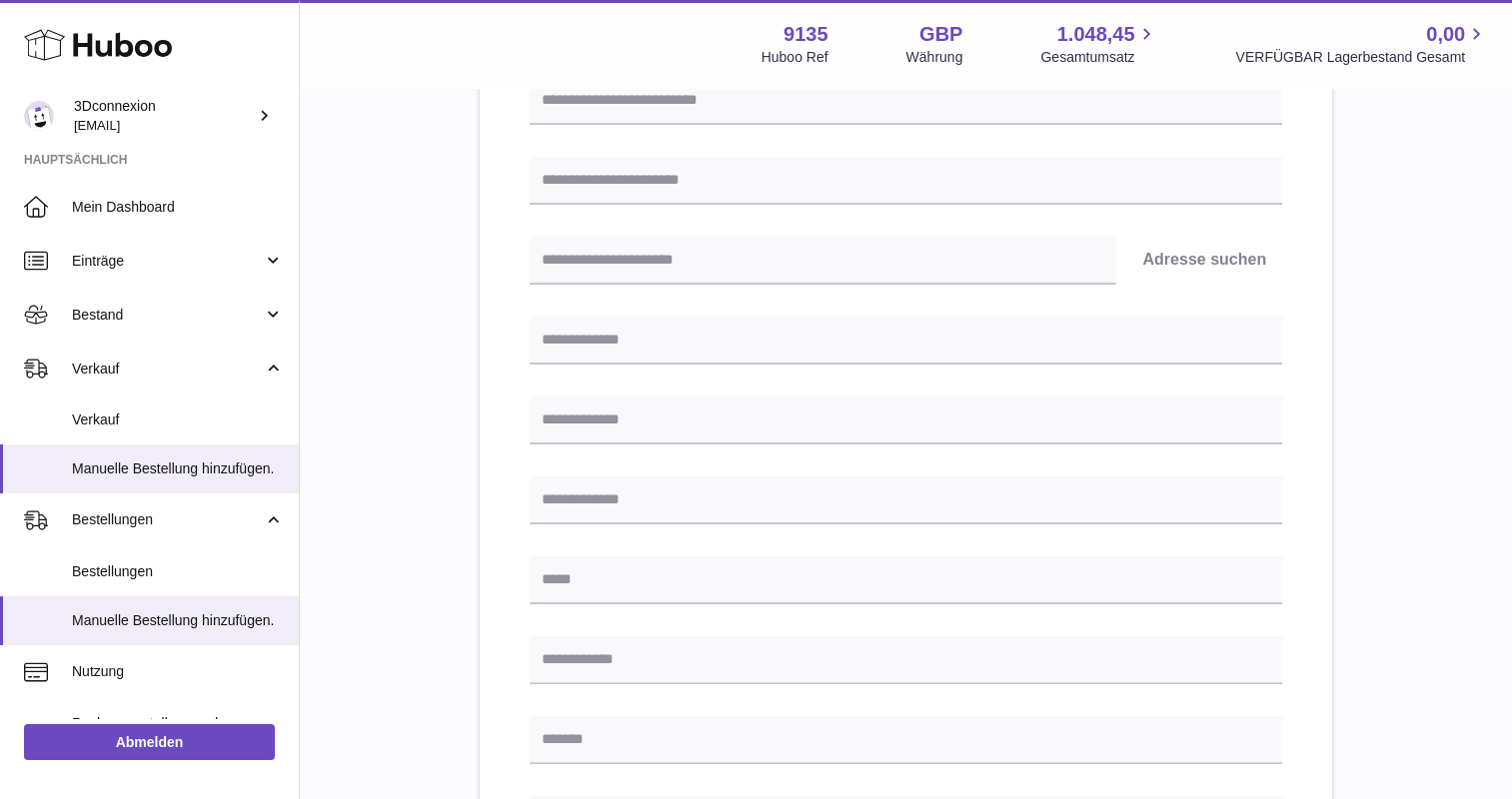 scroll, scrollTop: 0, scrollLeft: 0, axis: both 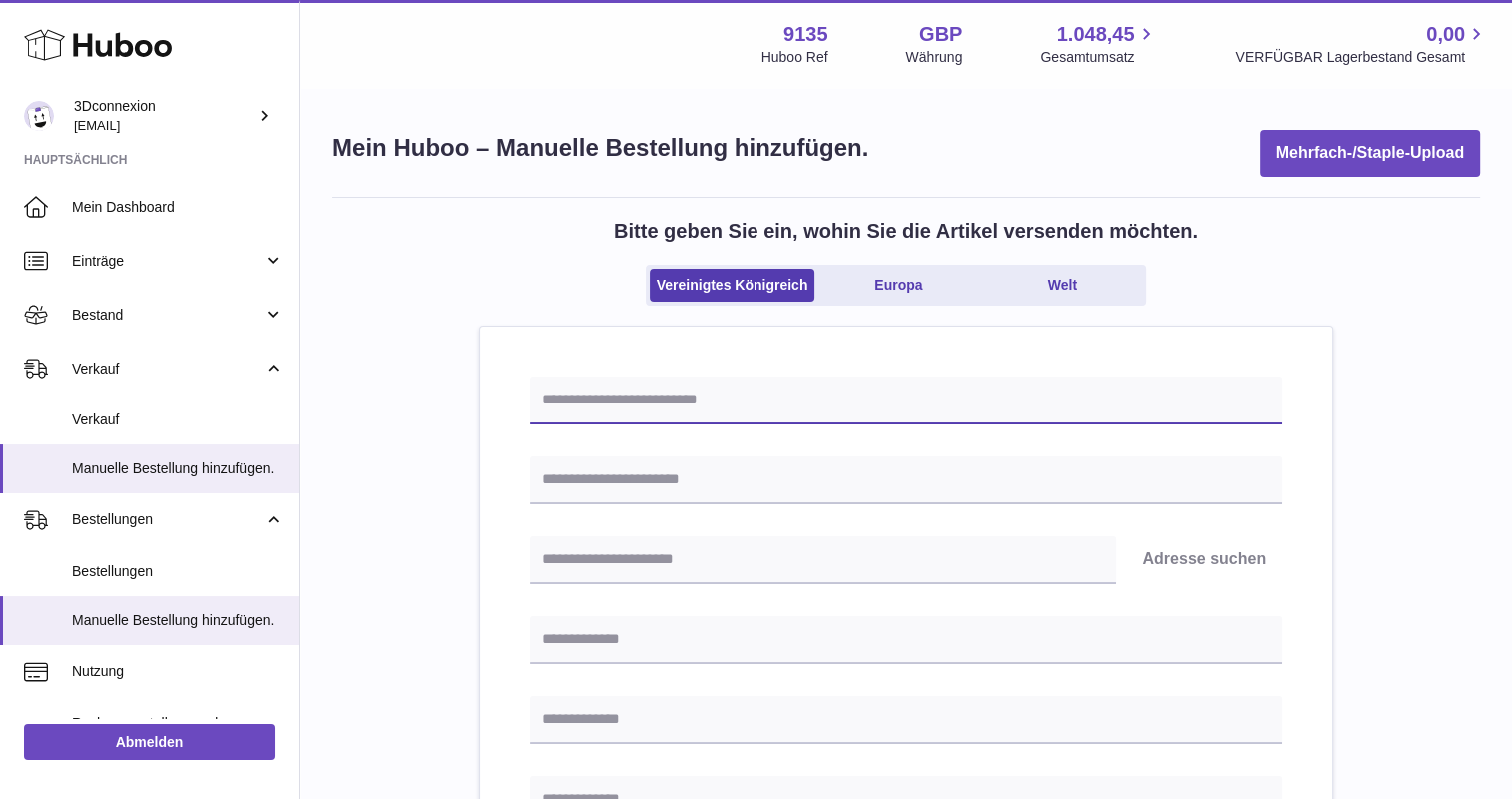 drag, startPoint x: 630, startPoint y: 407, endPoint x: 625, endPoint y: 398, distance: 10.29563 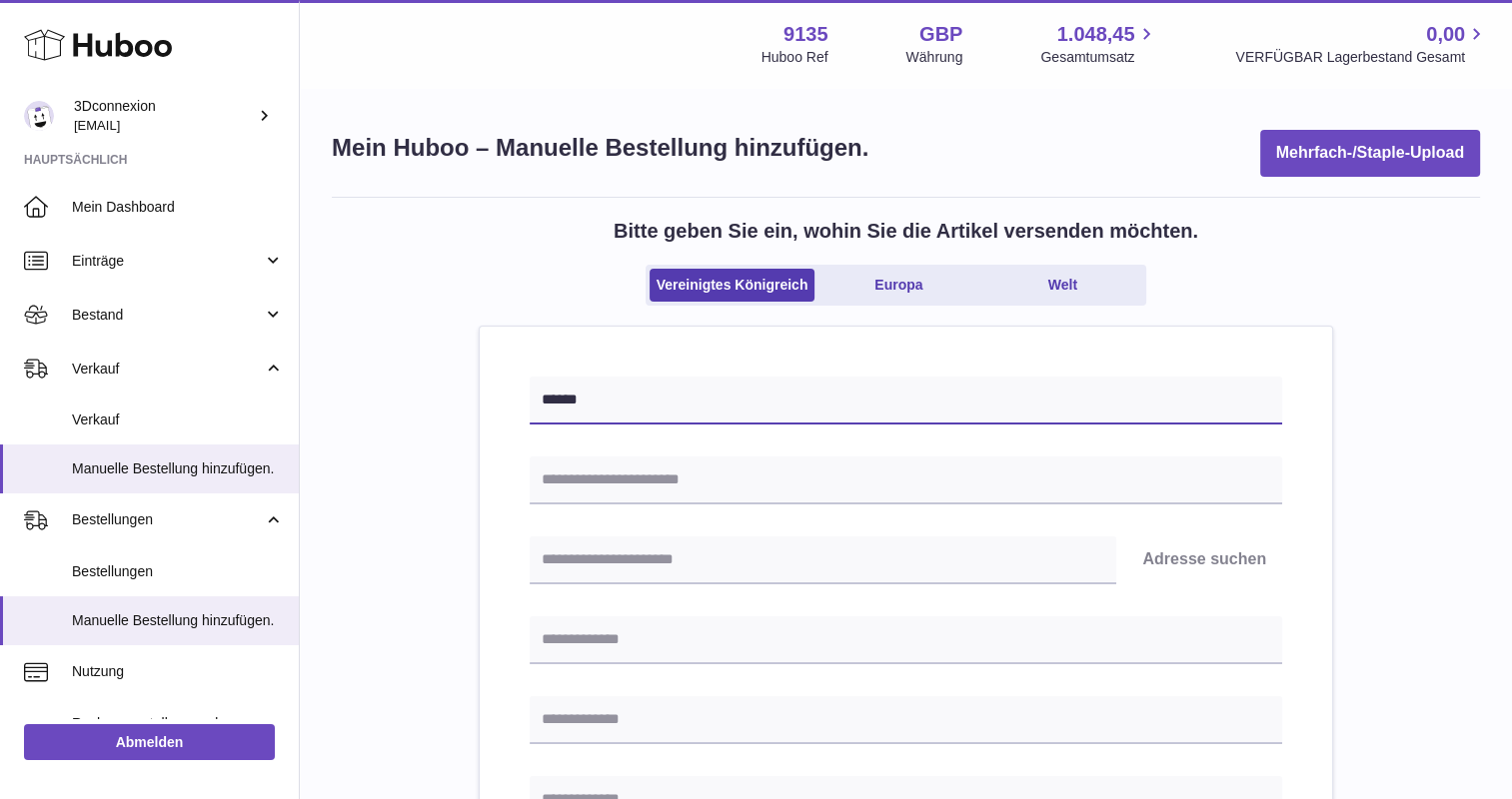type on "******" 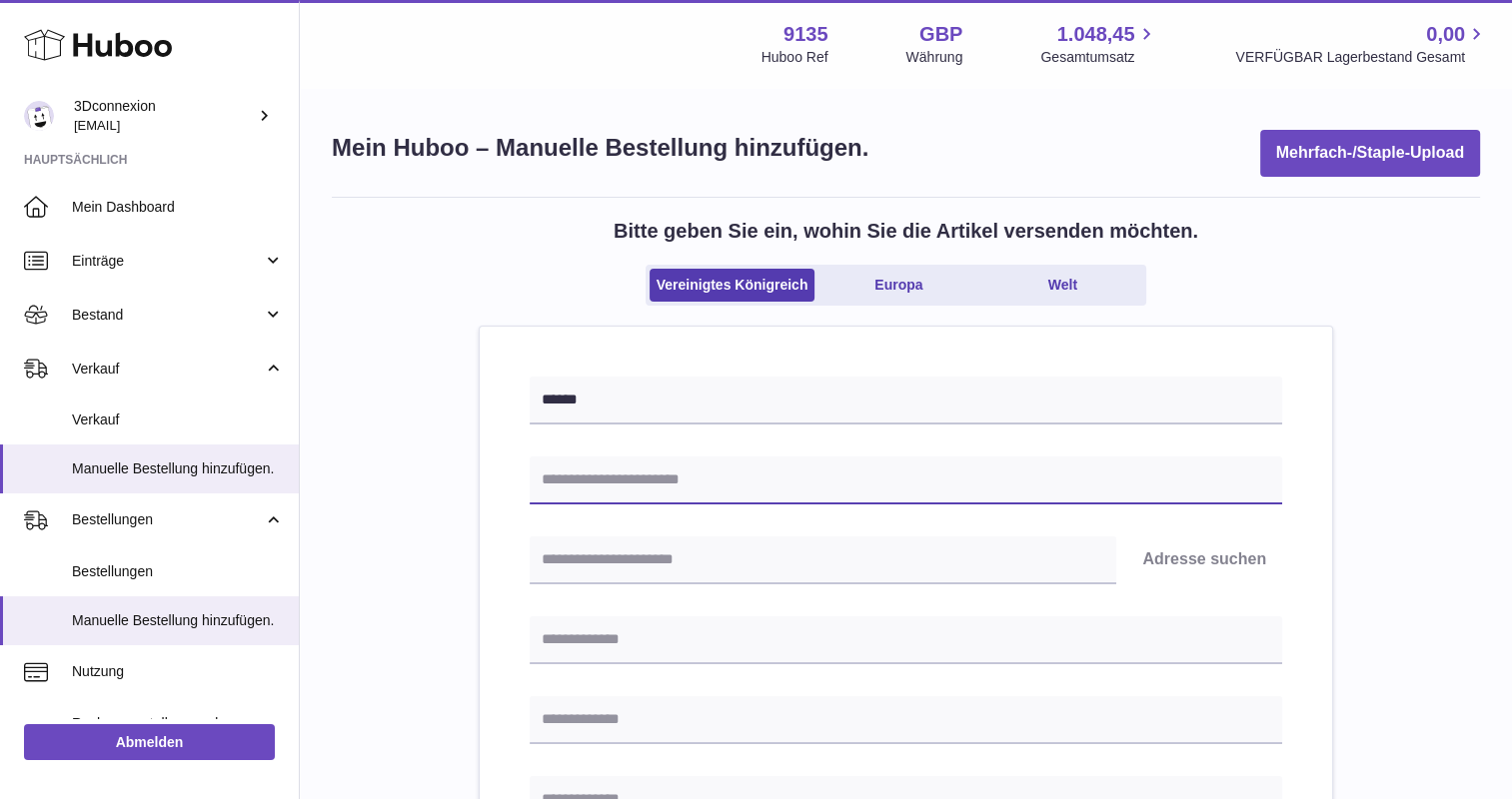 paste on "**********" 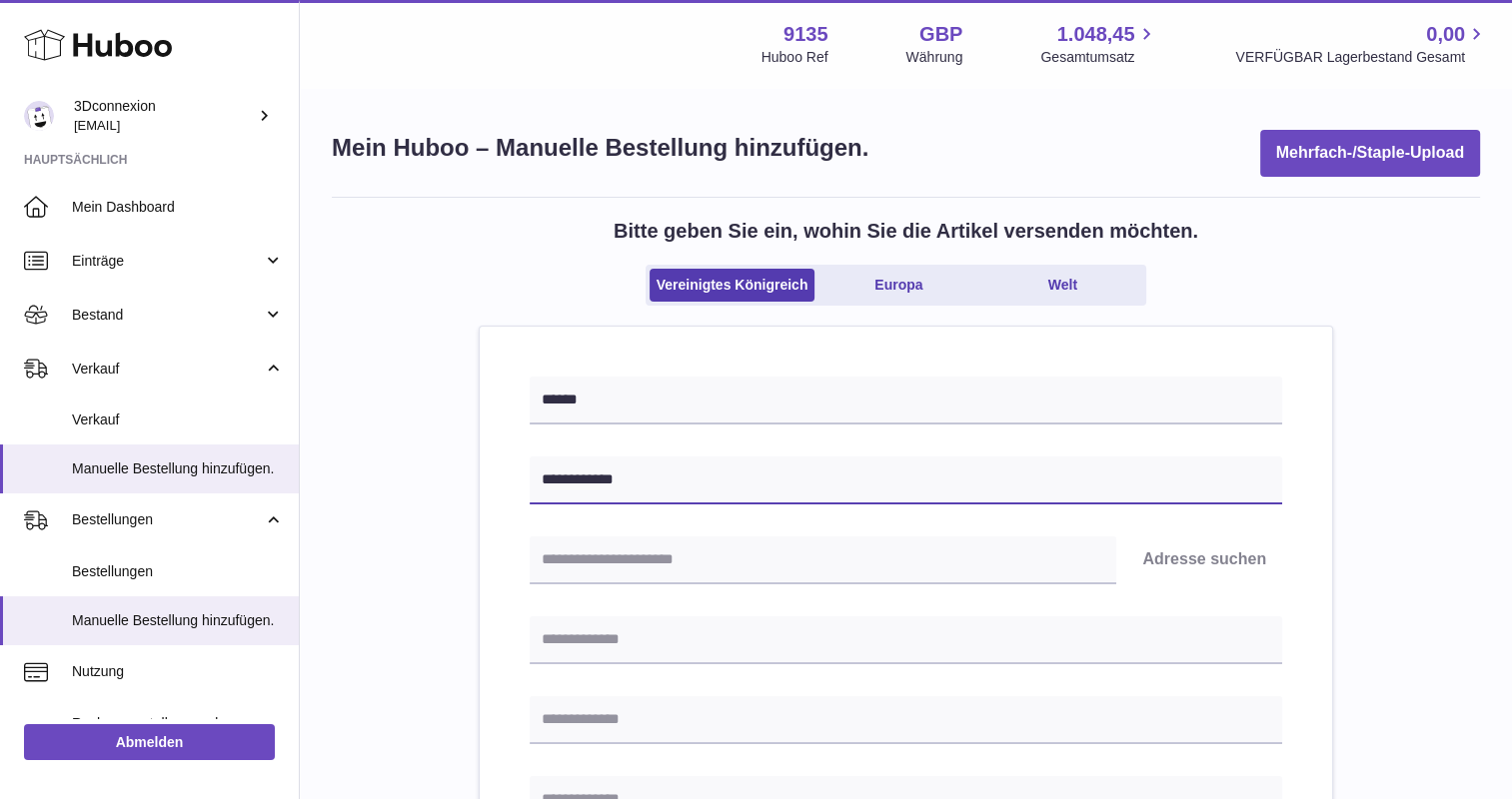 type on "**********" 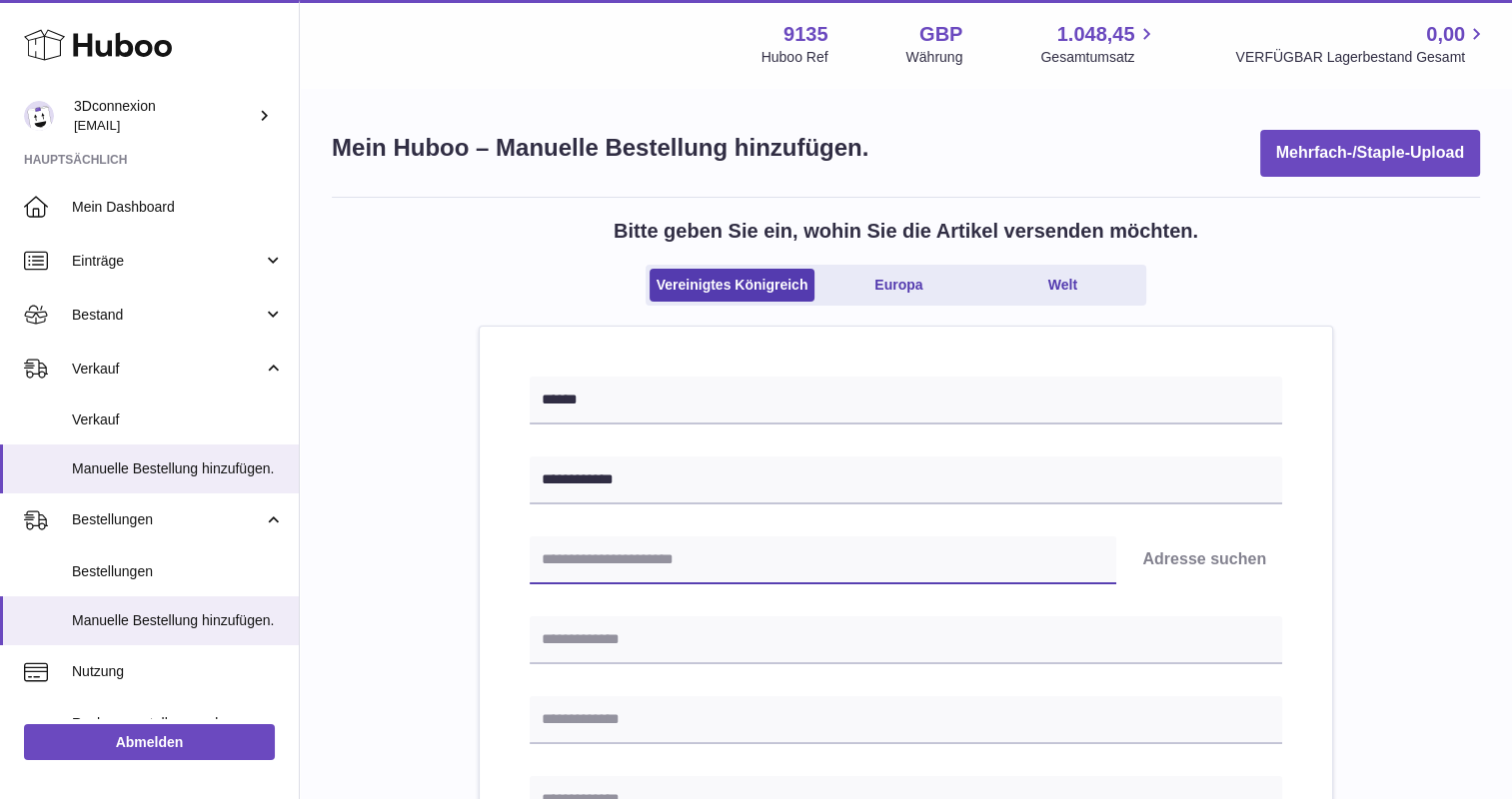 paste on "********" 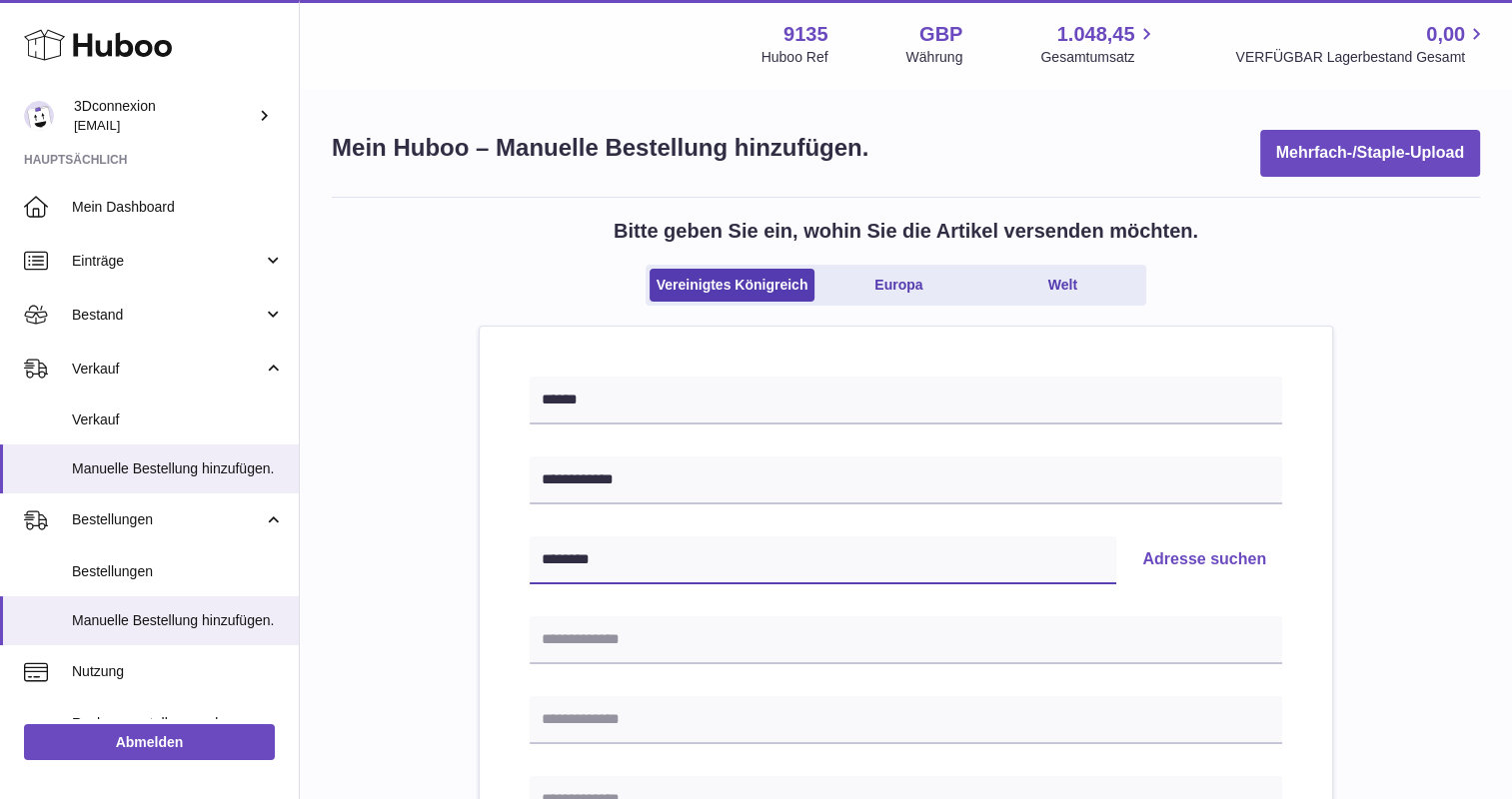 type on "********" 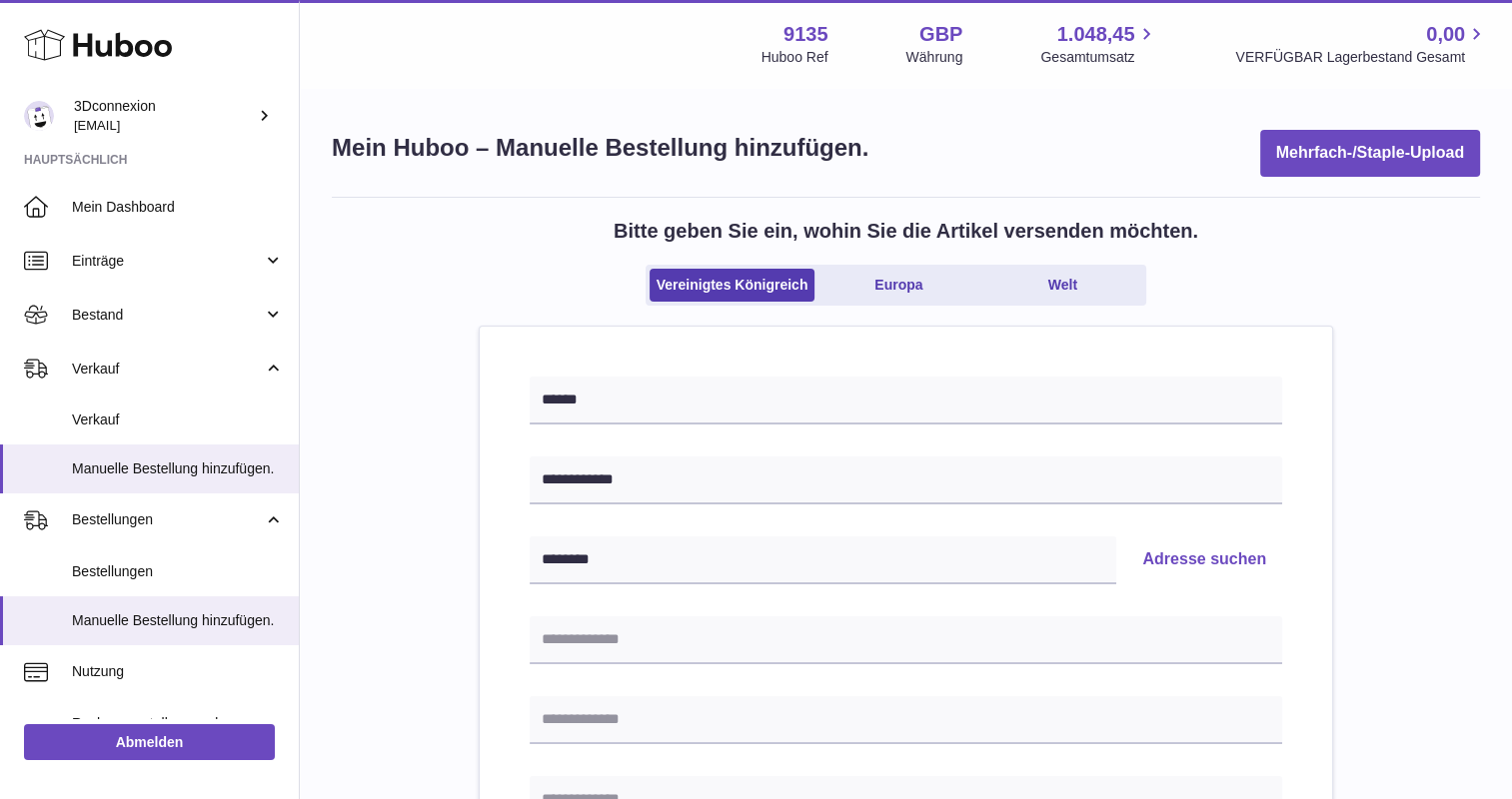 click on "Adresse suchen" at bounding box center (1204, 560) 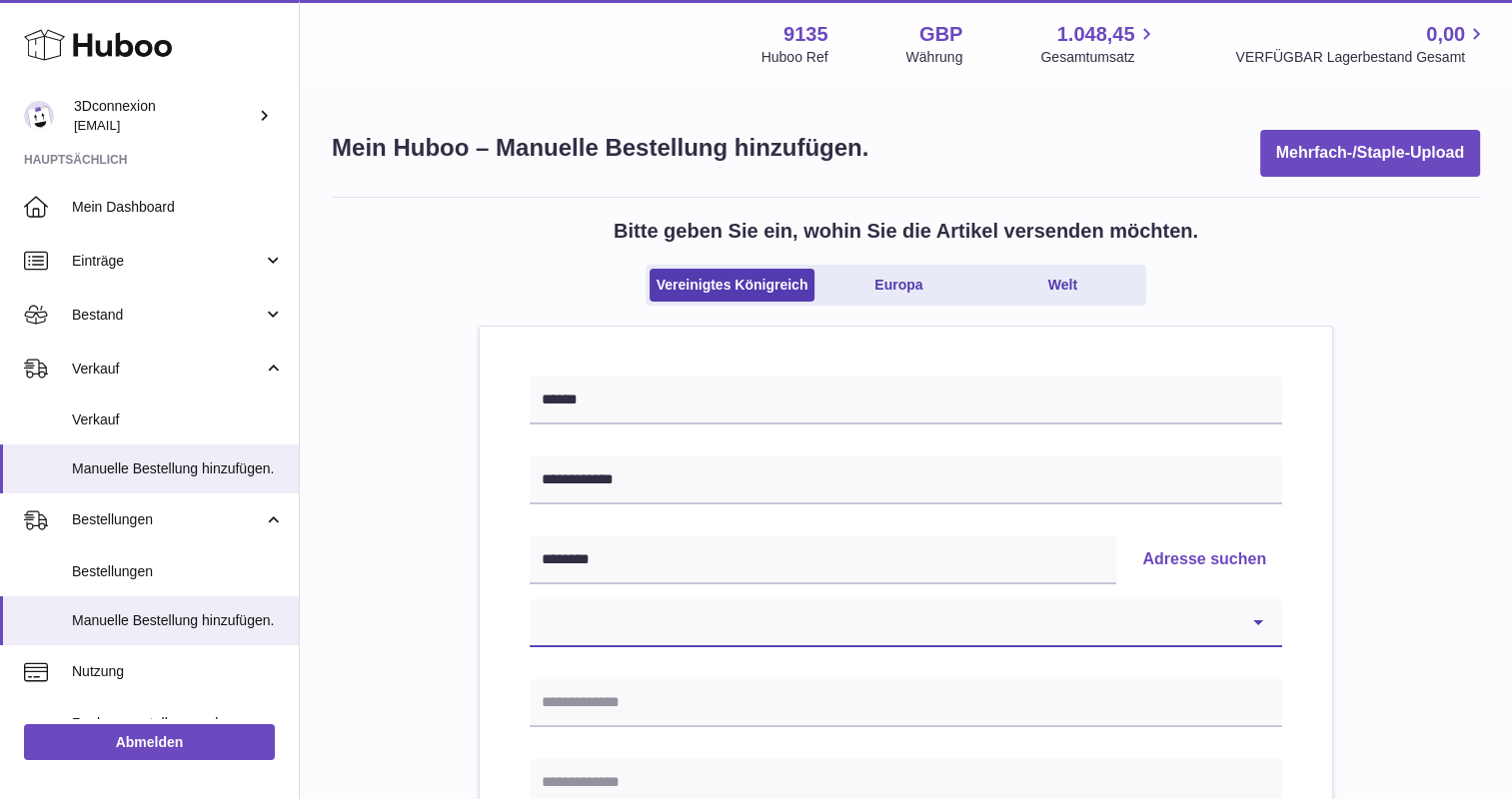 click on "**********" at bounding box center (905, 623) 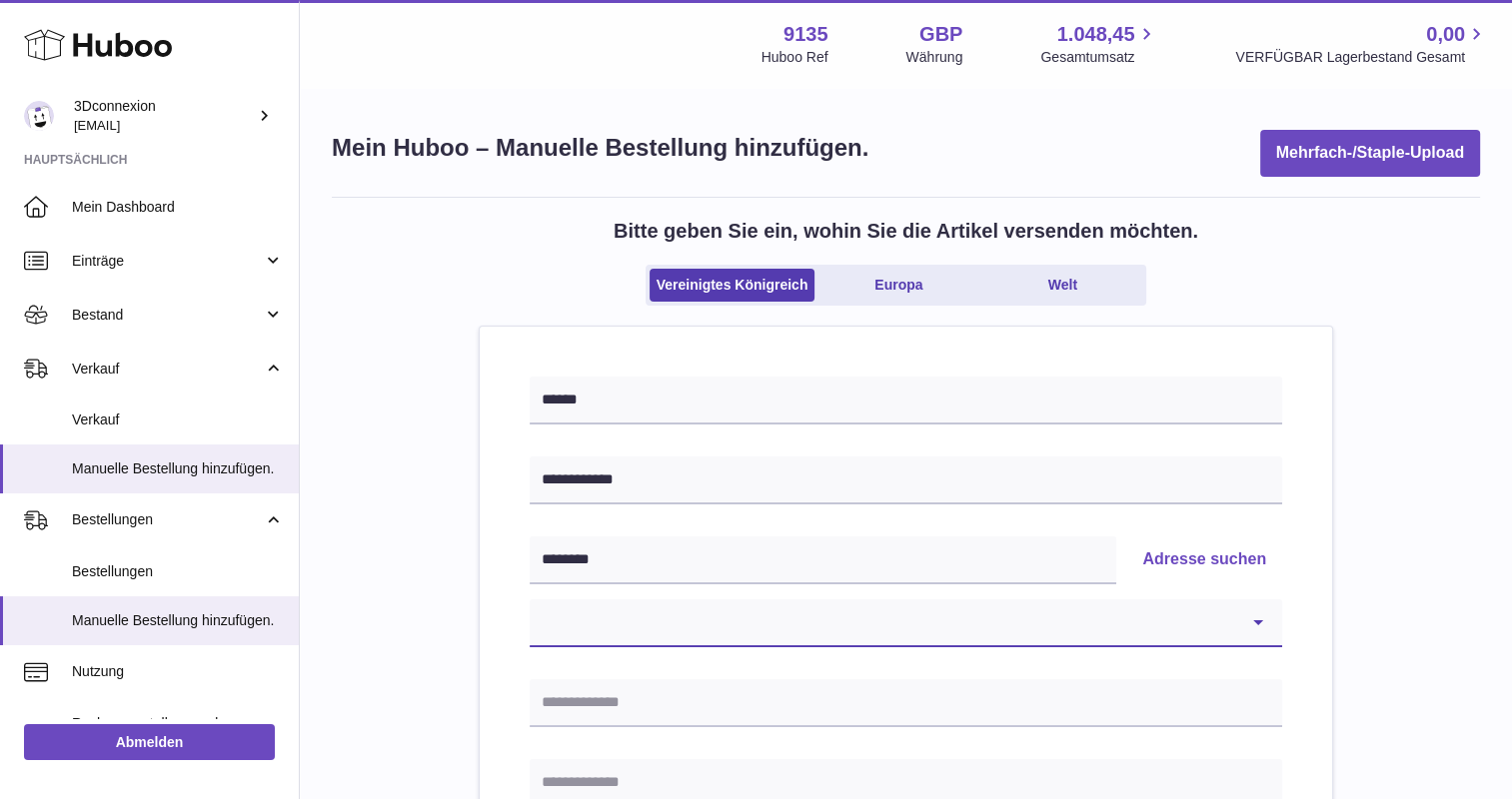select on "*" 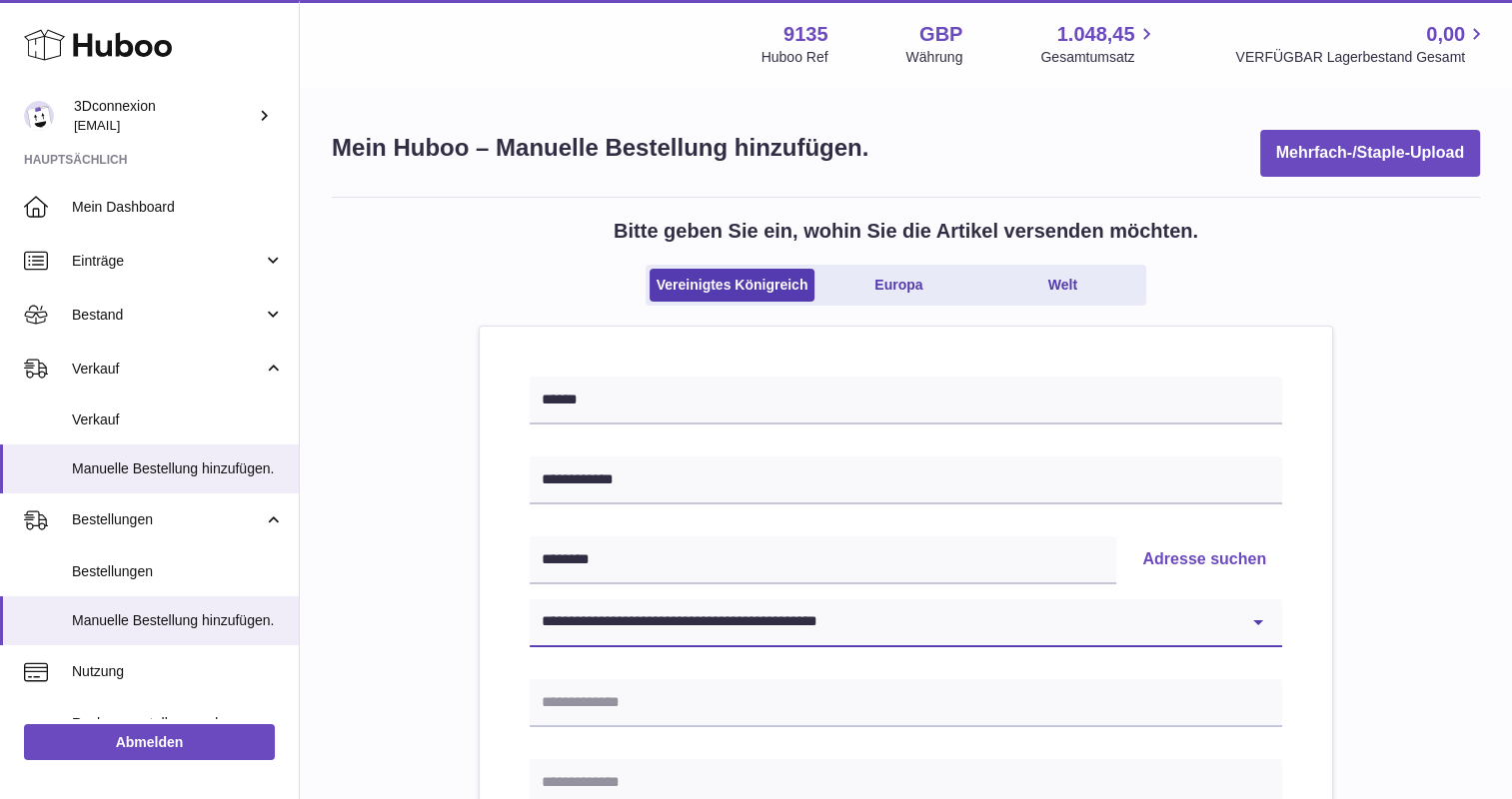 click on "**********" at bounding box center (905, 623) 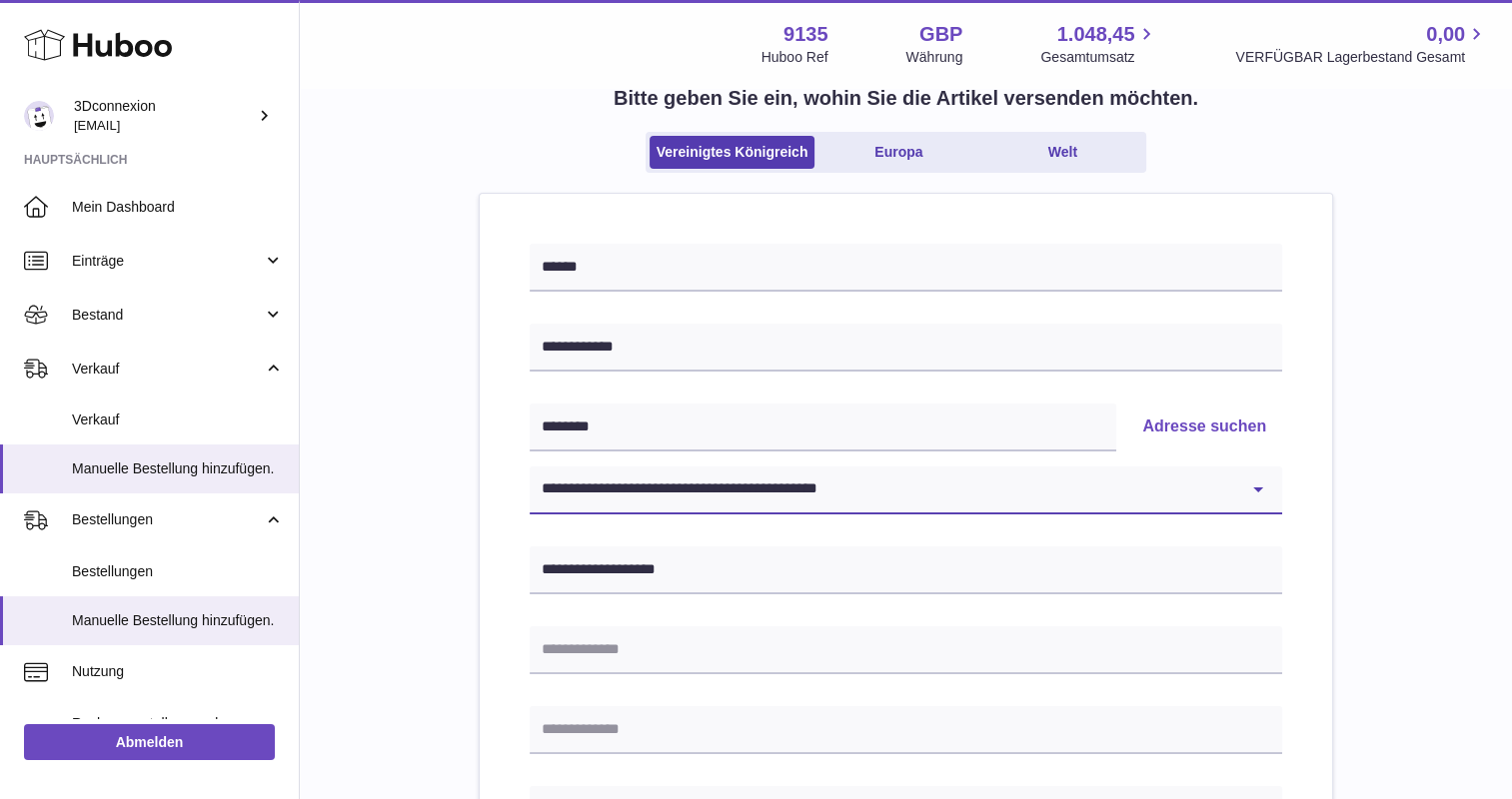 scroll, scrollTop: 400, scrollLeft: 0, axis: vertical 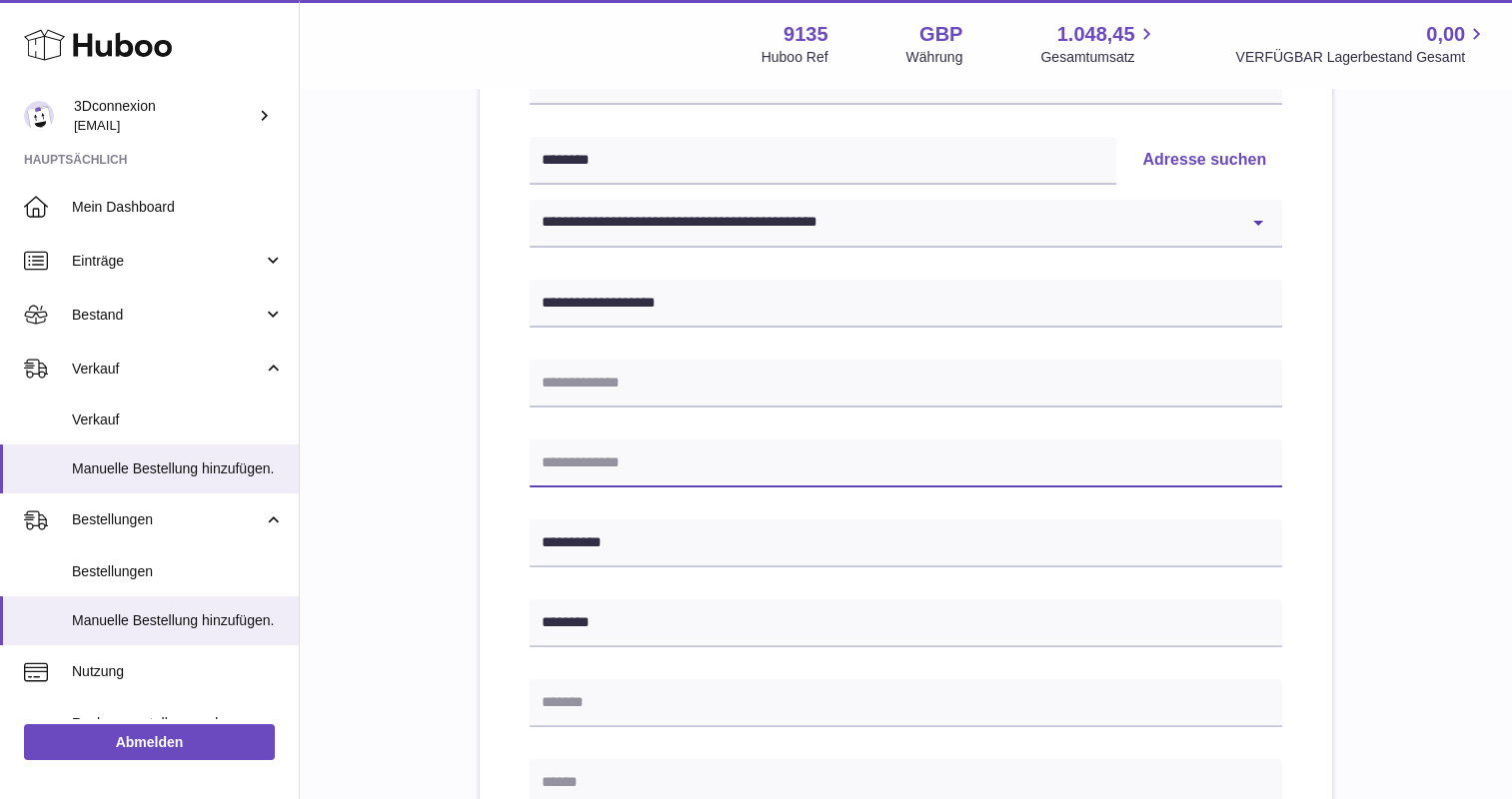 click at bounding box center [905, 463] 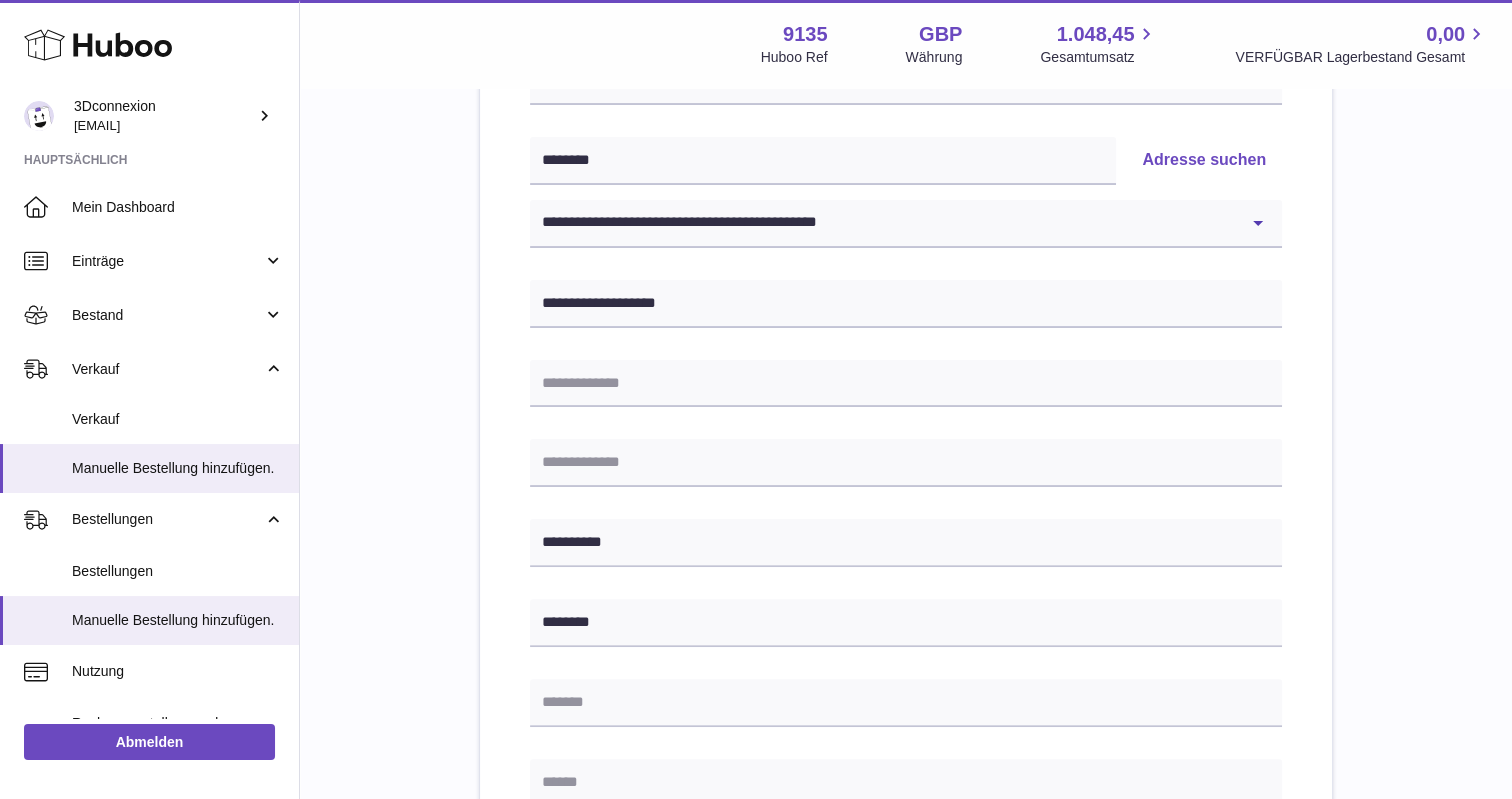 click on "**********" at bounding box center (905, 524) 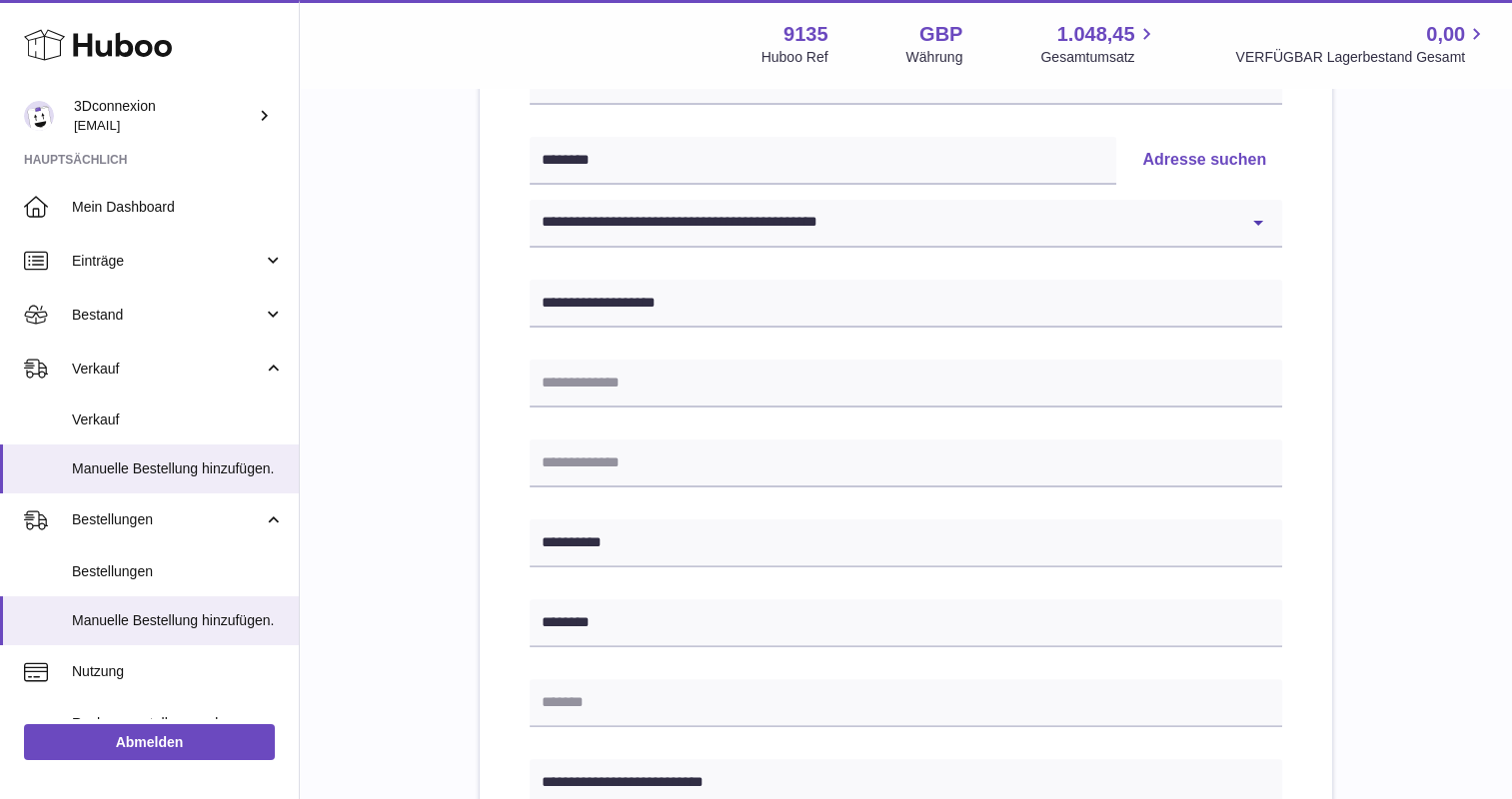 type on "**********" 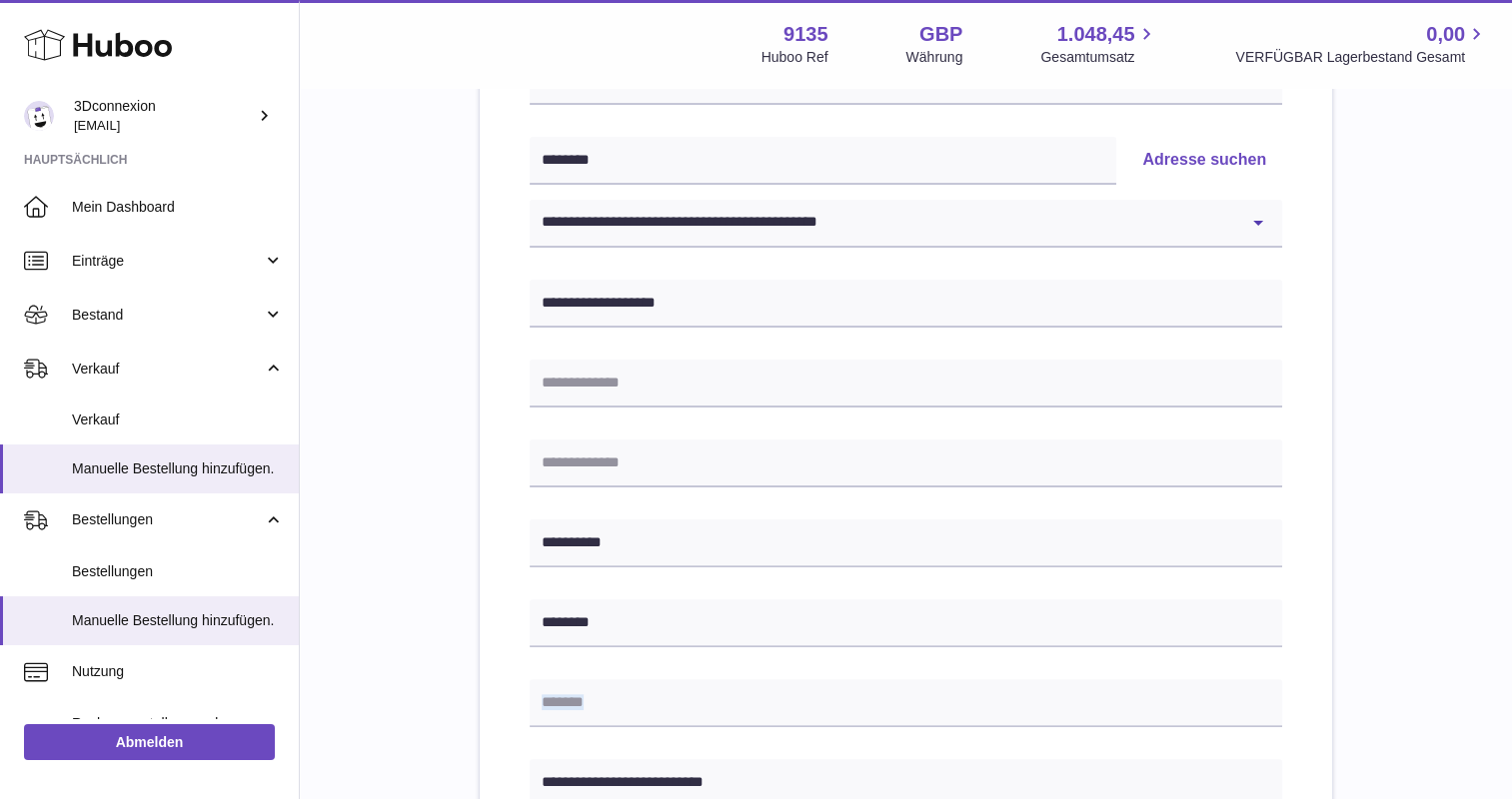 click on "**********" at bounding box center [905, 553] 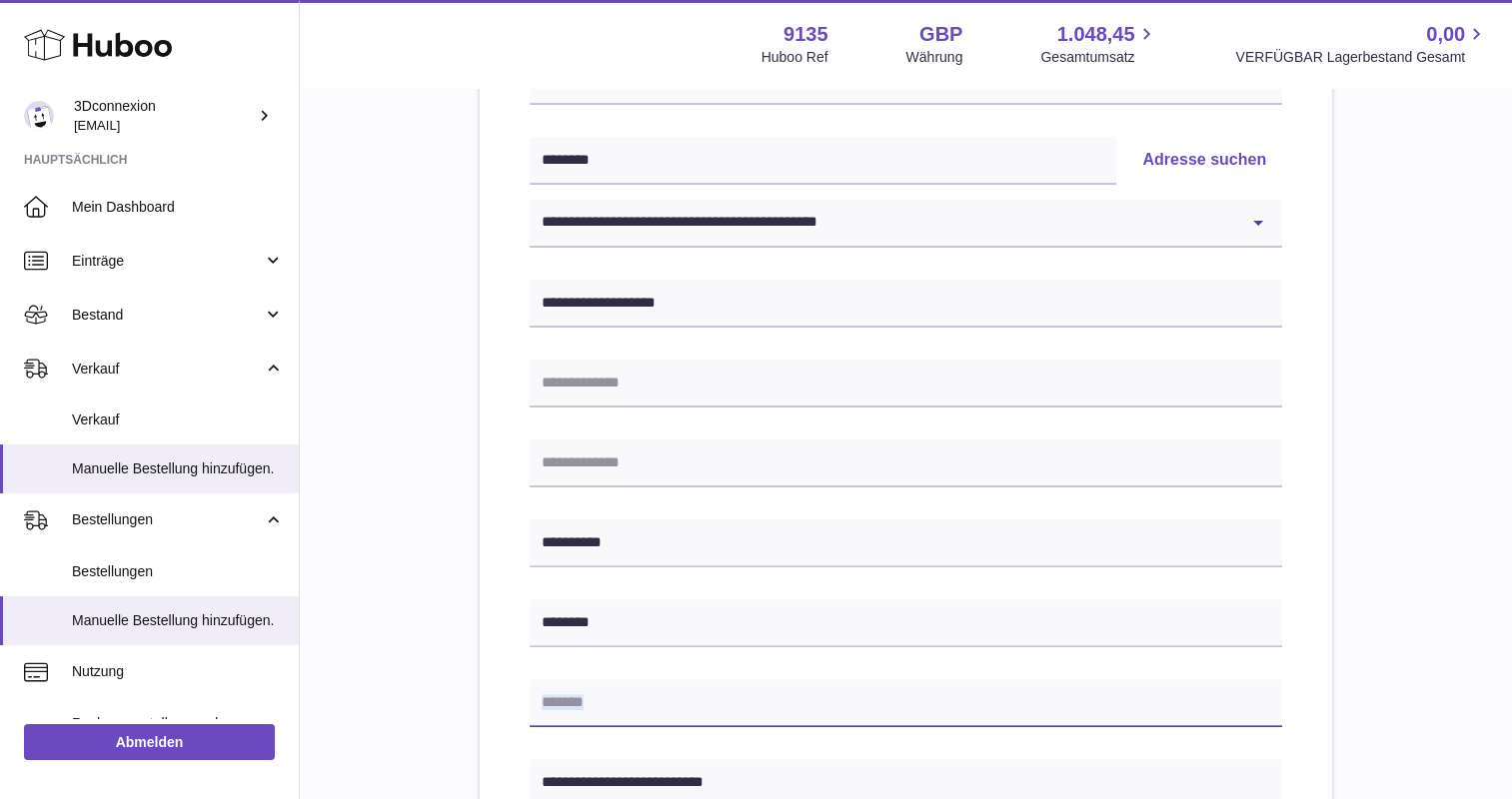 click at bounding box center (905, 703) 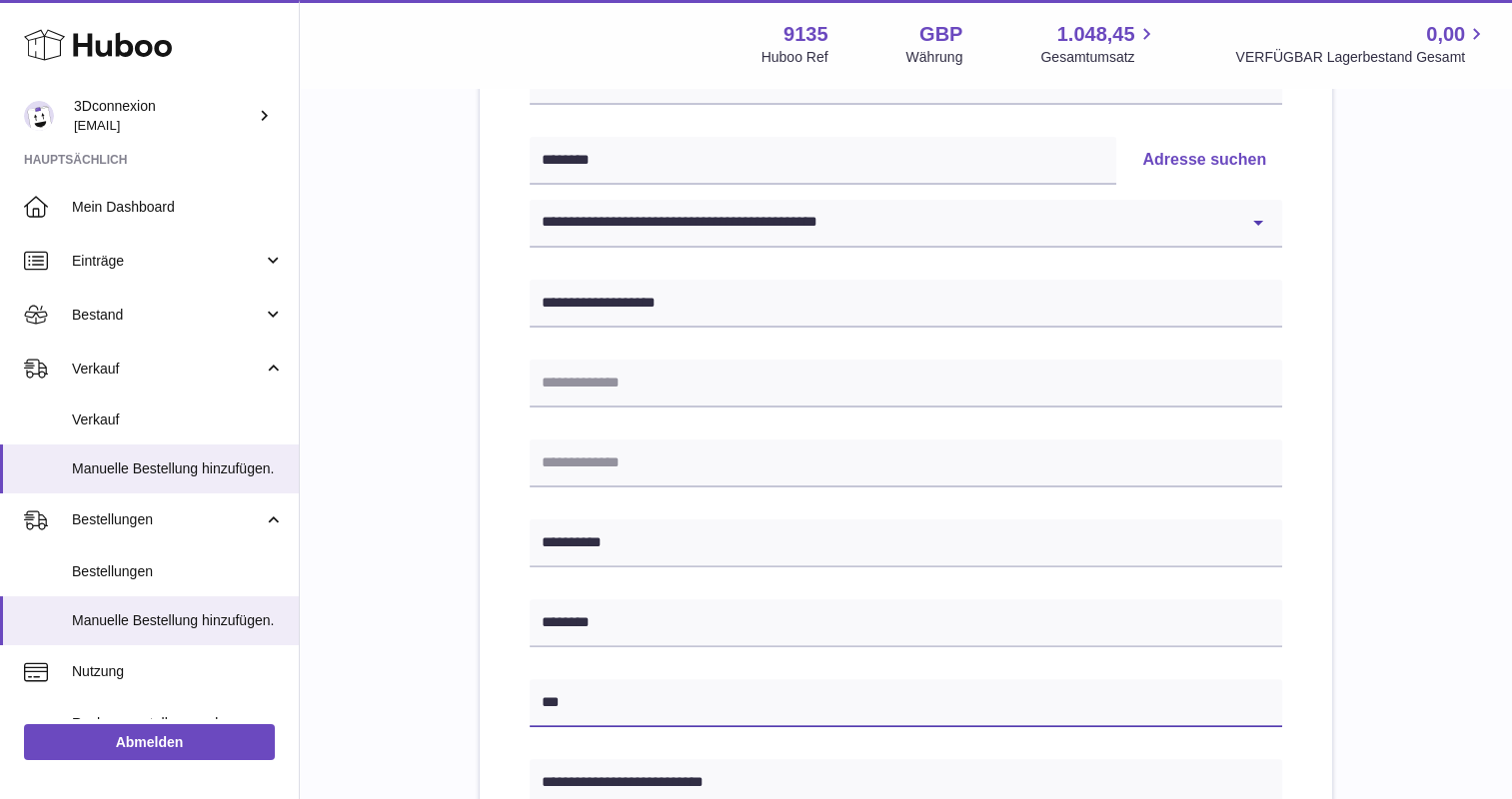 paste on "*********" 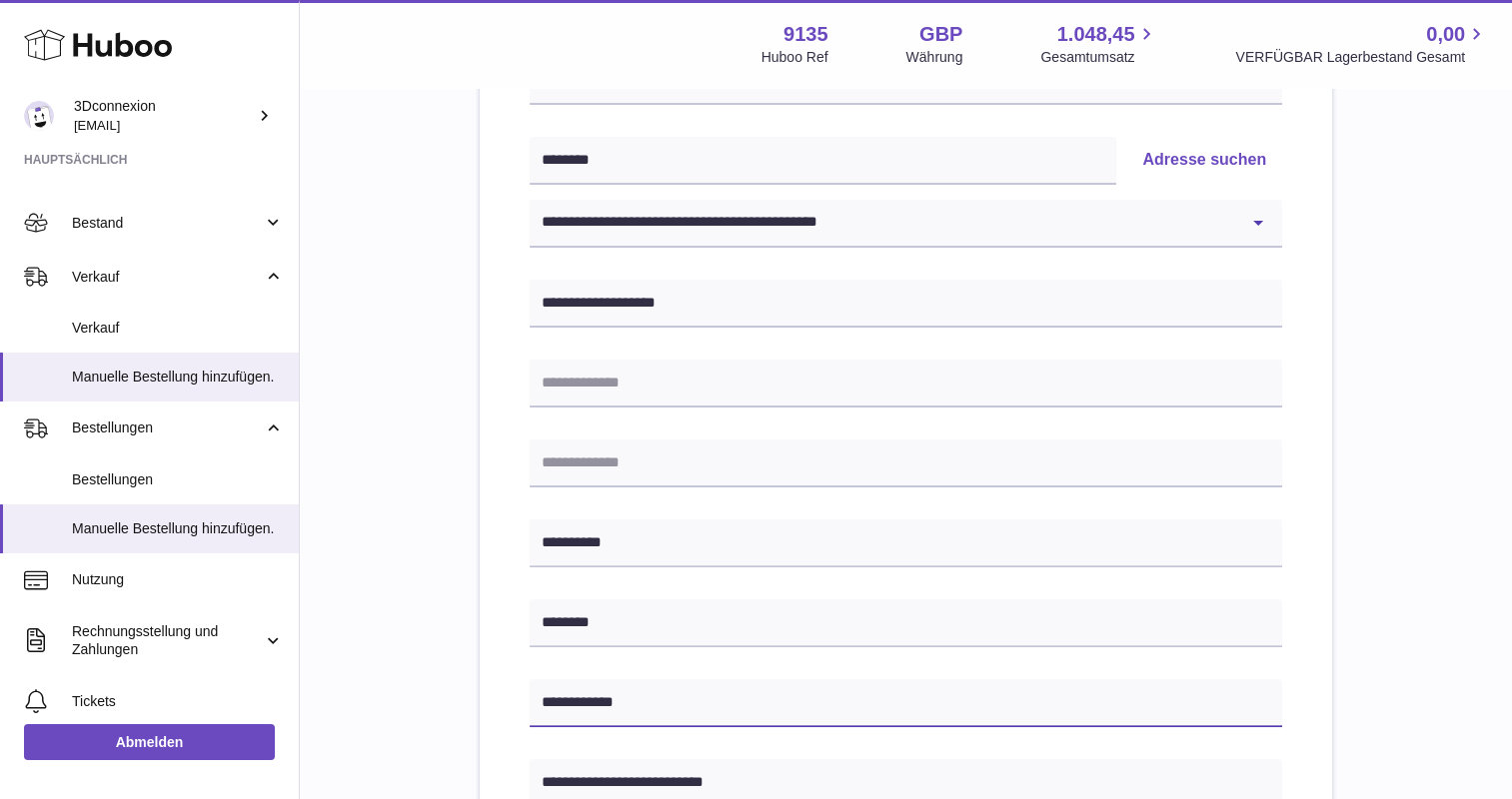 scroll, scrollTop: 263, scrollLeft: 0, axis: vertical 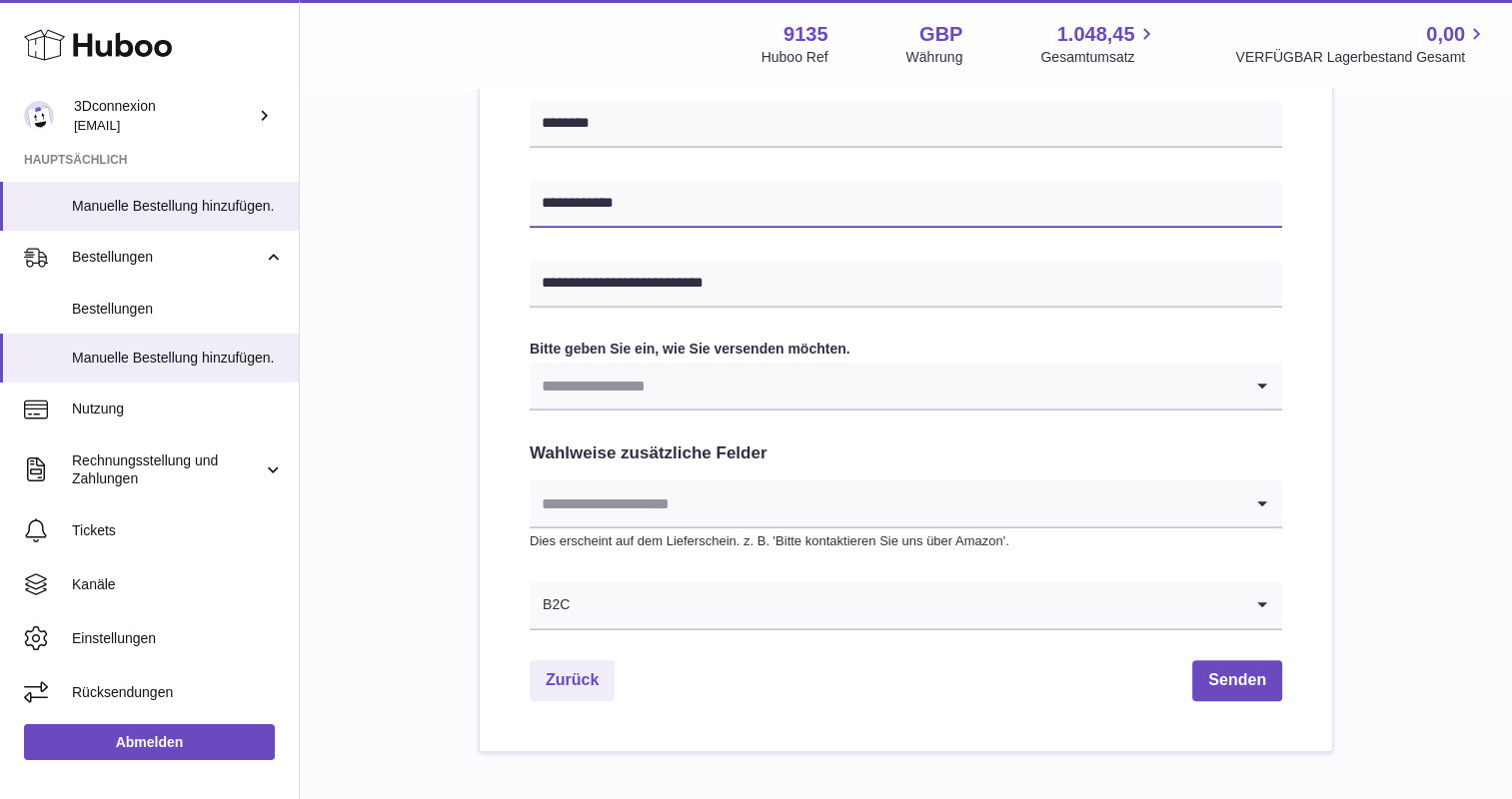 type on "**********" 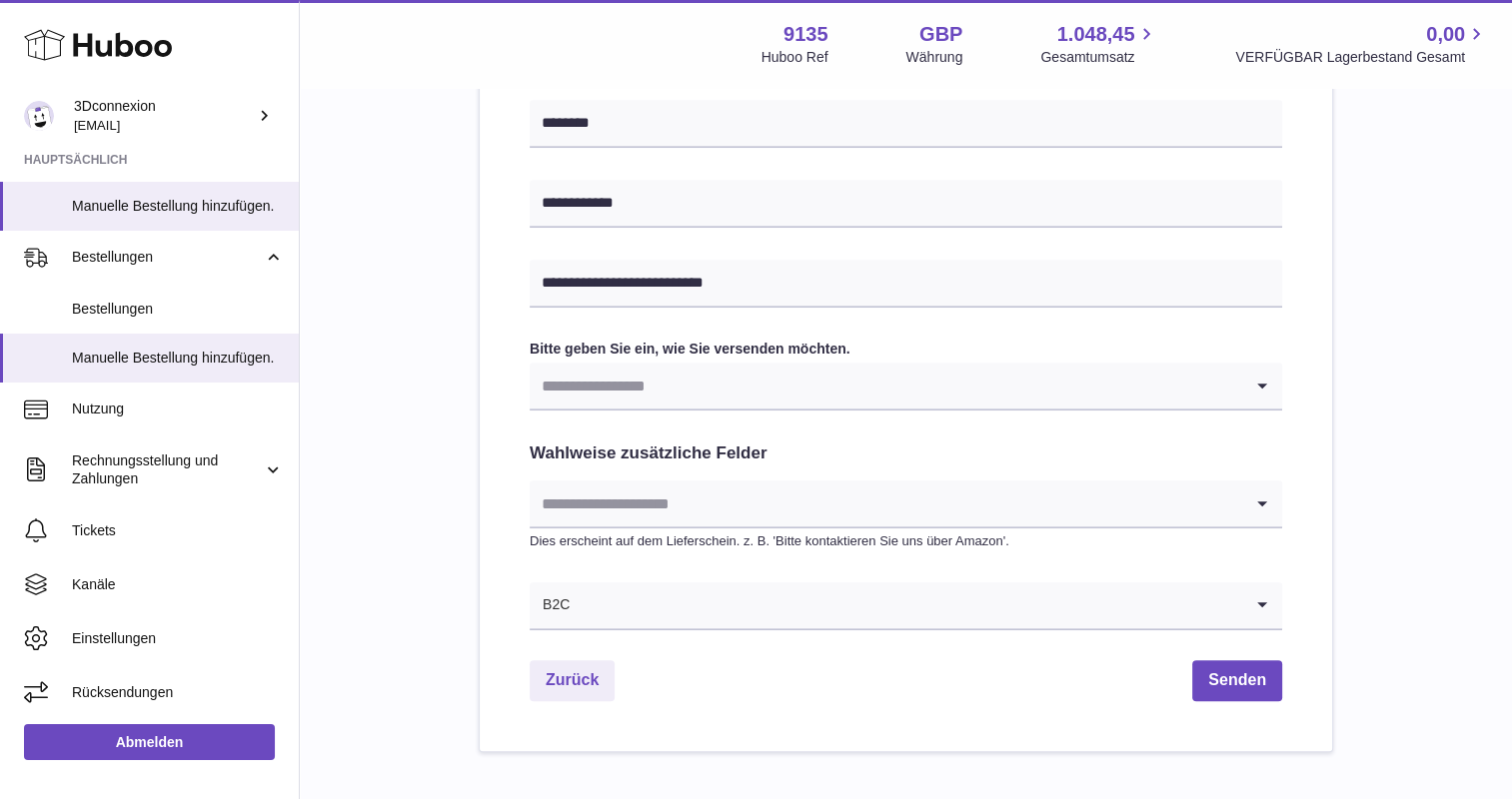 click at bounding box center (885, 386) 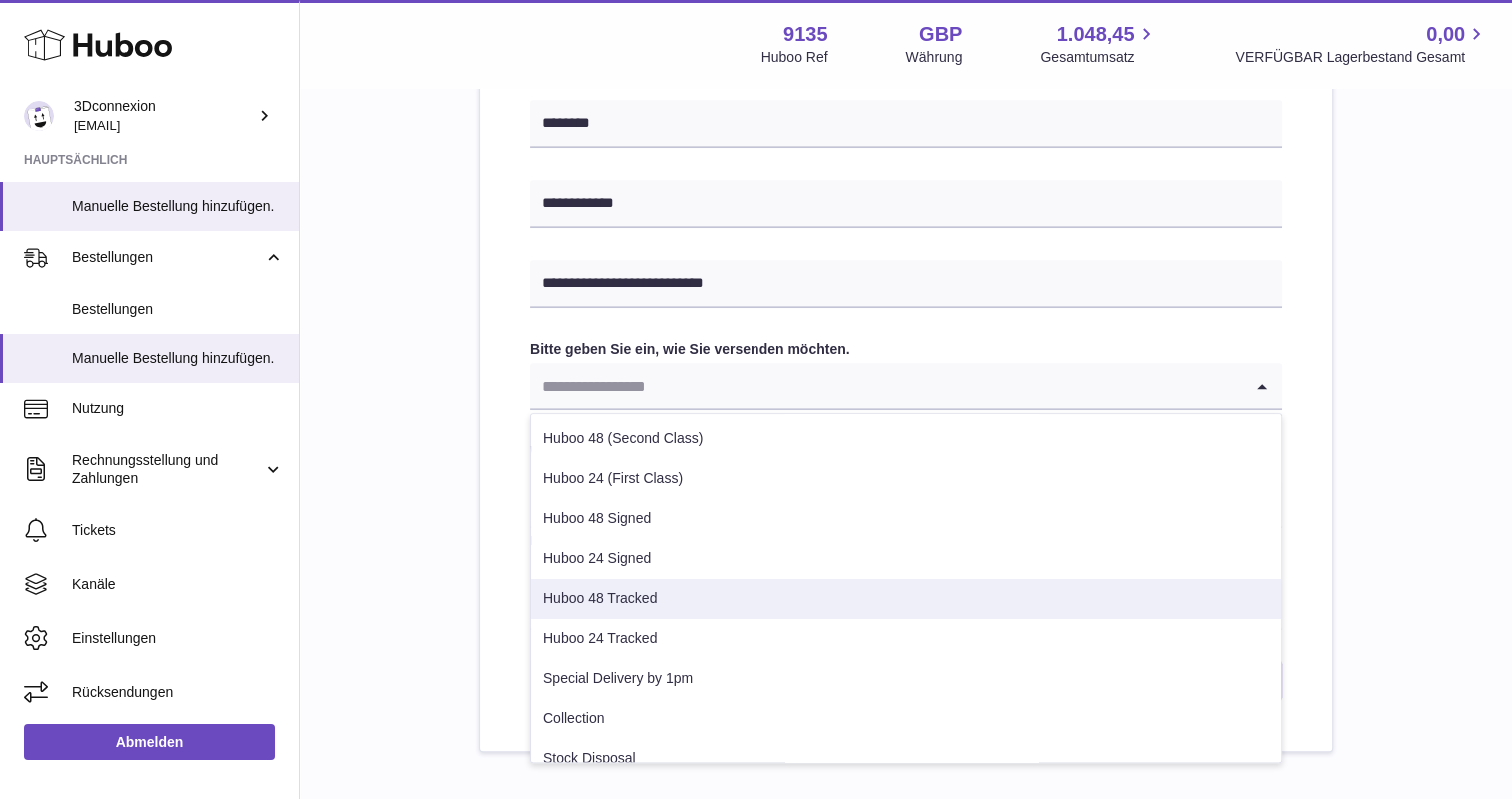 click on "Huboo 48 Tracked" at bounding box center [905, 599] 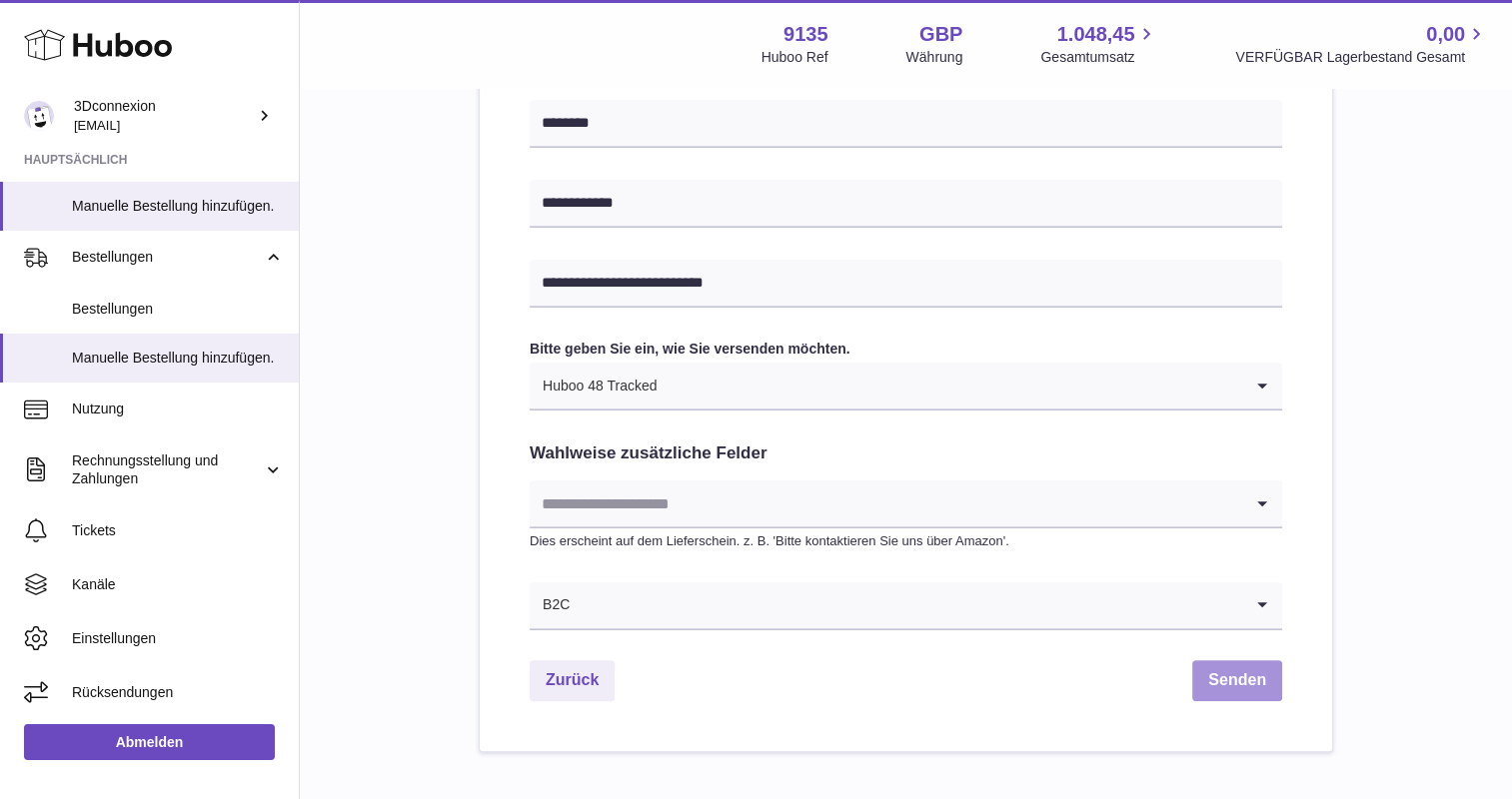 click on "Senden" at bounding box center (1237, 680) 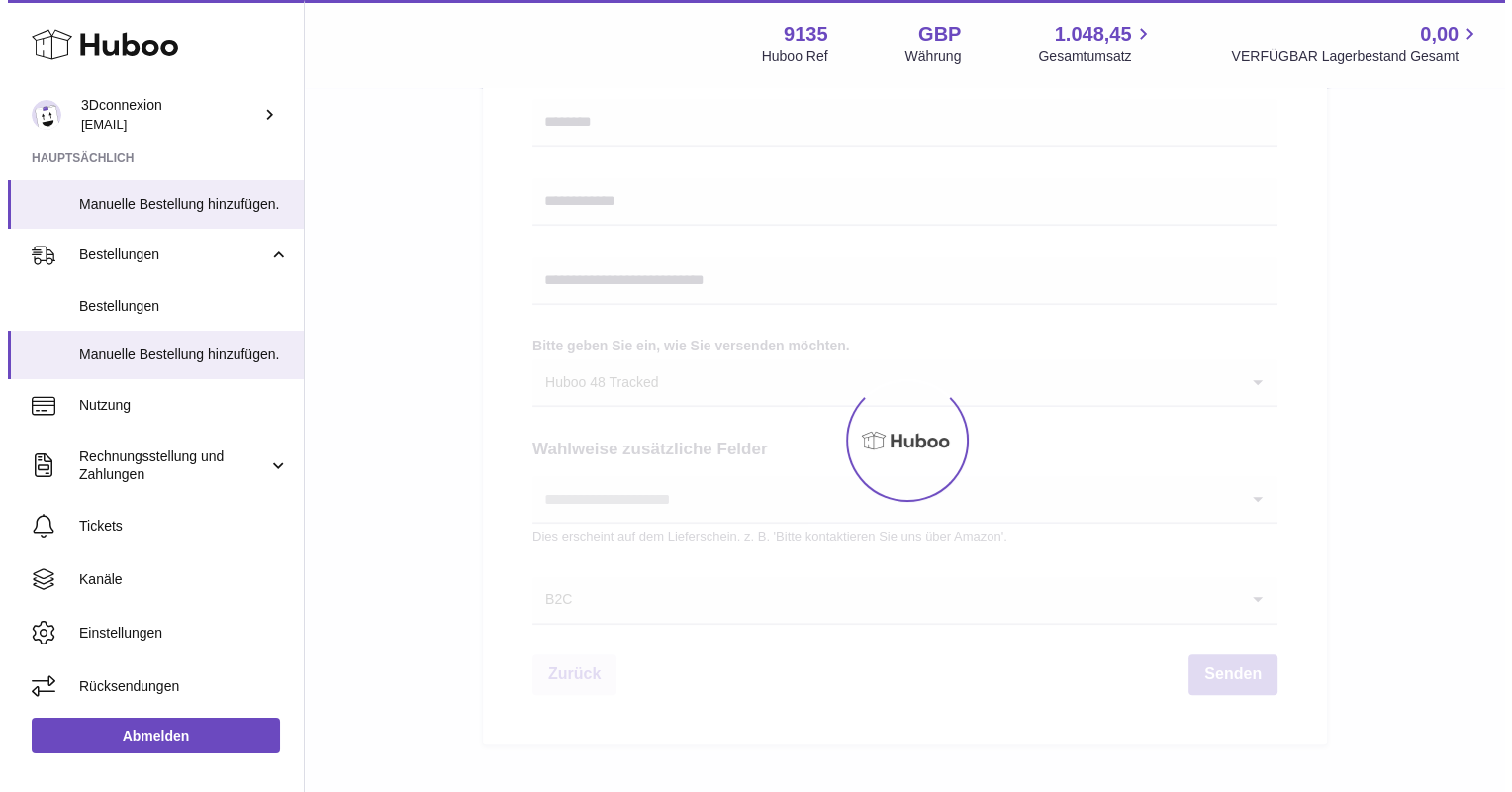 scroll, scrollTop: 0, scrollLeft: 0, axis: both 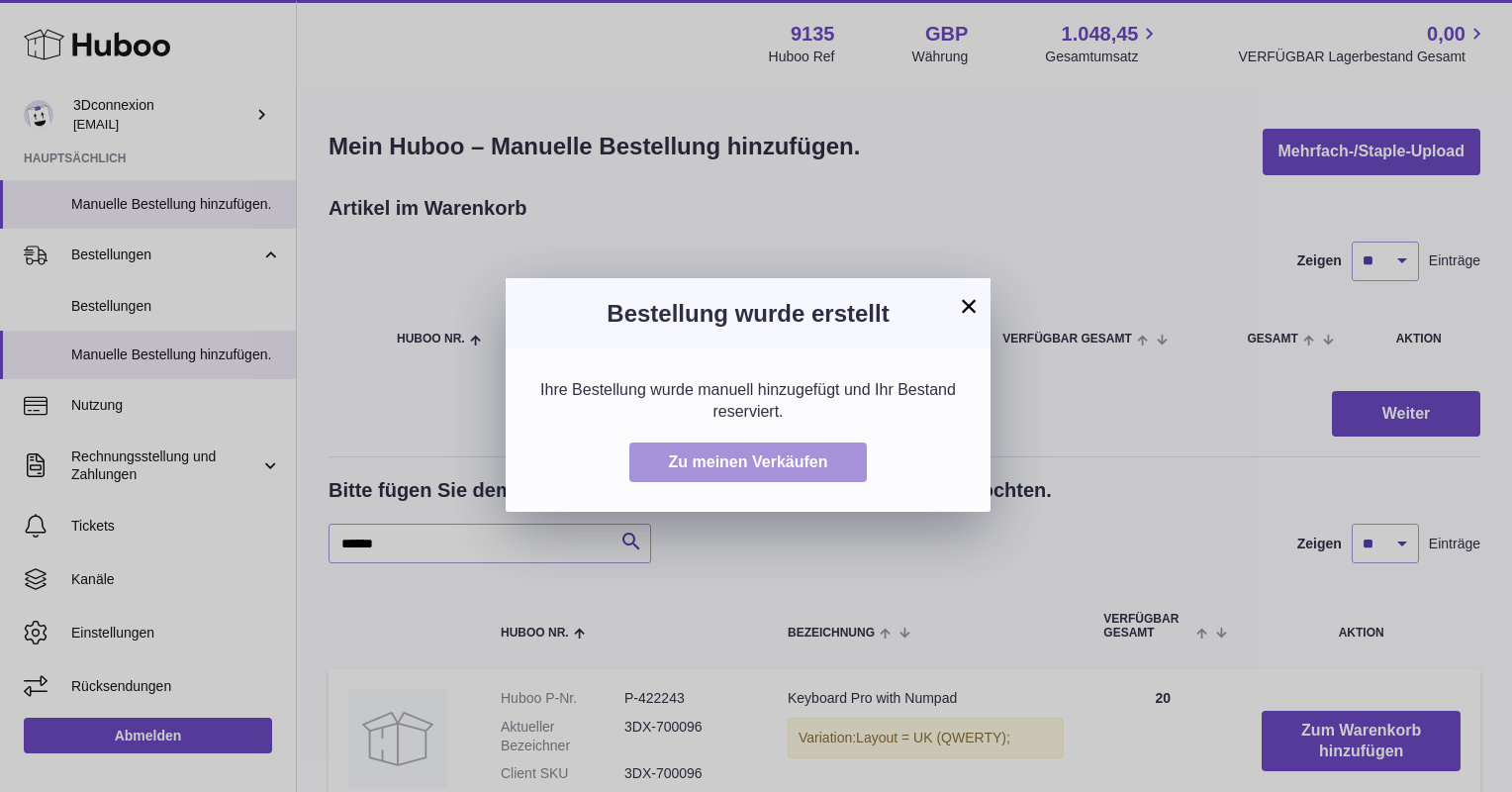 click on "Zu meinen Verkäufen" at bounding box center (748, 461) 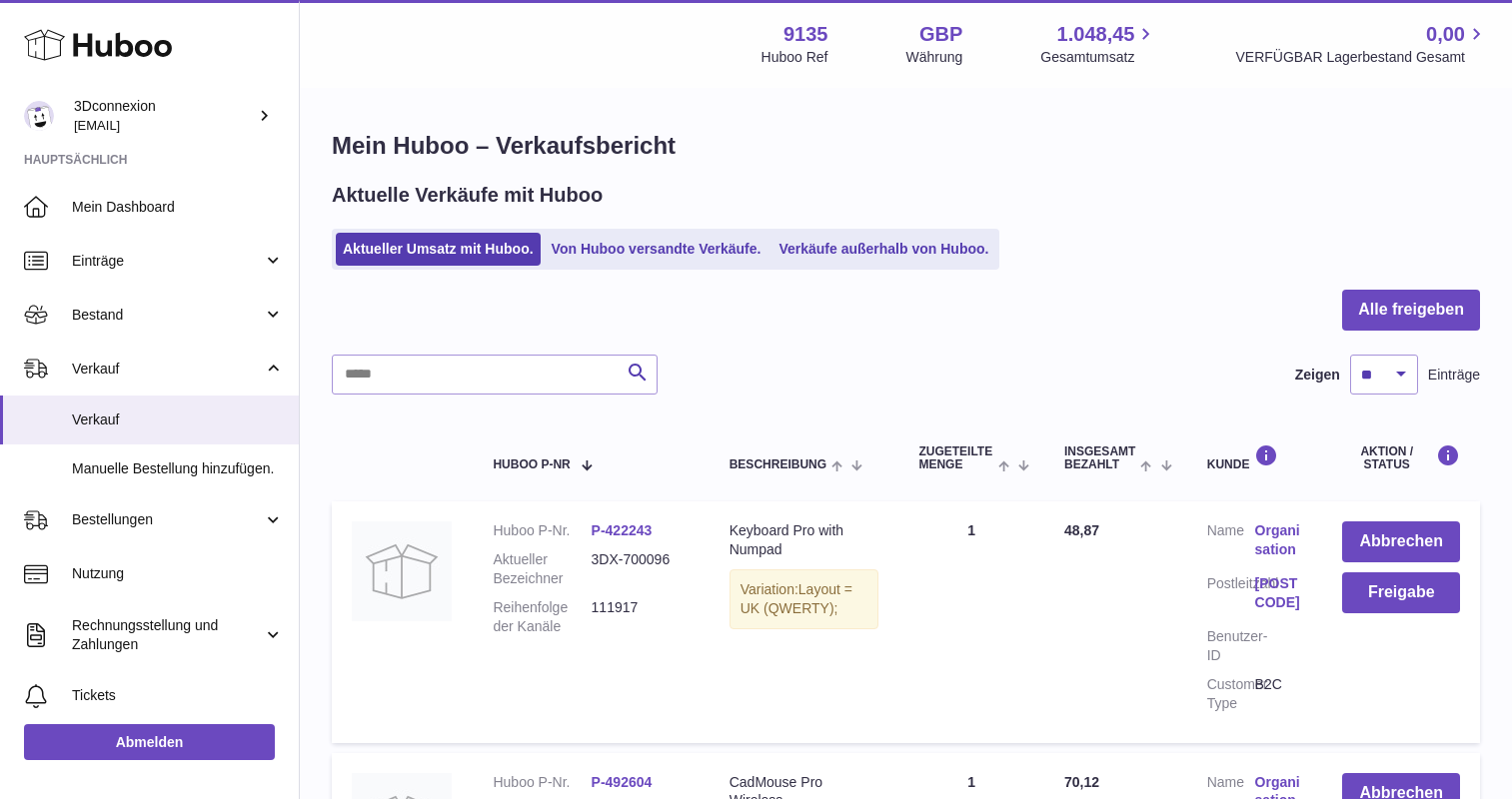 scroll, scrollTop: 0, scrollLeft: 0, axis: both 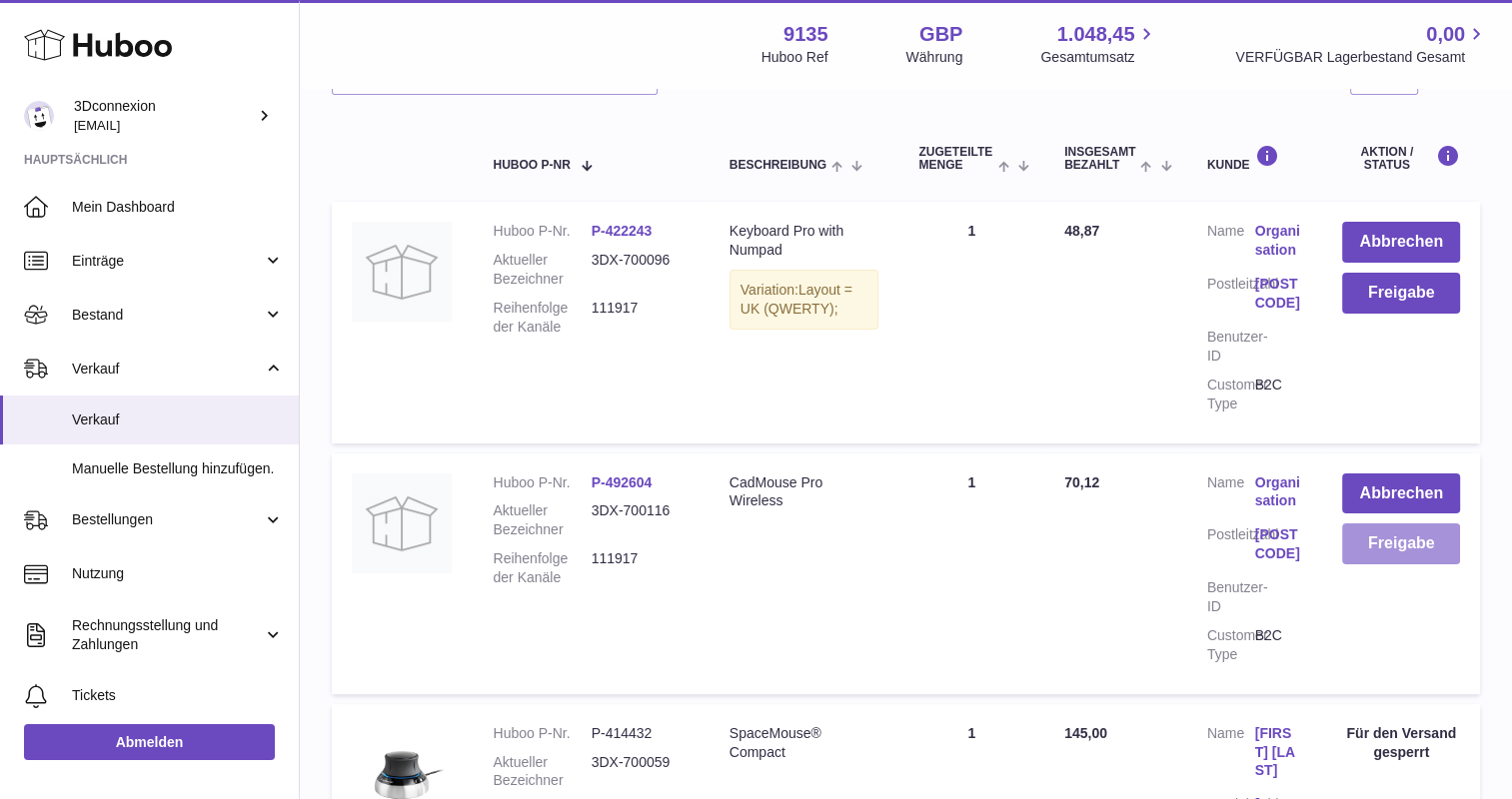 click on "Freigabe" at bounding box center [1401, 543] 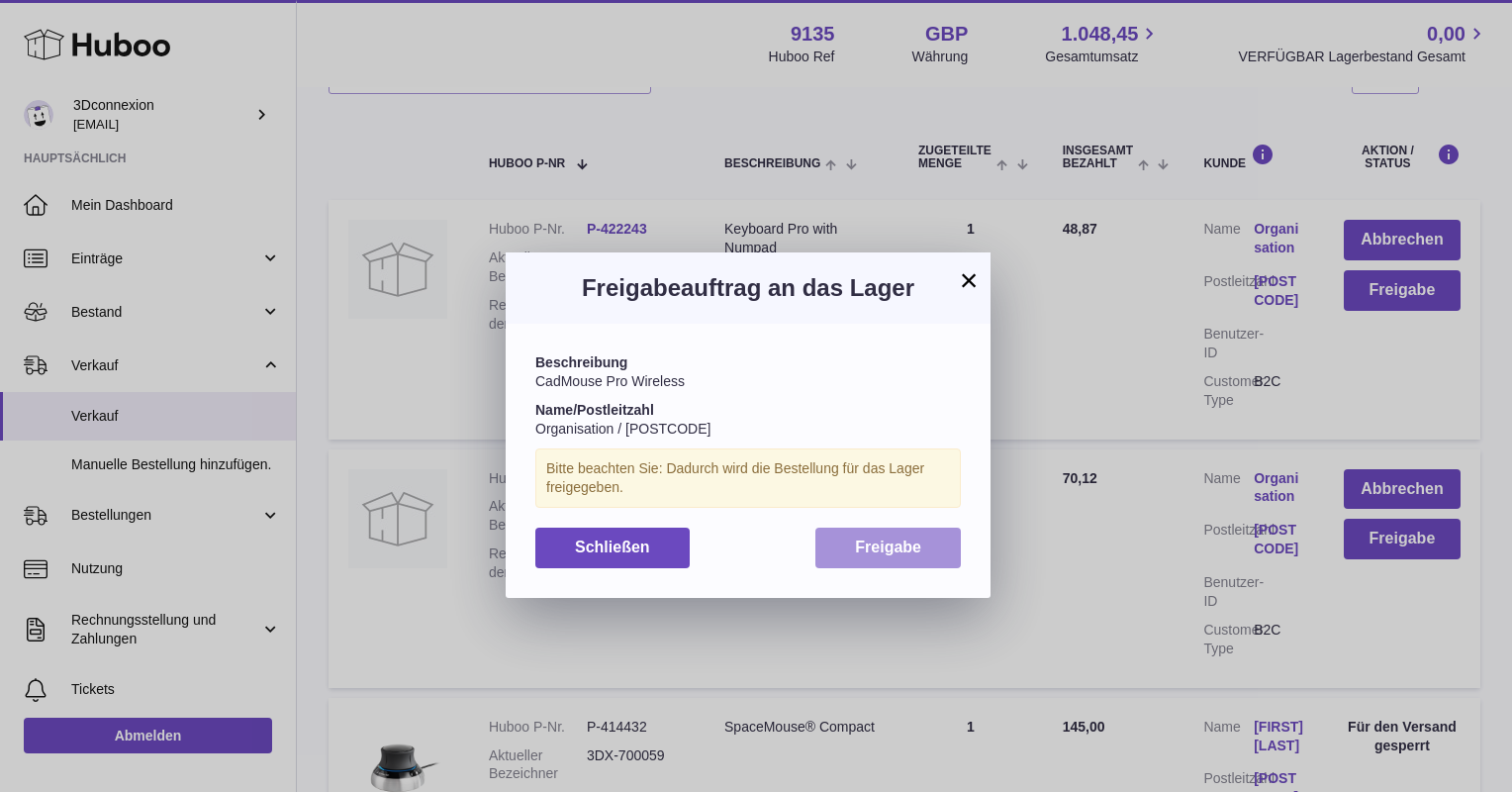 click on "Freigabe" at bounding box center (888, 546) 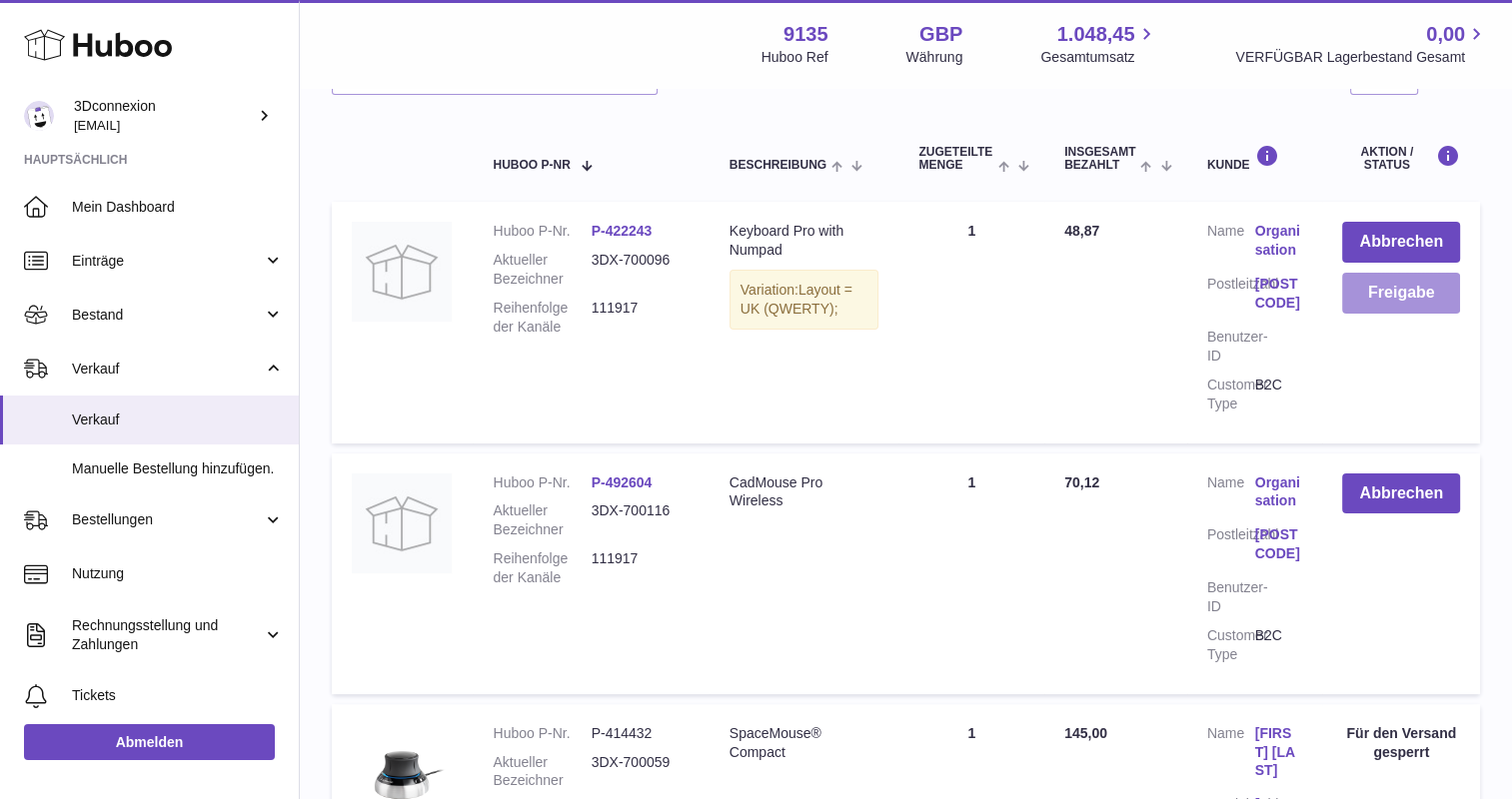 click on "Freigabe" at bounding box center (1401, 293) 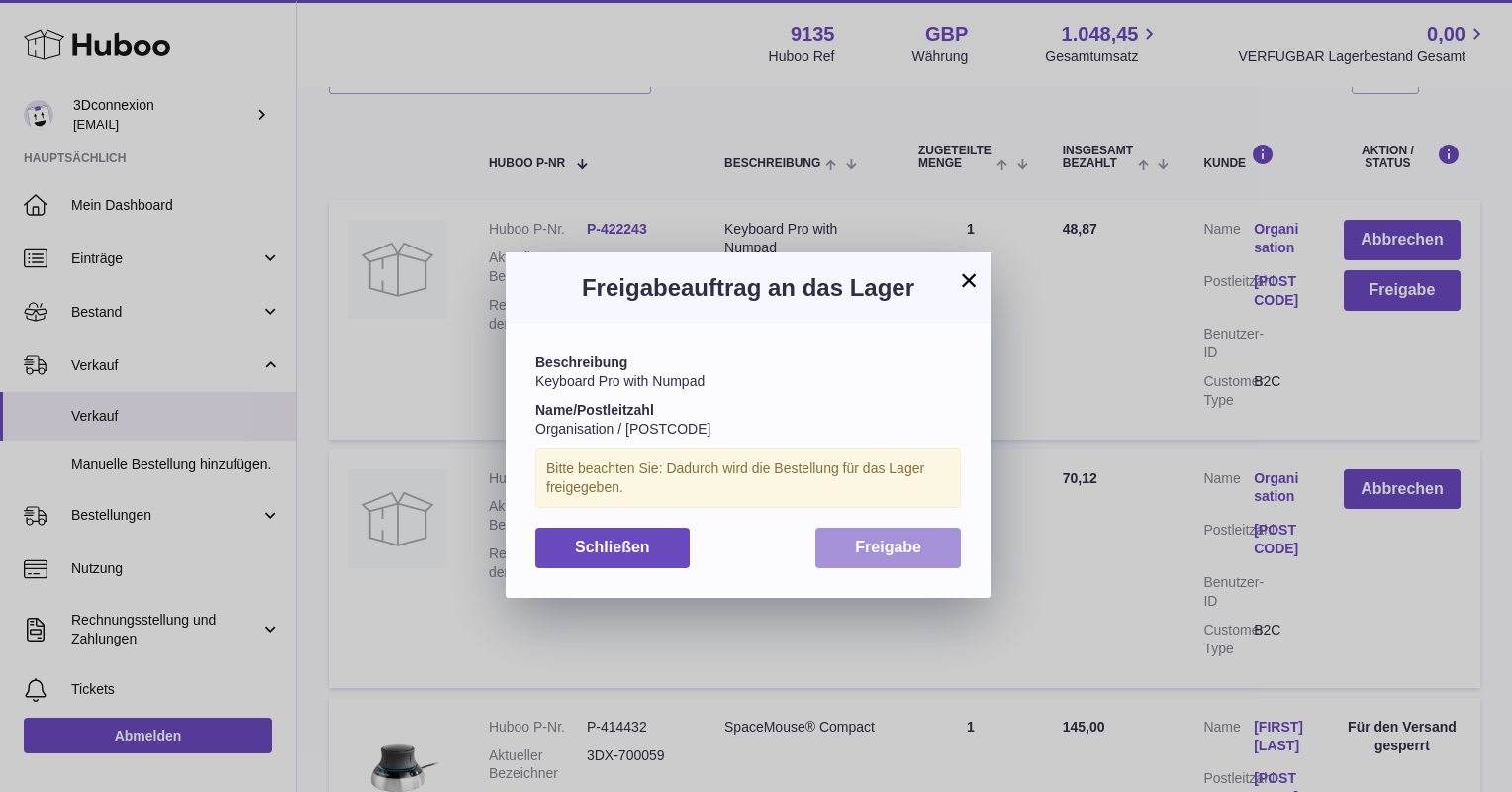 click on "Freigabe" at bounding box center (888, 547) 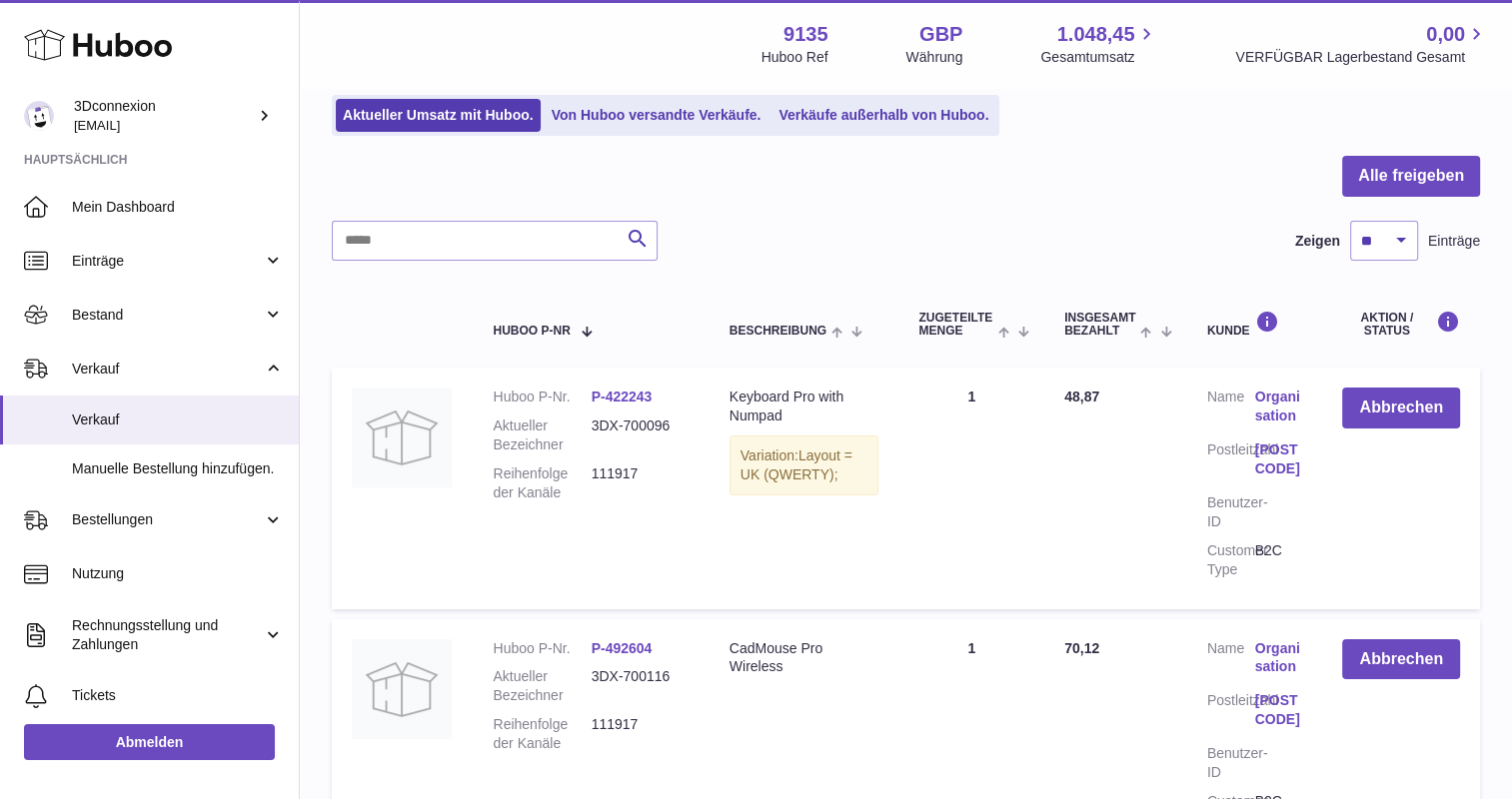 scroll, scrollTop: 0, scrollLeft: 0, axis: both 